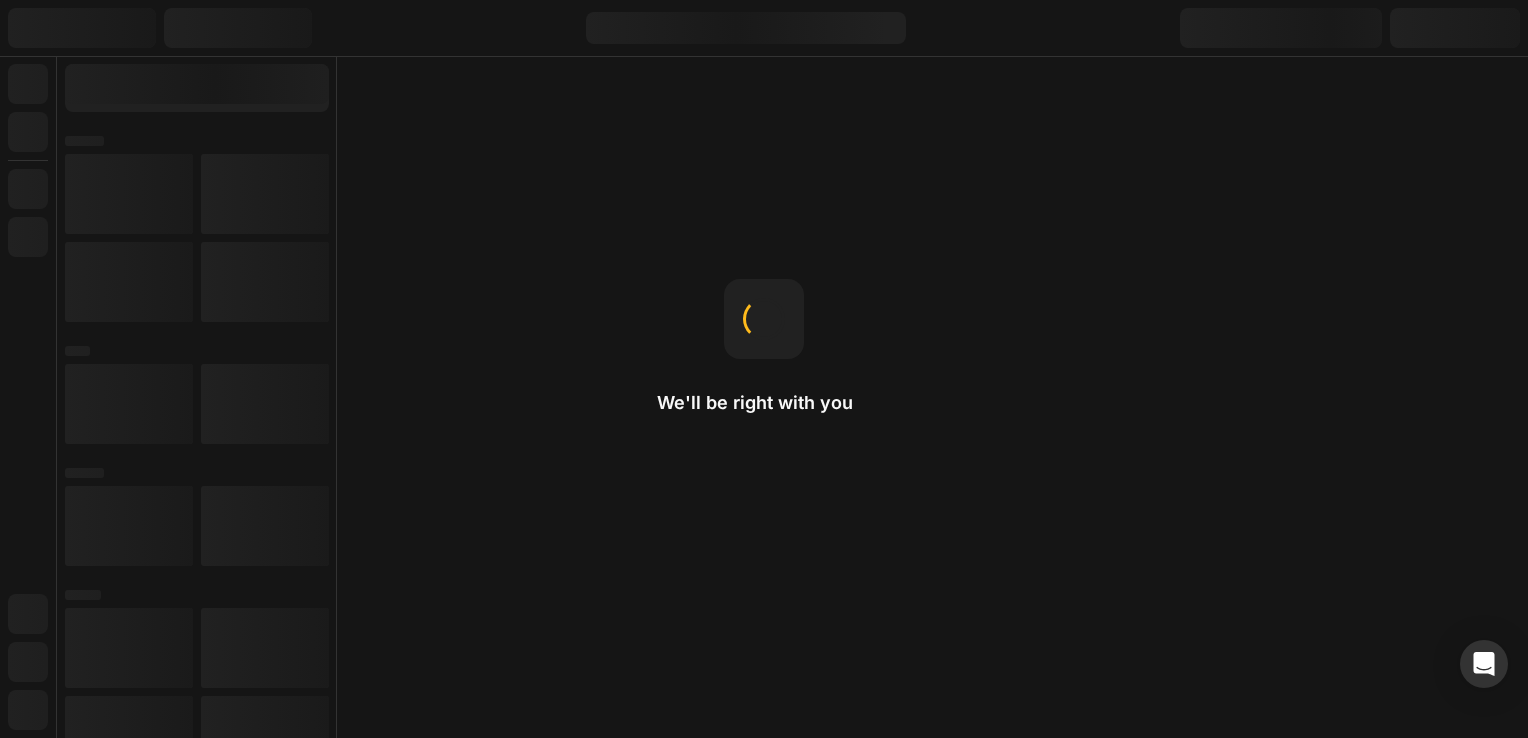 scroll, scrollTop: 0, scrollLeft: 0, axis: both 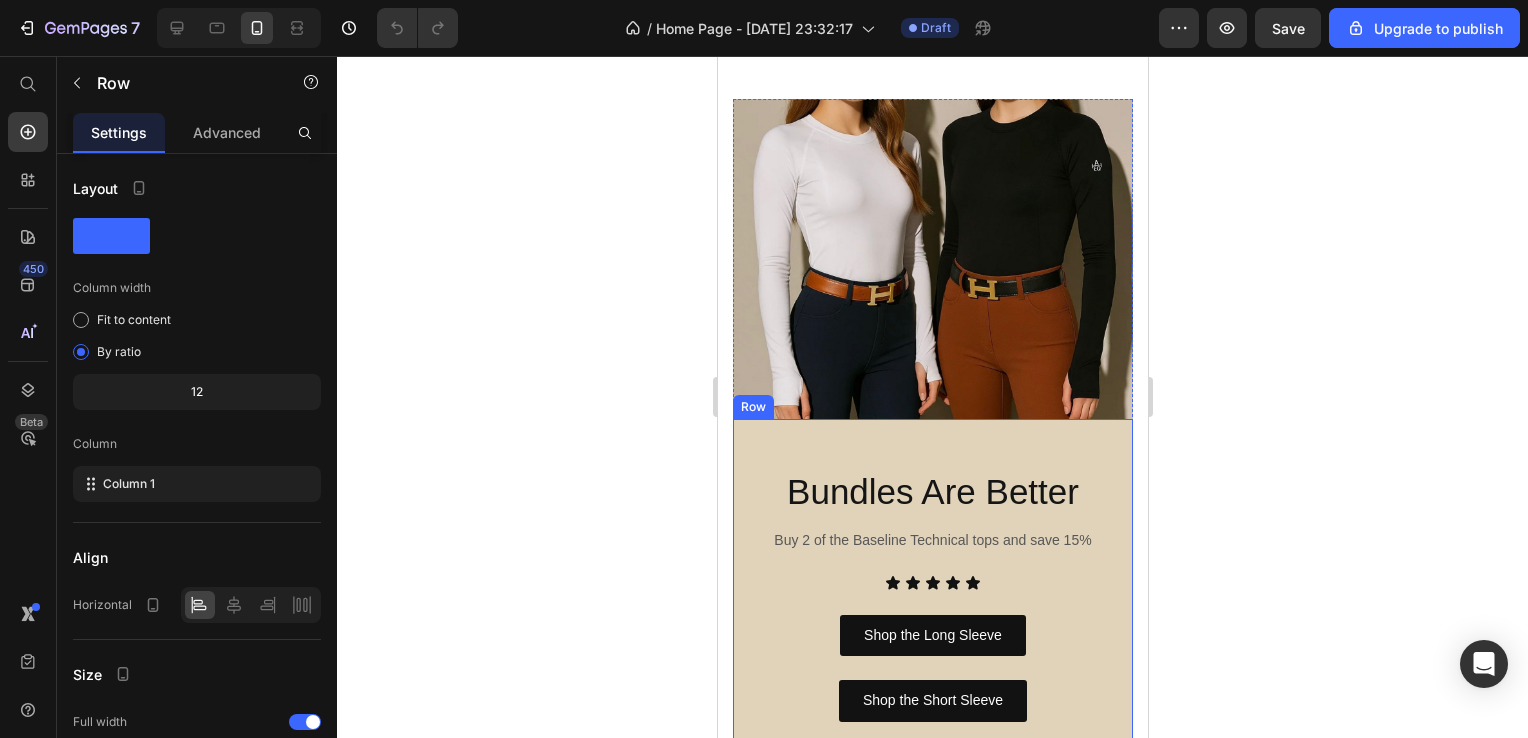 click on "Bundles Are Better Heading Buy 2 of the Baseline Technical tops and save 15% Text block Icon Icon Icon Icon
Icon Icon List Shop the Long Sleeve Button Shop the Short Sleeve Button Row FREE SHIPPING ON ORDERS $150 + Text Text Text Text FREE SHIPPING ON ORDERS $150 + Text Text Text Text Marquee Row" at bounding box center [932, 642] 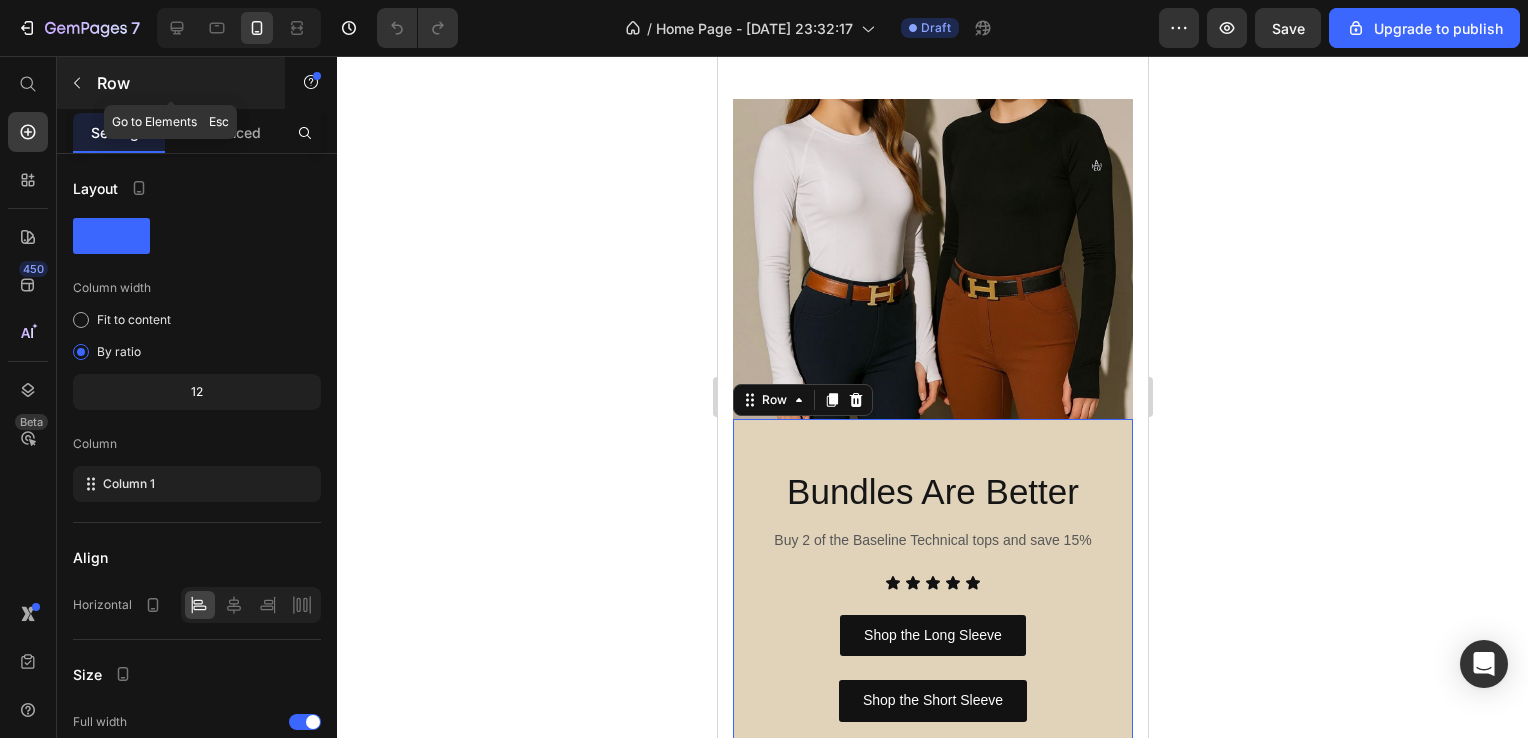 click 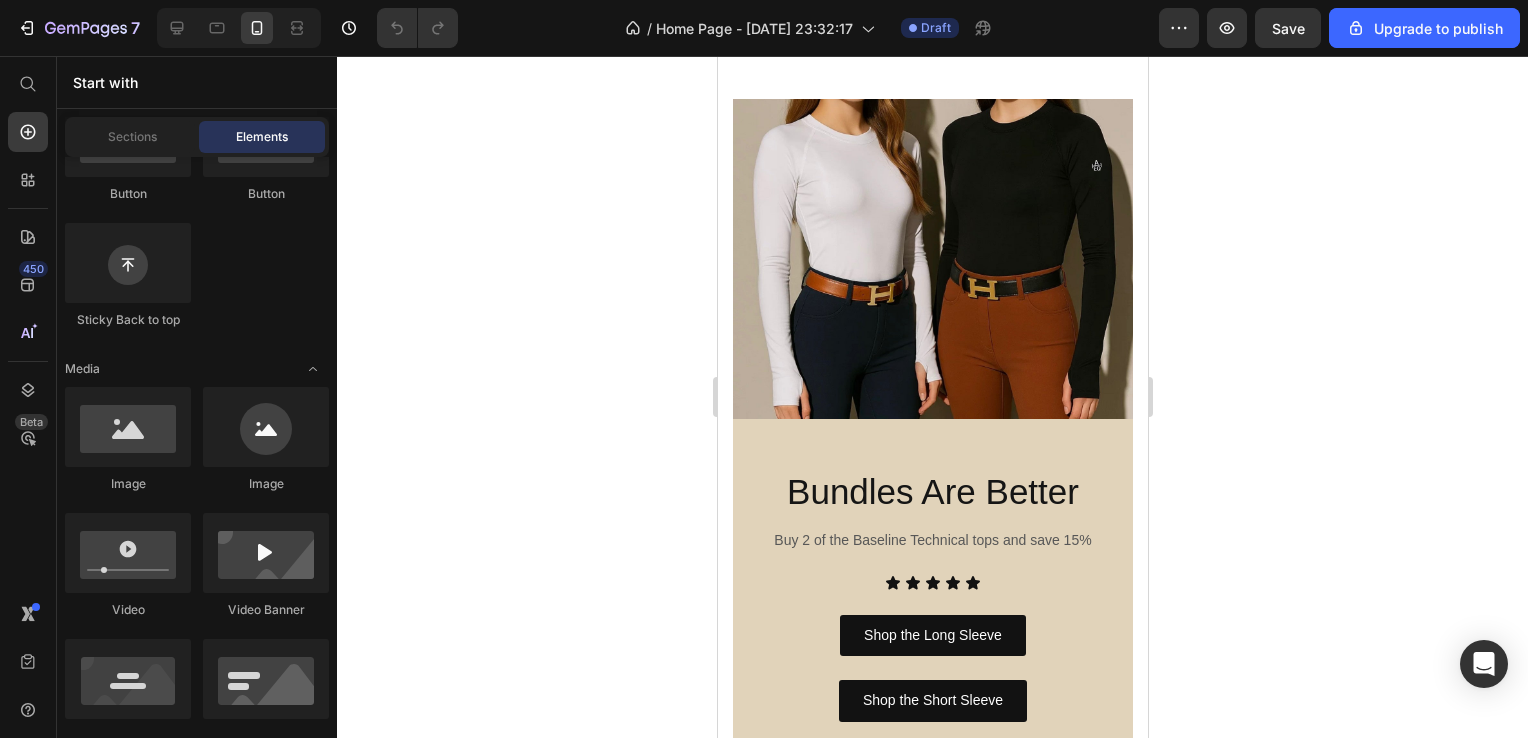 scroll, scrollTop: 571, scrollLeft: 0, axis: vertical 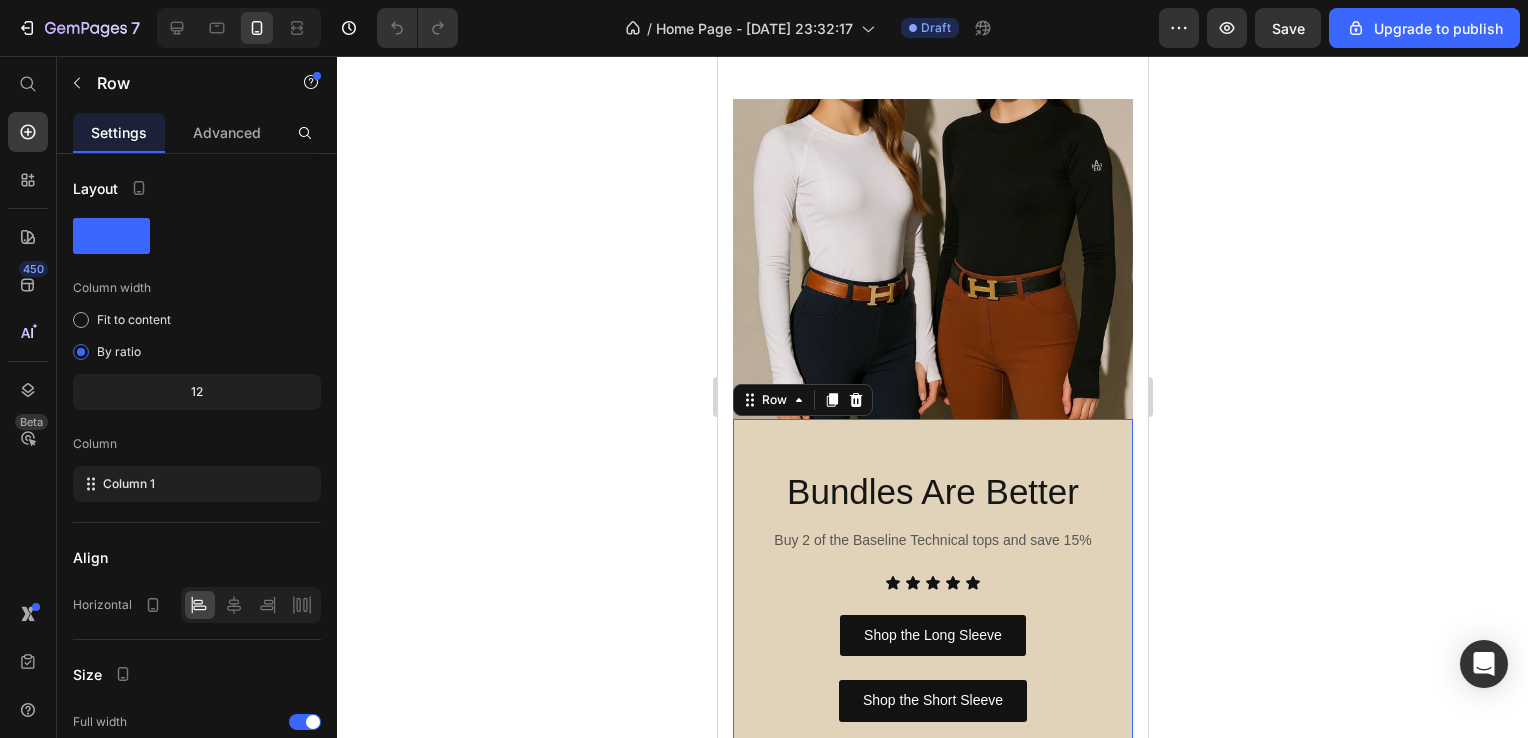click on "Bundles Are Better Heading Buy 2 of the Baseline Technical tops and save 15% Text block Icon Icon Icon Icon
Icon Icon List Shop the Long Sleeve Button Shop the Short Sleeve Button Row FREE SHIPPING ON ORDERS $150 + Text Text Text Text FREE SHIPPING ON ORDERS $150 + Text Text Text Text Marquee Row   0" at bounding box center [932, 642] 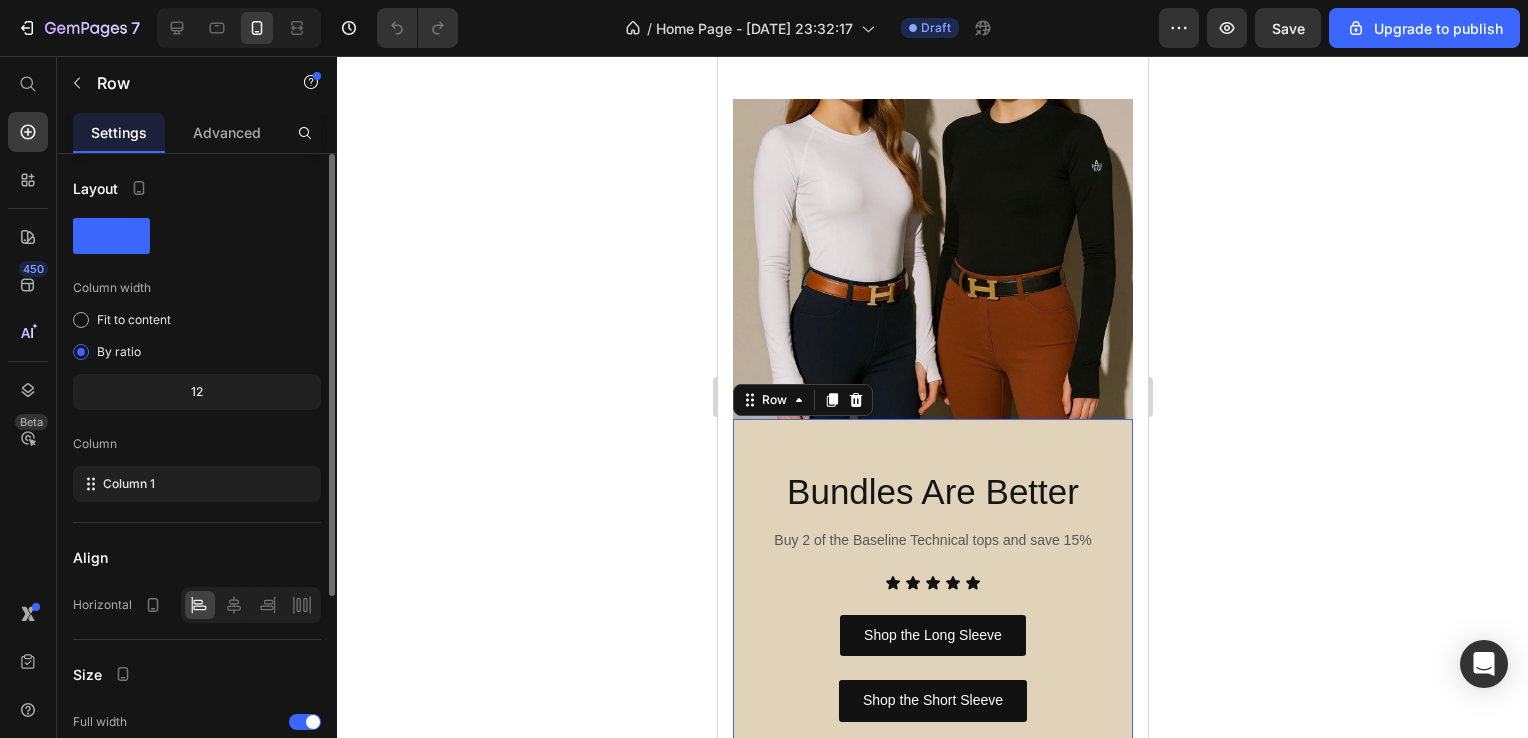 scroll, scrollTop: 289, scrollLeft: 0, axis: vertical 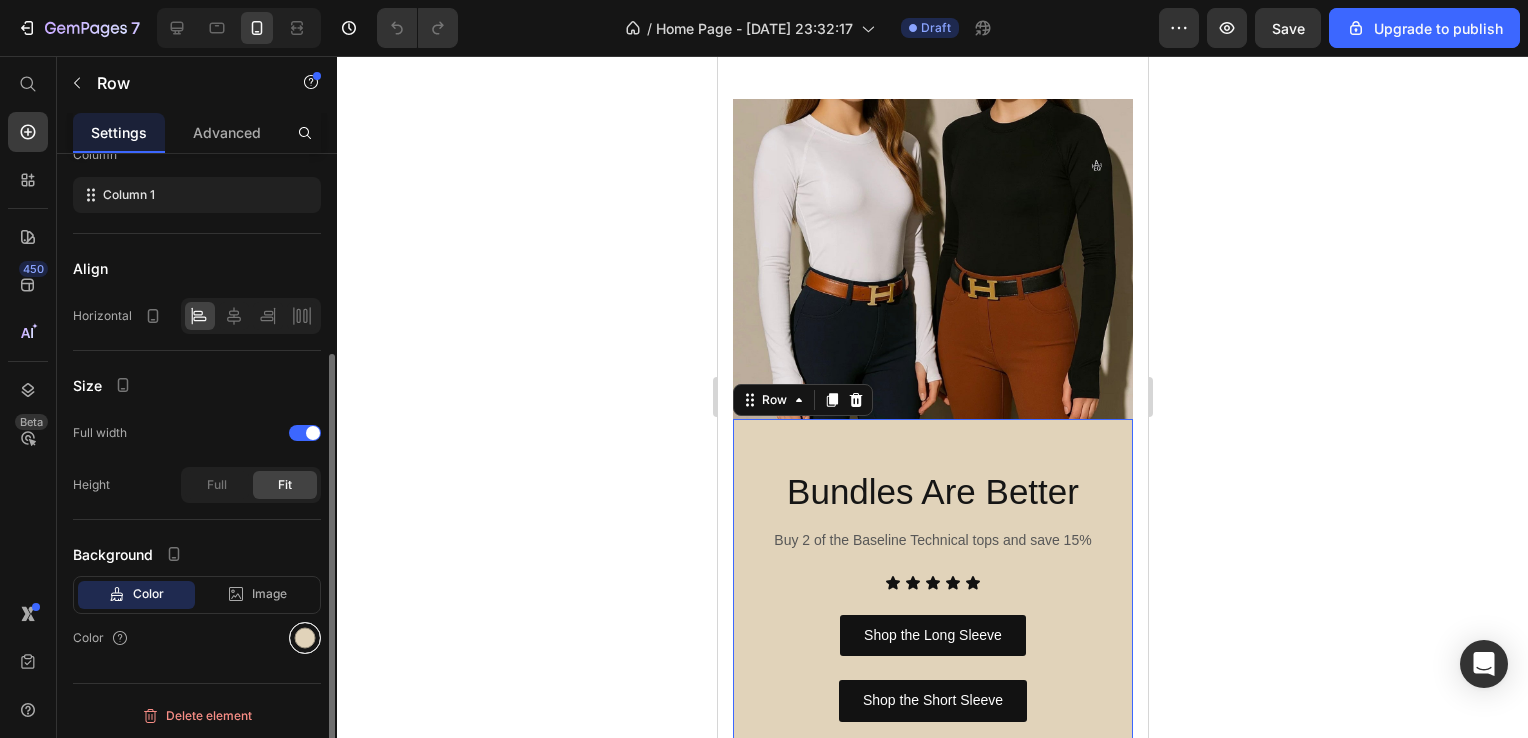 click at bounding box center (305, 638) 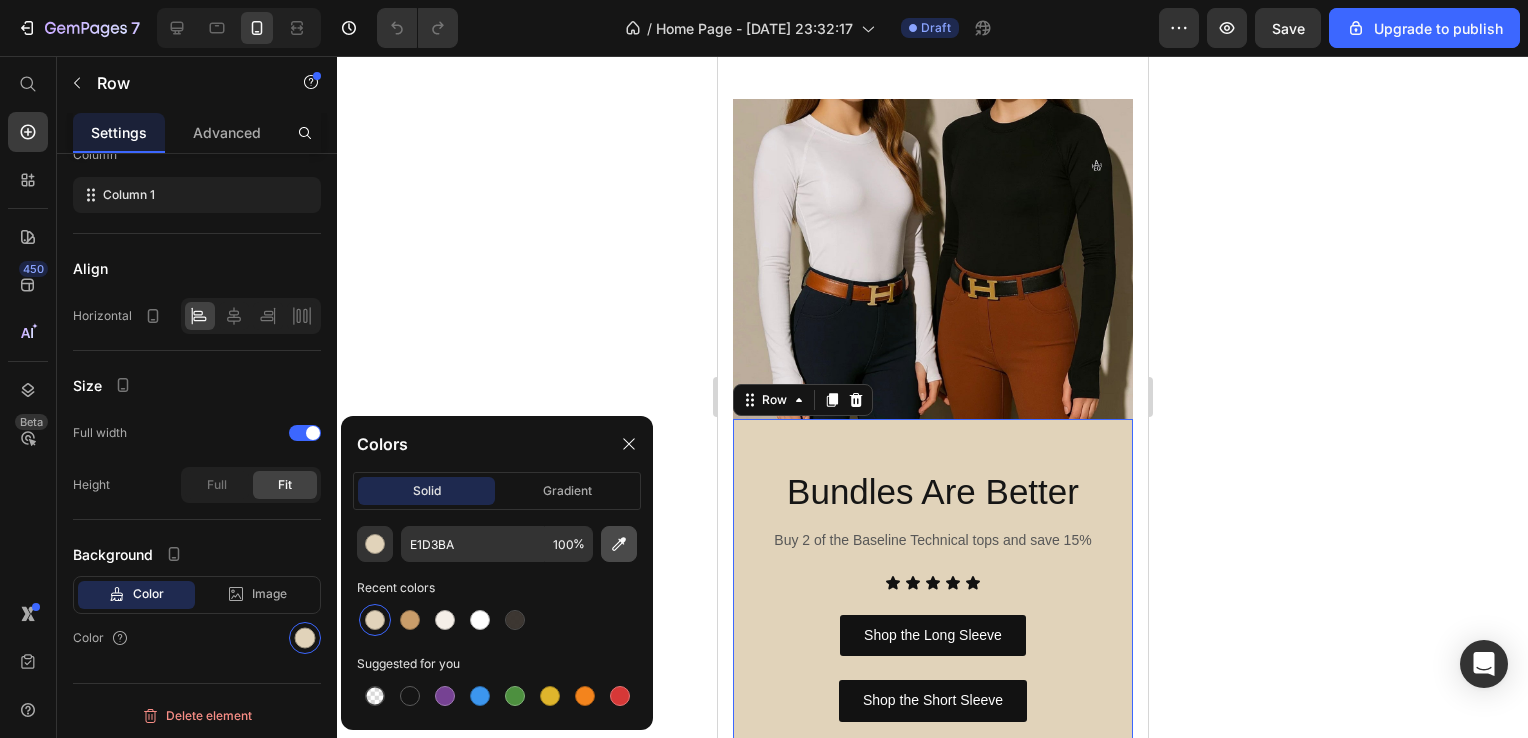 click 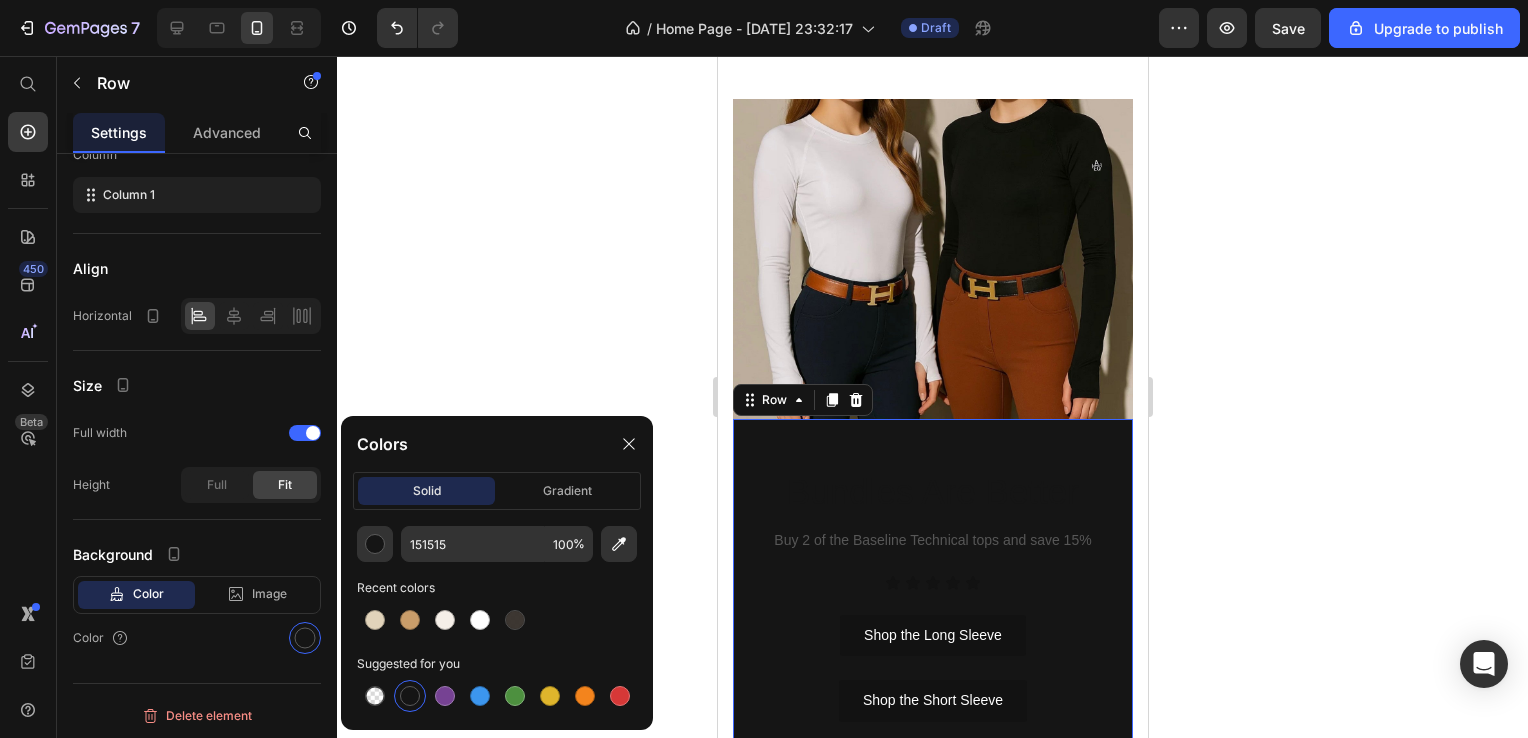 click at bounding box center [497, 620] 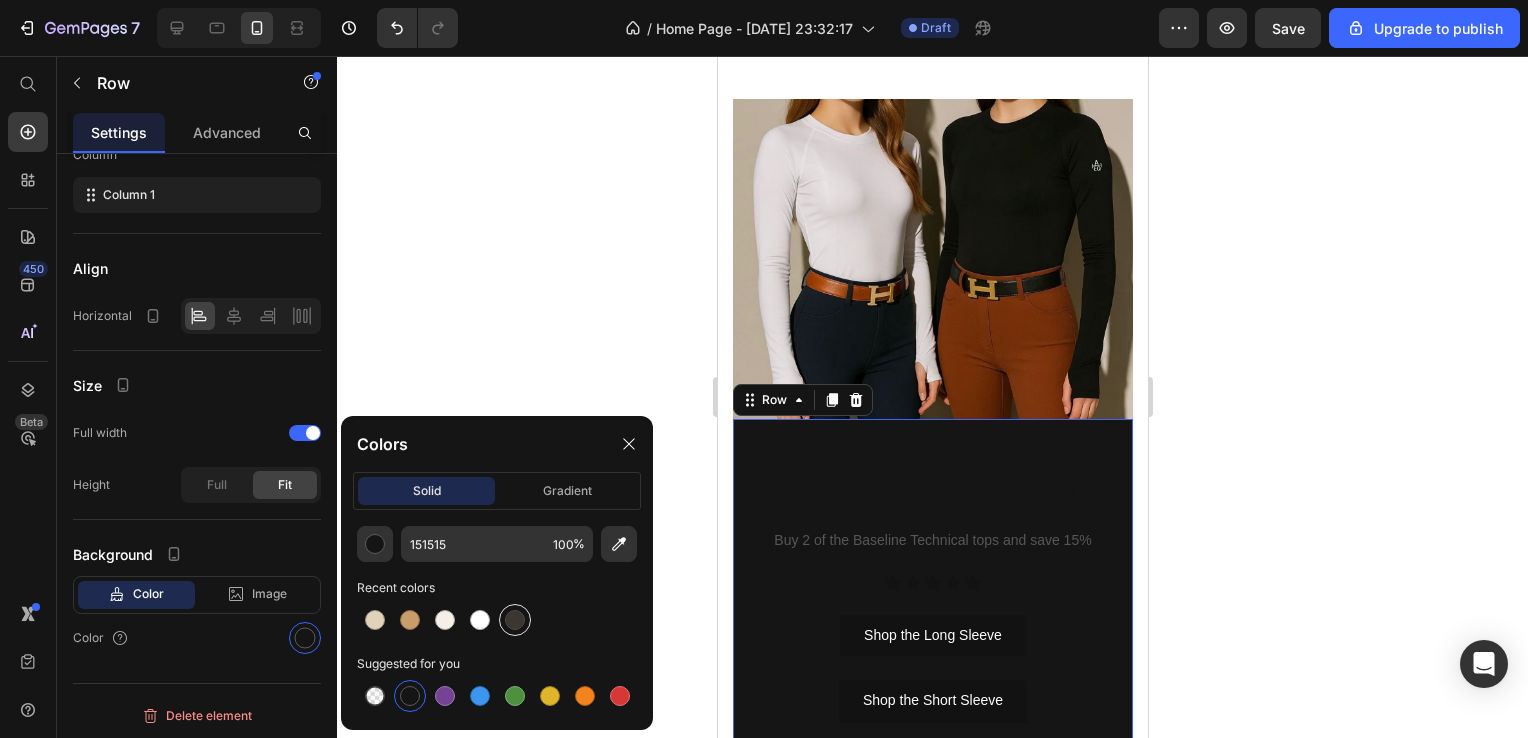 click at bounding box center (515, 620) 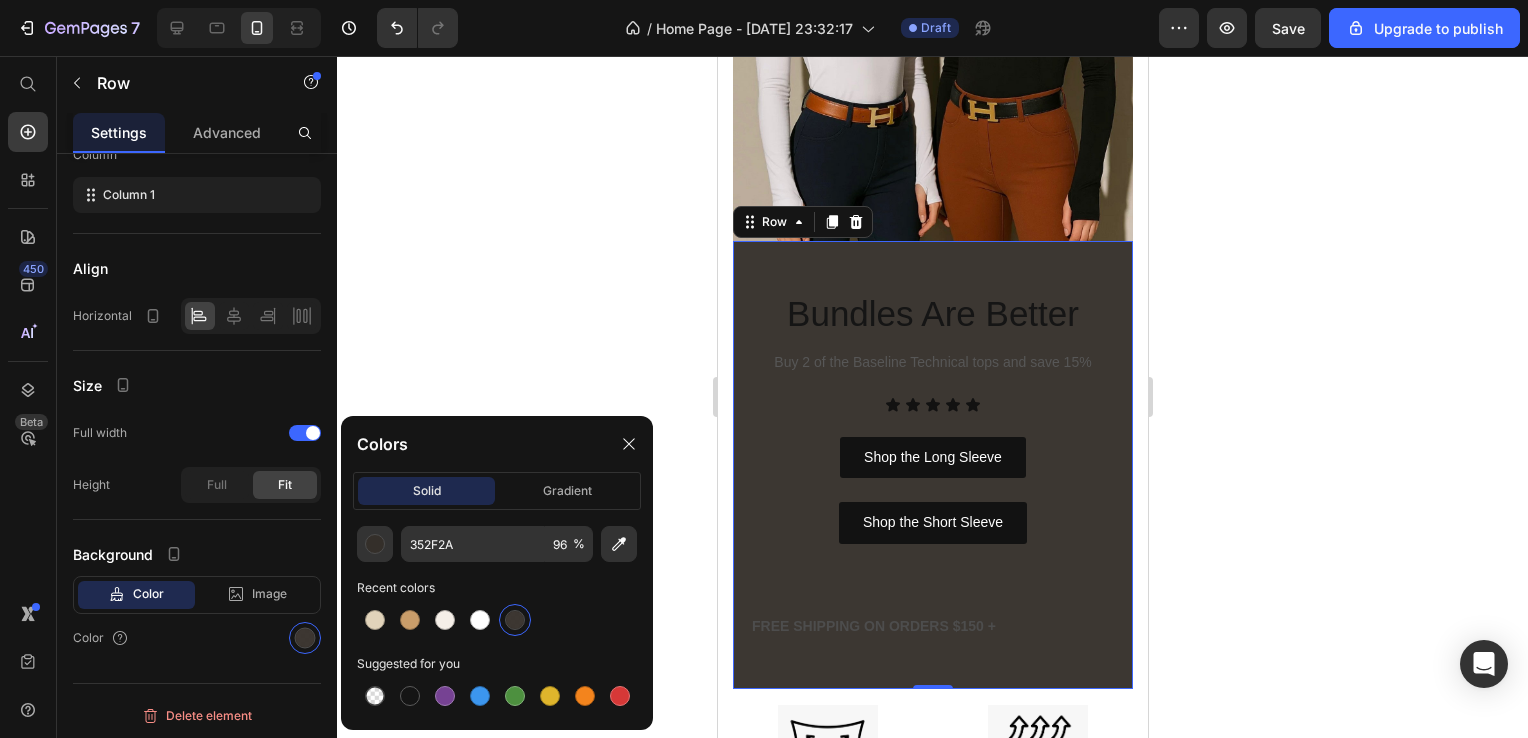 scroll, scrollTop: 2148, scrollLeft: 0, axis: vertical 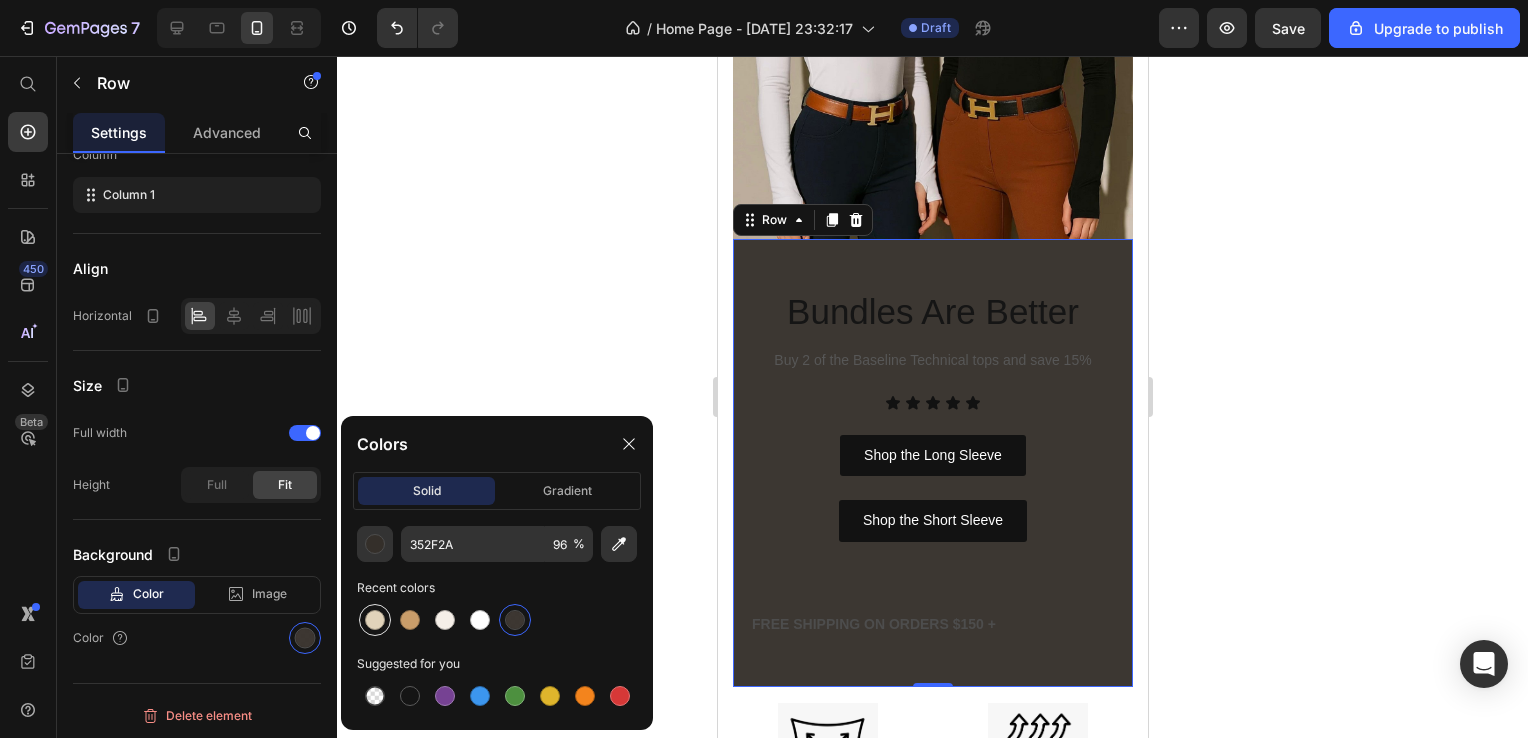 click at bounding box center (375, 620) 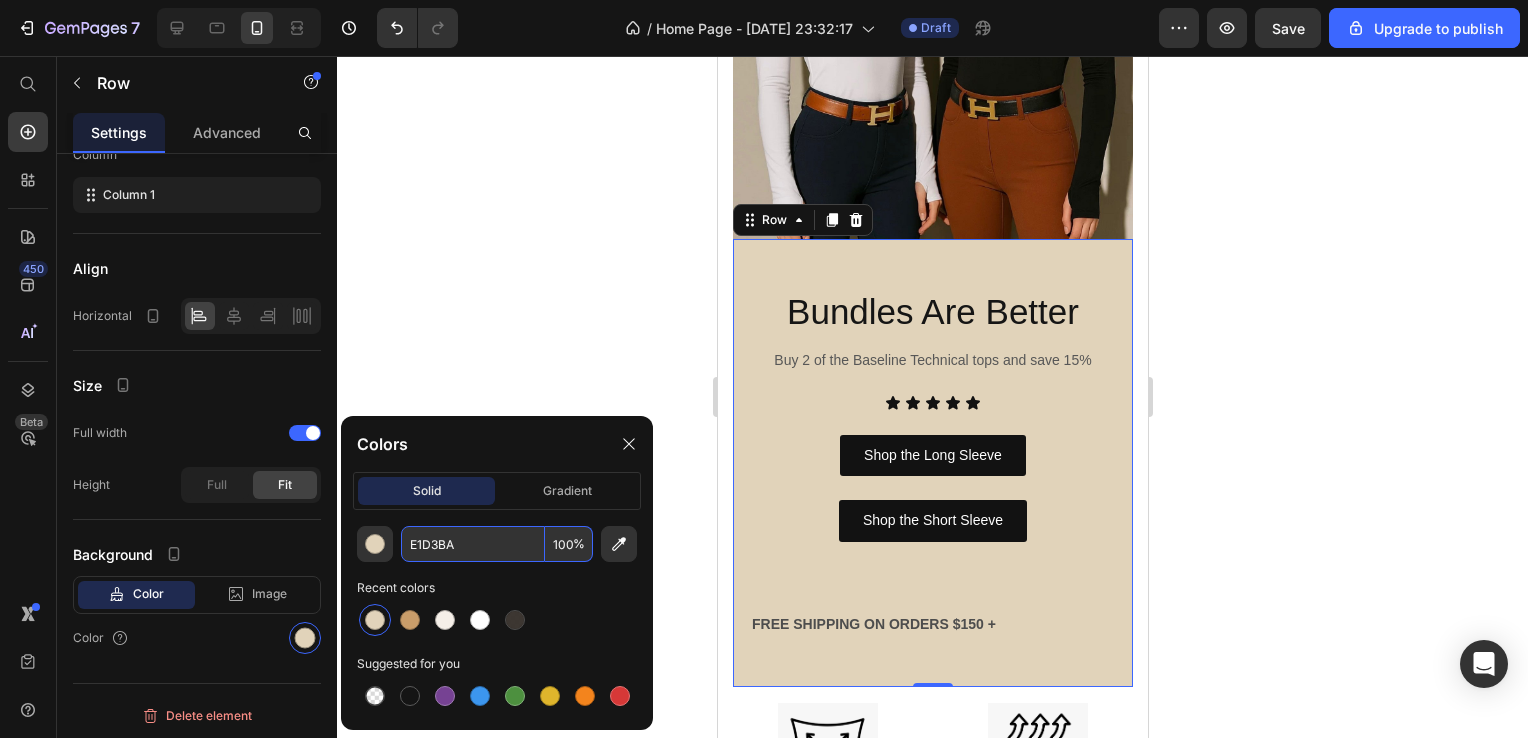click on "E1D3BA" at bounding box center (473, 544) 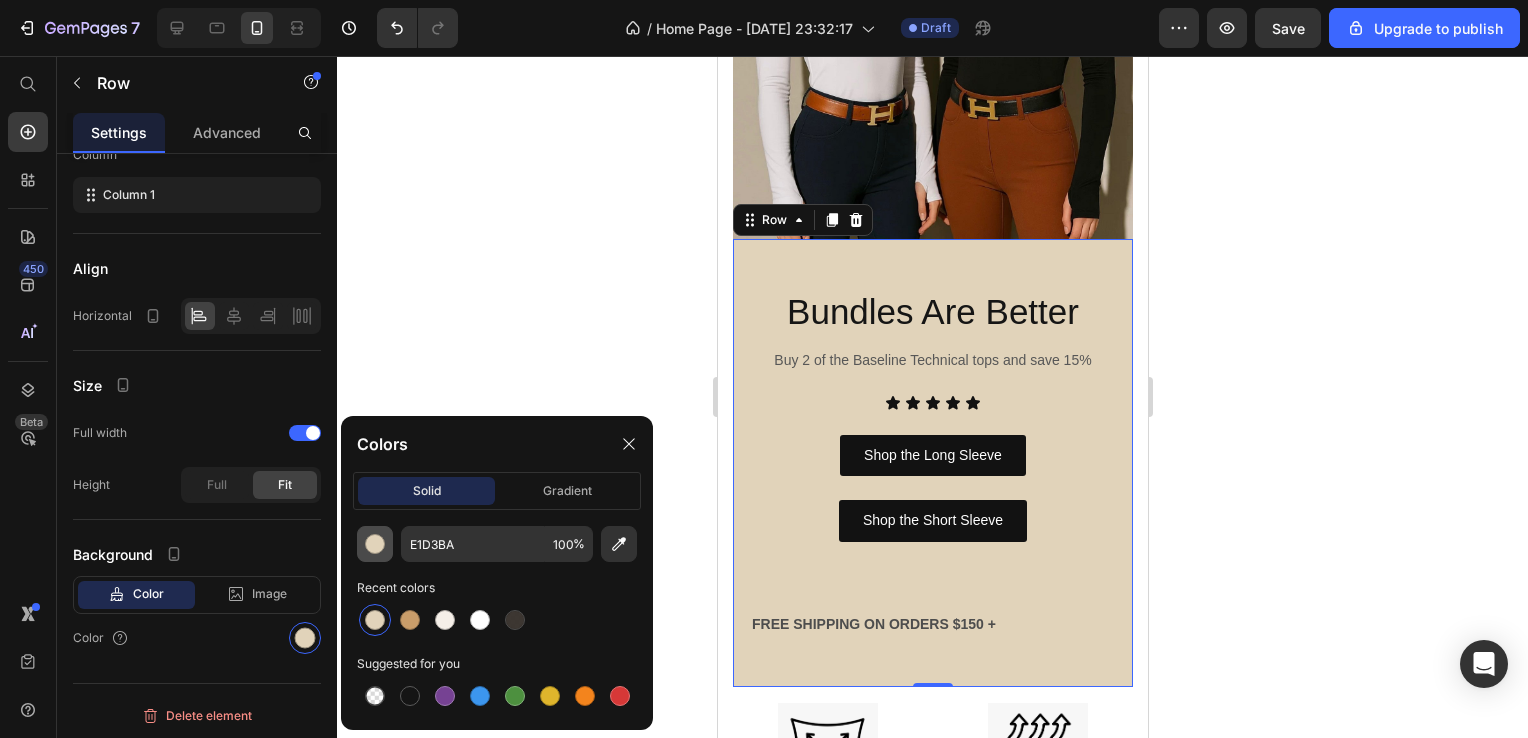 click at bounding box center (375, 544) 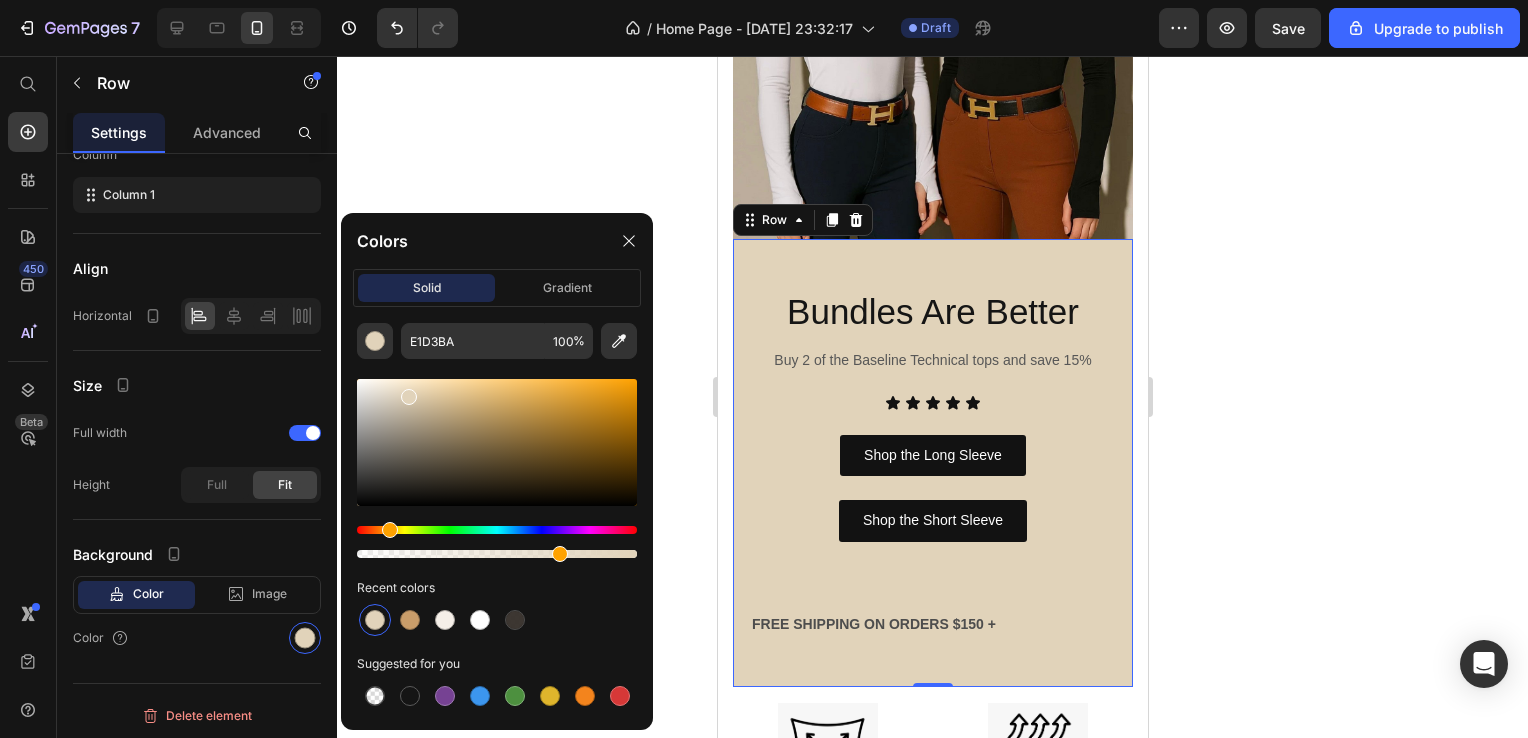 drag, startPoint x: 626, startPoint y: 553, endPoint x: 524, endPoint y: 550, distance: 102.044106 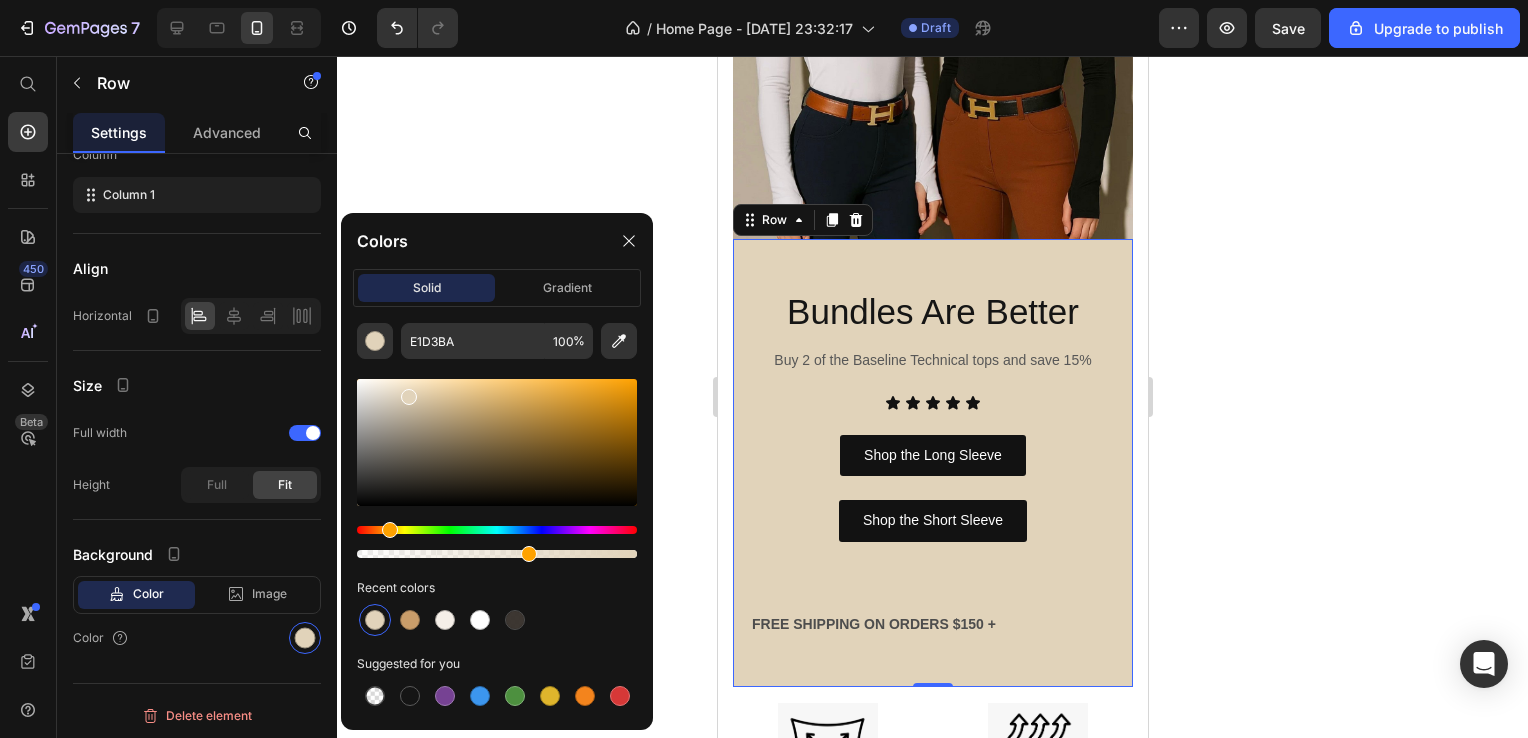 type on "60" 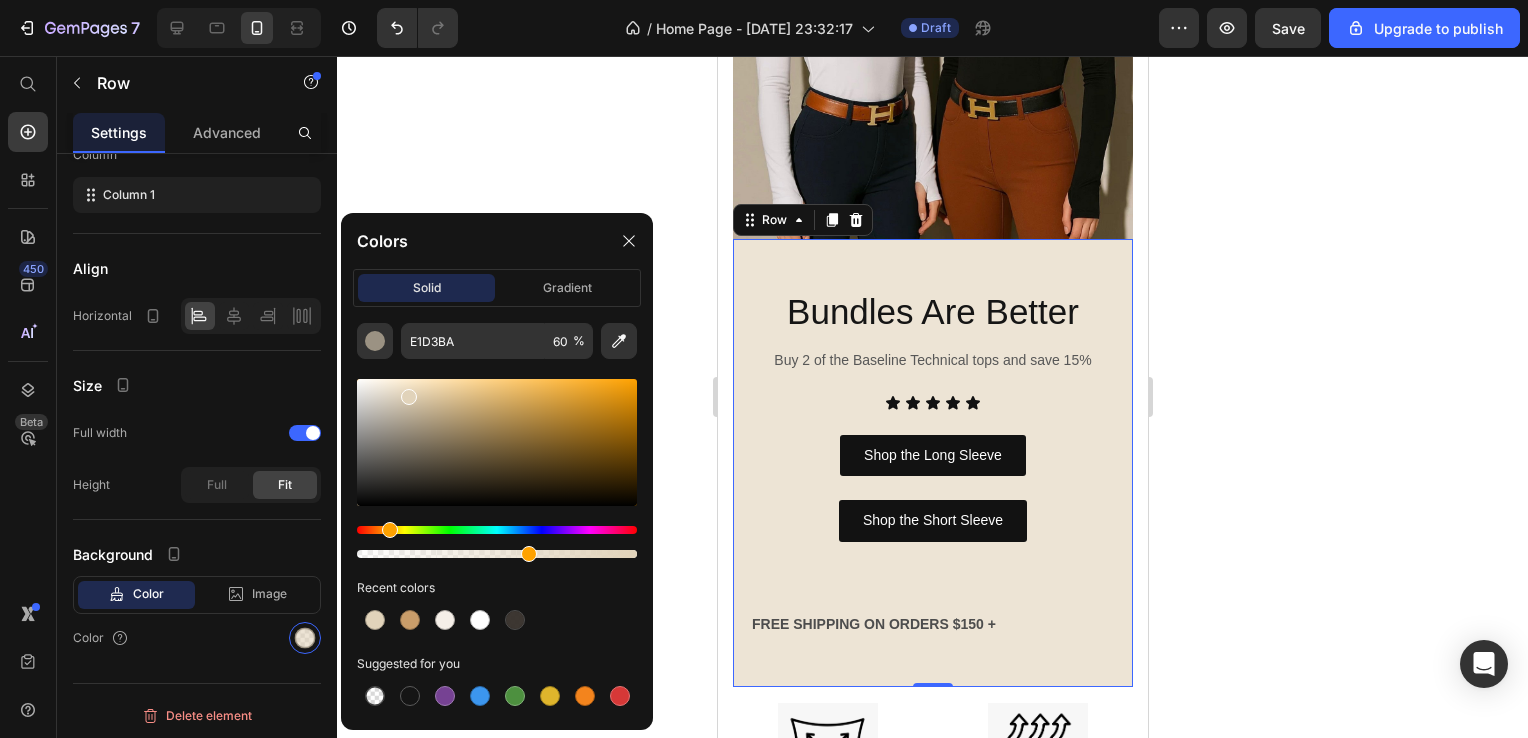 click 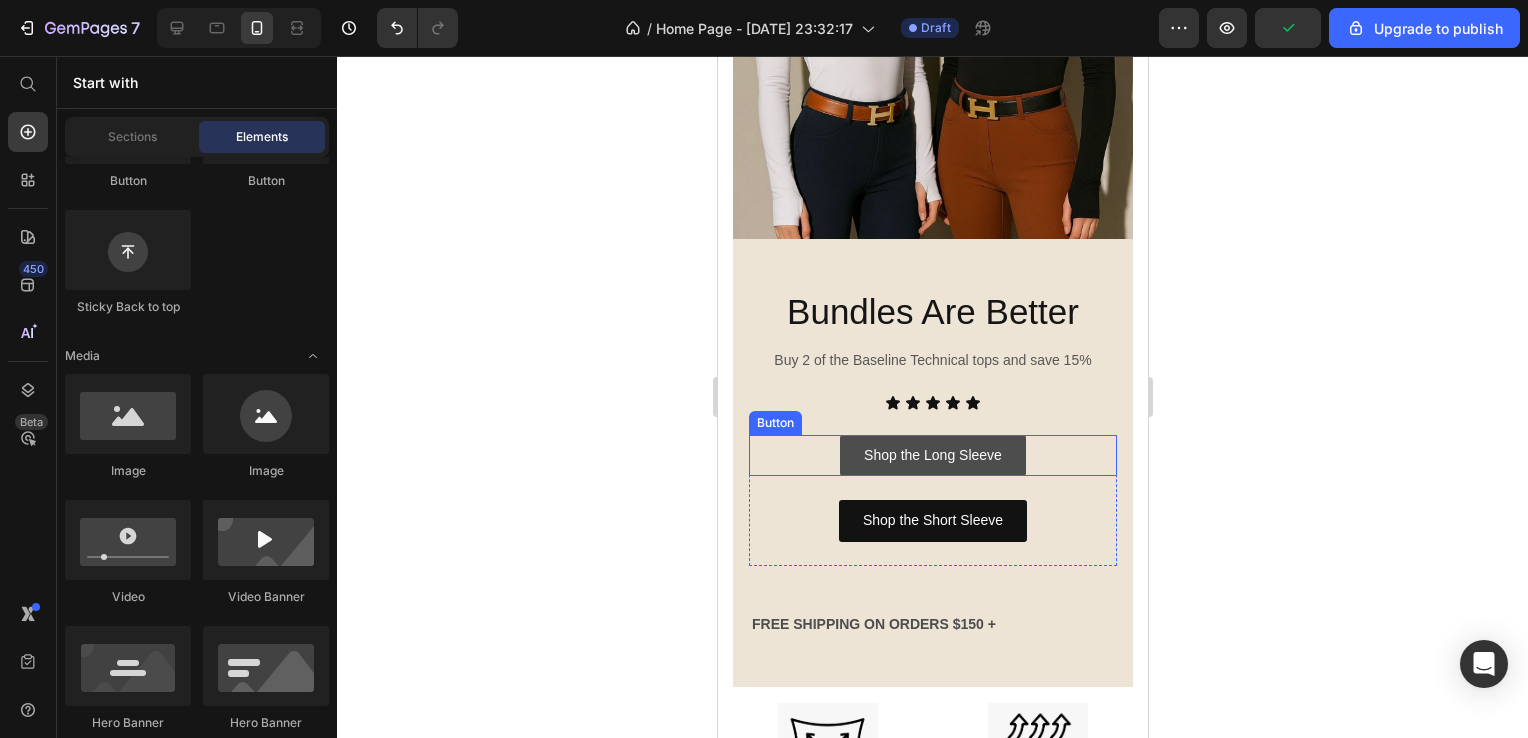 click on "Shop the Long Sleeve" at bounding box center (932, 455) 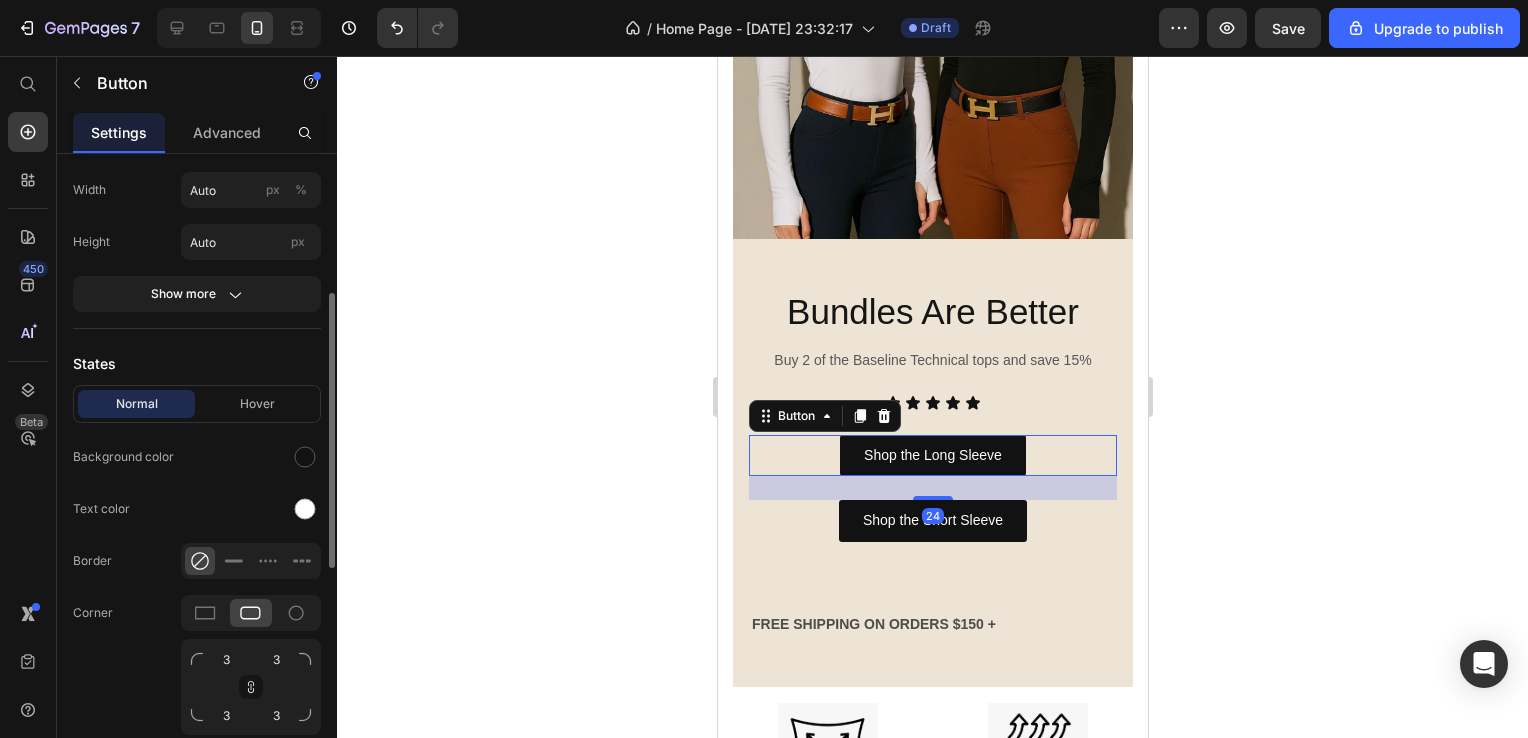 scroll, scrollTop: 324, scrollLeft: 0, axis: vertical 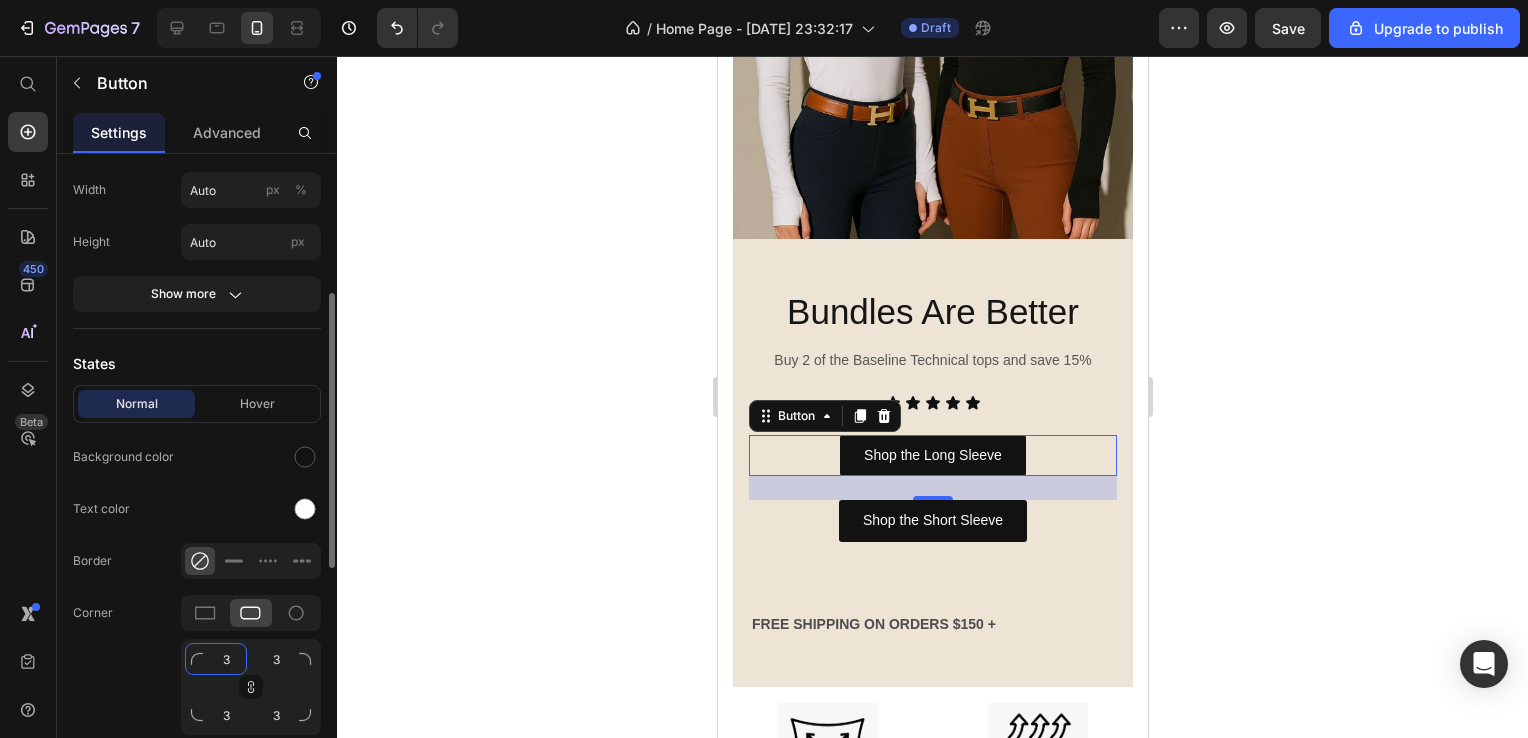 click on "3" 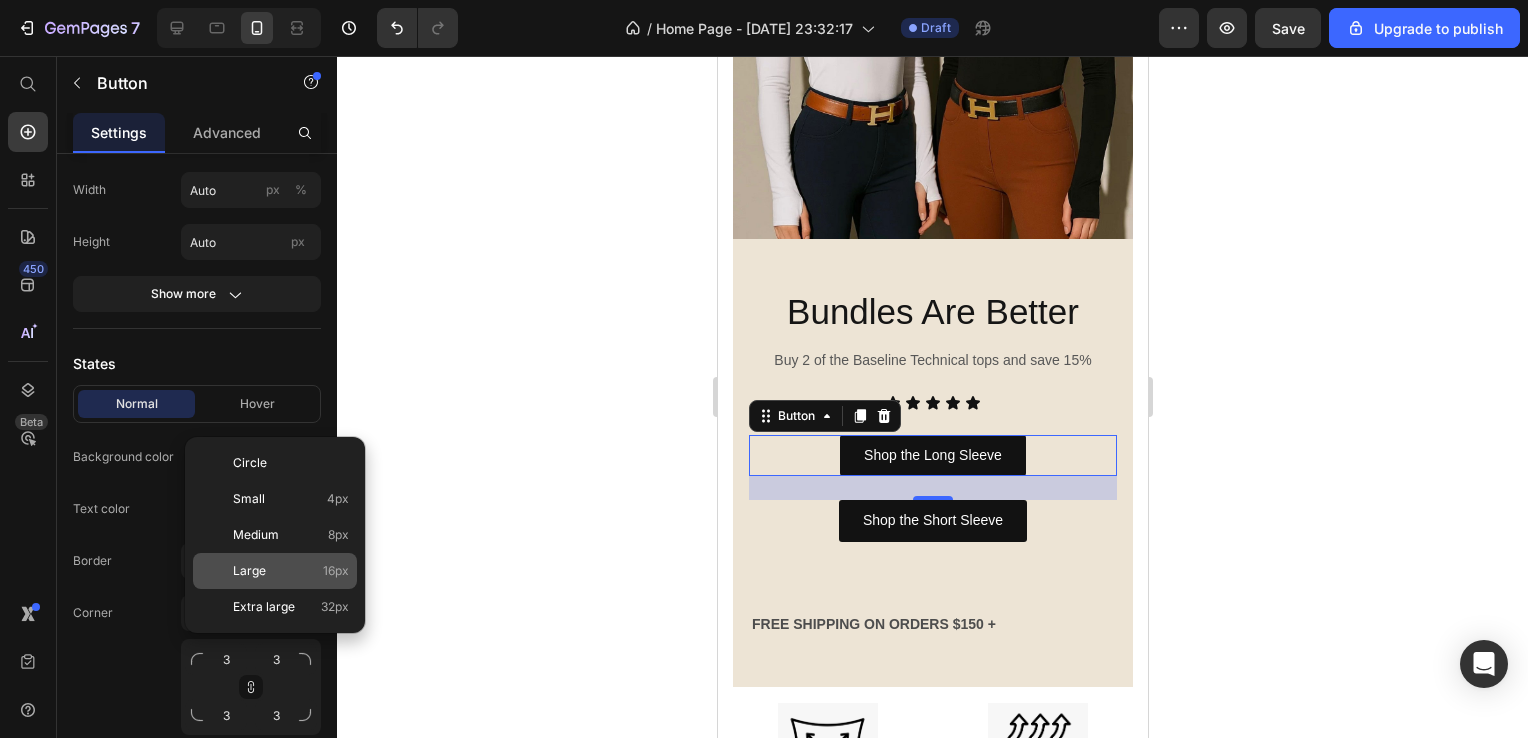 click on "Large 16px" at bounding box center (291, 571) 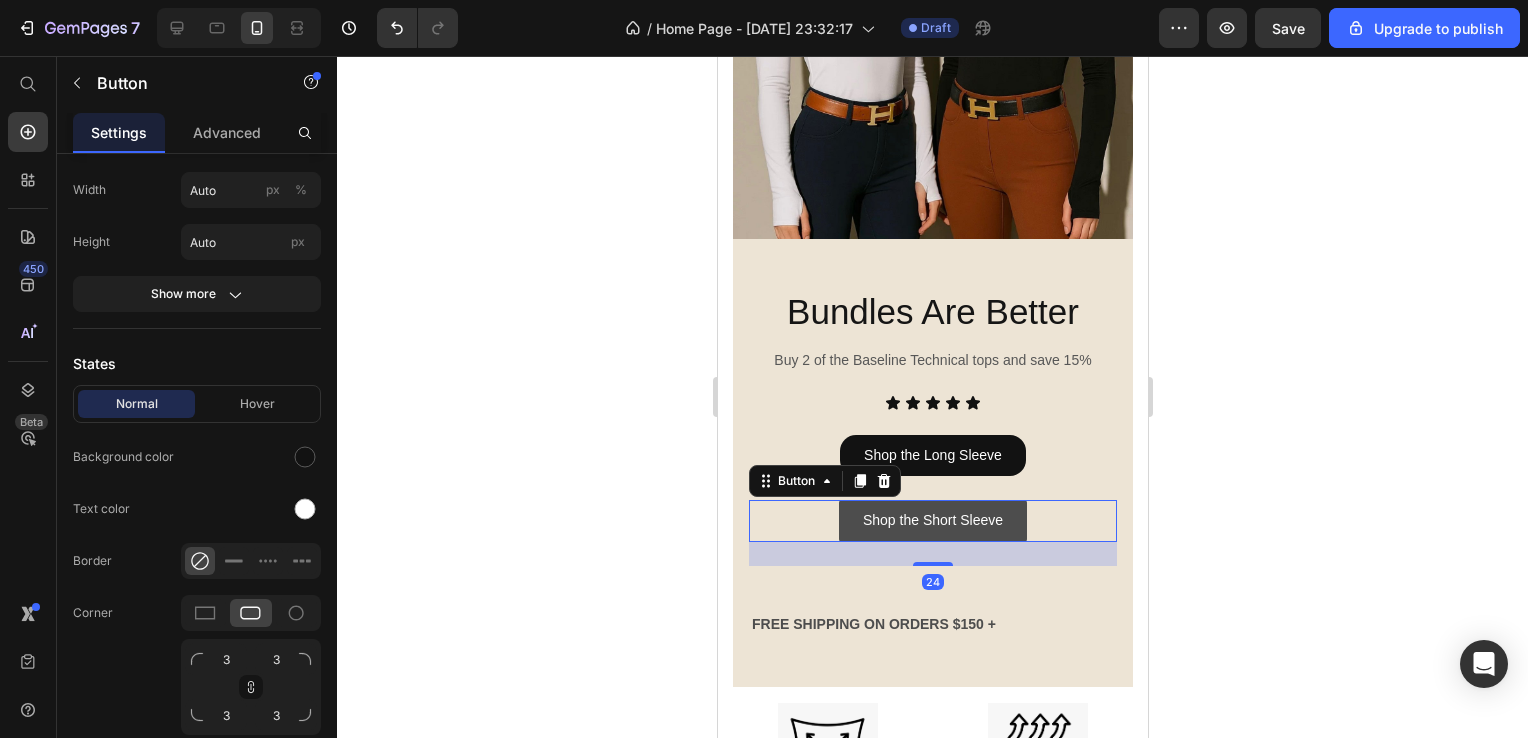 click on "Shop the Short Sleeve" at bounding box center [932, 520] 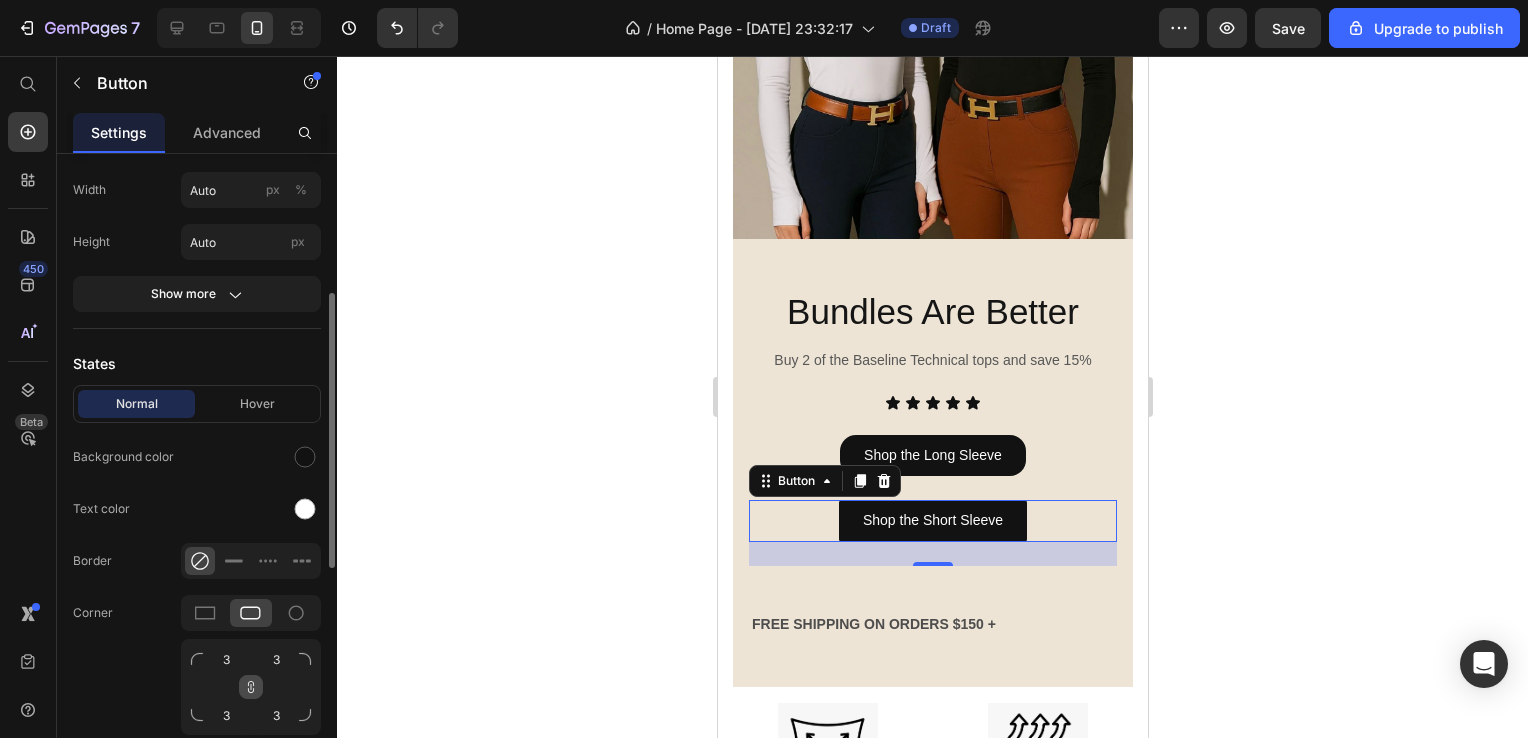 click at bounding box center (251, 687) 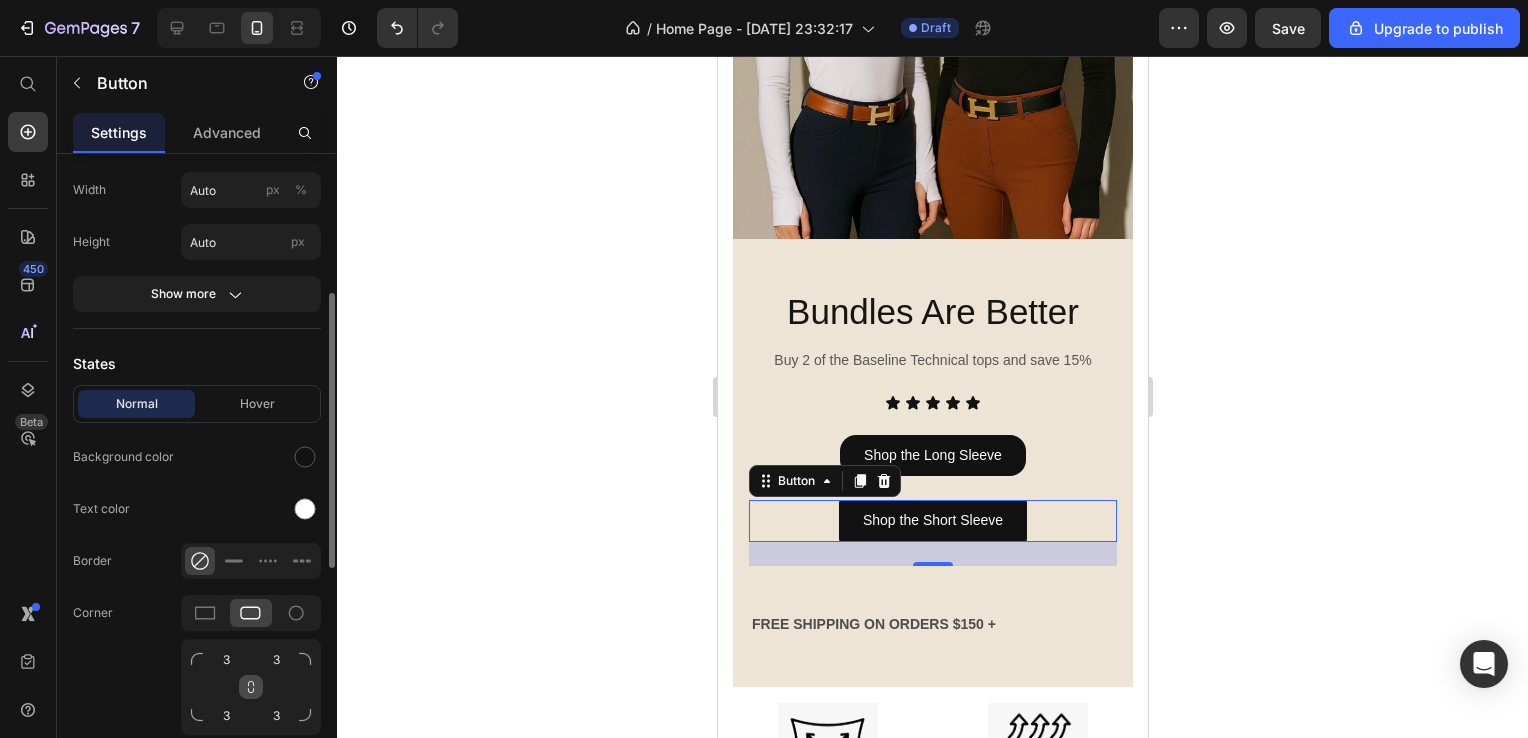 click 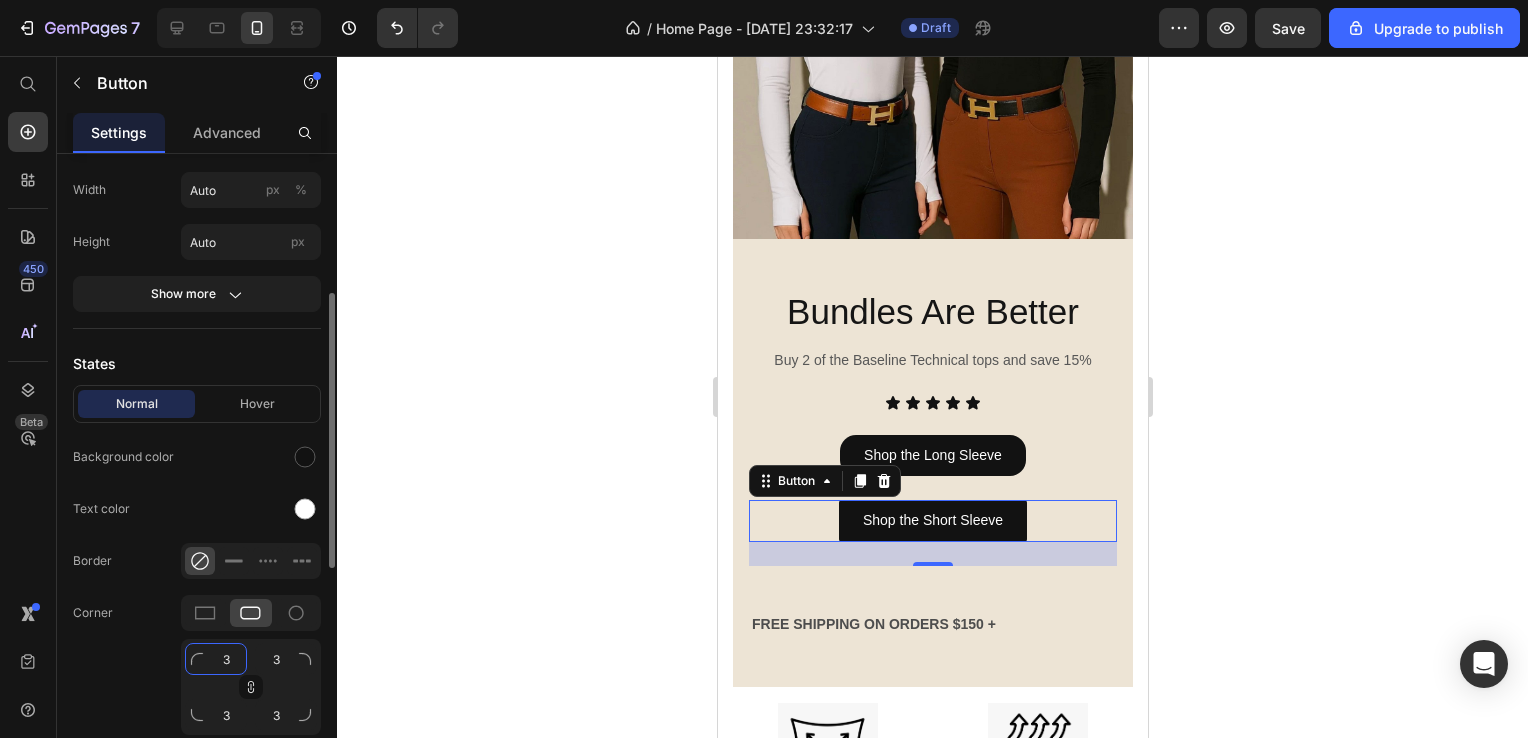 click on "3" 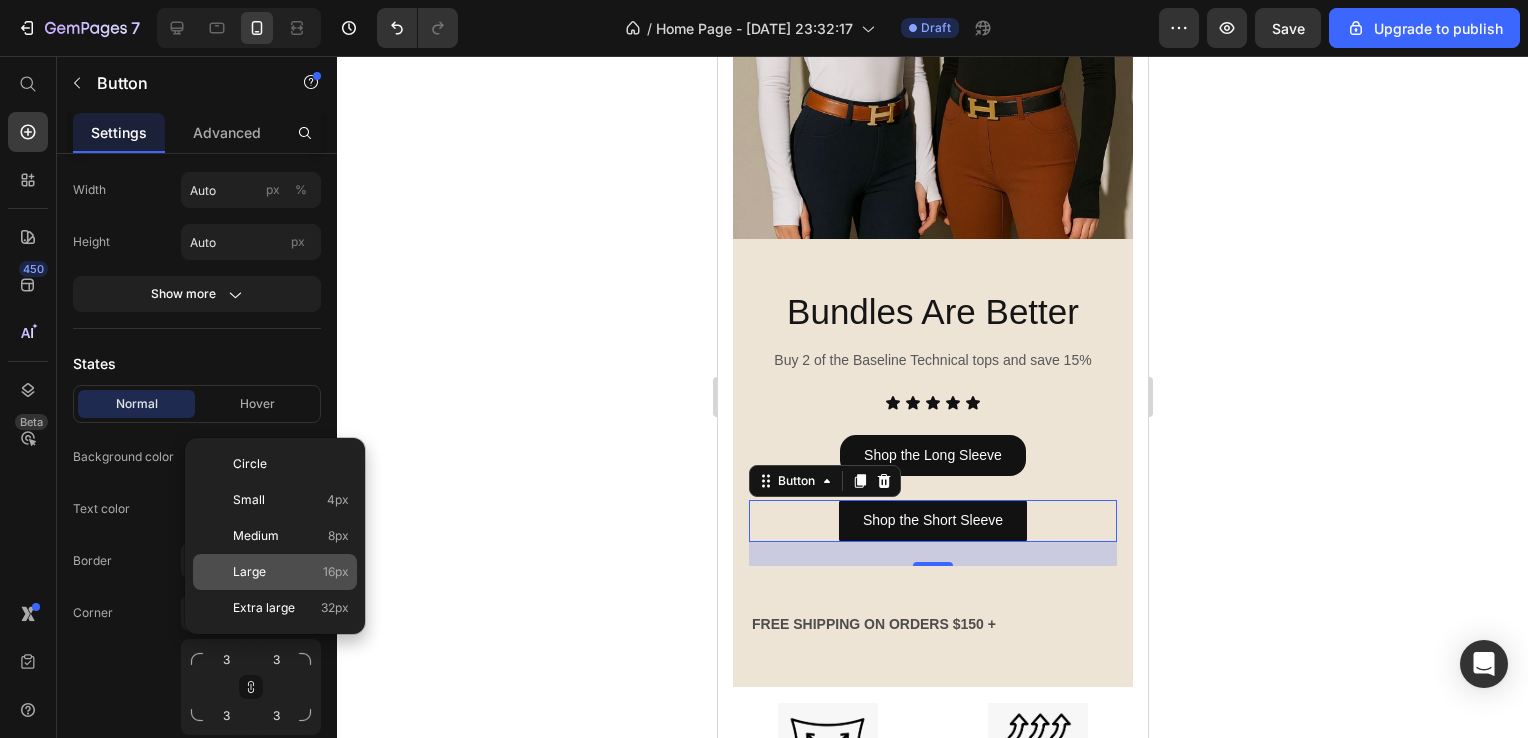 click on "Large" at bounding box center (249, 572) 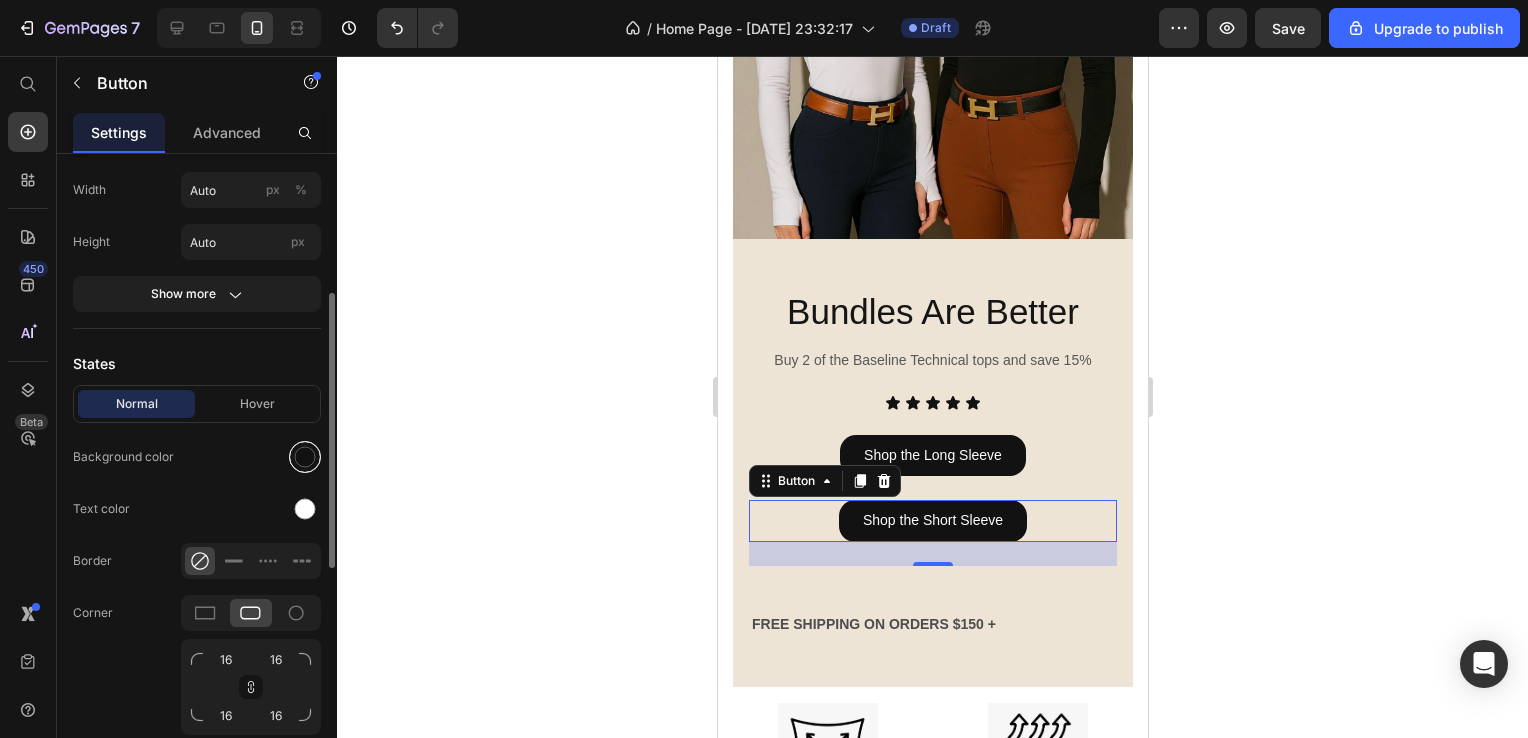 click at bounding box center [305, 457] 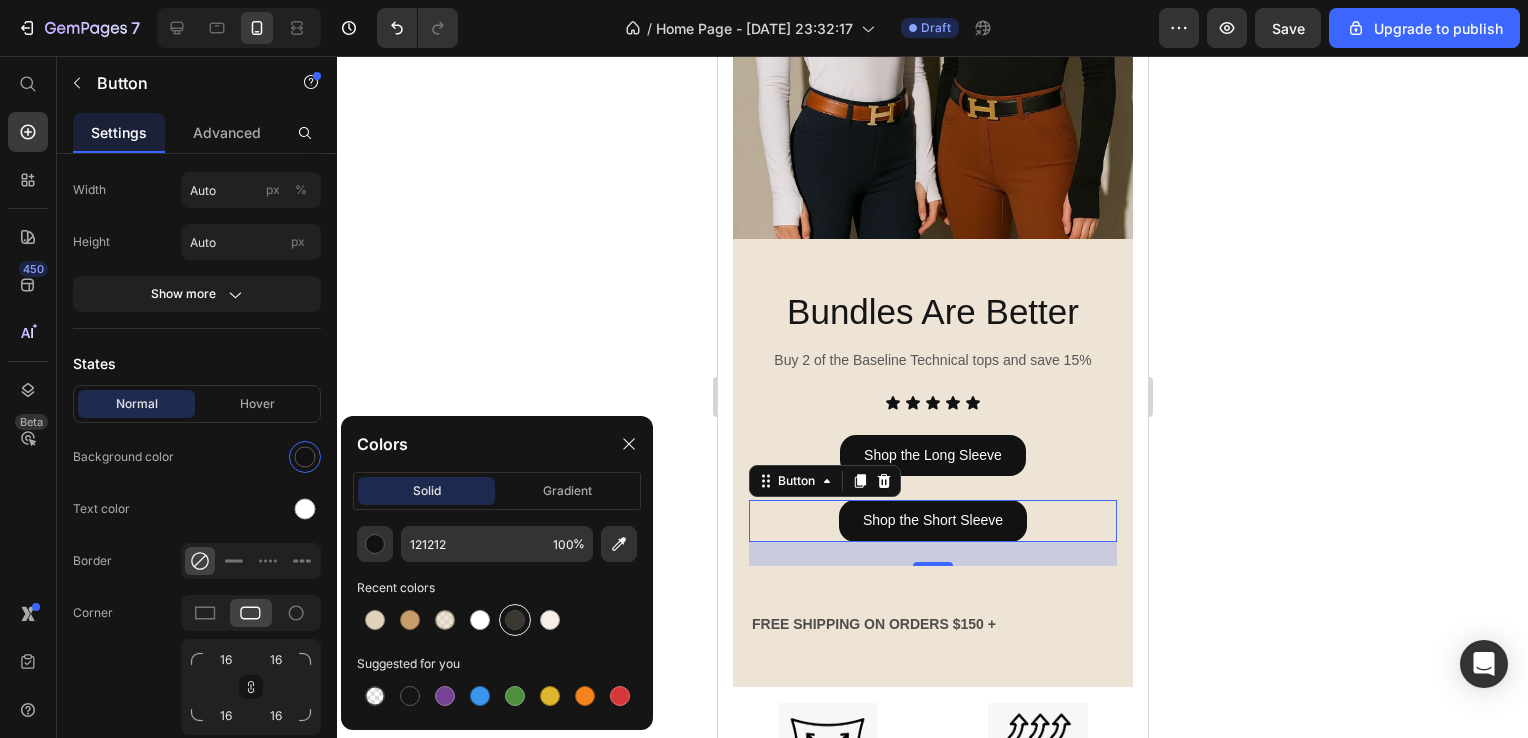 drag, startPoint x: 535, startPoint y: 614, endPoint x: 516, endPoint y: 615, distance: 19.026299 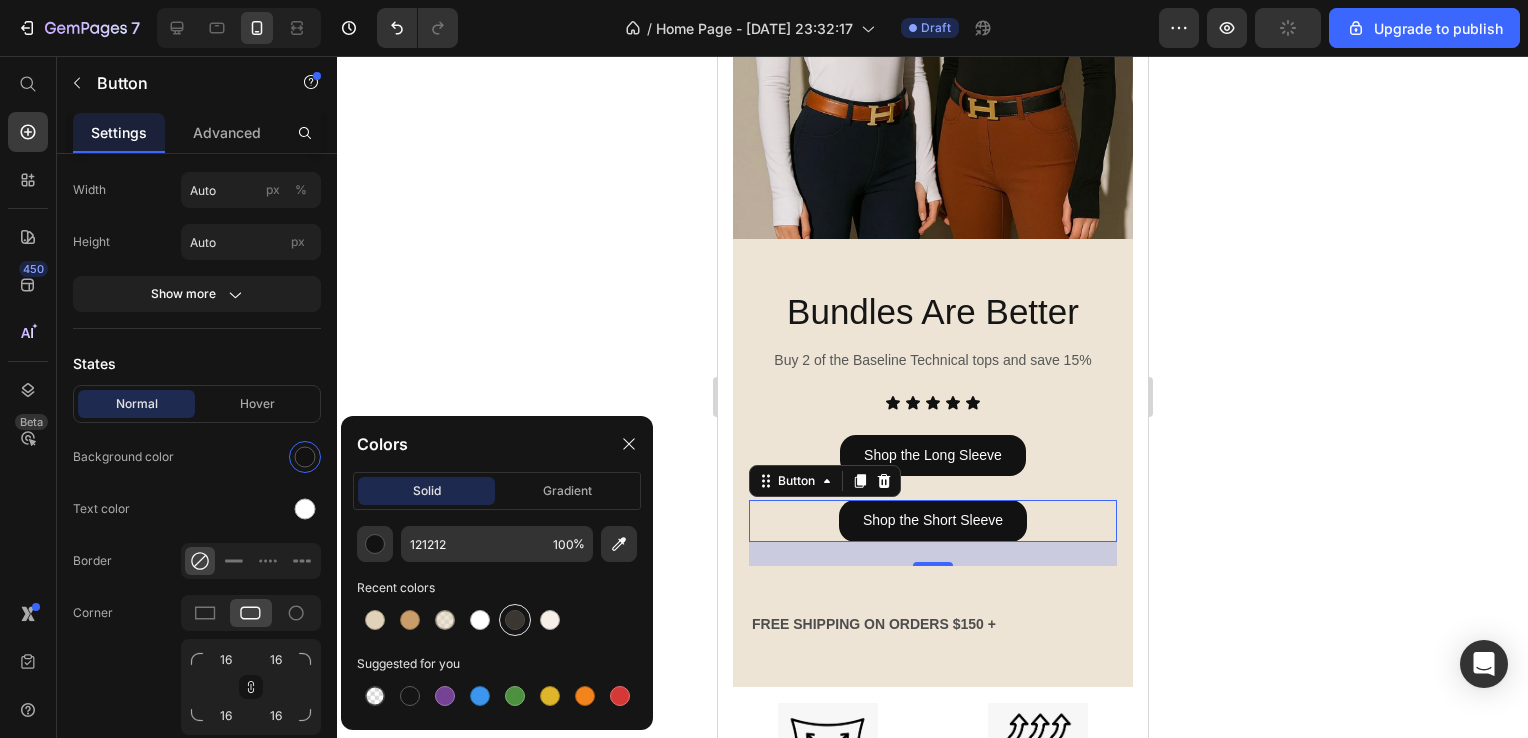 click at bounding box center [515, 620] 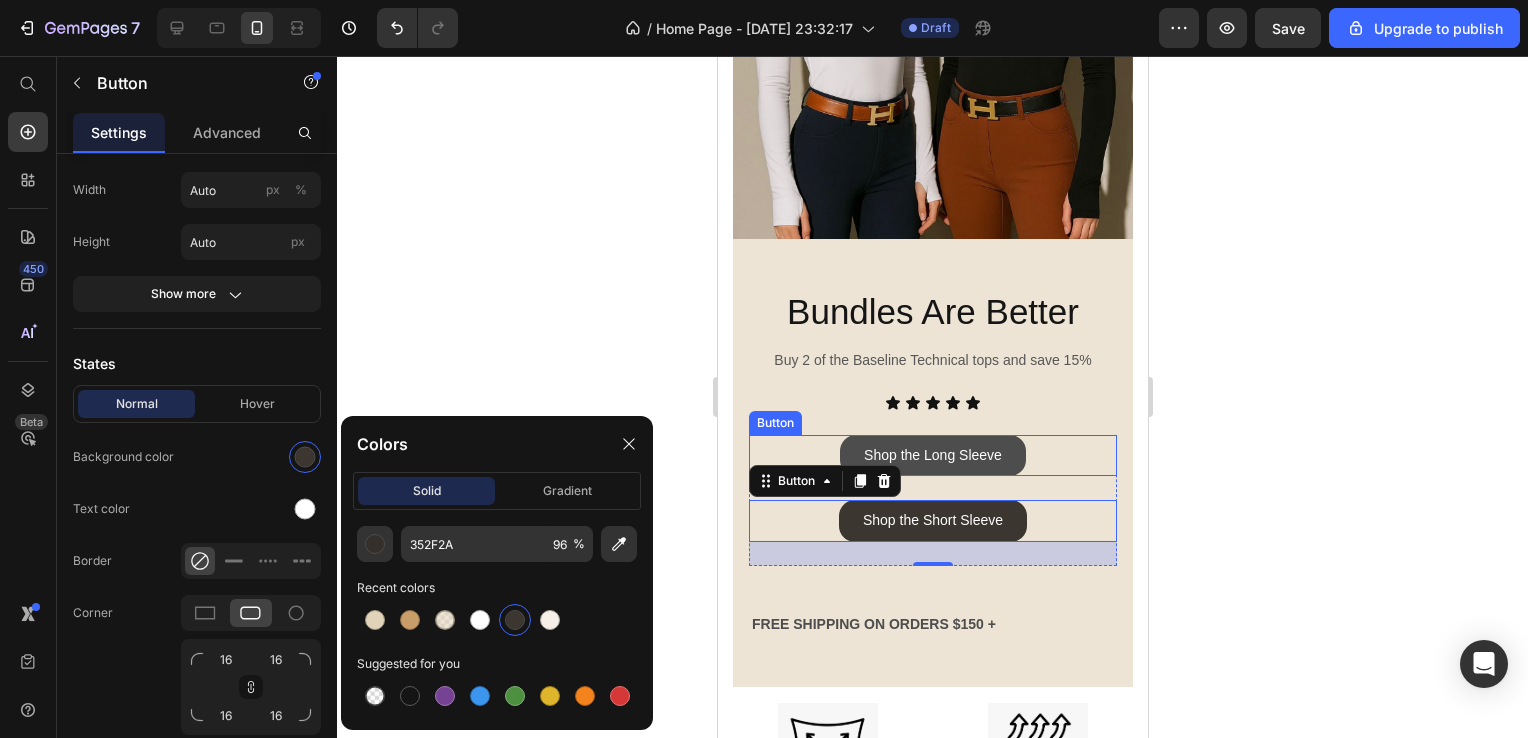 click on "Shop the Long Sleeve" at bounding box center (932, 455) 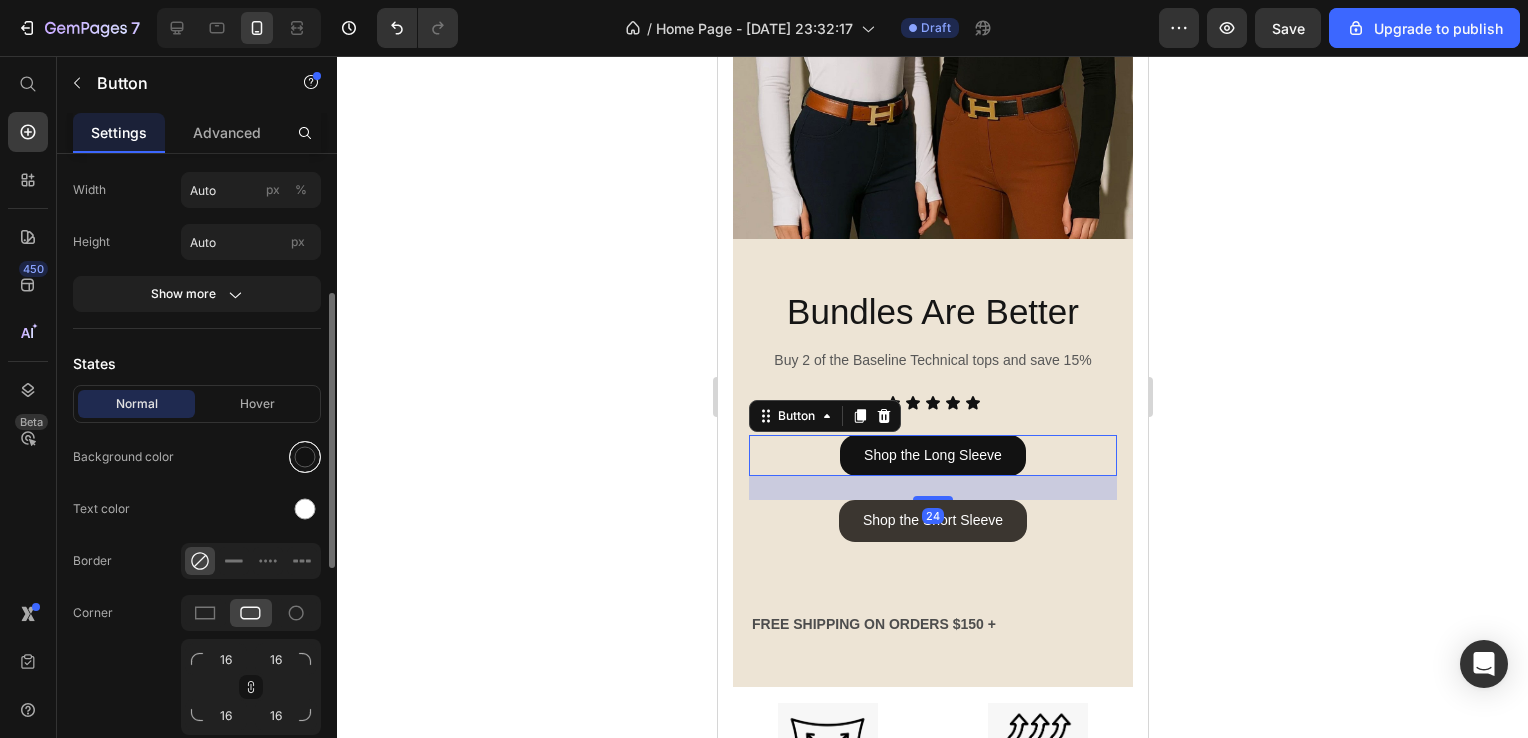 click at bounding box center [305, 457] 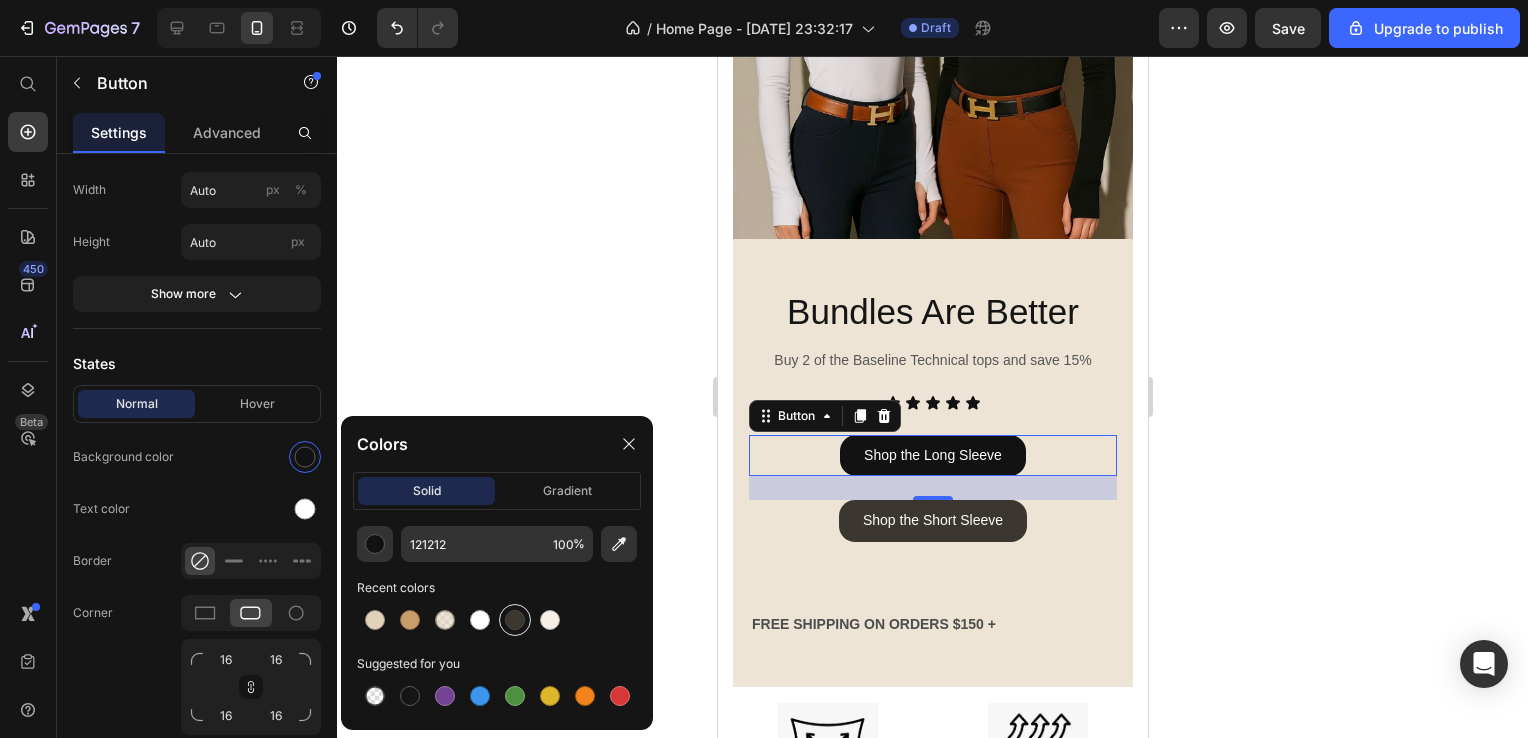 click at bounding box center [515, 620] 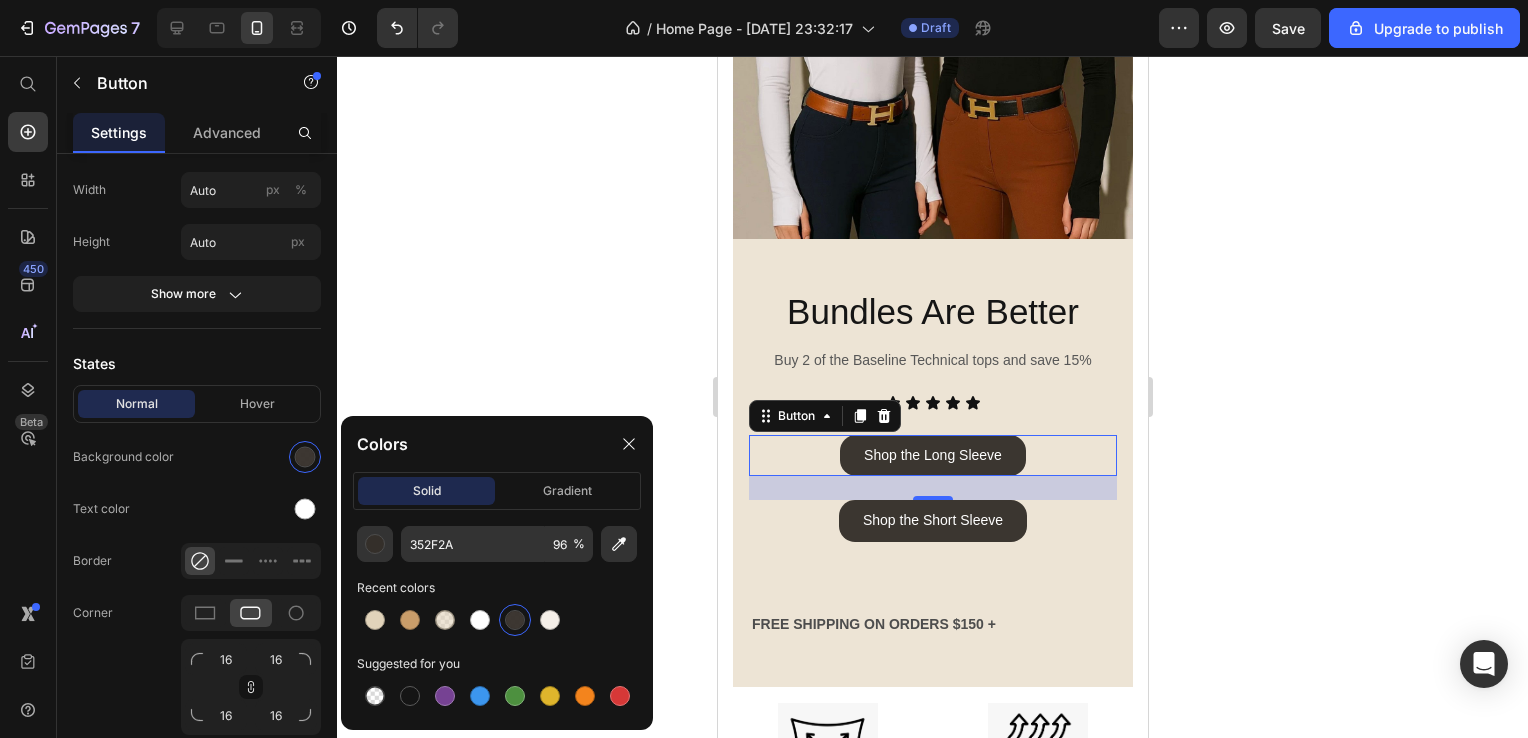 click 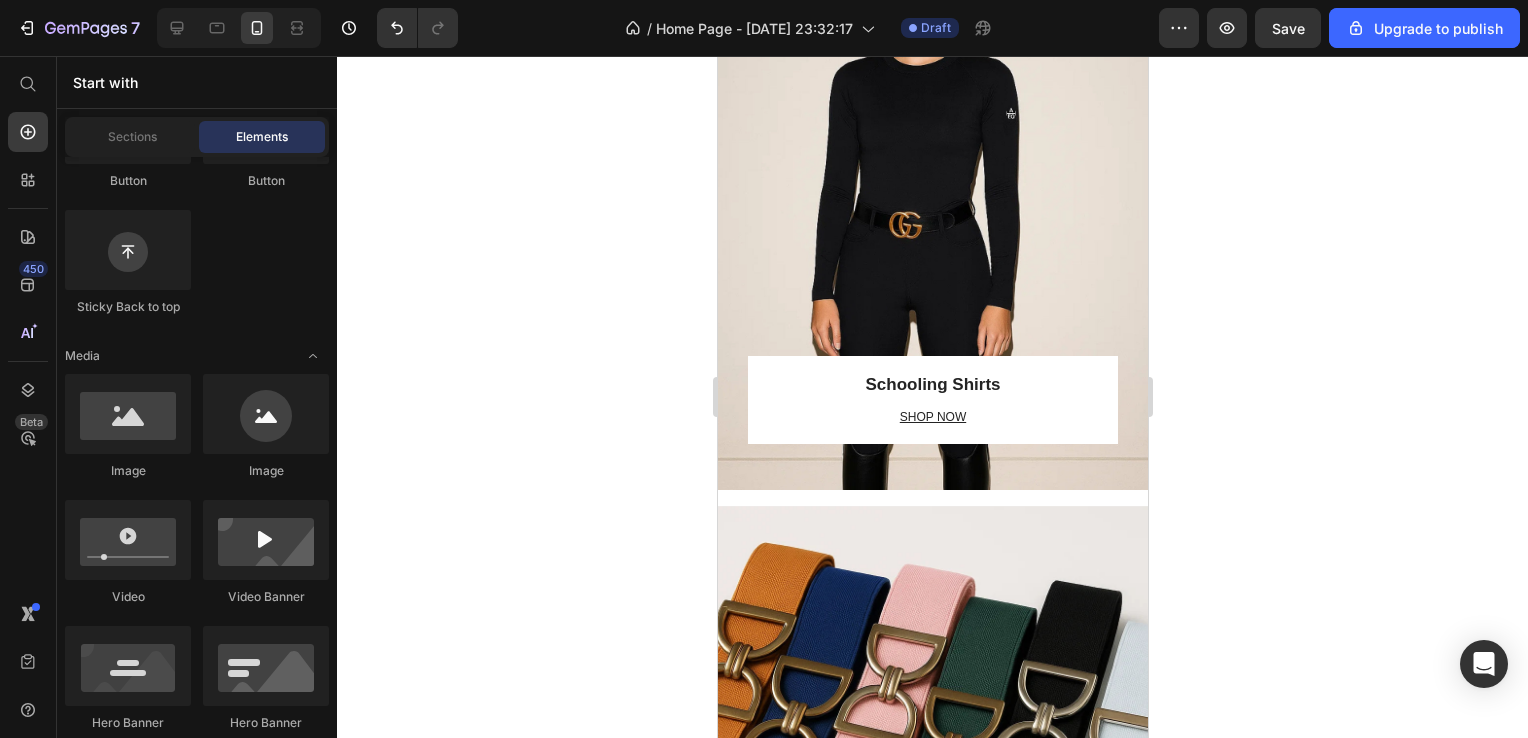 scroll, scrollTop: 1022, scrollLeft: 0, axis: vertical 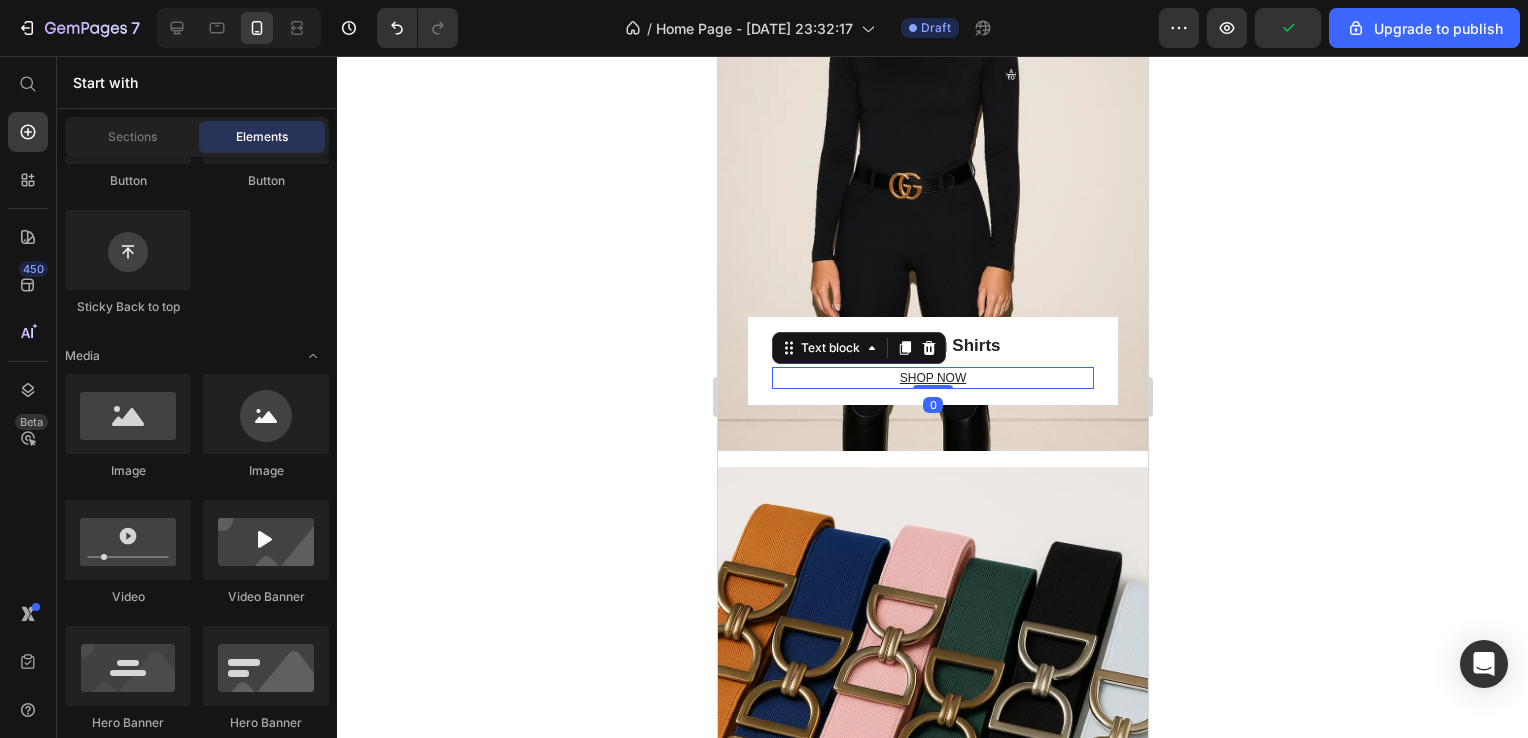 click on "SHOP NOW" at bounding box center (932, 378) 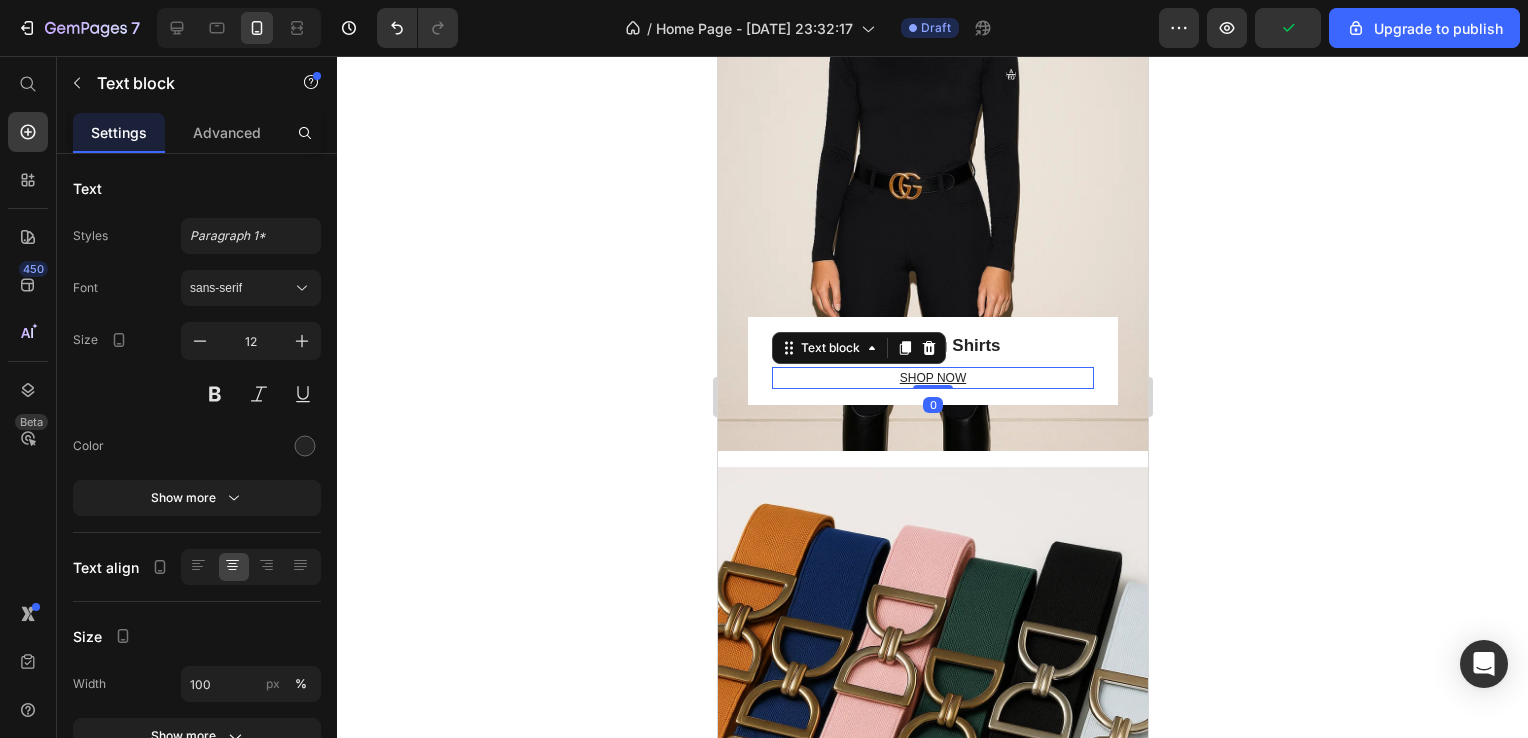 click 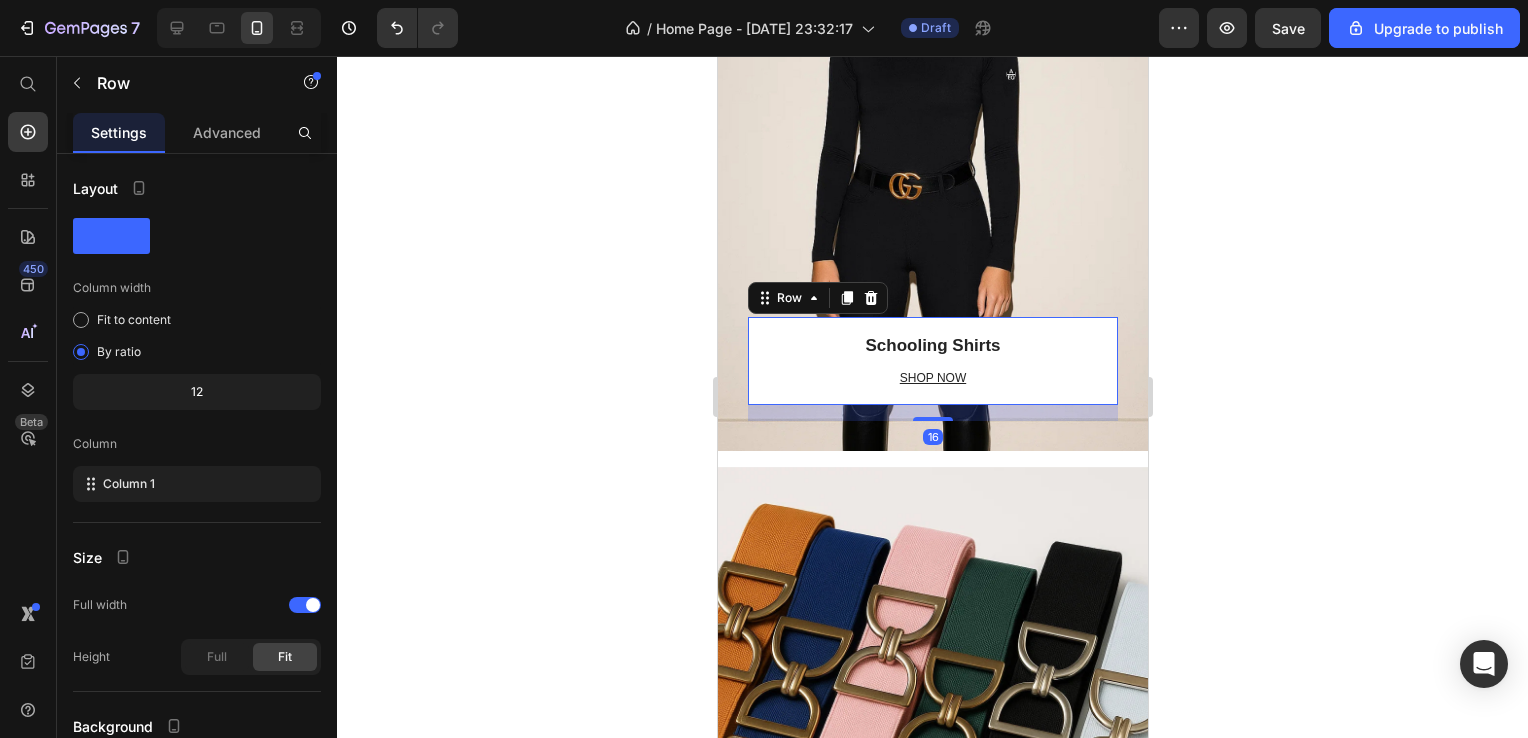 click on "Schooling Shirts Text block SHOP NOW Text block Row   16" at bounding box center (932, 361) 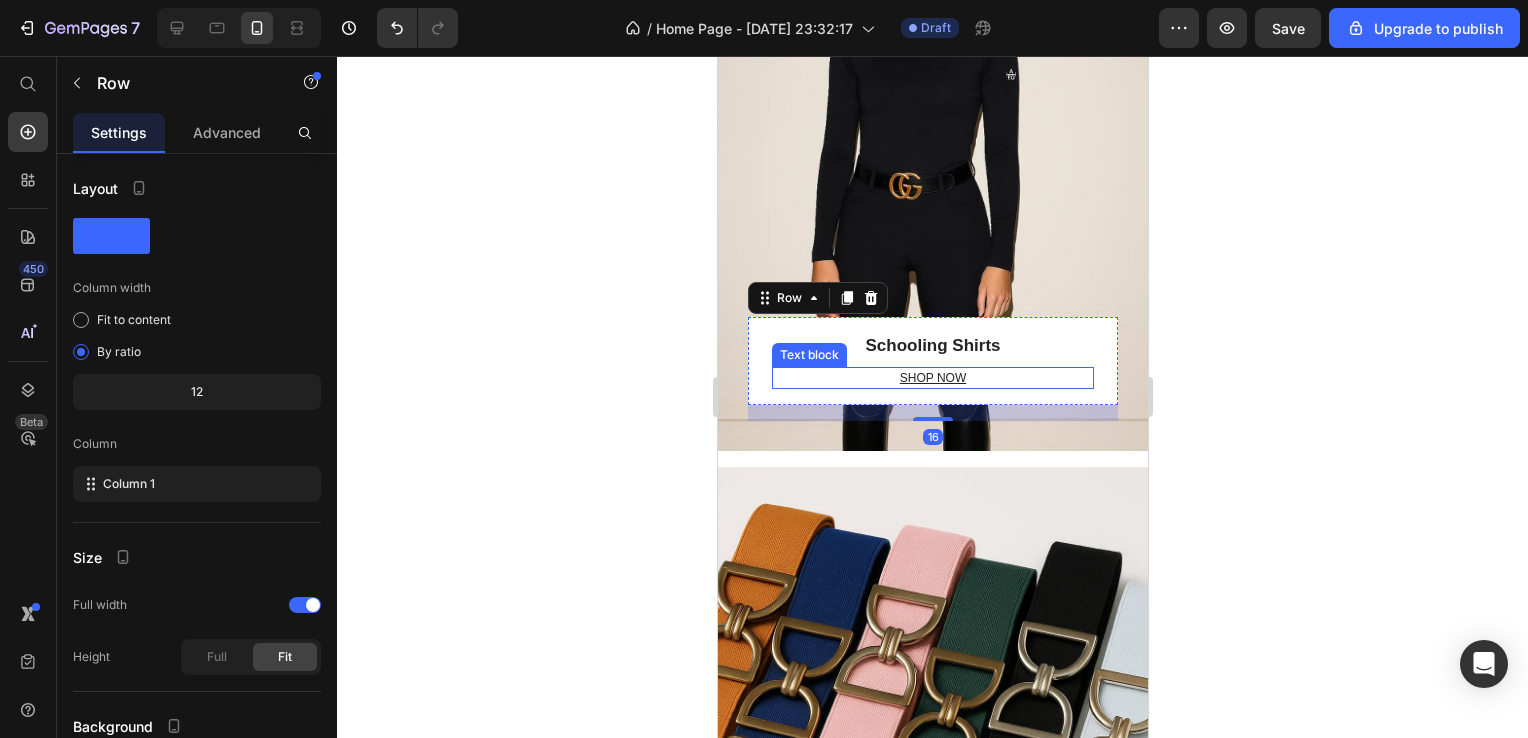 click on "SHOP NOW" at bounding box center [932, 378] 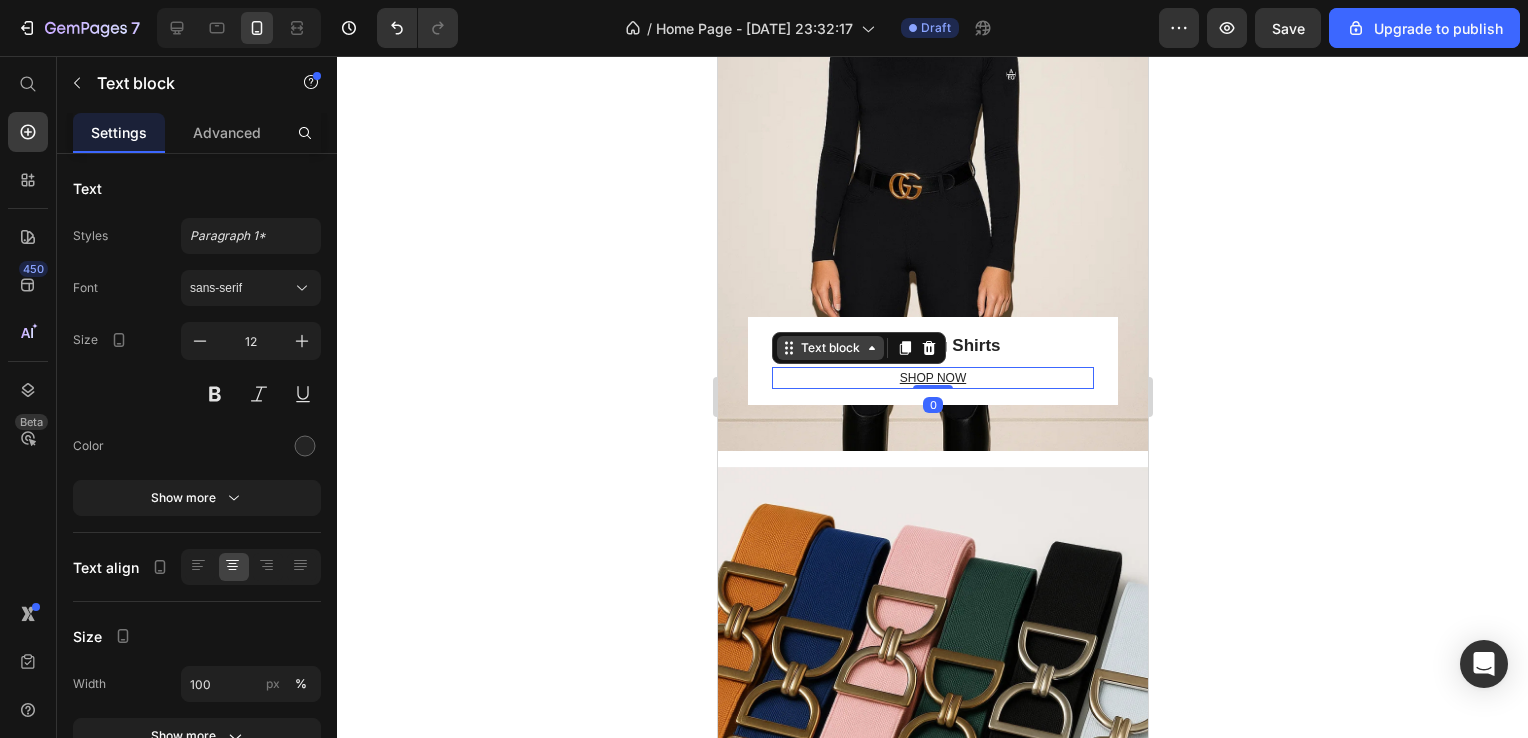 click on "Text block" at bounding box center [829, 348] 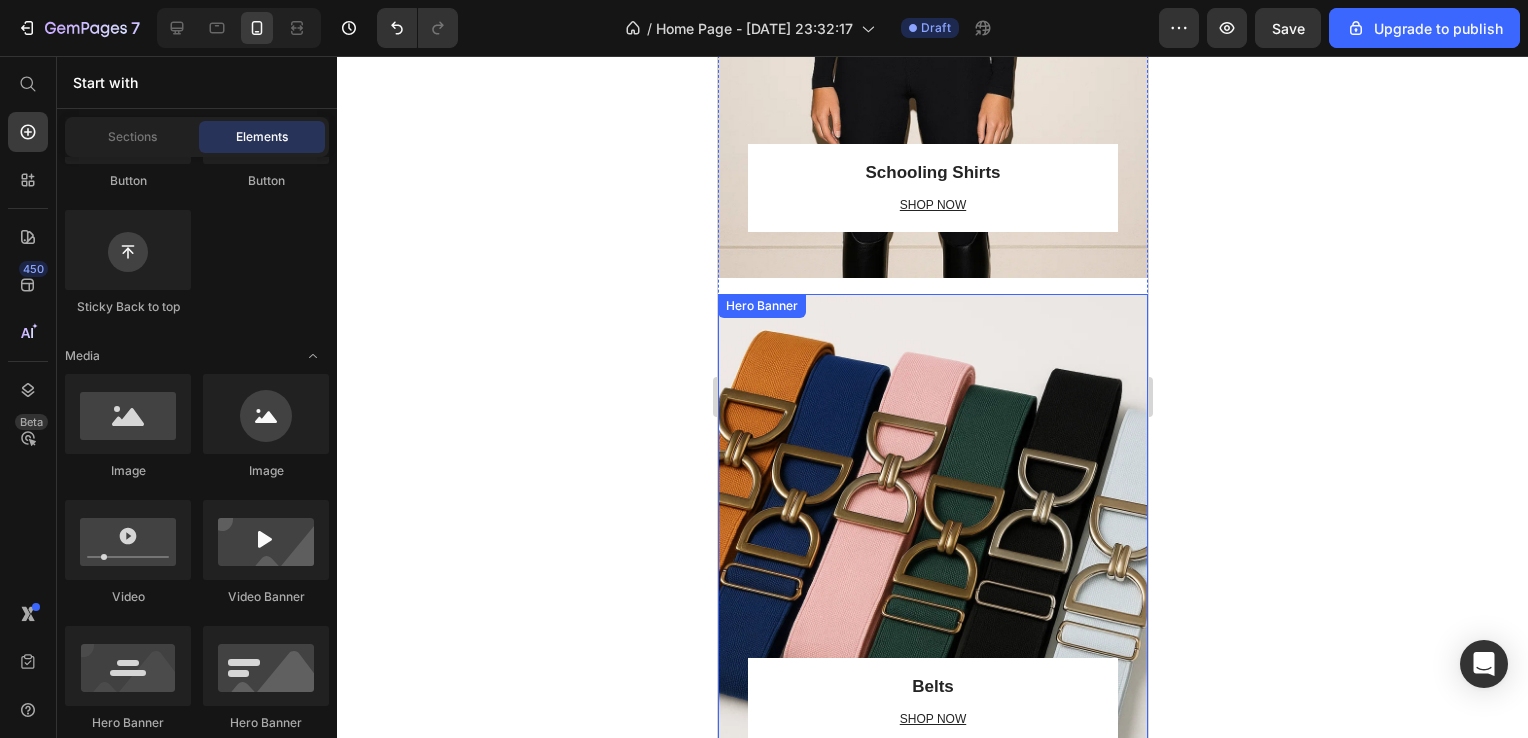 scroll, scrollTop: 1179, scrollLeft: 0, axis: vertical 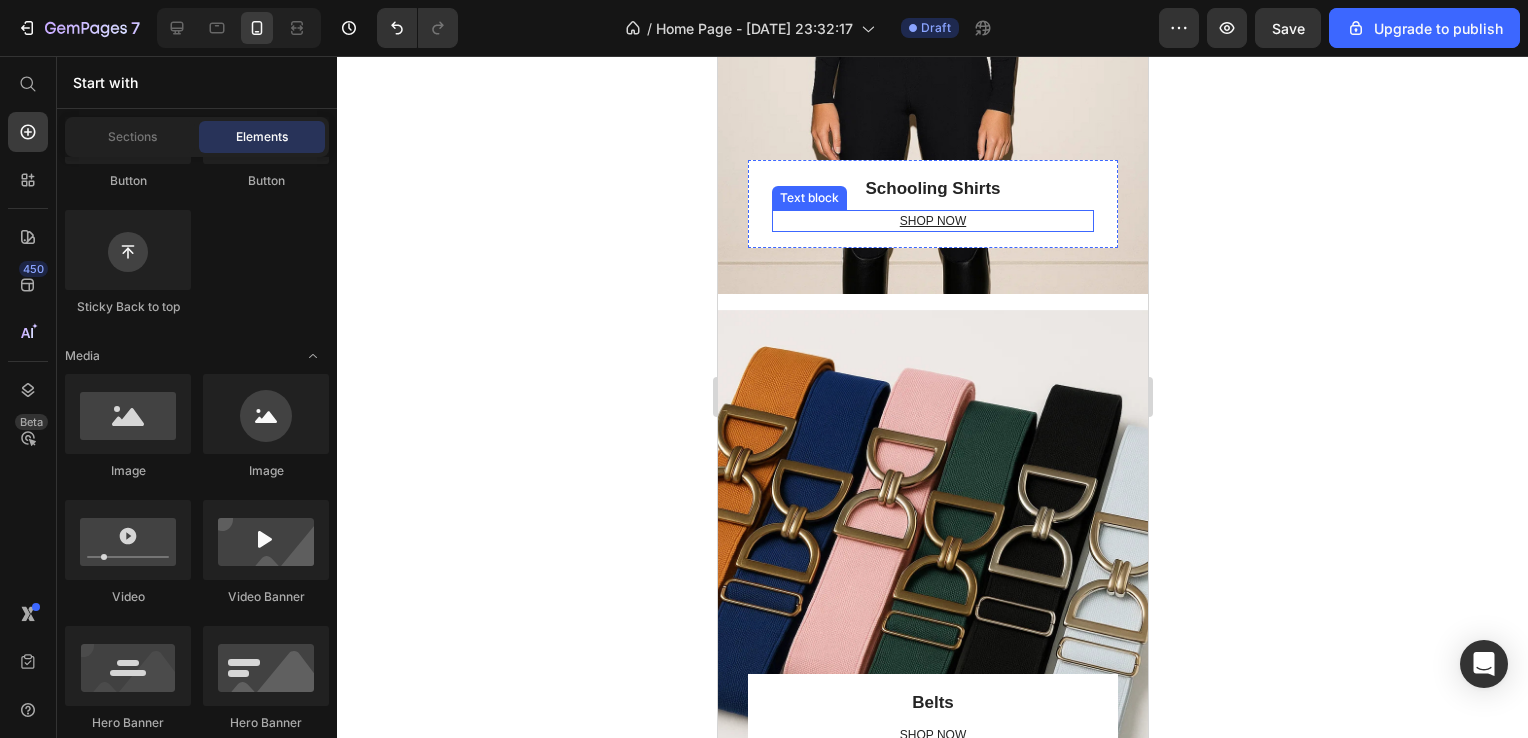click on "SHOP NOW" at bounding box center [932, 221] 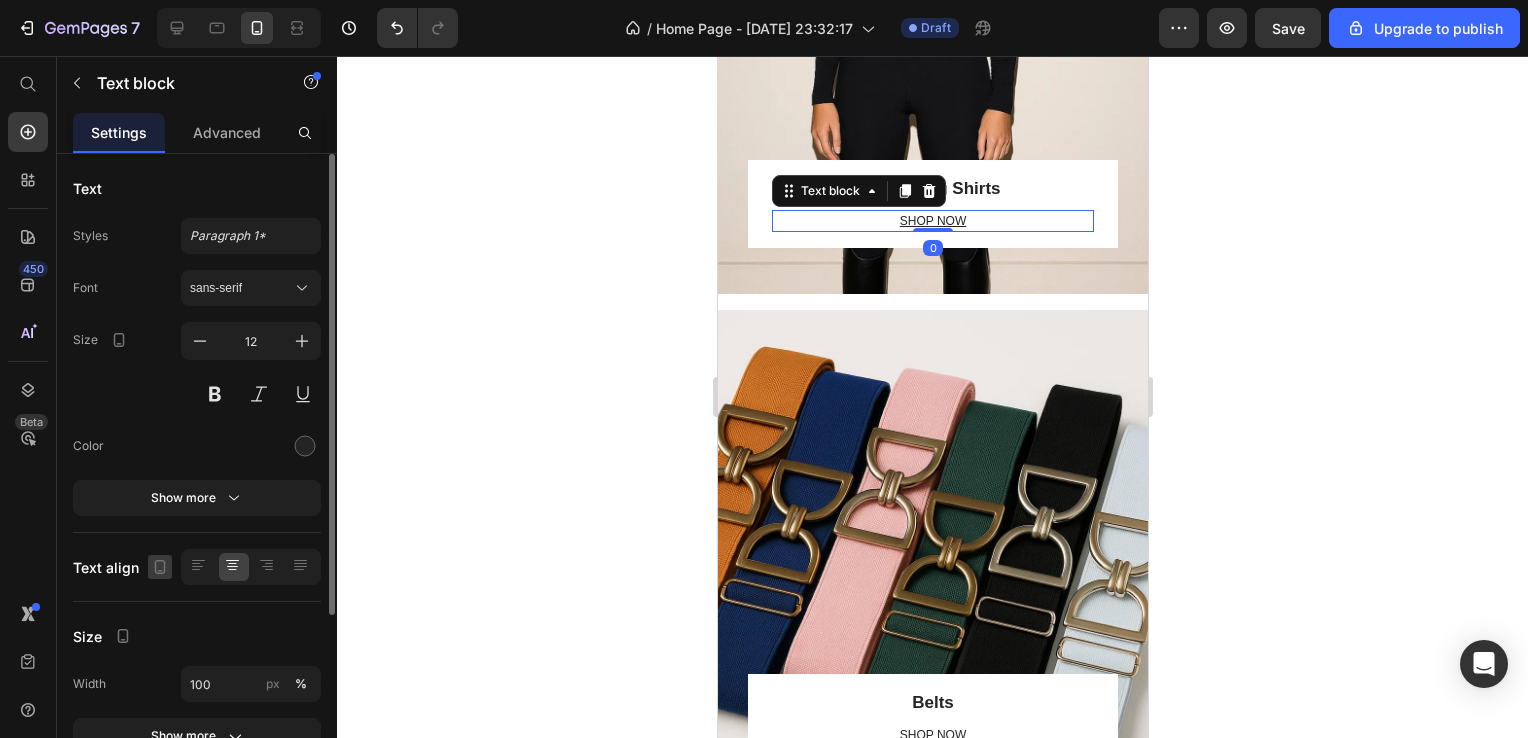 scroll, scrollTop: 251, scrollLeft: 0, axis: vertical 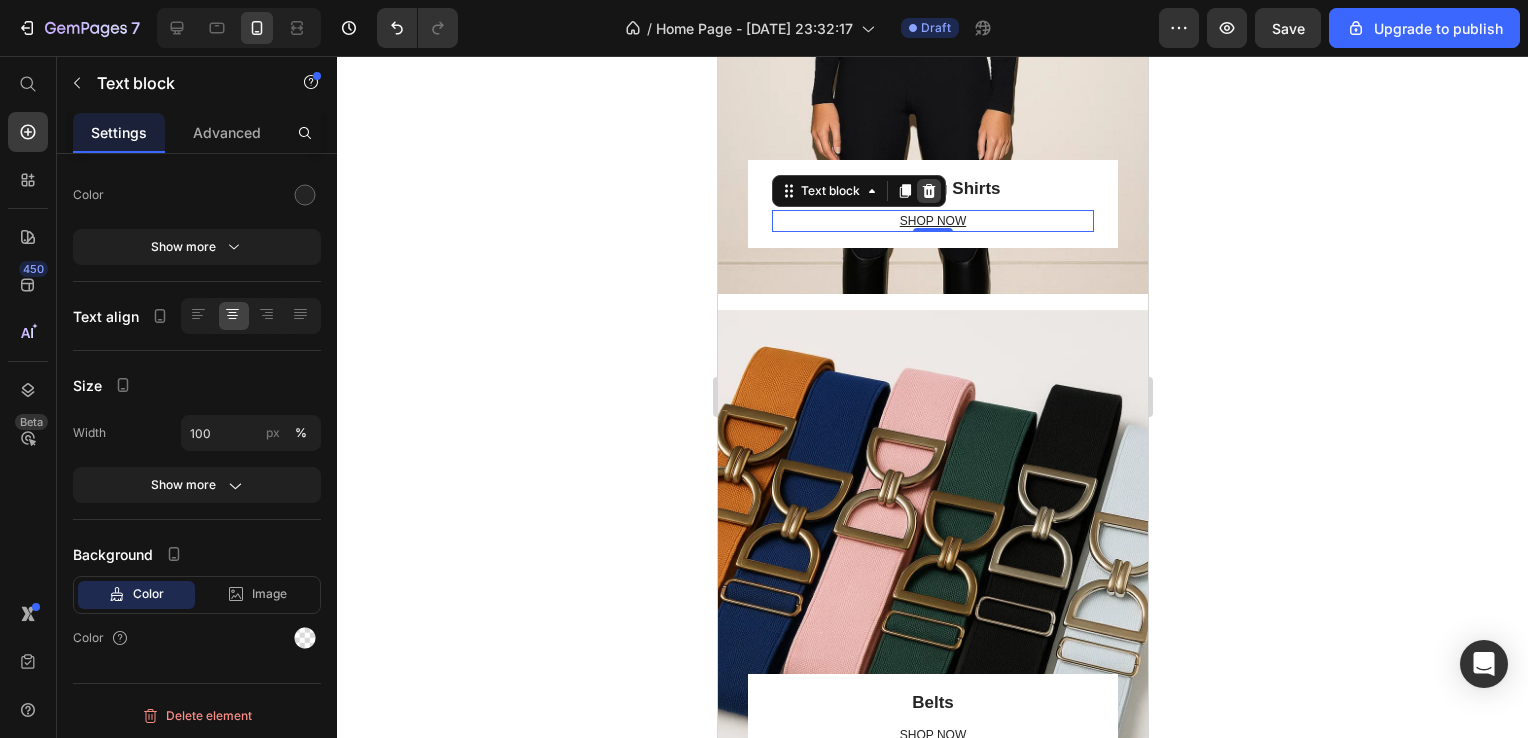 click at bounding box center [928, 191] 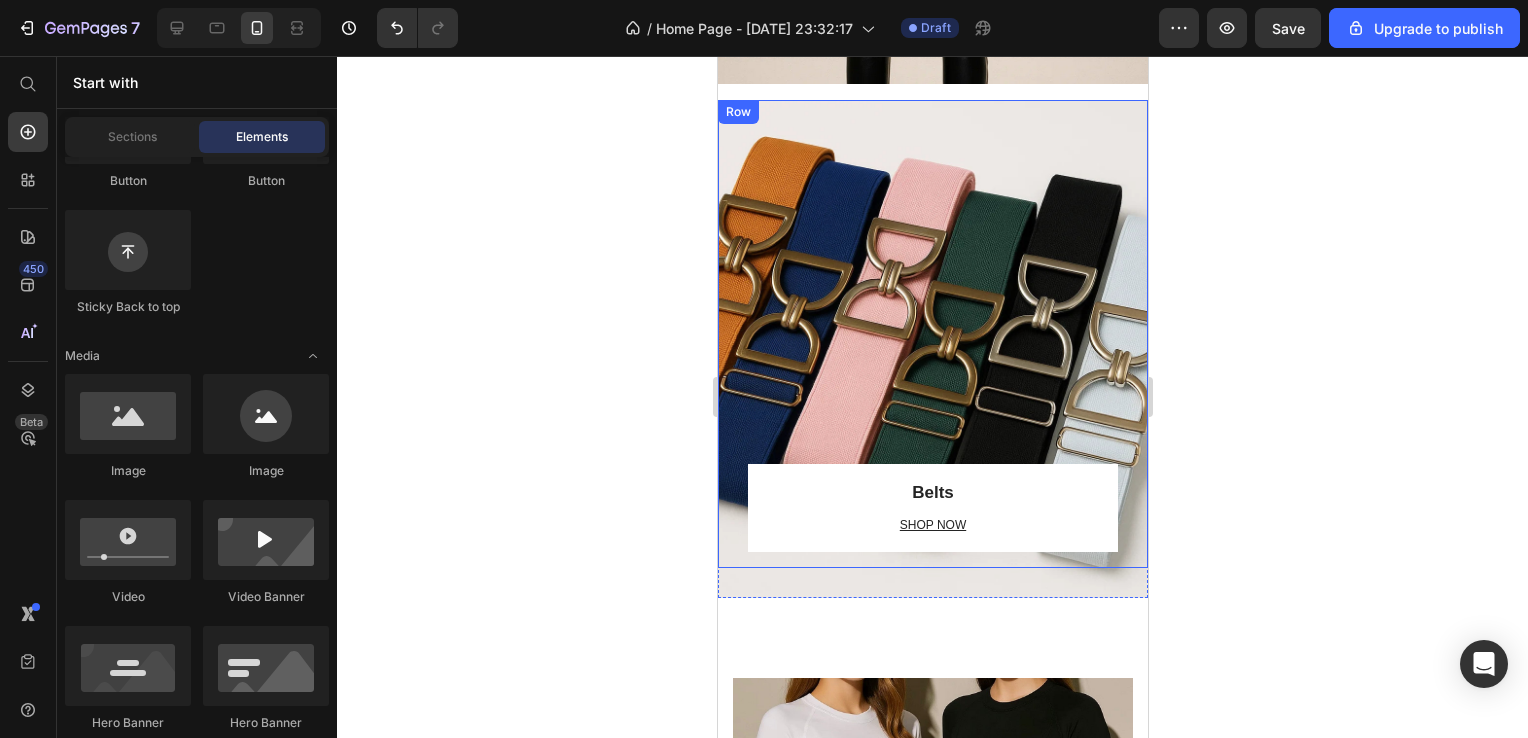 scroll, scrollTop: 1371, scrollLeft: 0, axis: vertical 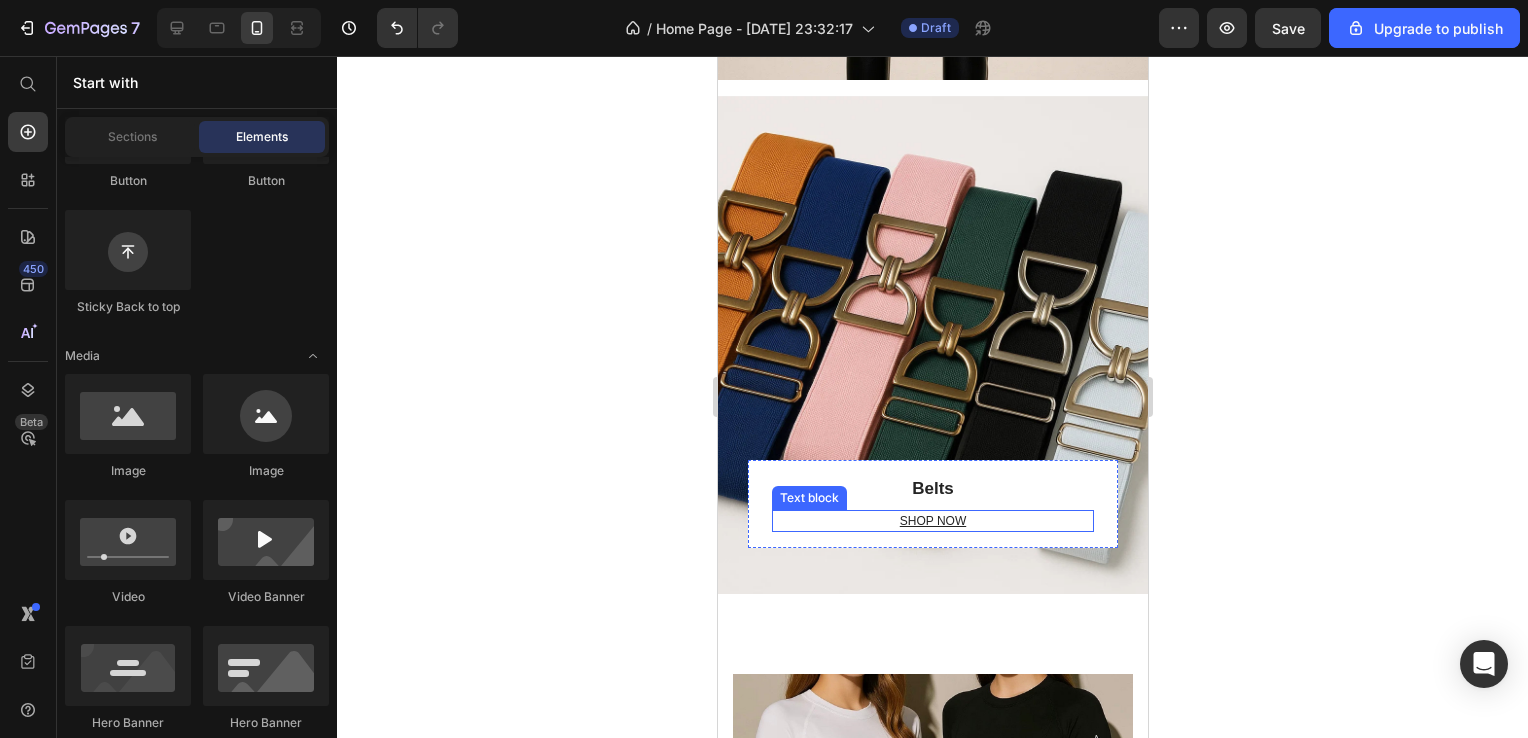 click on "SHOP NOW" at bounding box center (932, 521) 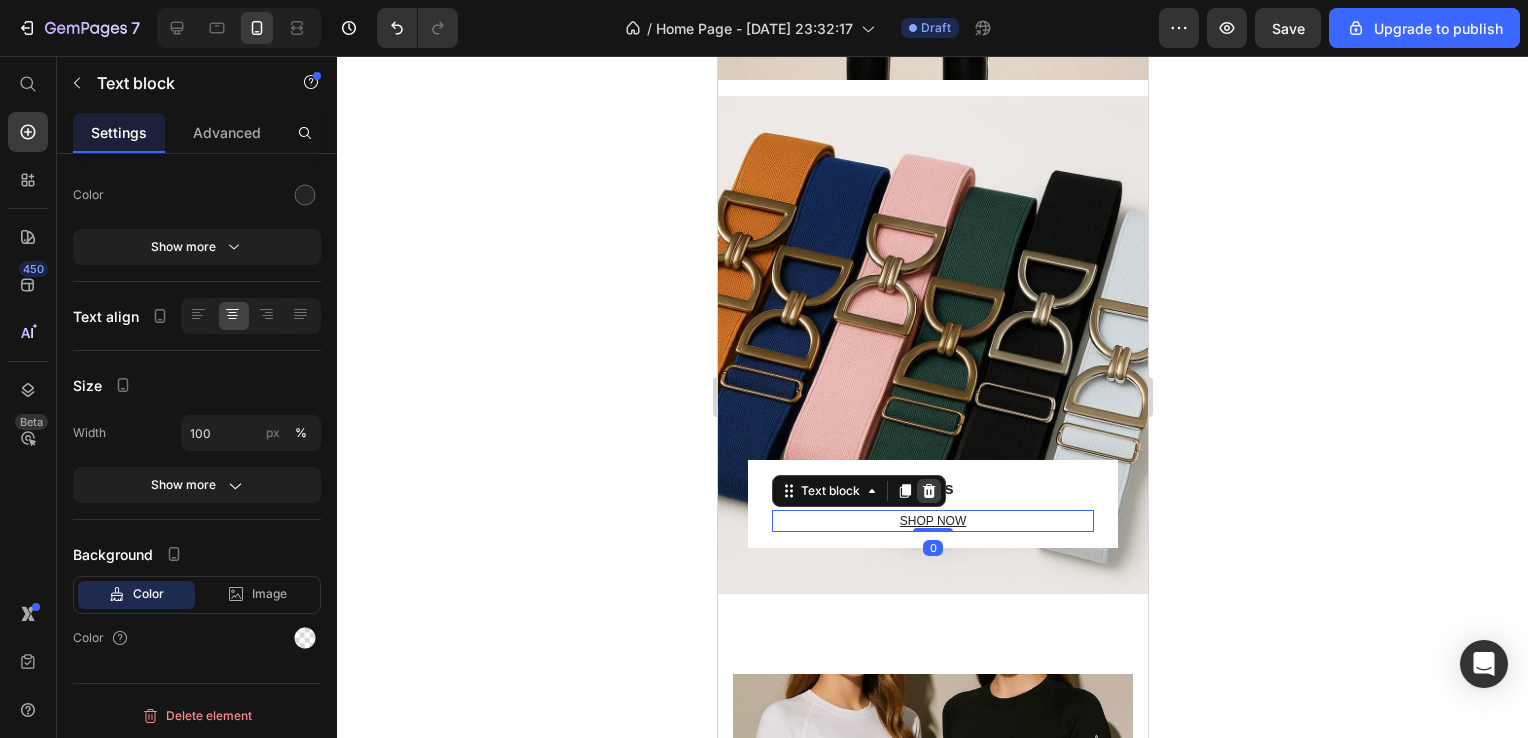 click at bounding box center [928, 491] 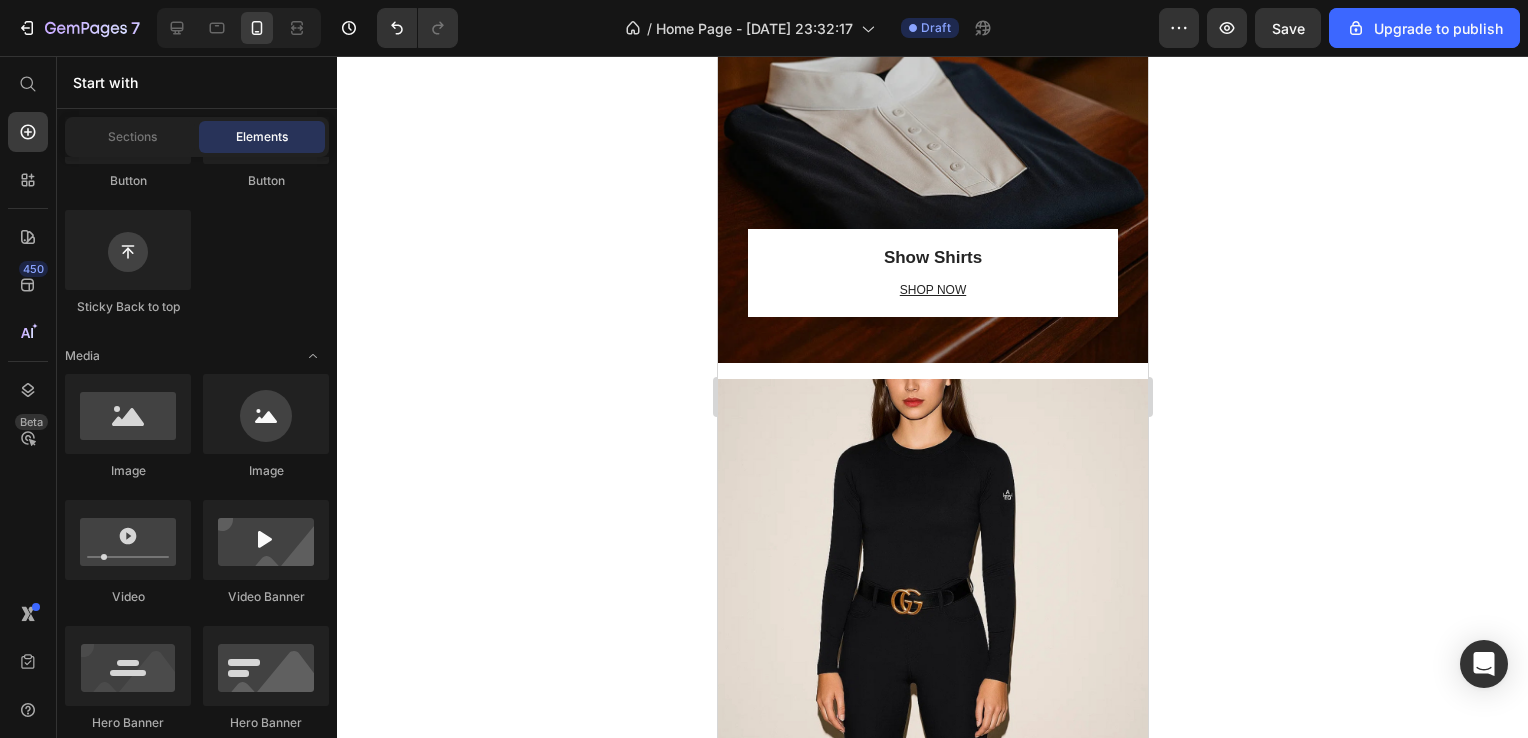 scroll, scrollTop: 576, scrollLeft: 0, axis: vertical 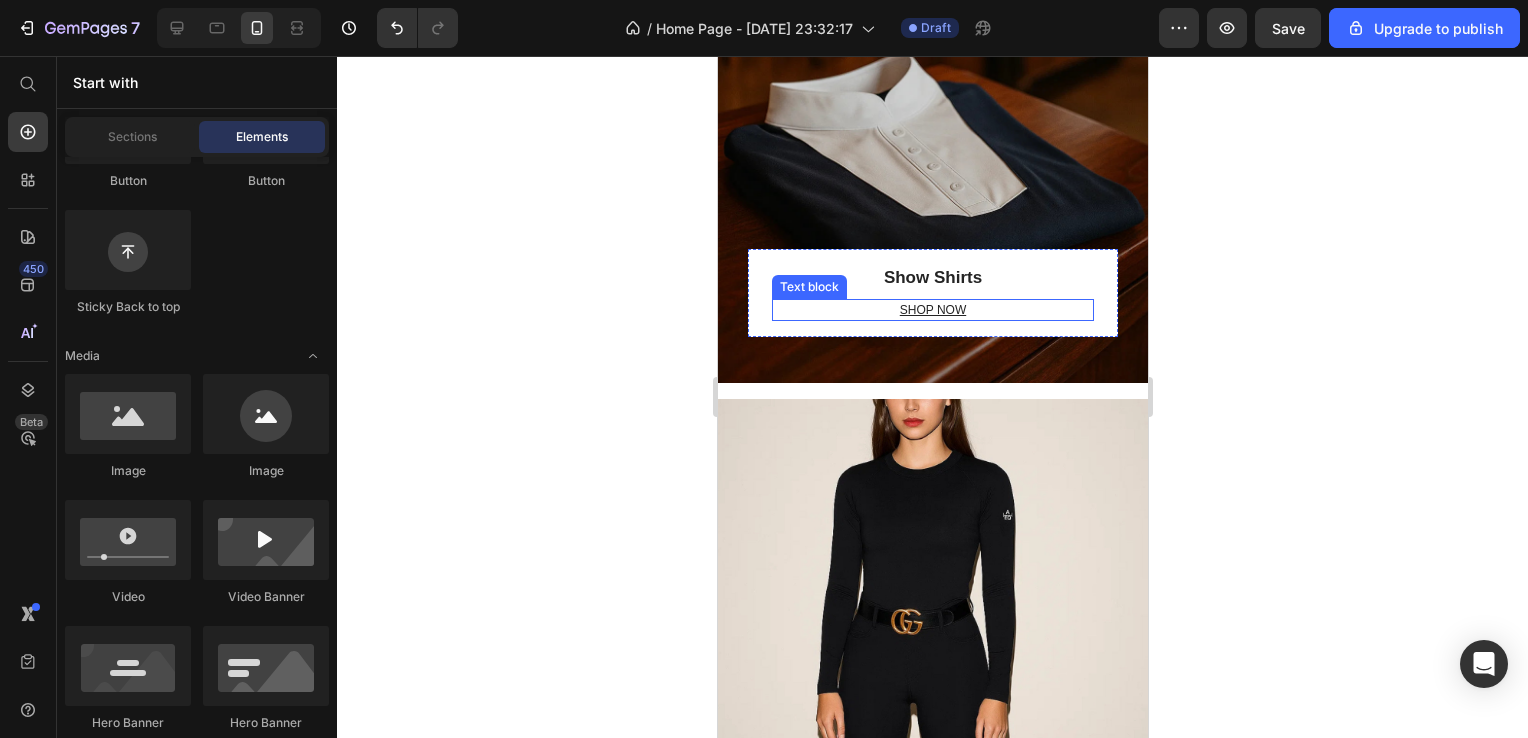 click on "SHOP NOW" at bounding box center (932, 310) 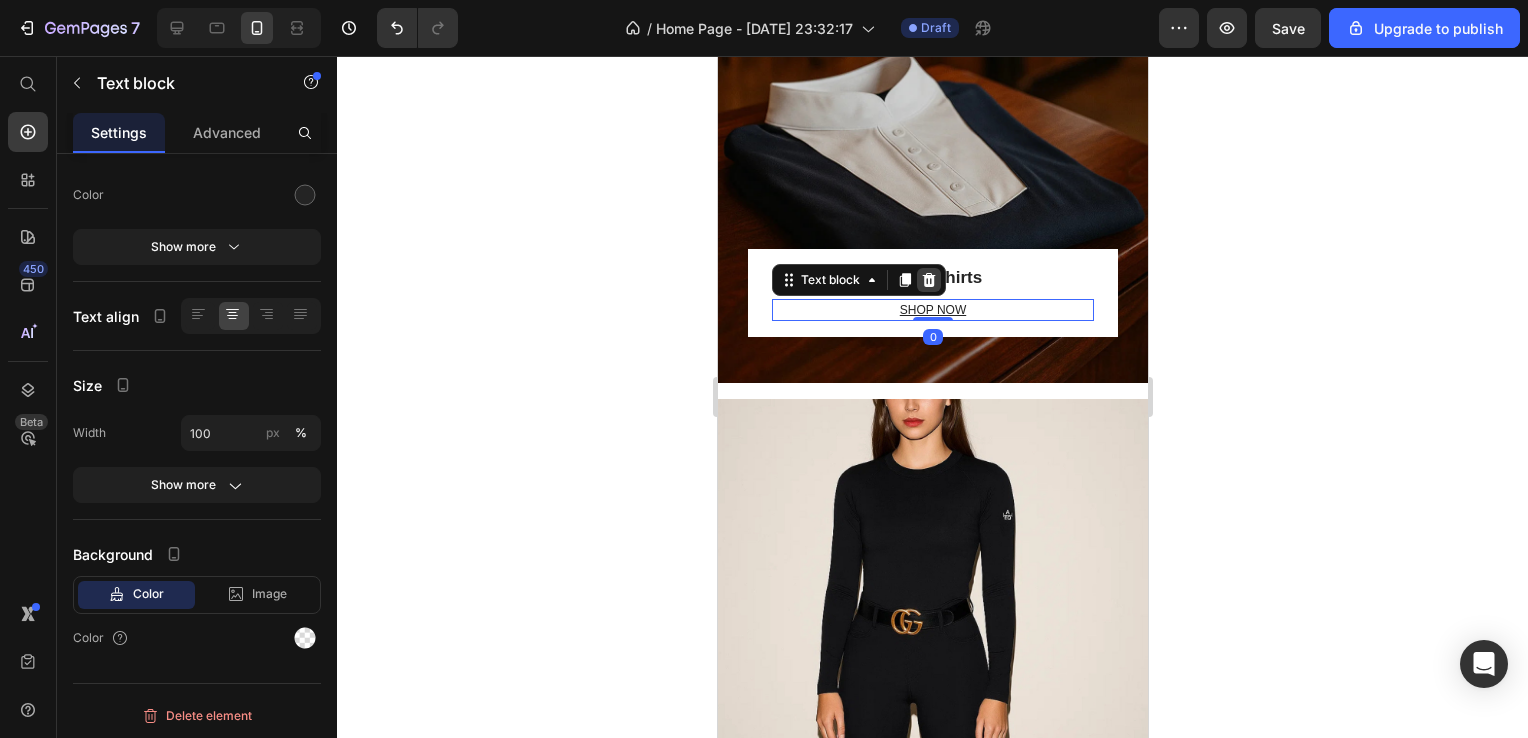 click at bounding box center [928, 280] 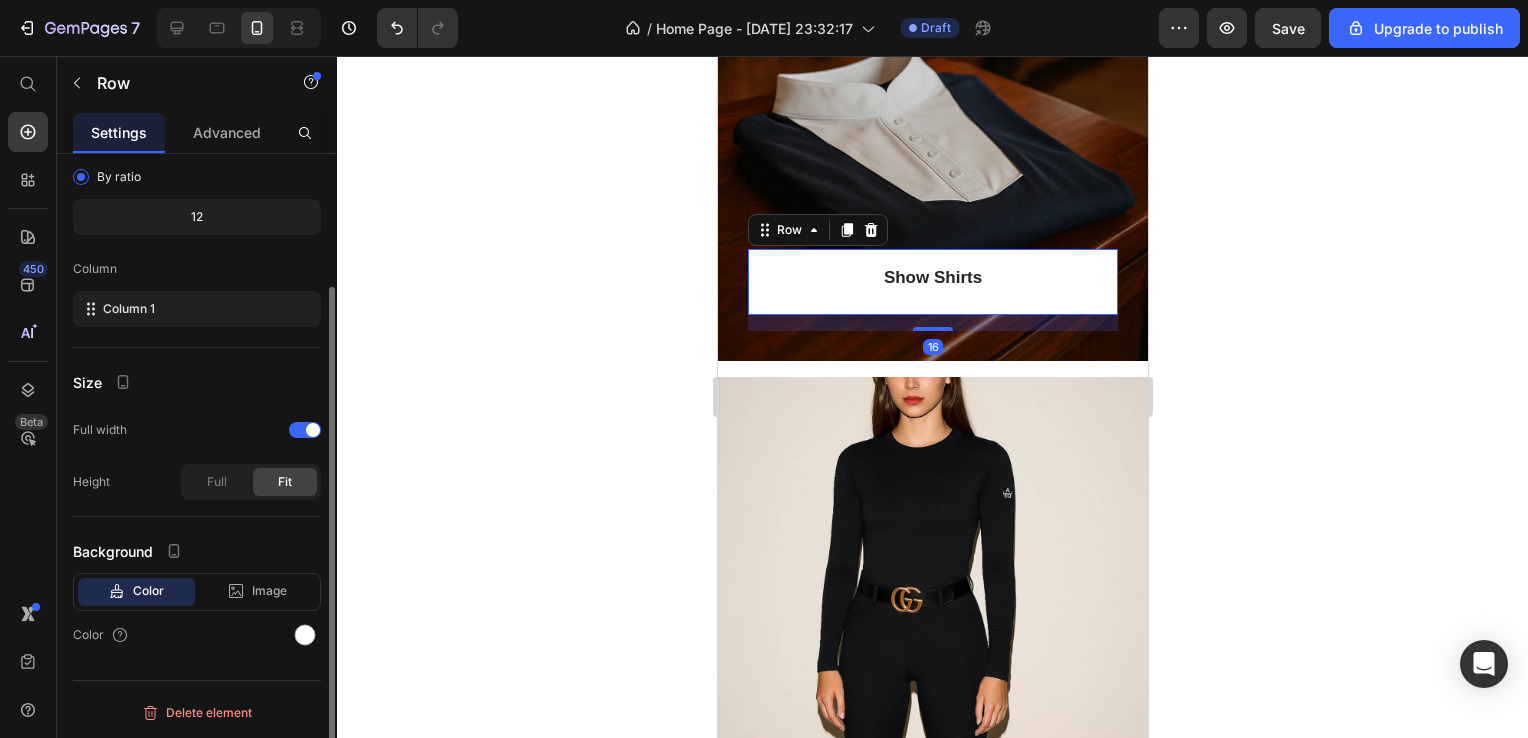 scroll, scrollTop: 0, scrollLeft: 0, axis: both 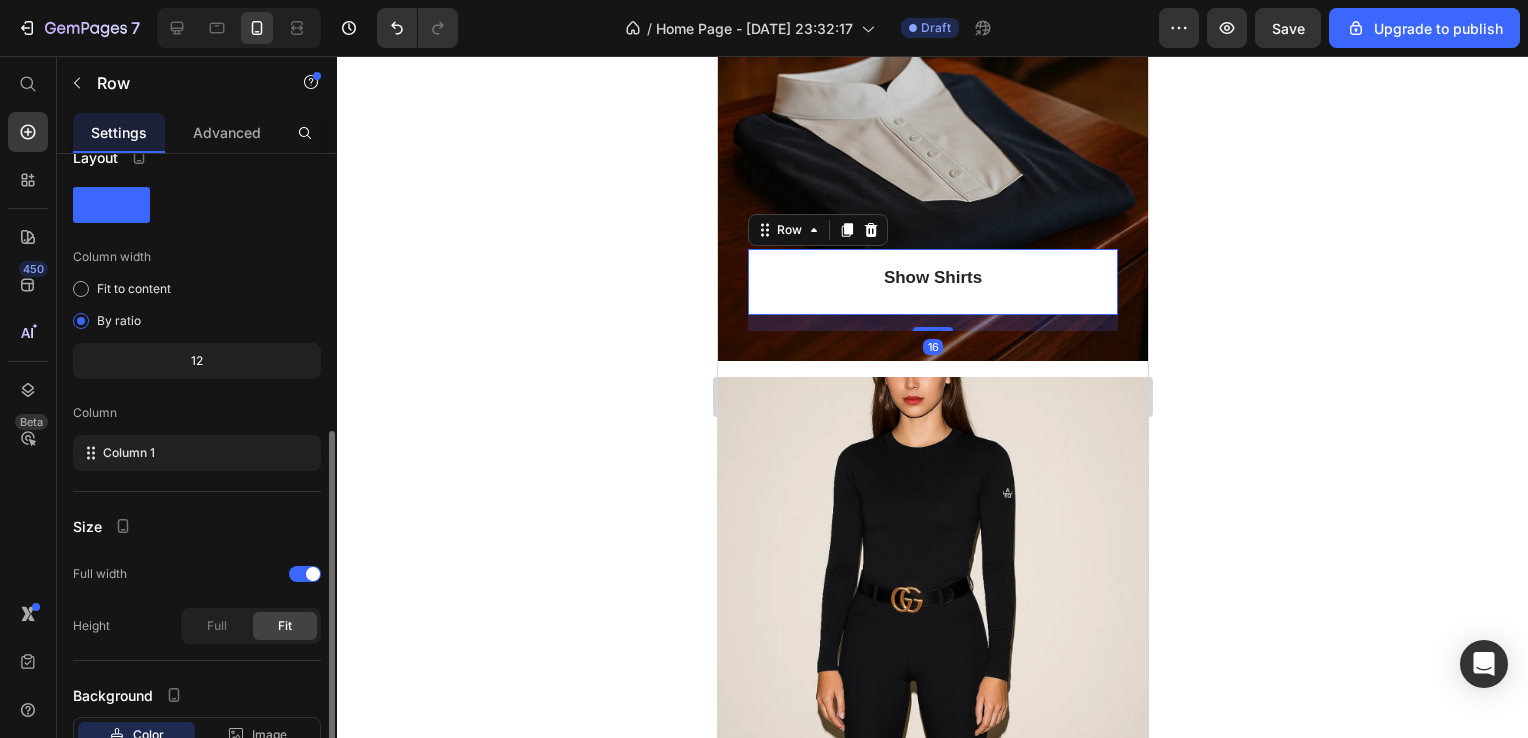 click on "Show Shirts Text block Row   16" at bounding box center (932, 282) 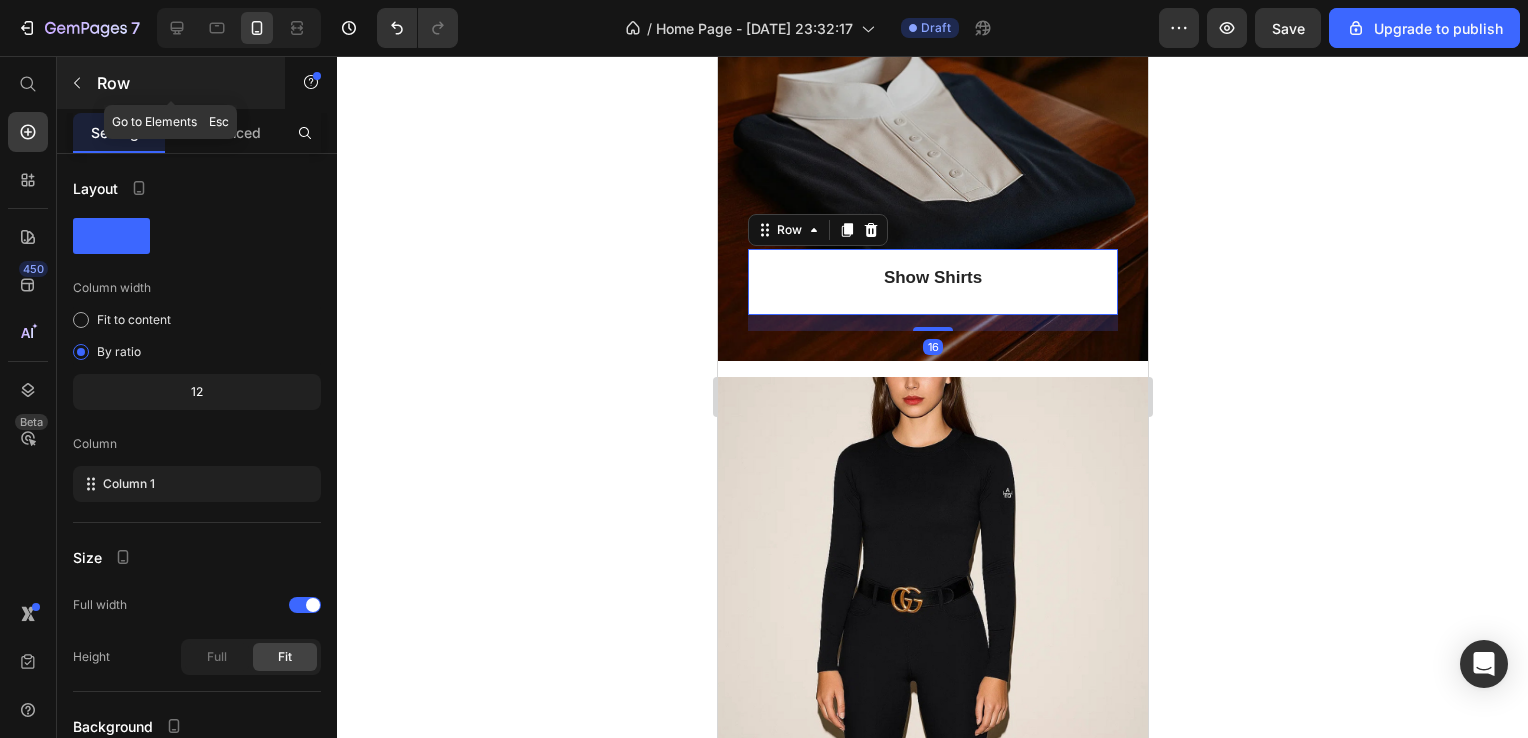 click 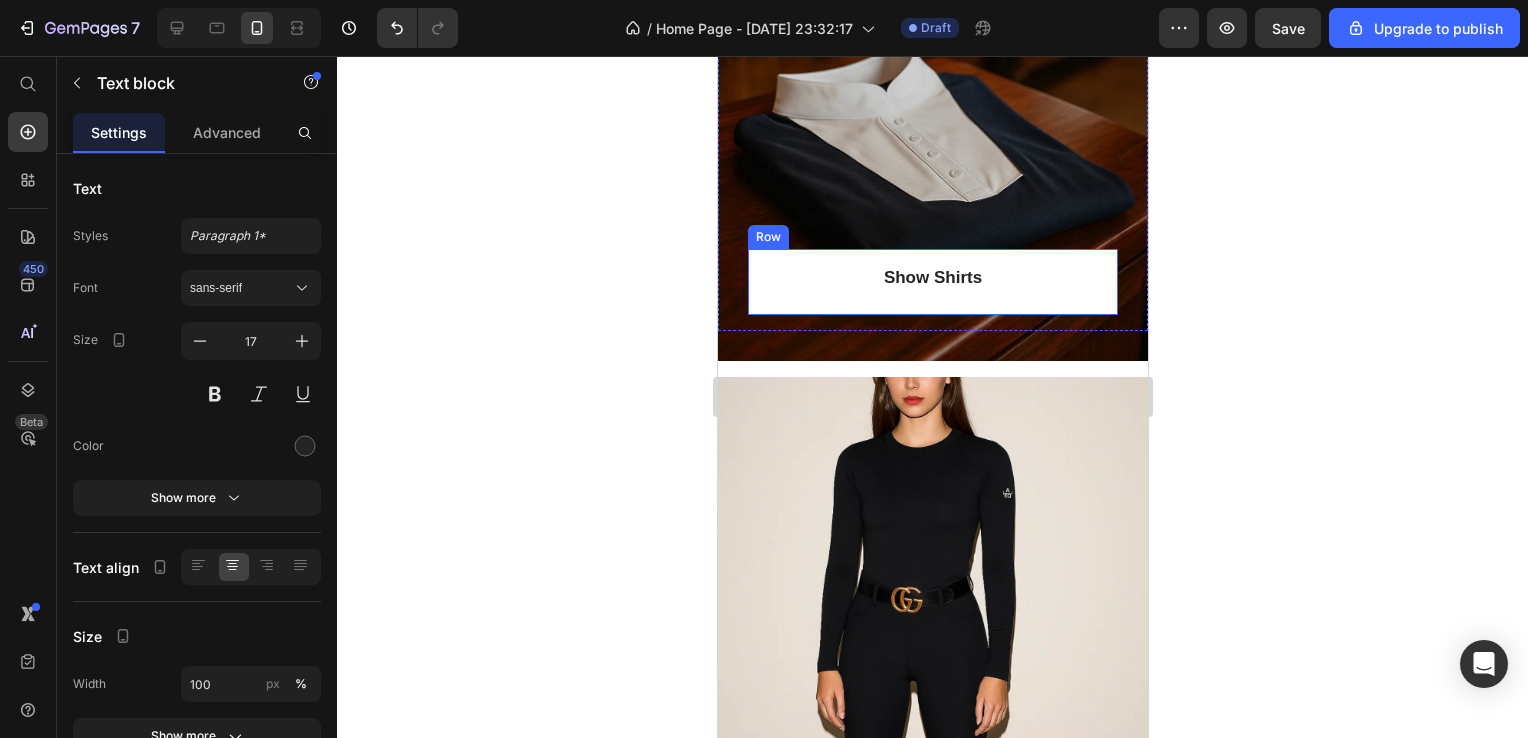 click on "Show Shirts" at bounding box center [932, 278] 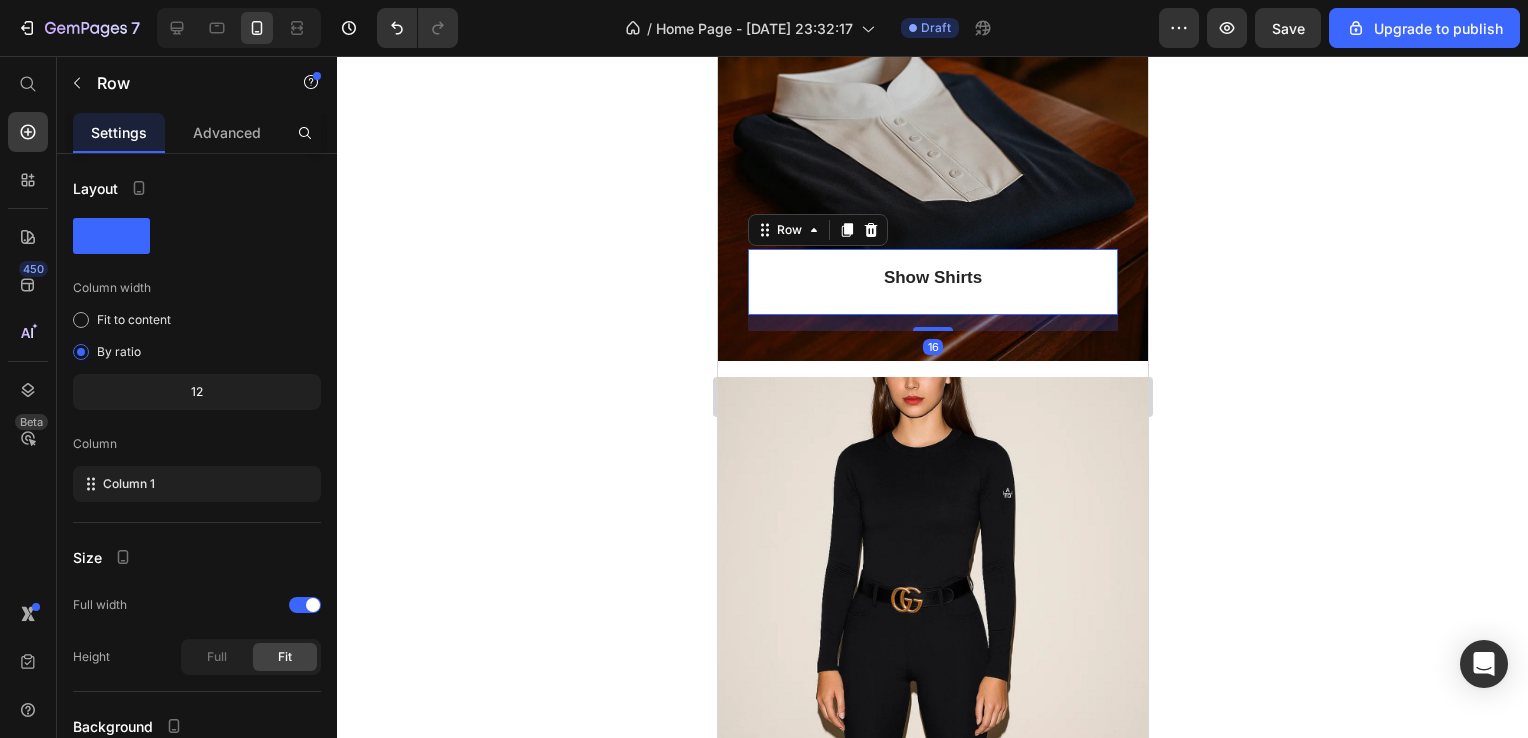 click on "Show Shirts Text block Row   16" at bounding box center (932, 282) 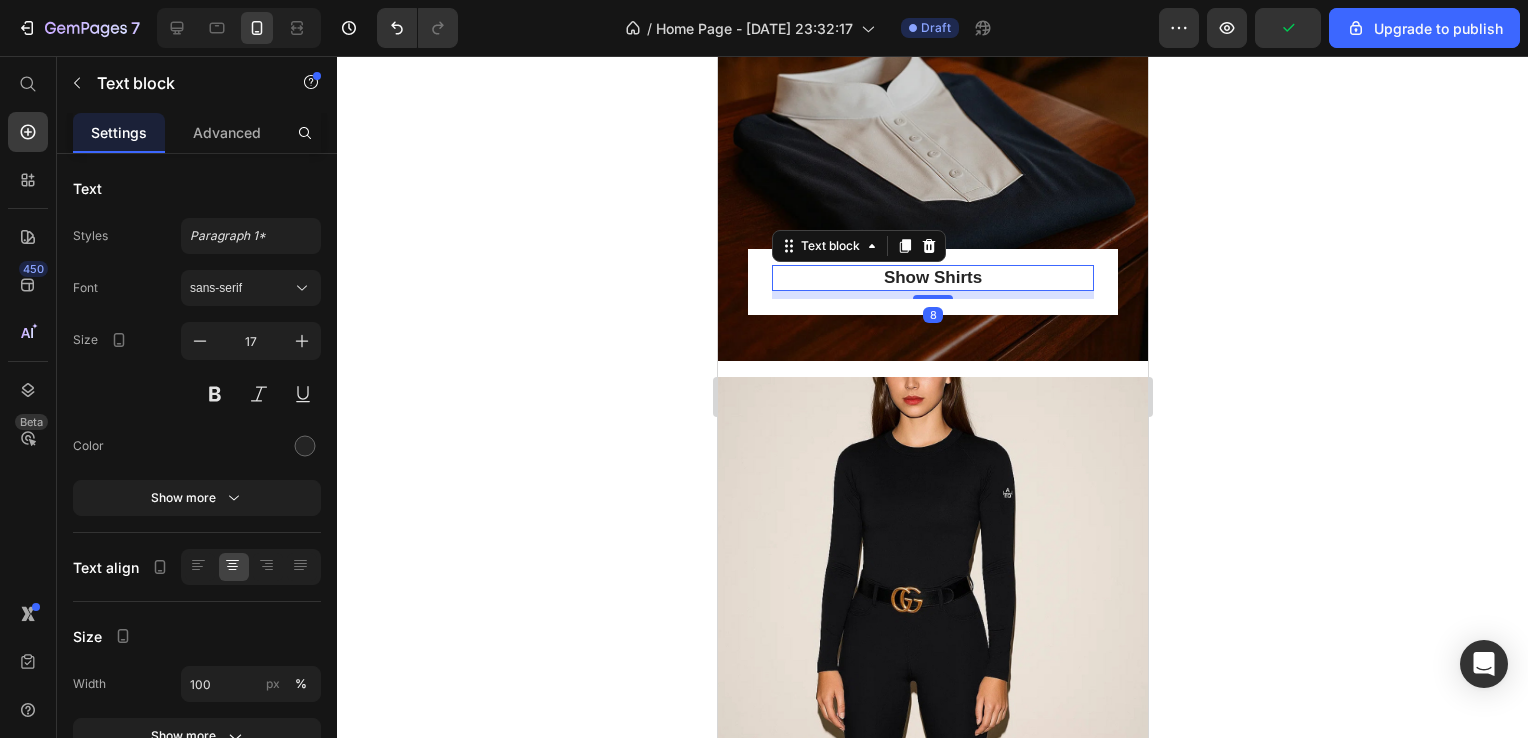 click on "Show Shirts Text block   8" at bounding box center (932, 278) 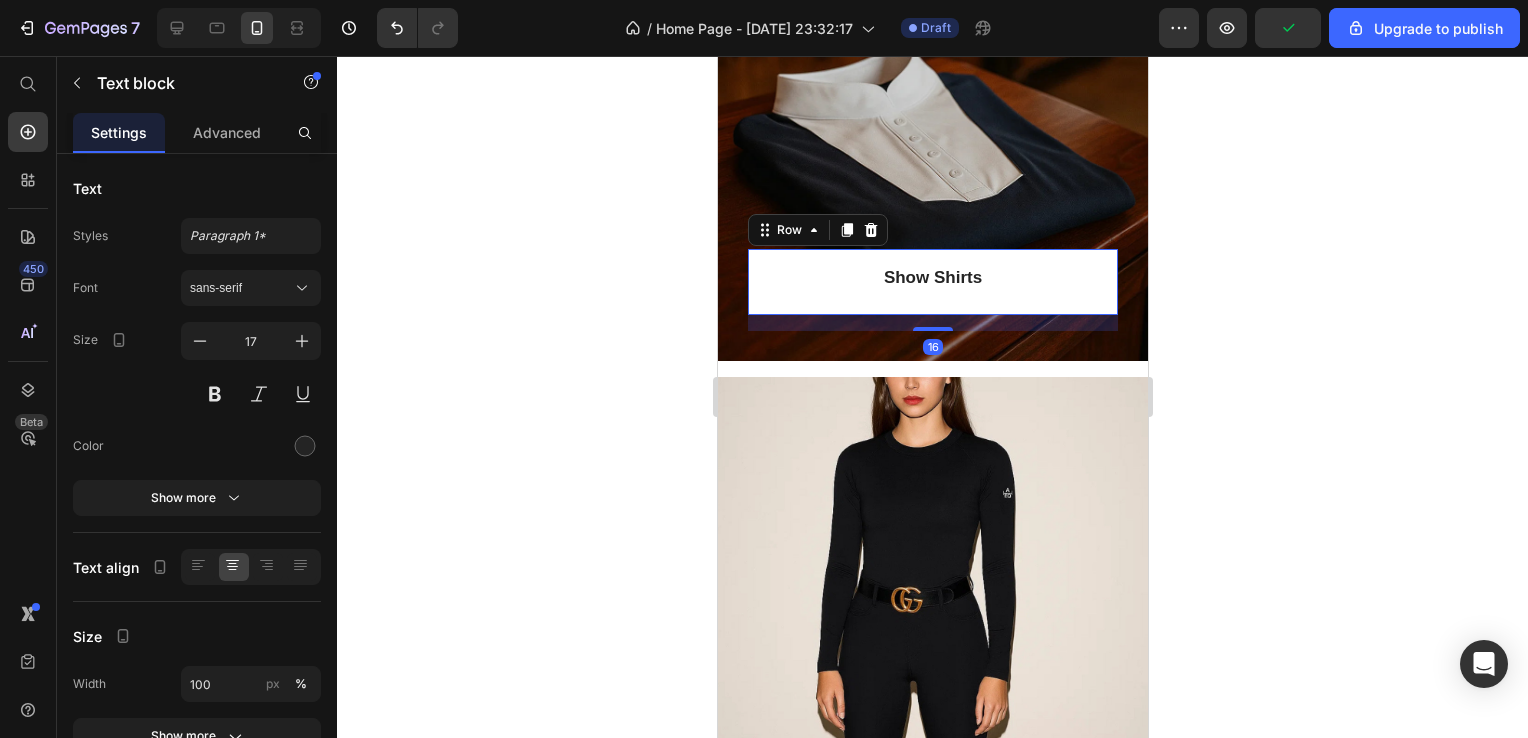 click on "Show Shirts Text block Row   16" at bounding box center (932, 282) 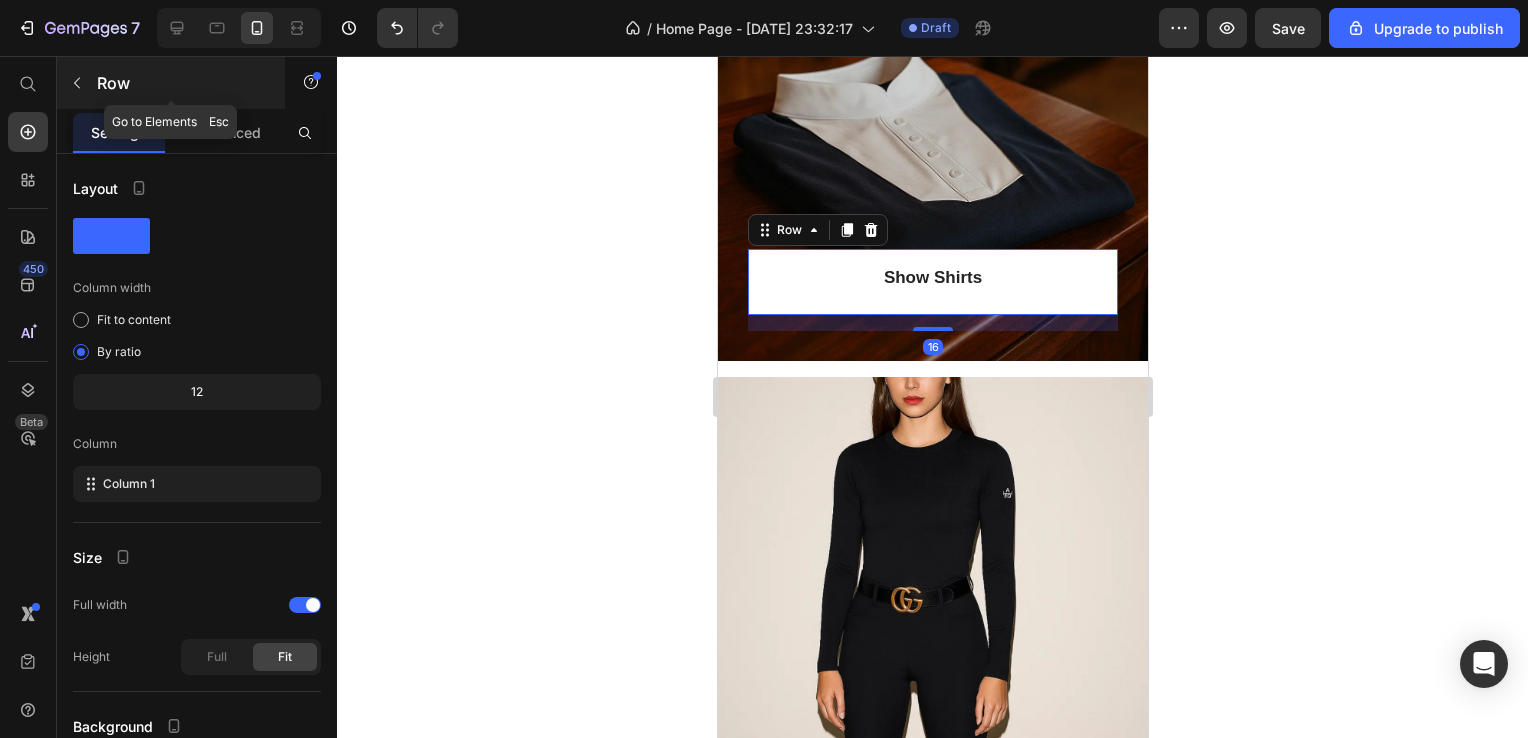 click 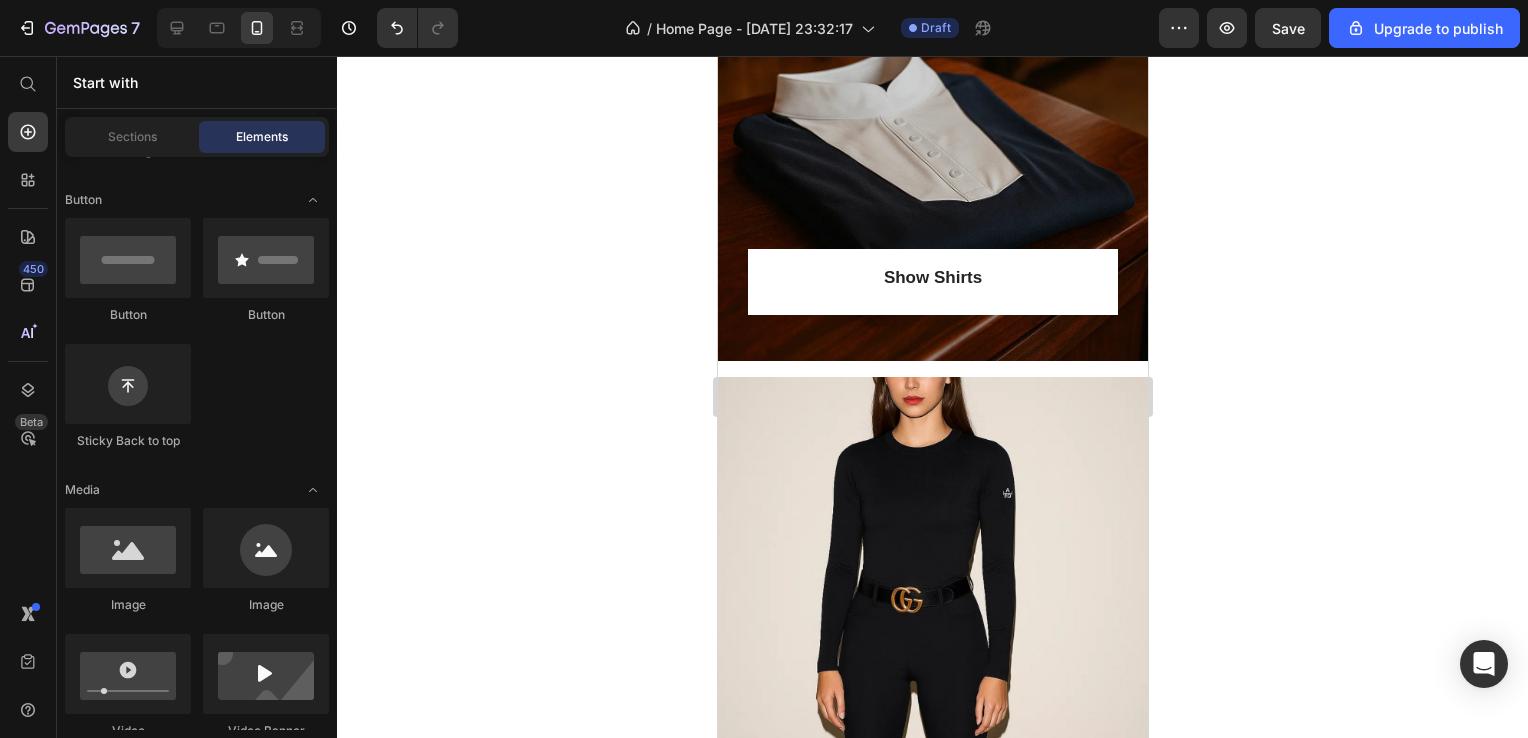 scroll, scrollTop: 437, scrollLeft: 0, axis: vertical 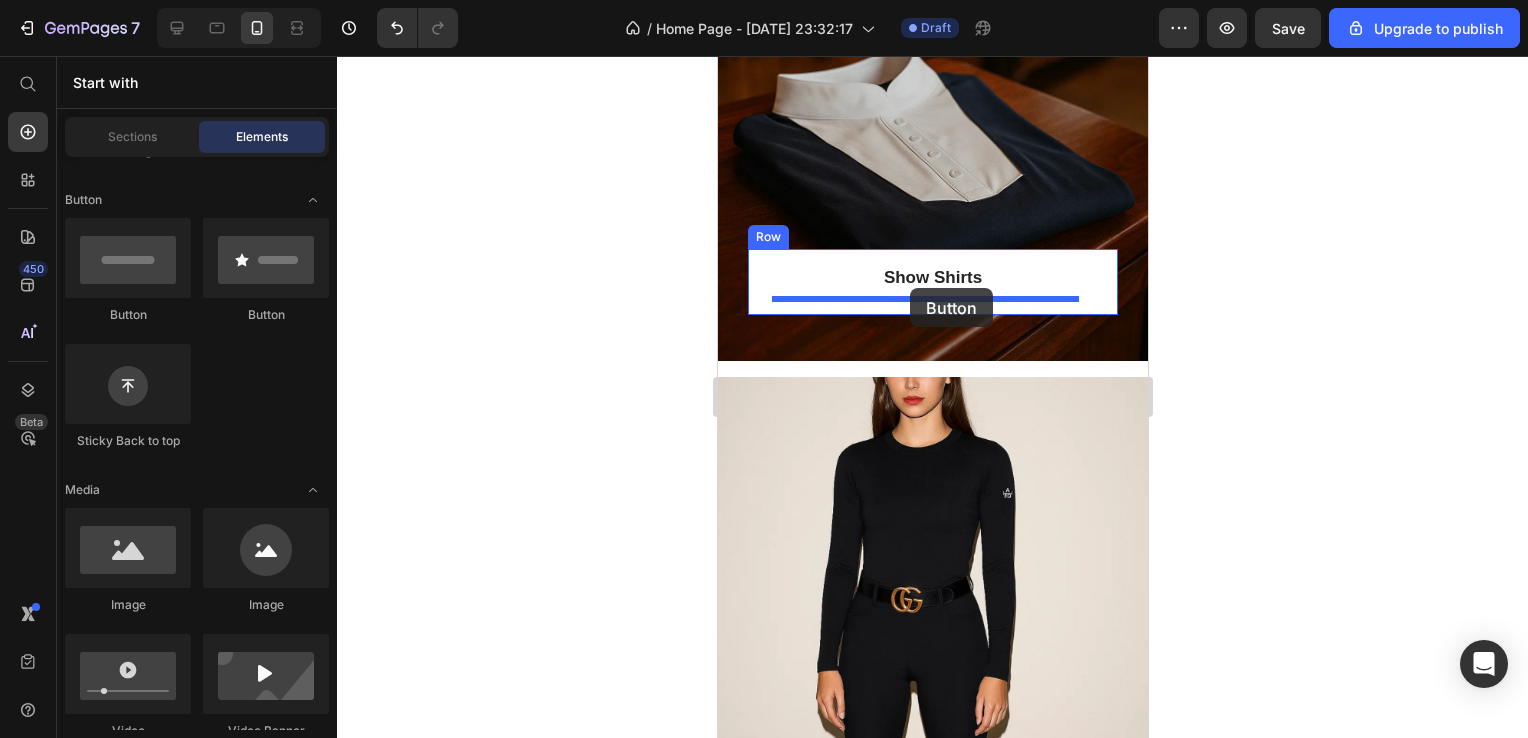 drag, startPoint x: 844, startPoint y: 324, endPoint x: 909, endPoint y: 290, distance: 73.3553 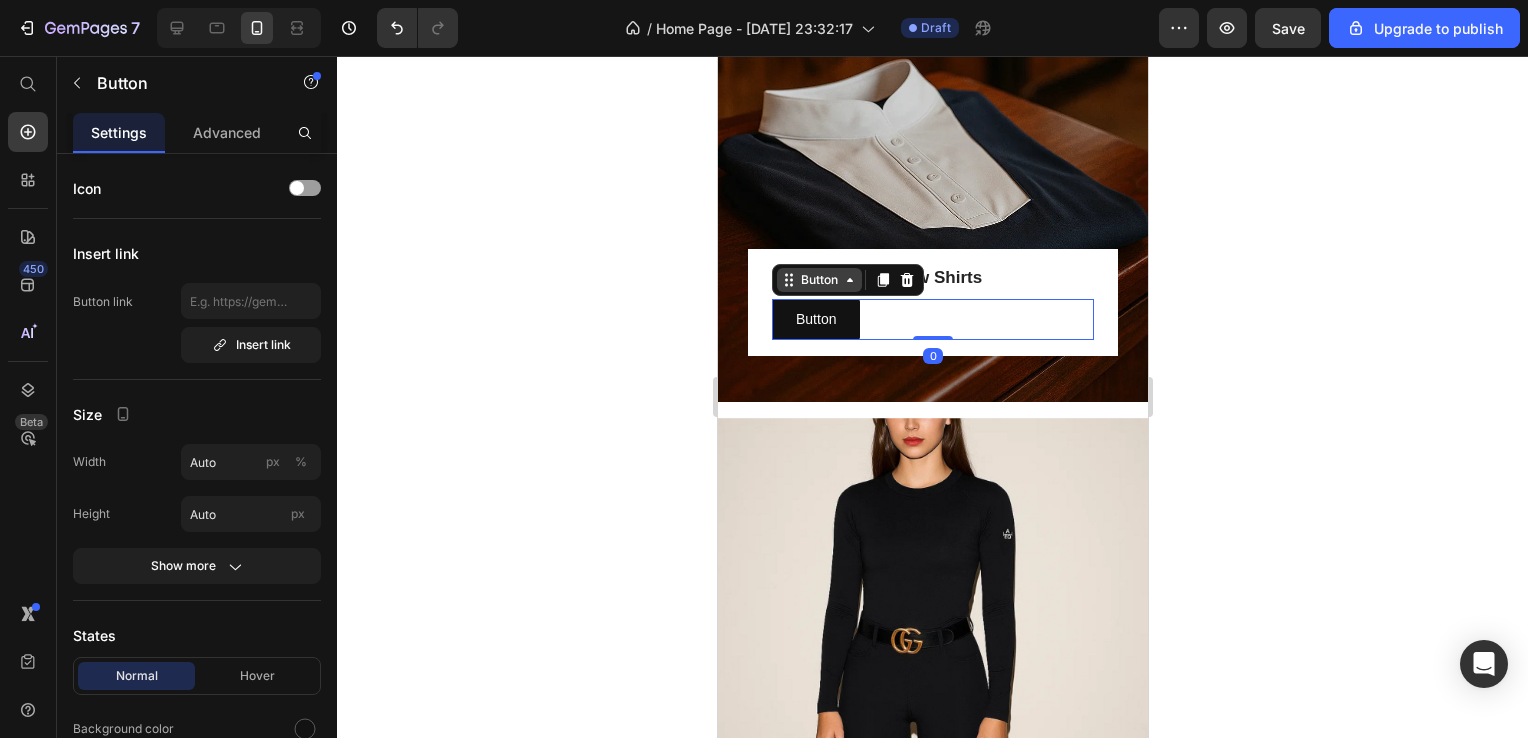 click 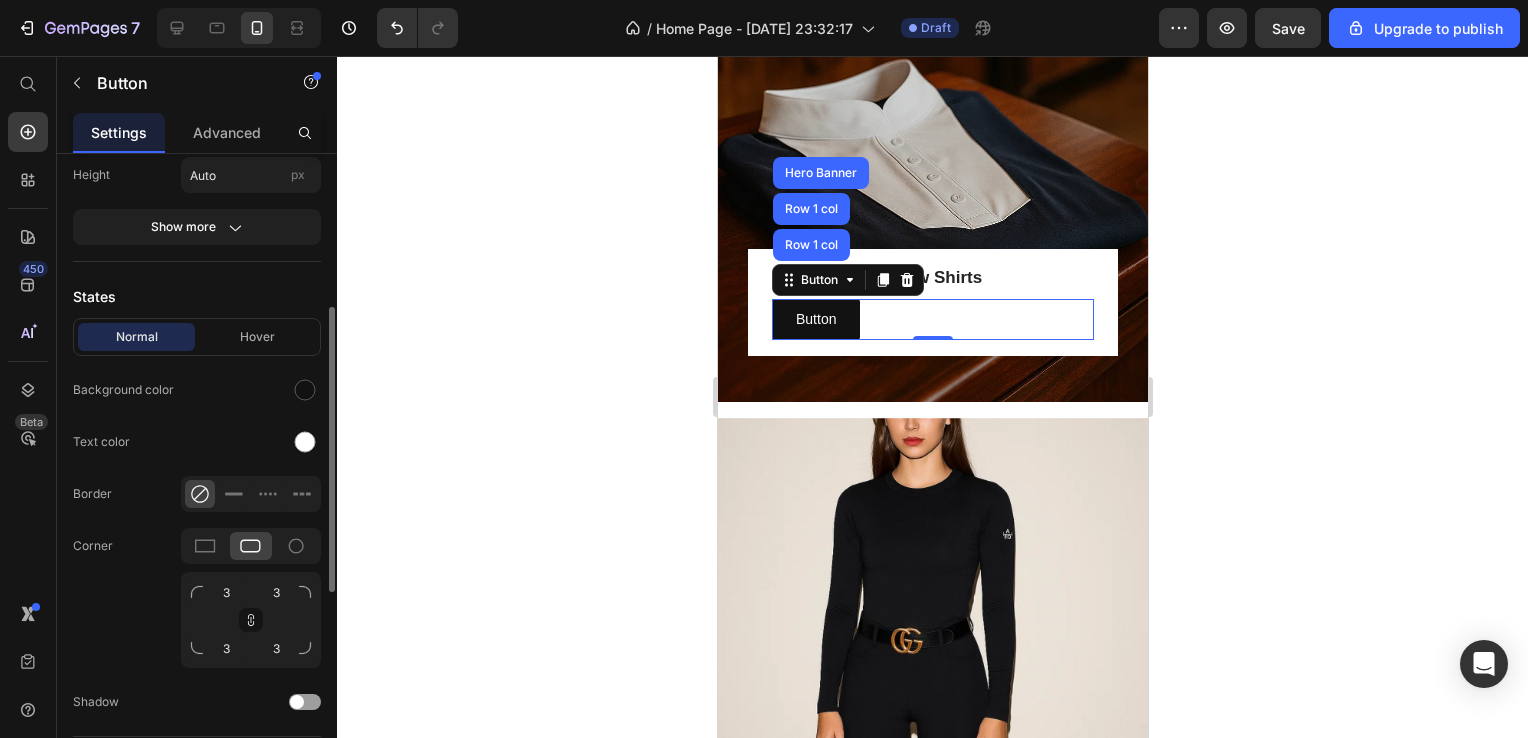 scroll, scrollTop: 344, scrollLeft: 0, axis: vertical 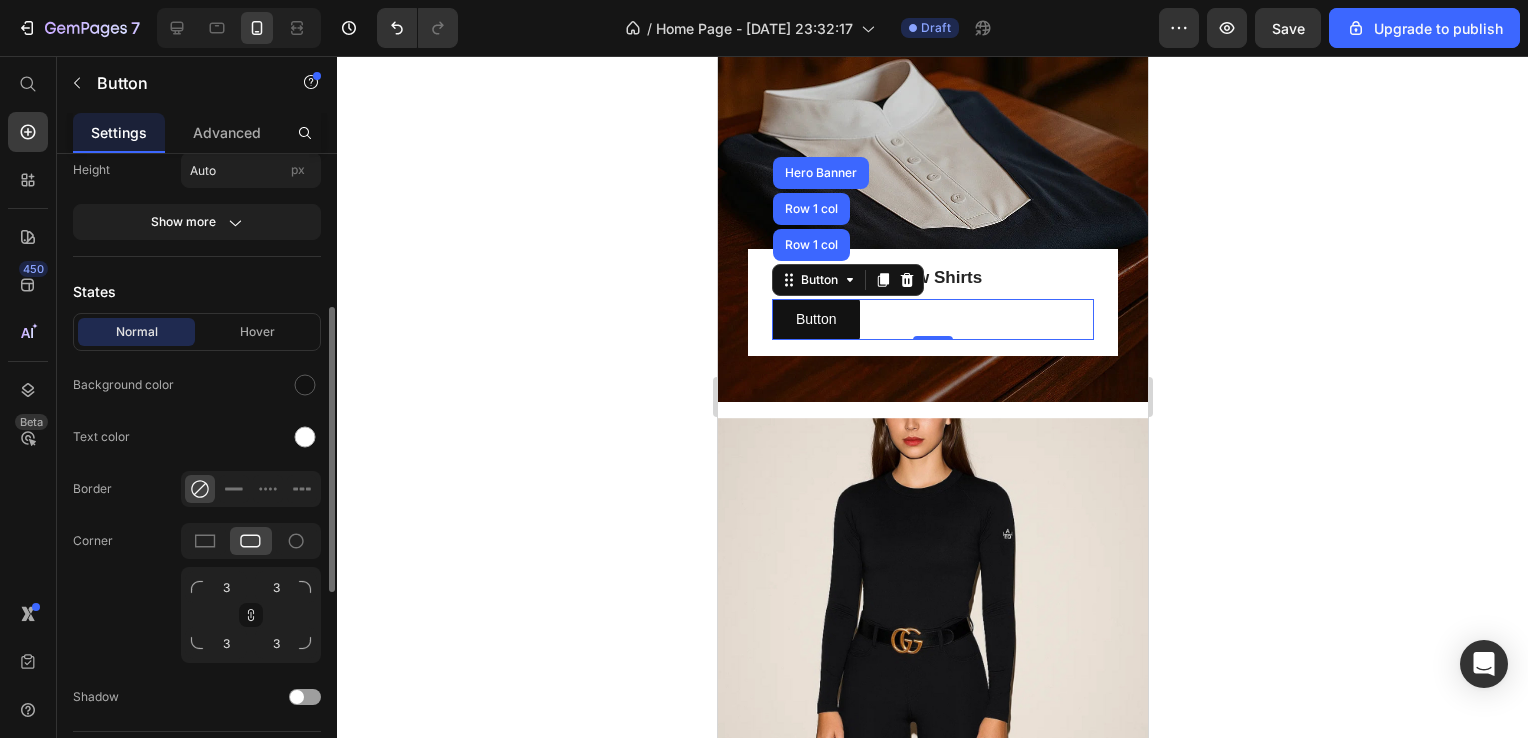 click 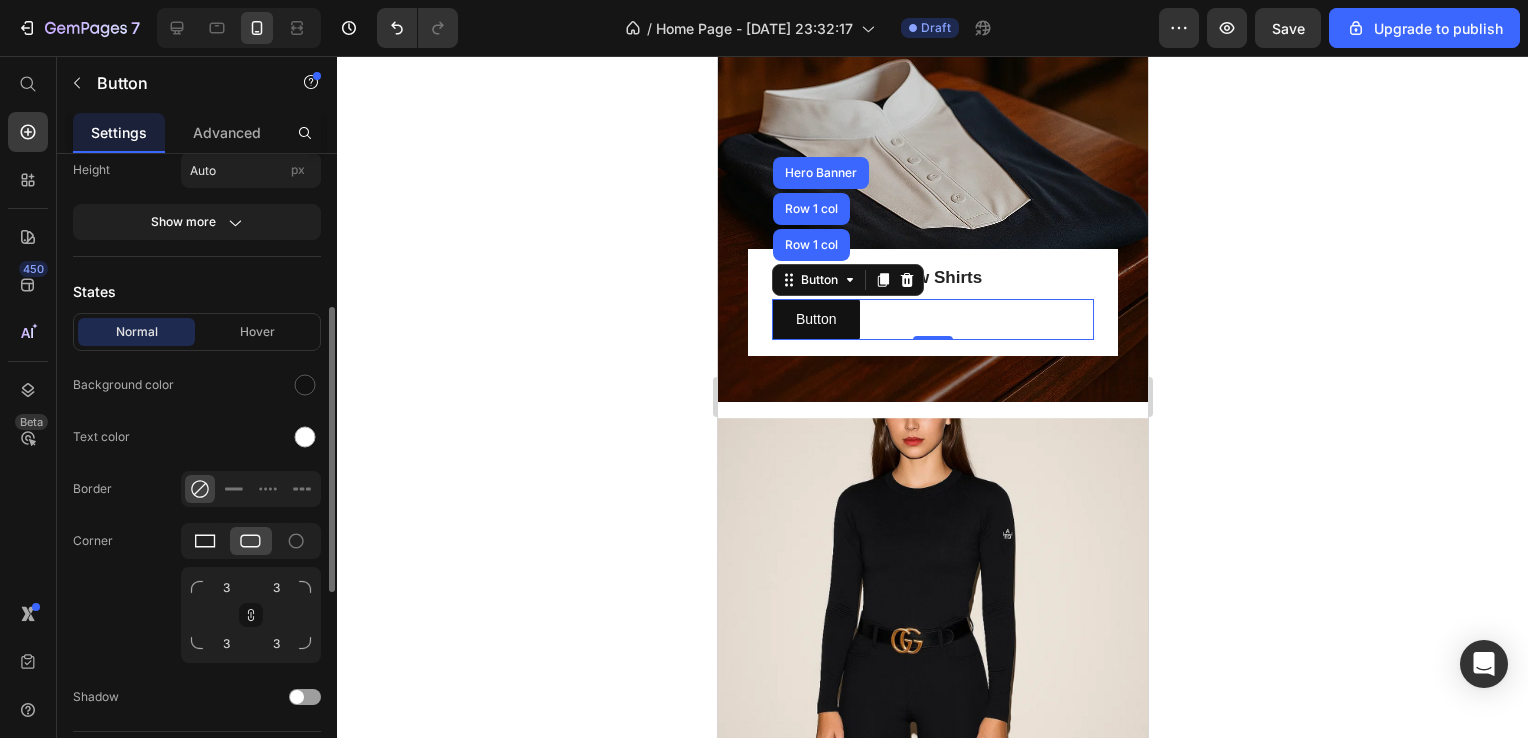click 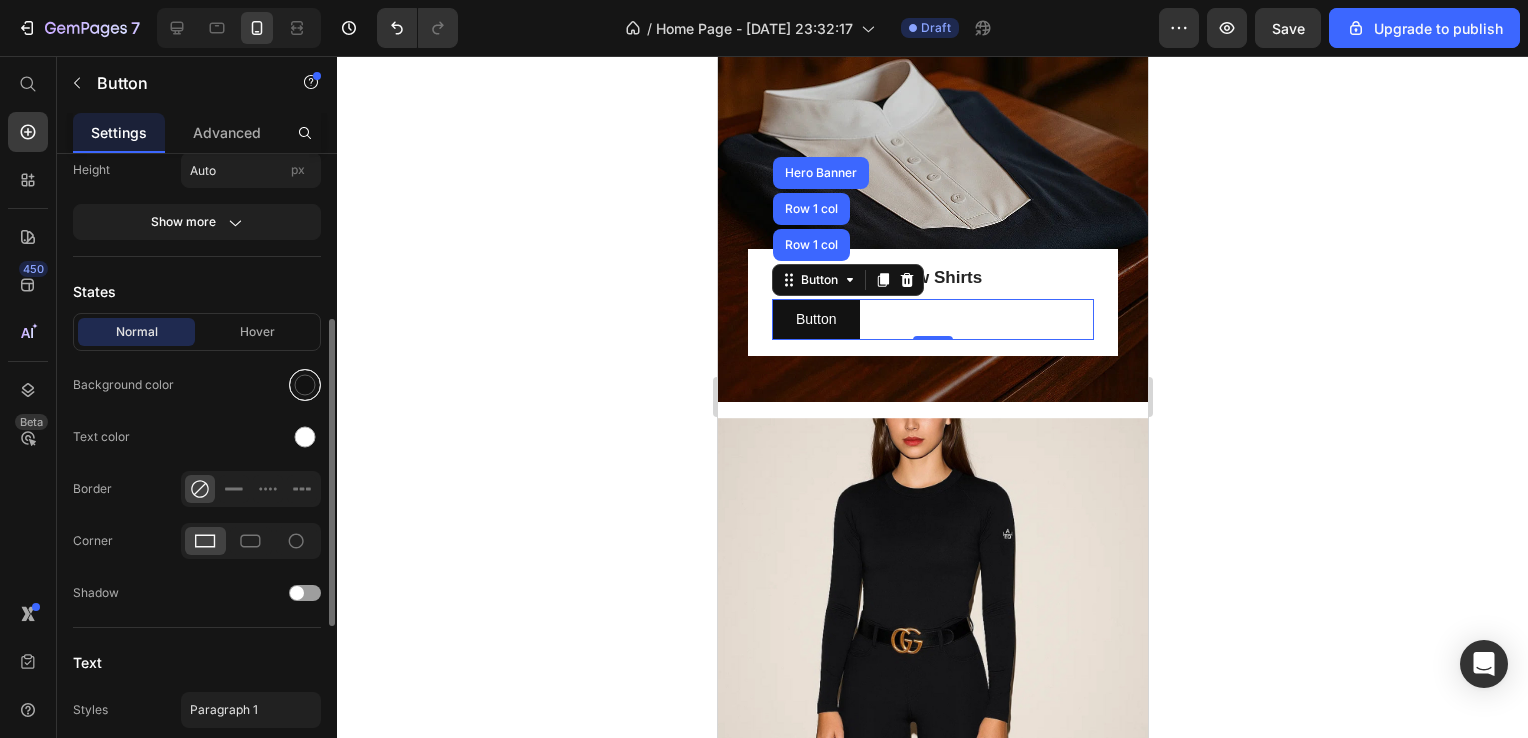 click at bounding box center (305, 385) 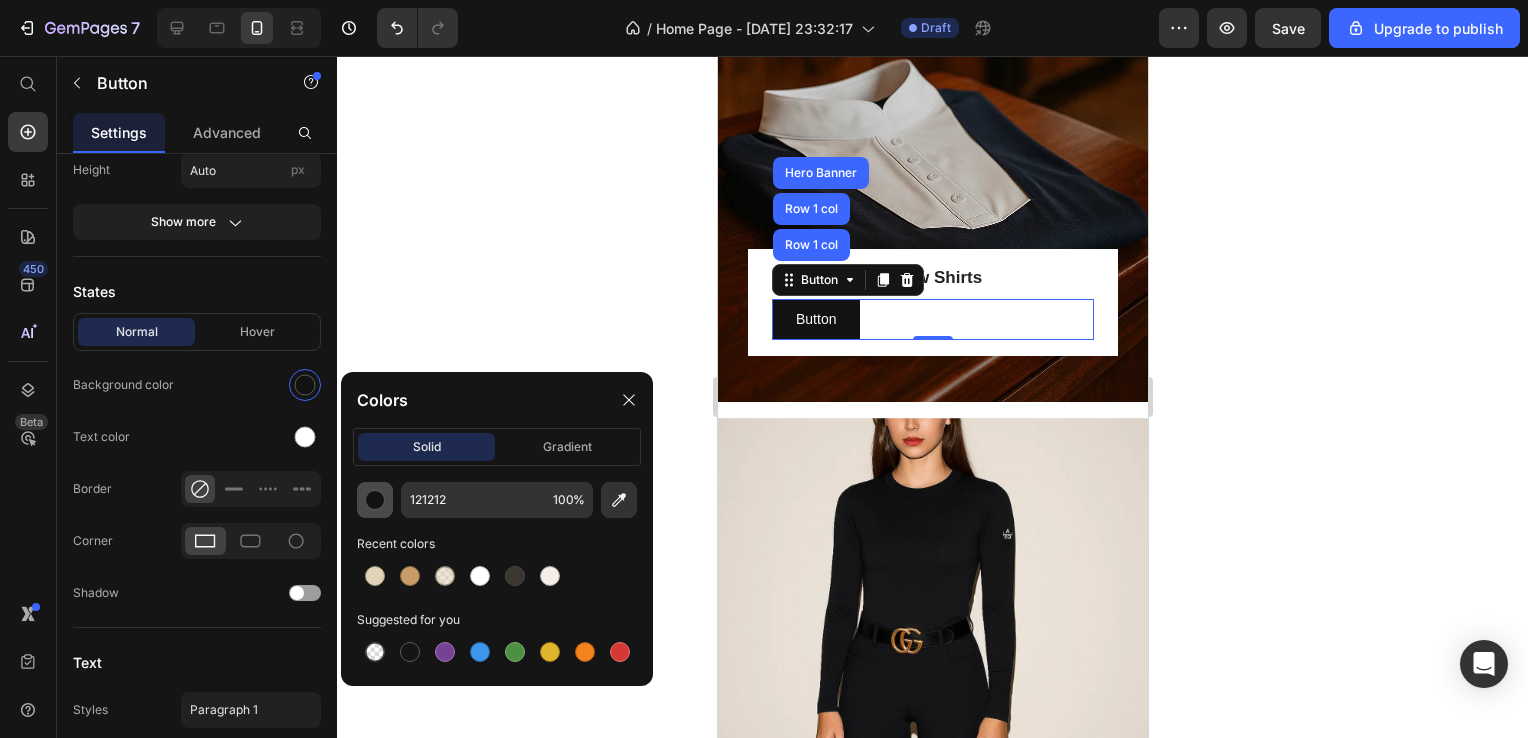 click at bounding box center [375, 500] 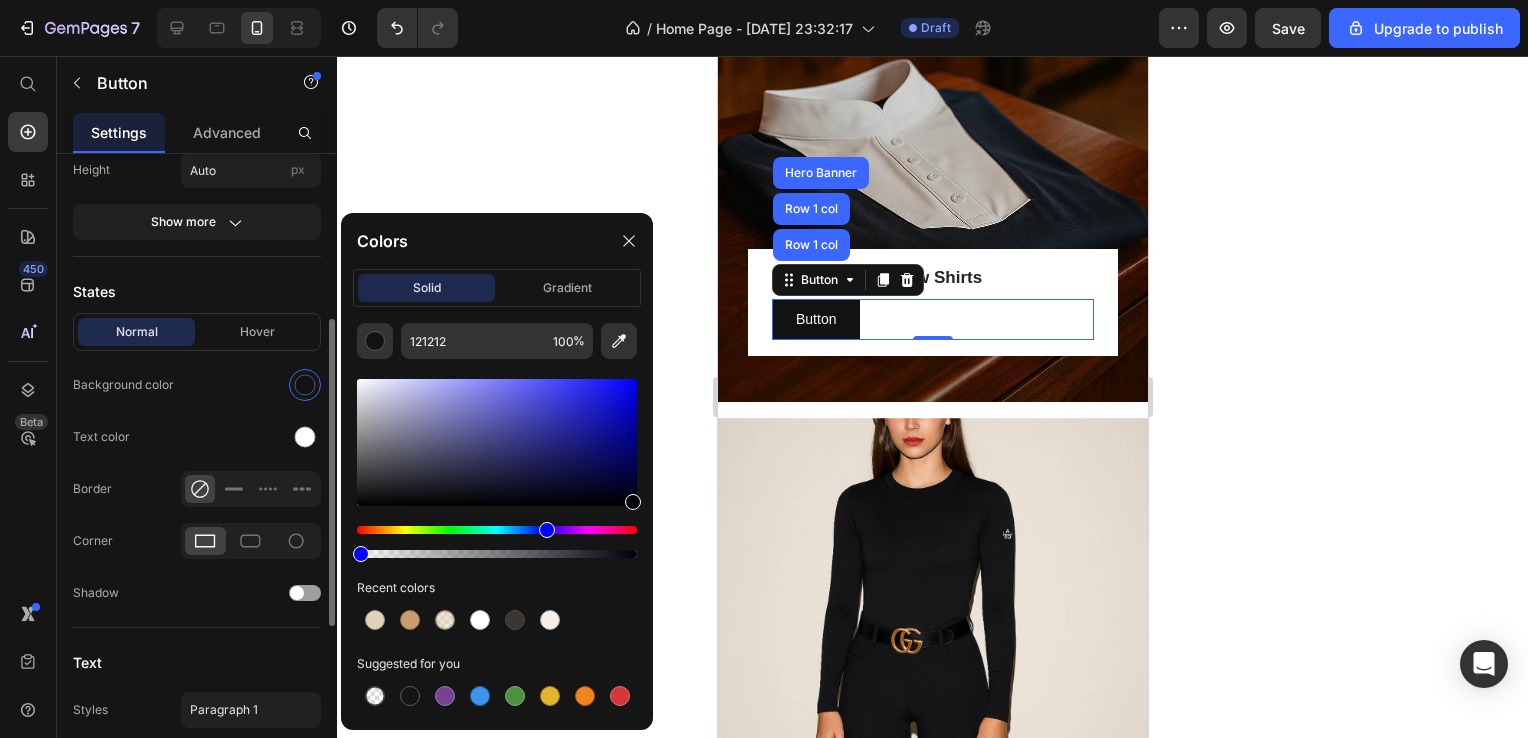 drag, startPoint x: 630, startPoint y: 554, endPoint x: 129, endPoint y: 550, distance: 501.01596 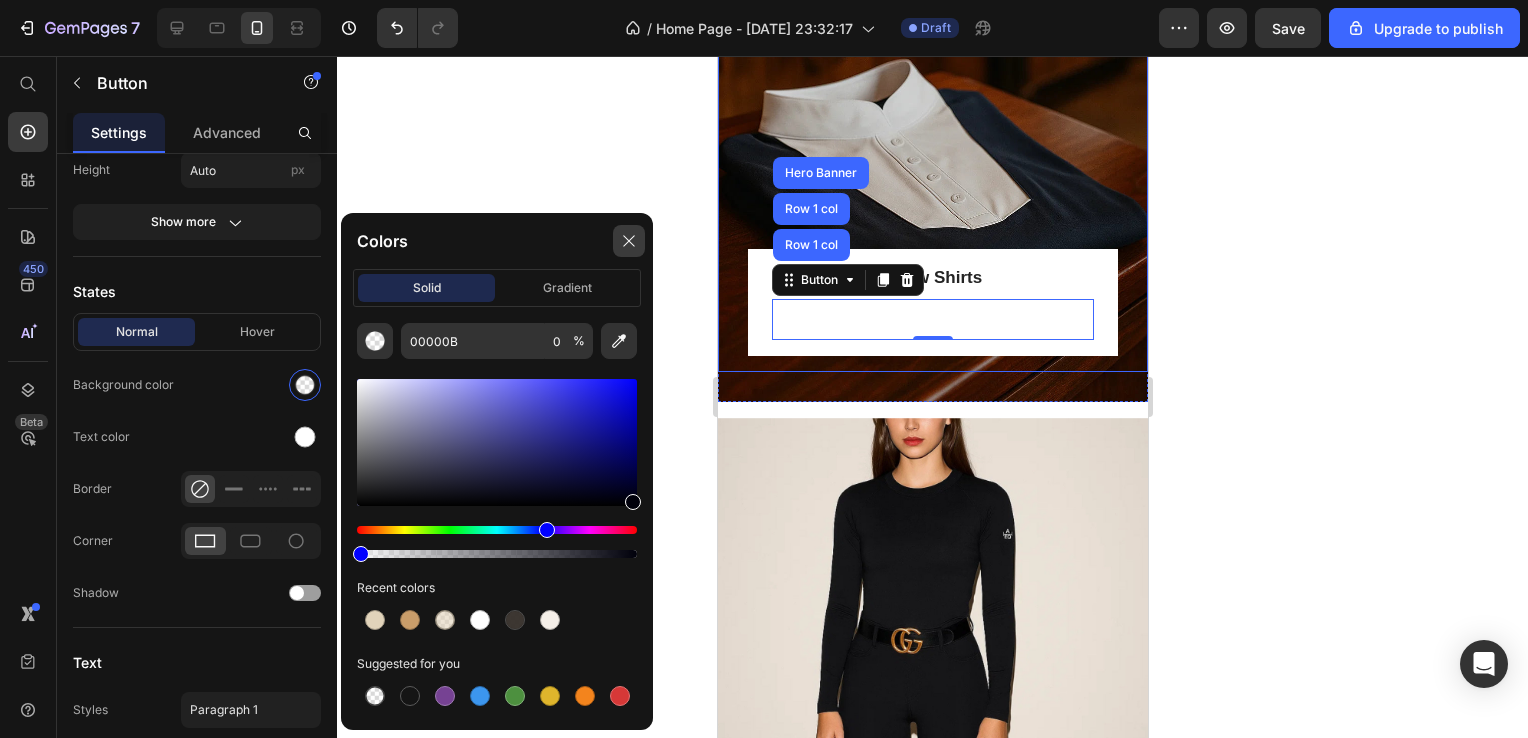click at bounding box center (629, 241) 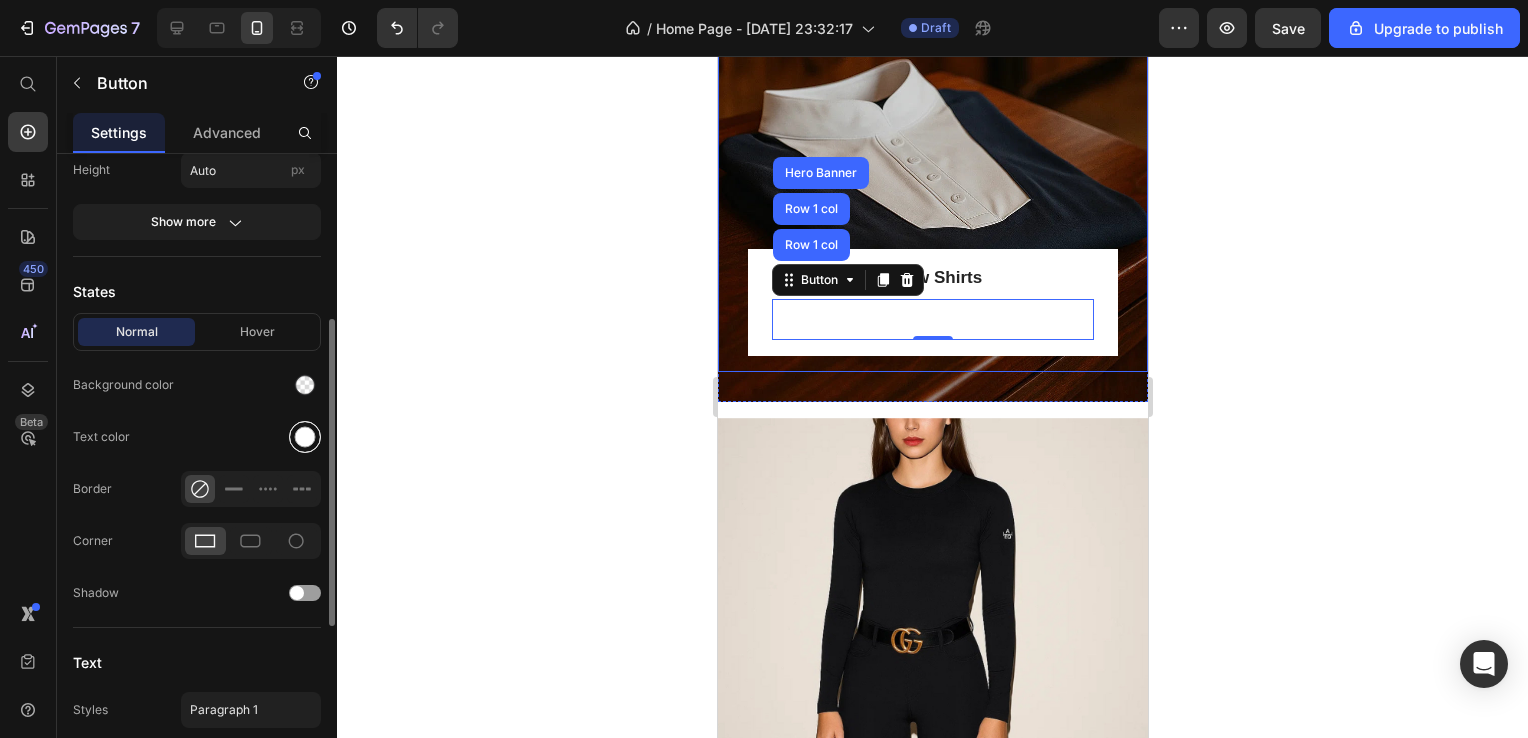 click at bounding box center (305, 437) 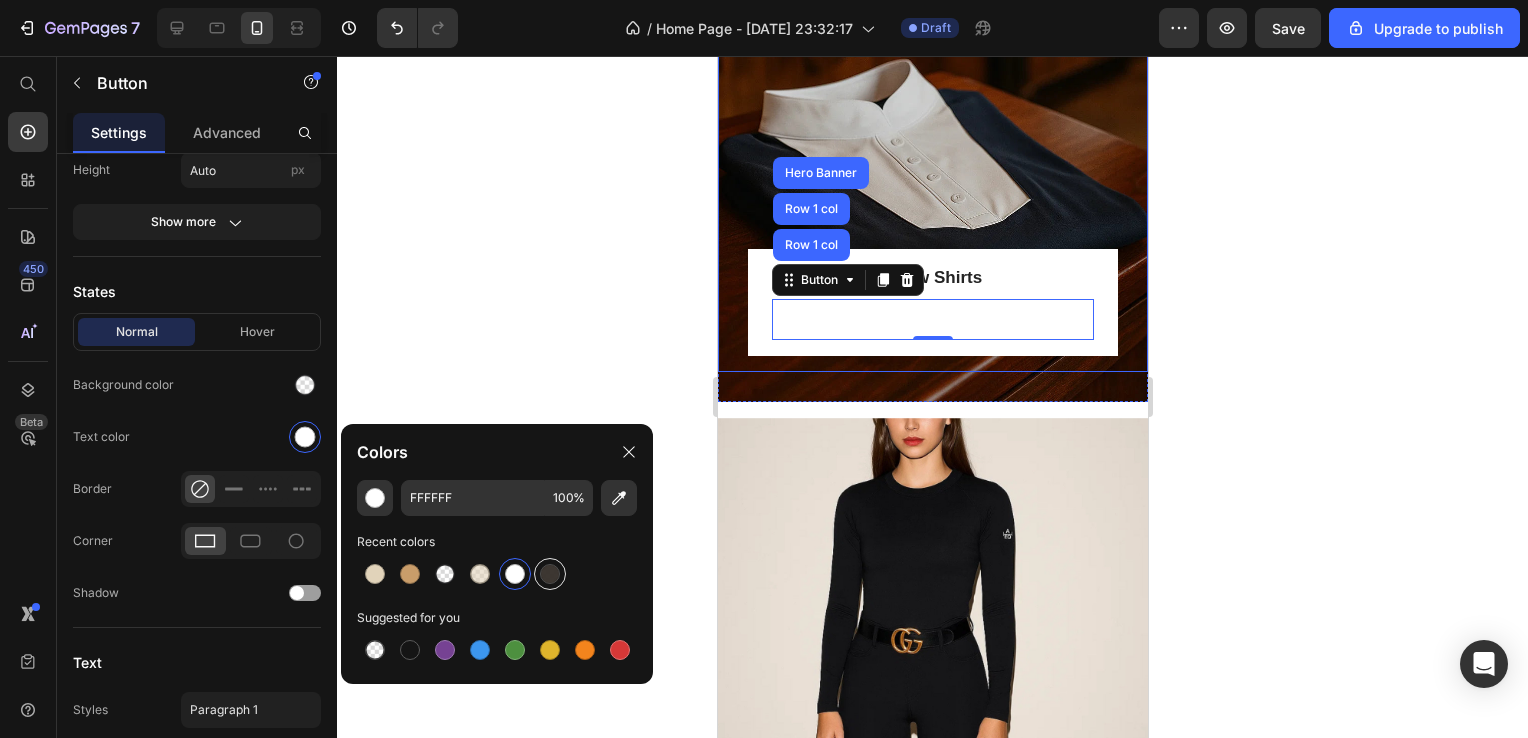 click at bounding box center [550, 574] 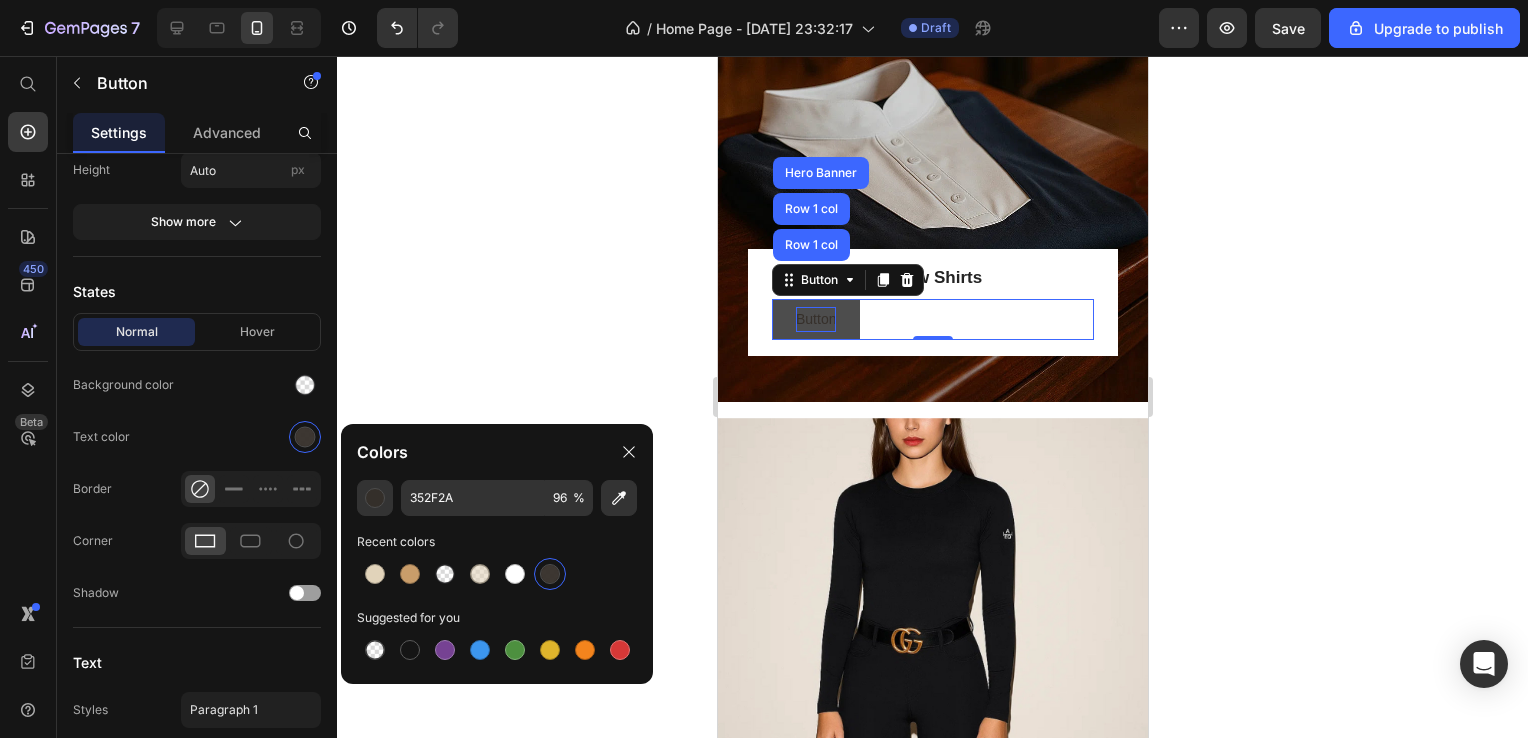 click on "Button" at bounding box center [815, 319] 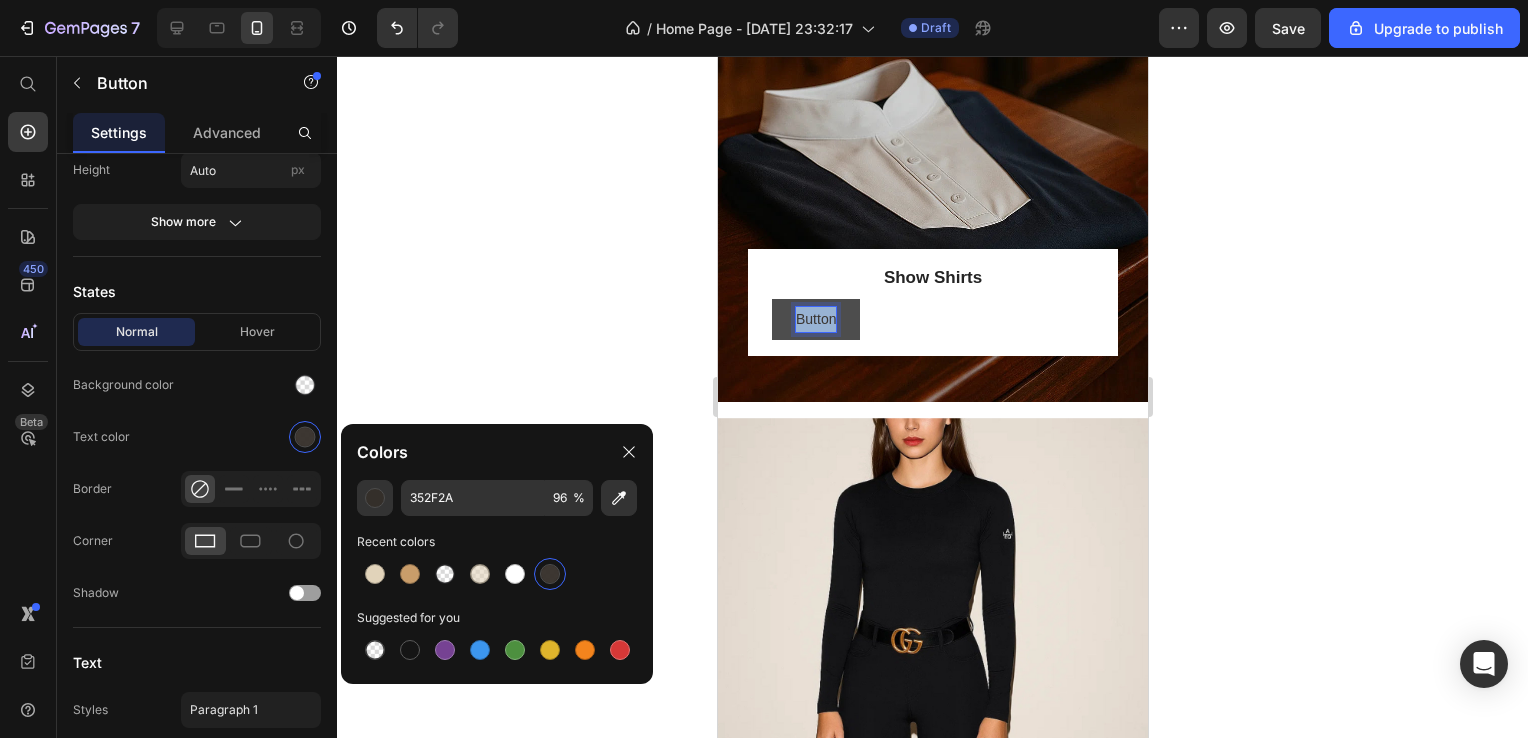 click on "Button" at bounding box center [815, 319] 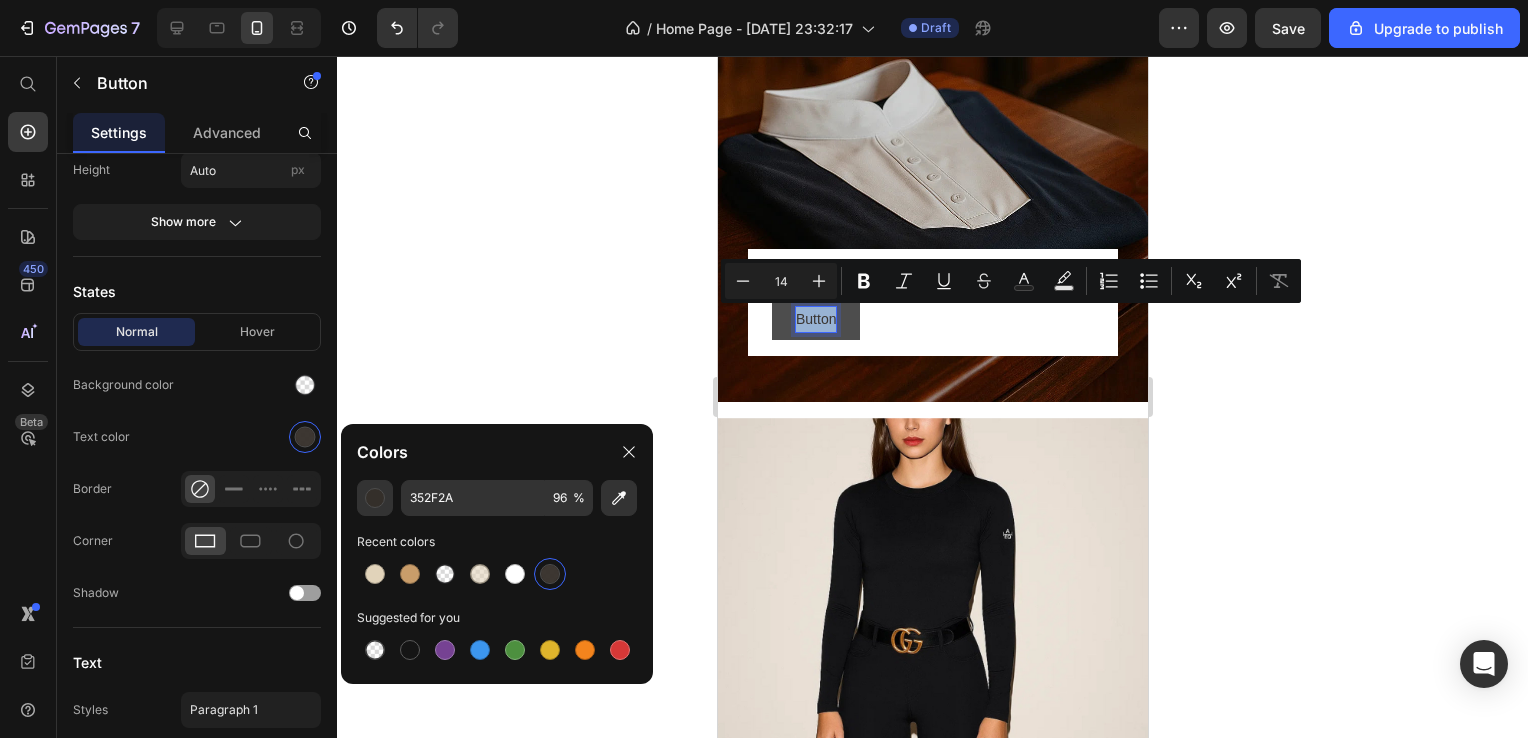 click on "Button" at bounding box center [815, 319] 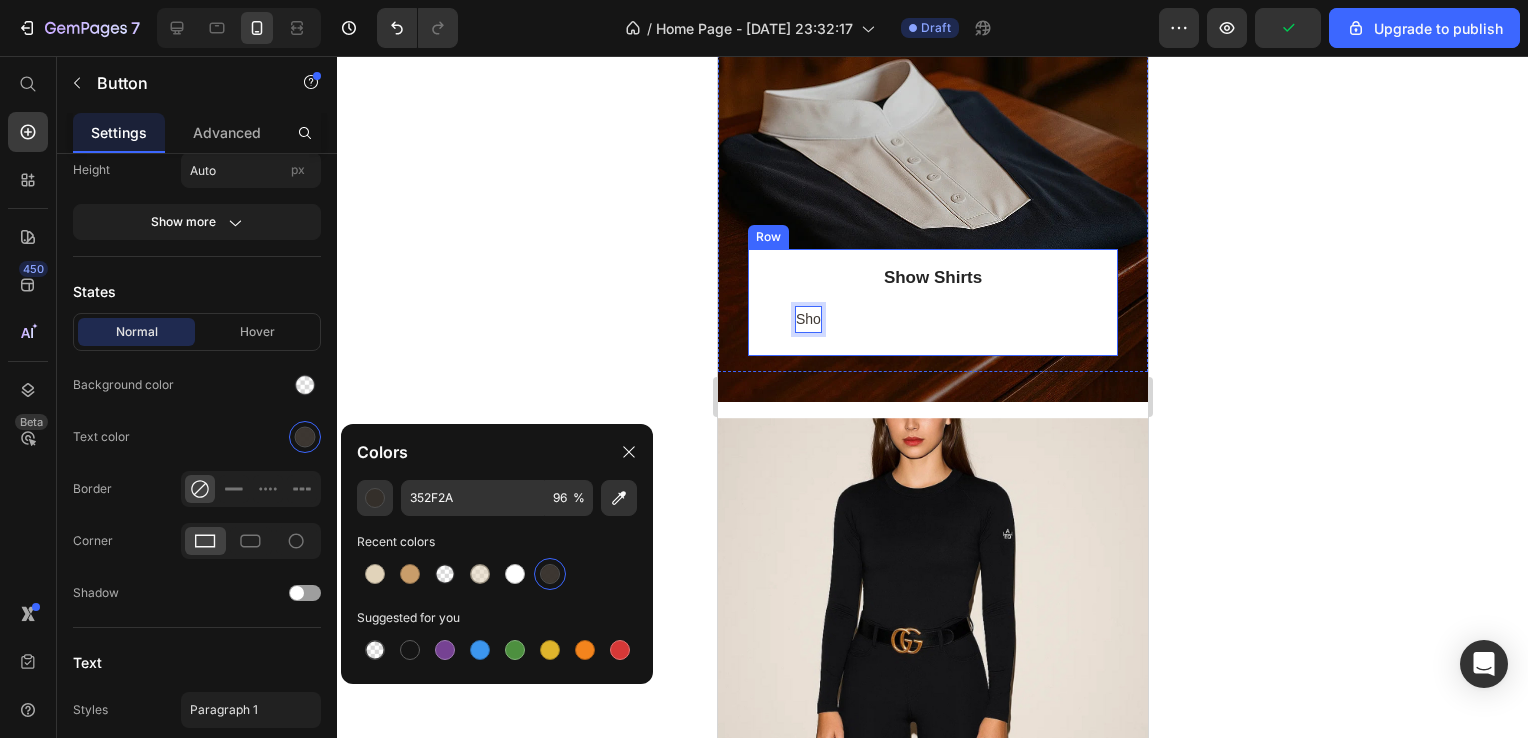 click on "Sho" at bounding box center [807, 319] 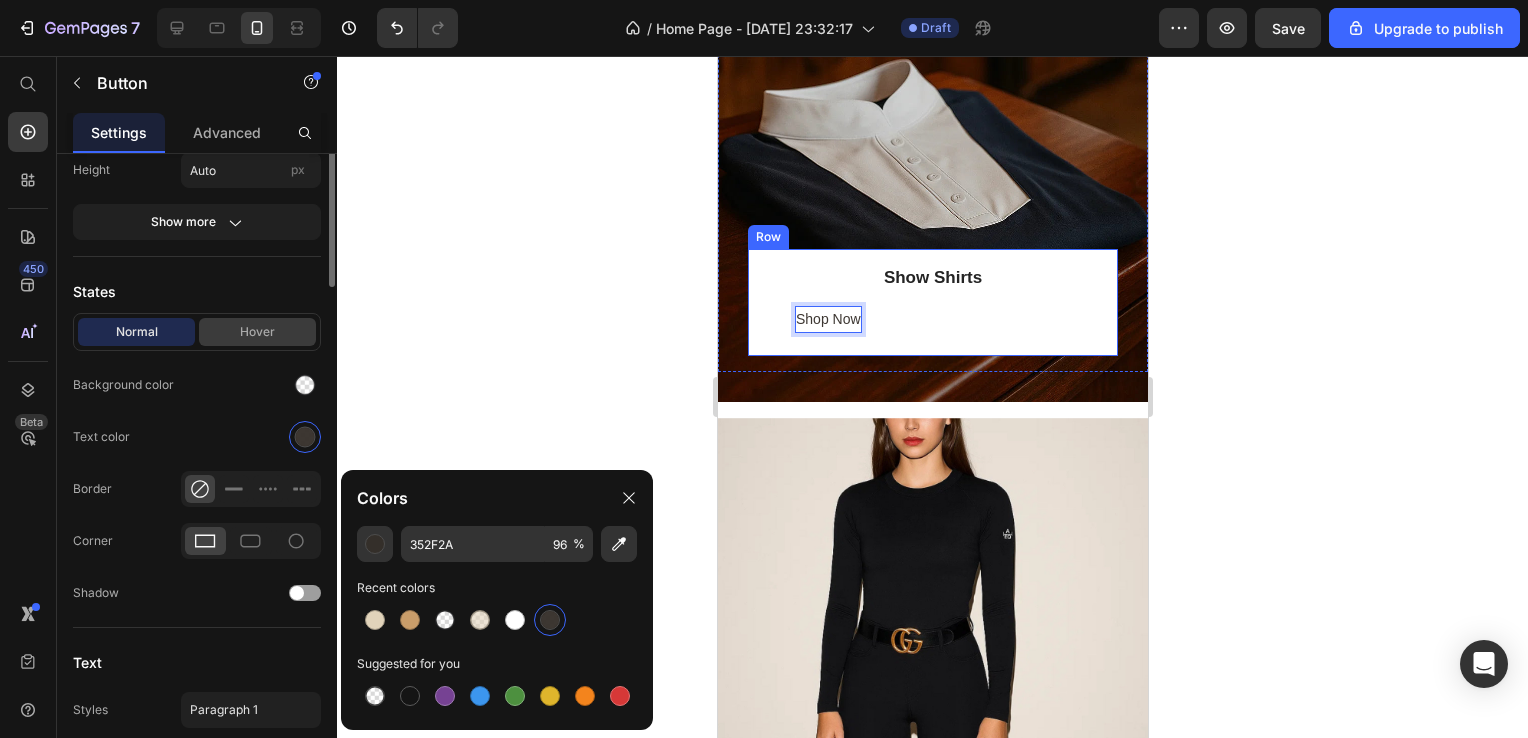 scroll, scrollTop: 0, scrollLeft: 0, axis: both 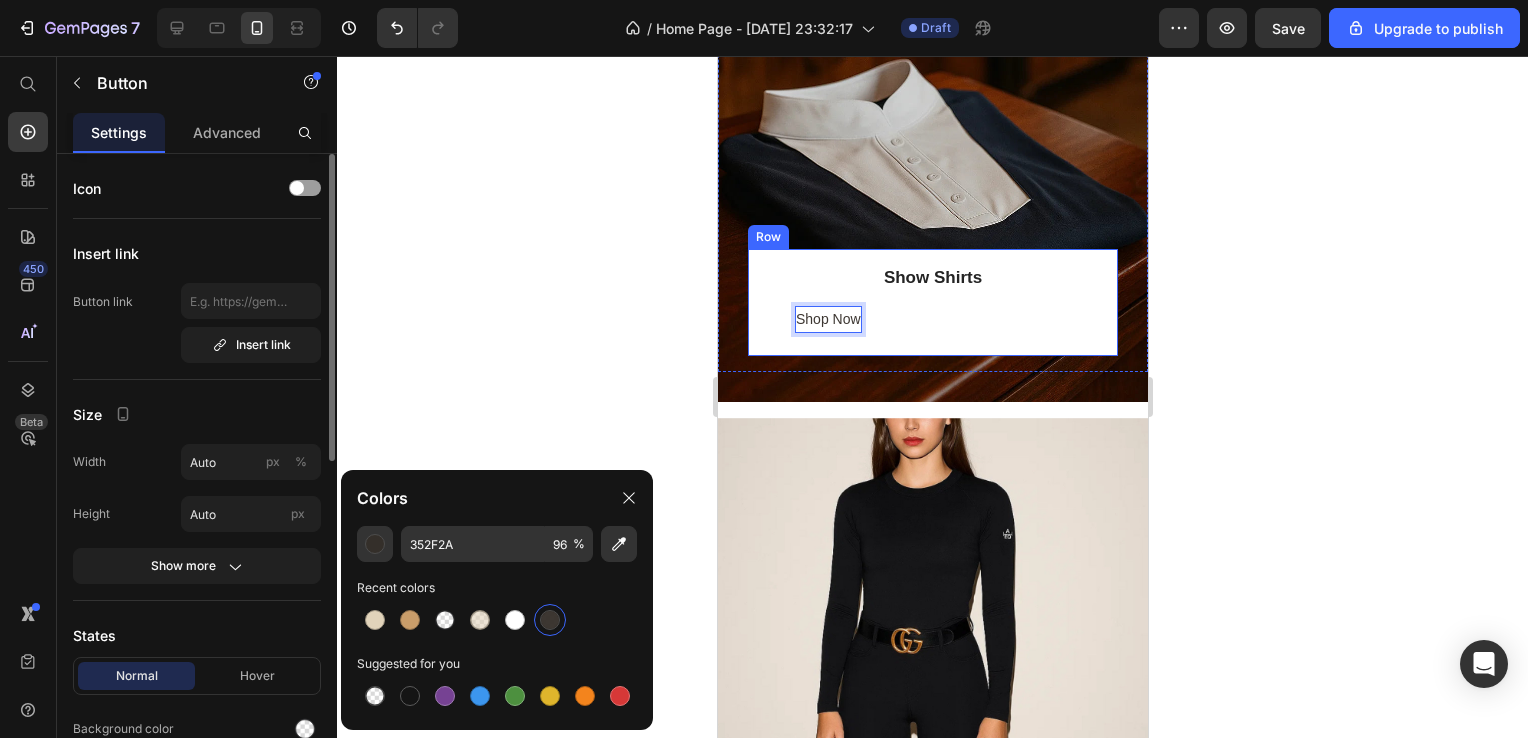 click on "Size" at bounding box center [197, 414] 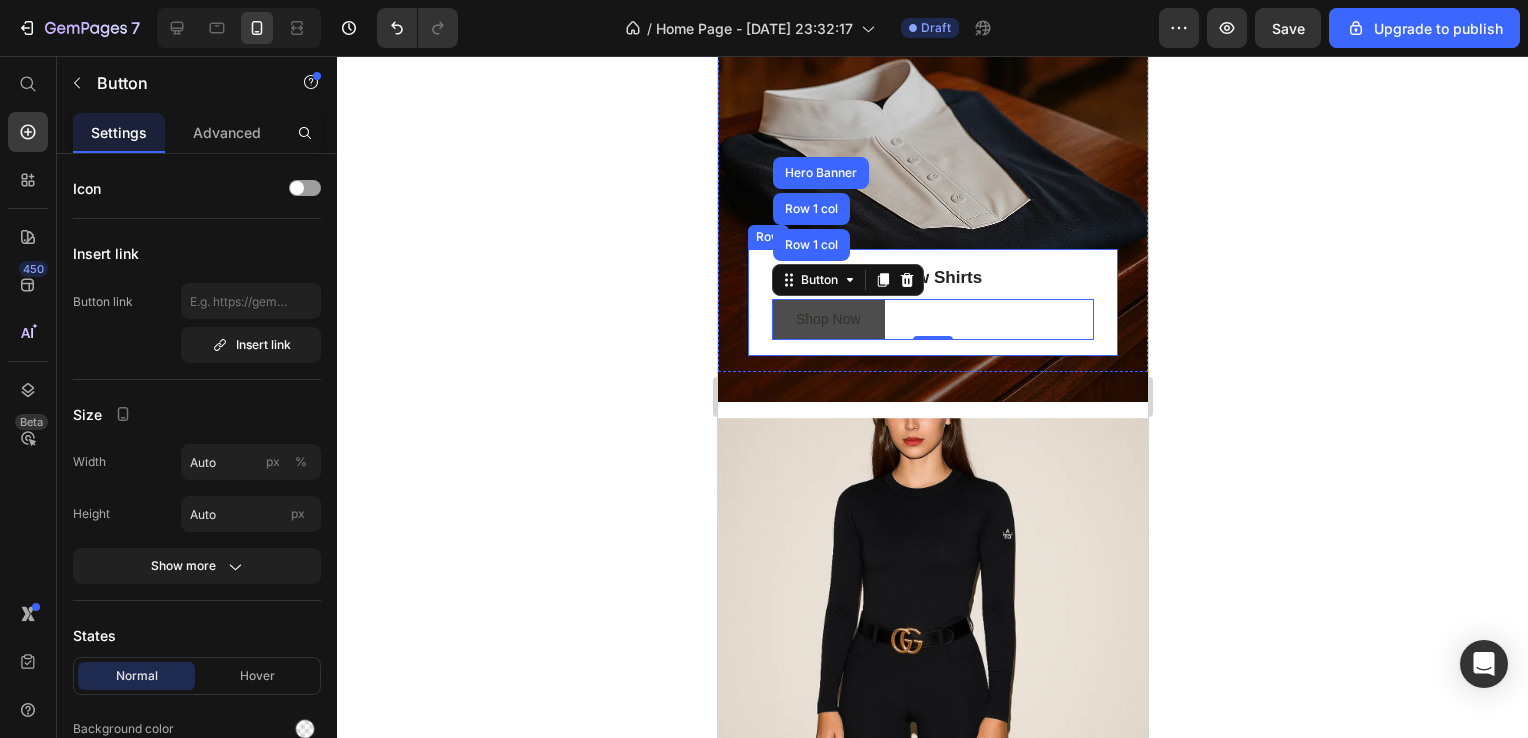 click on "Shop Now" at bounding box center [827, 319] 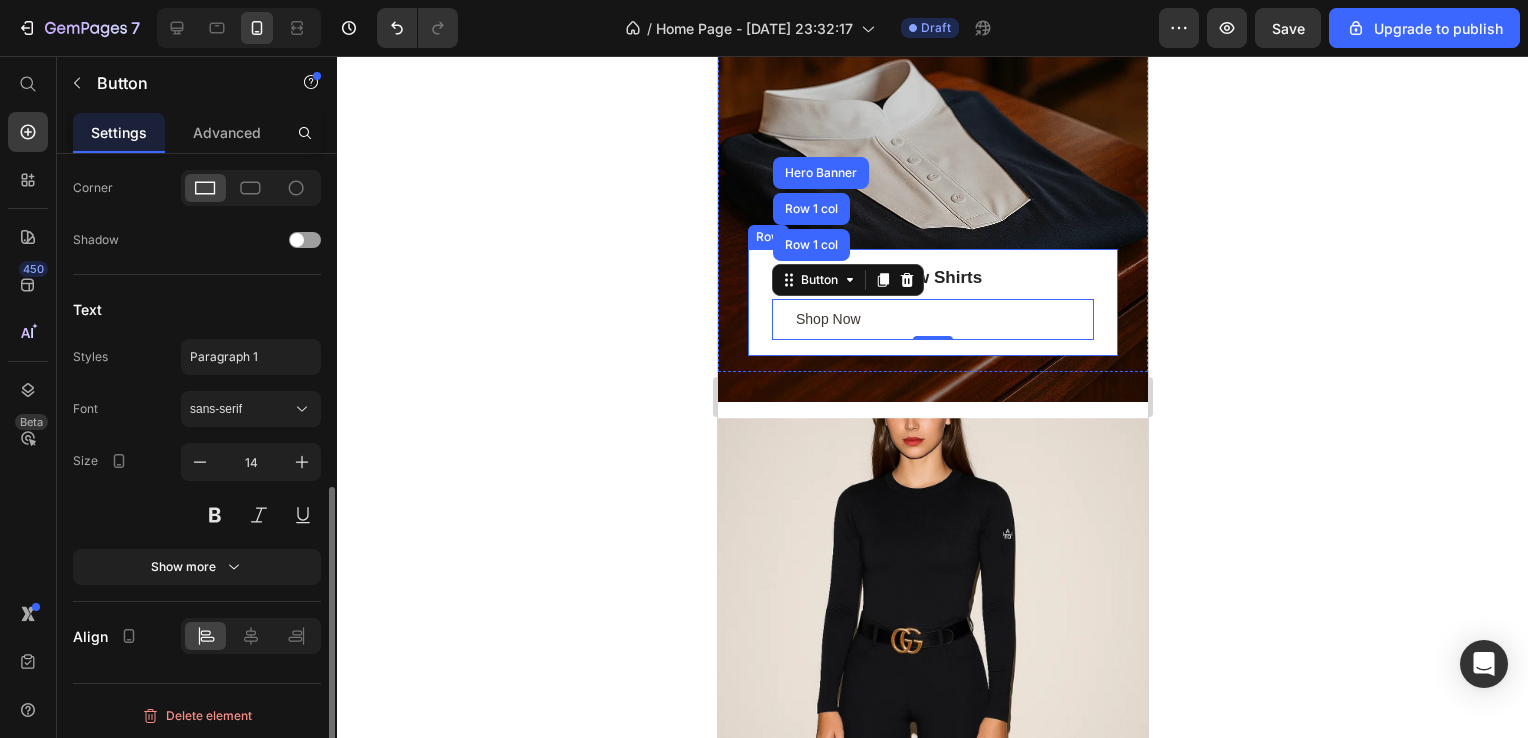 scroll, scrollTop: 696, scrollLeft: 0, axis: vertical 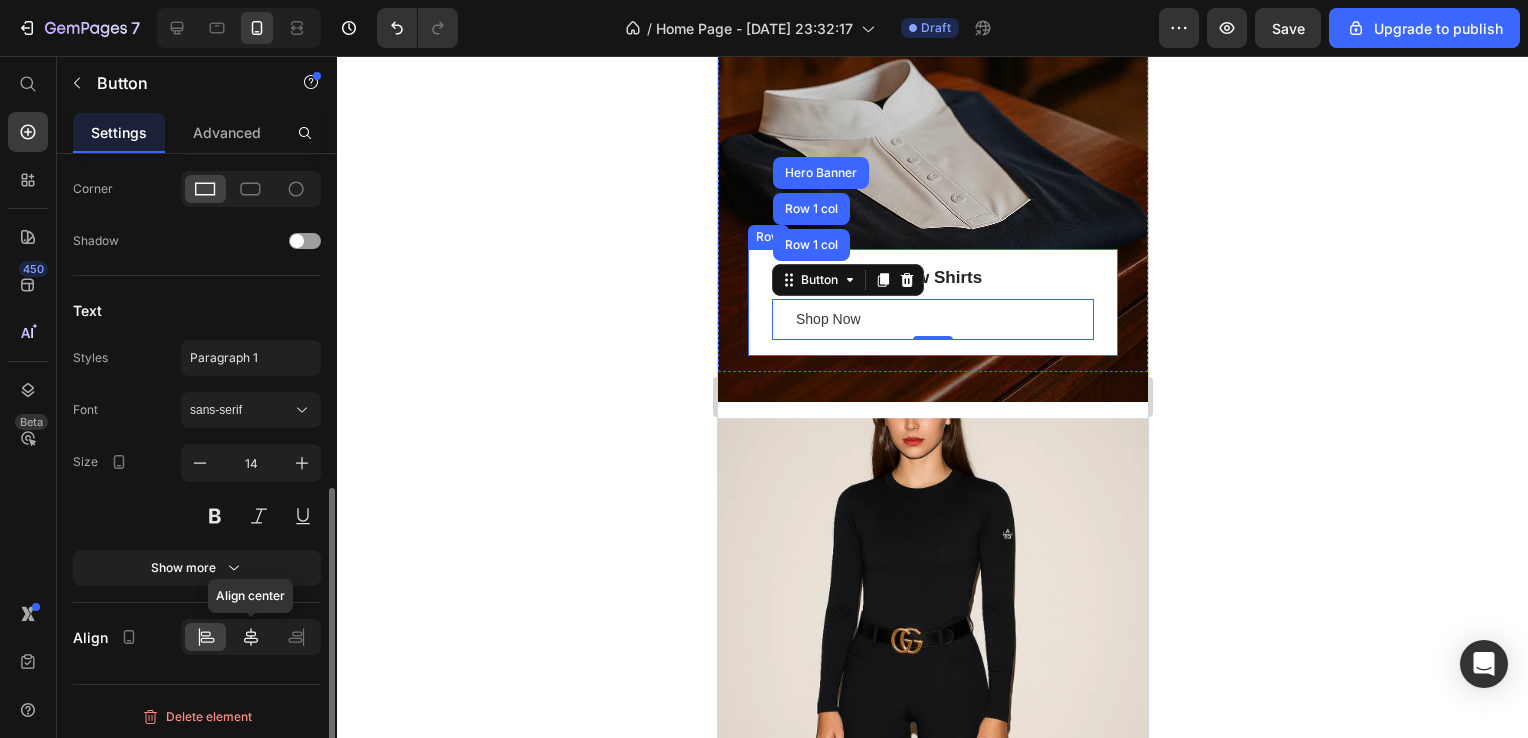 click 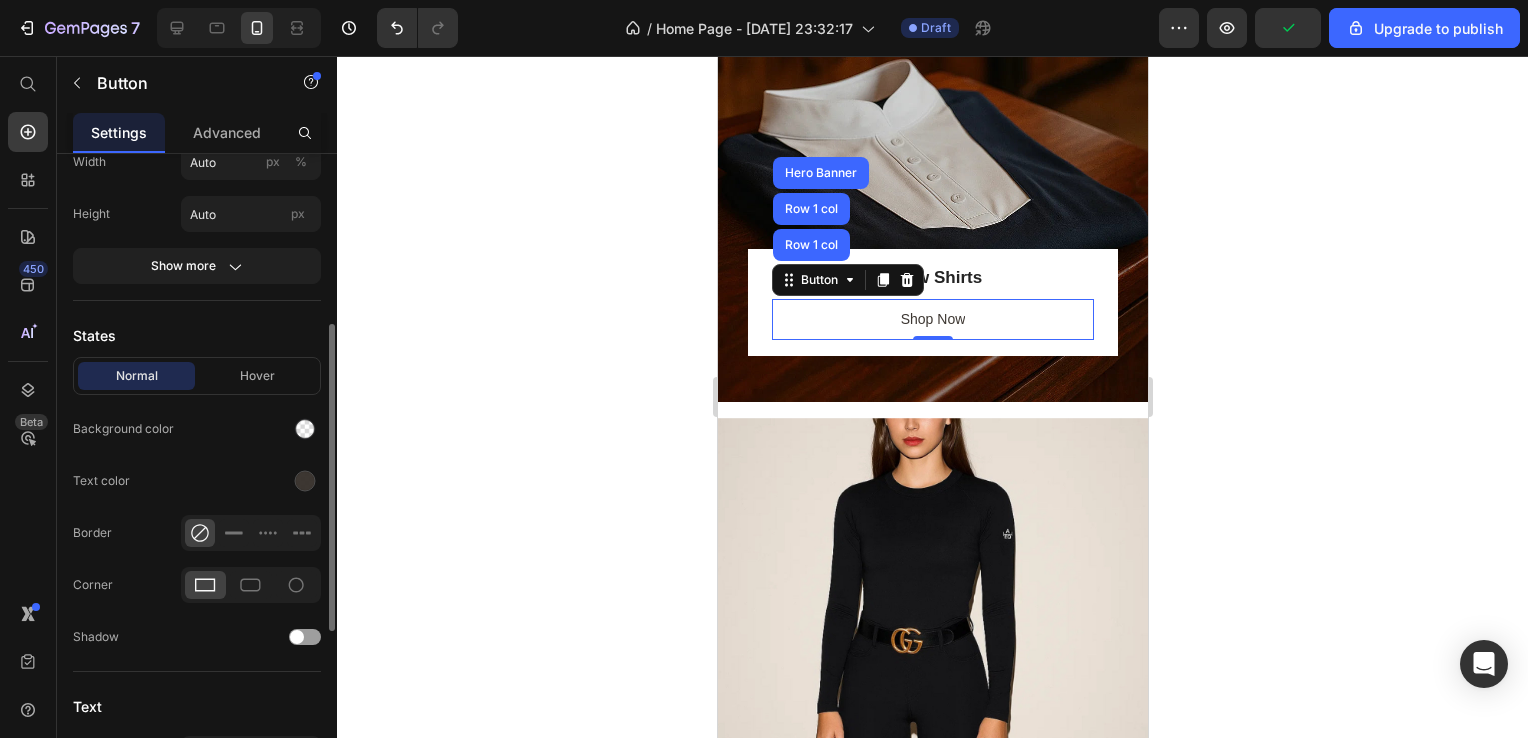 scroll, scrollTop: 297, scrollLeft: 0, axis: vertical 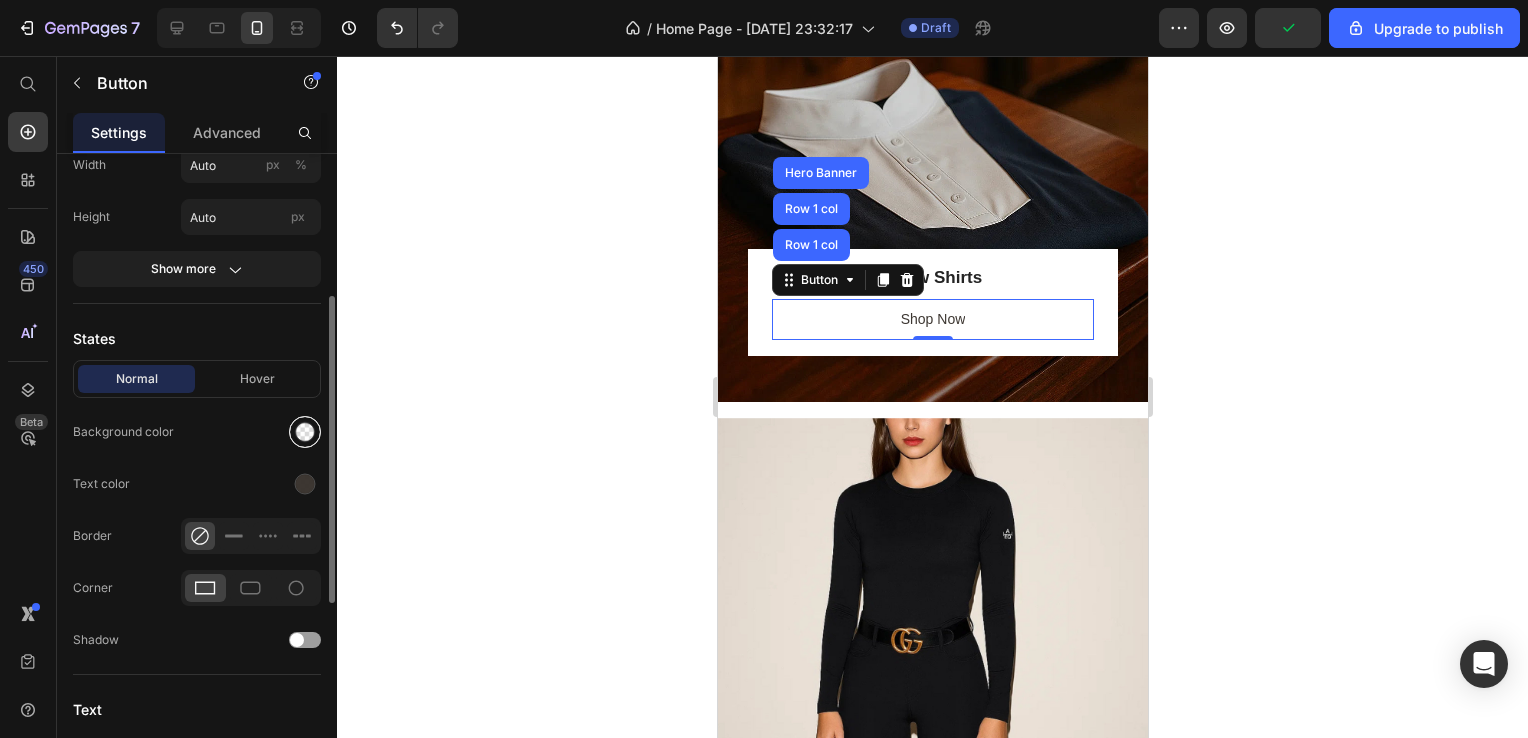 click at bounding box center [305, 432] 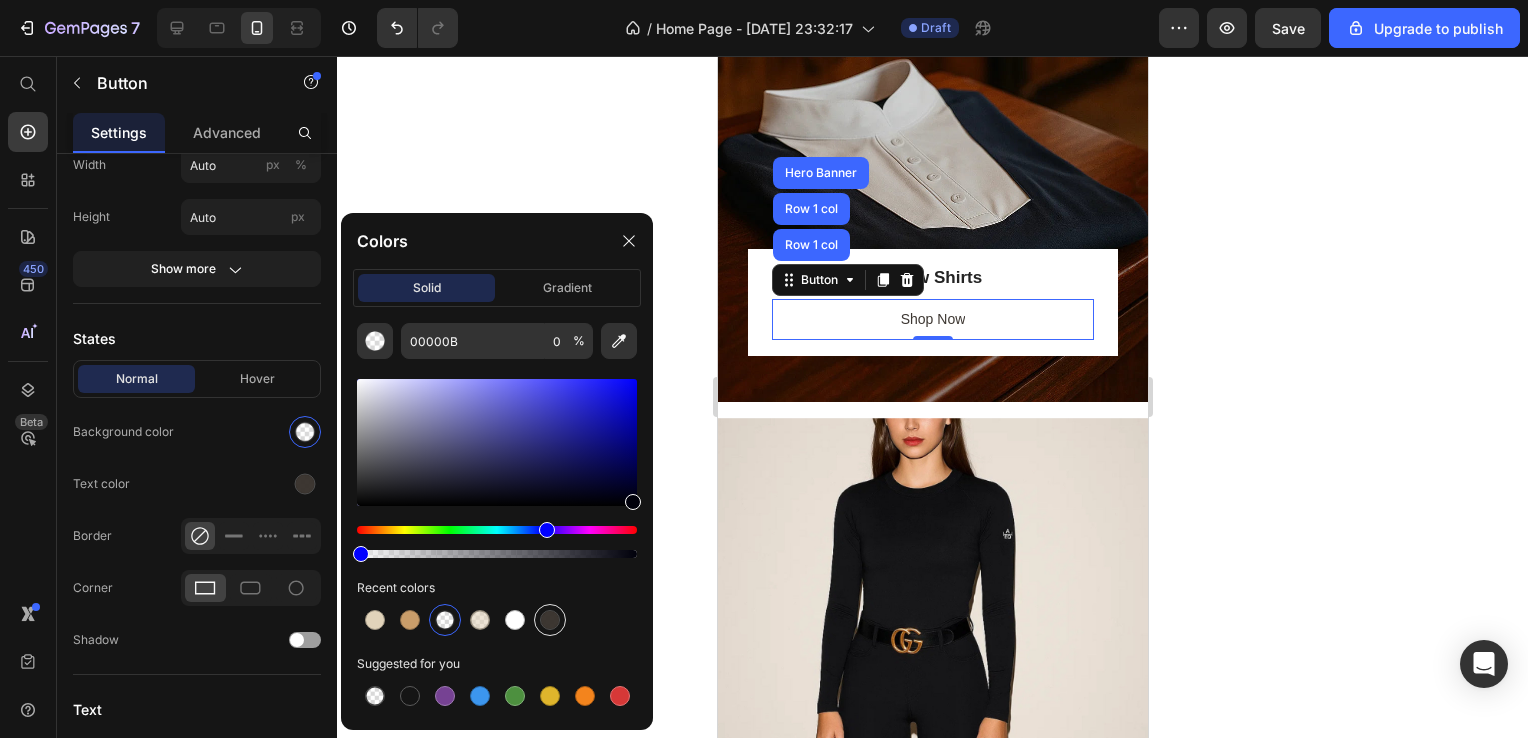 click at bounding box center (550, 620) 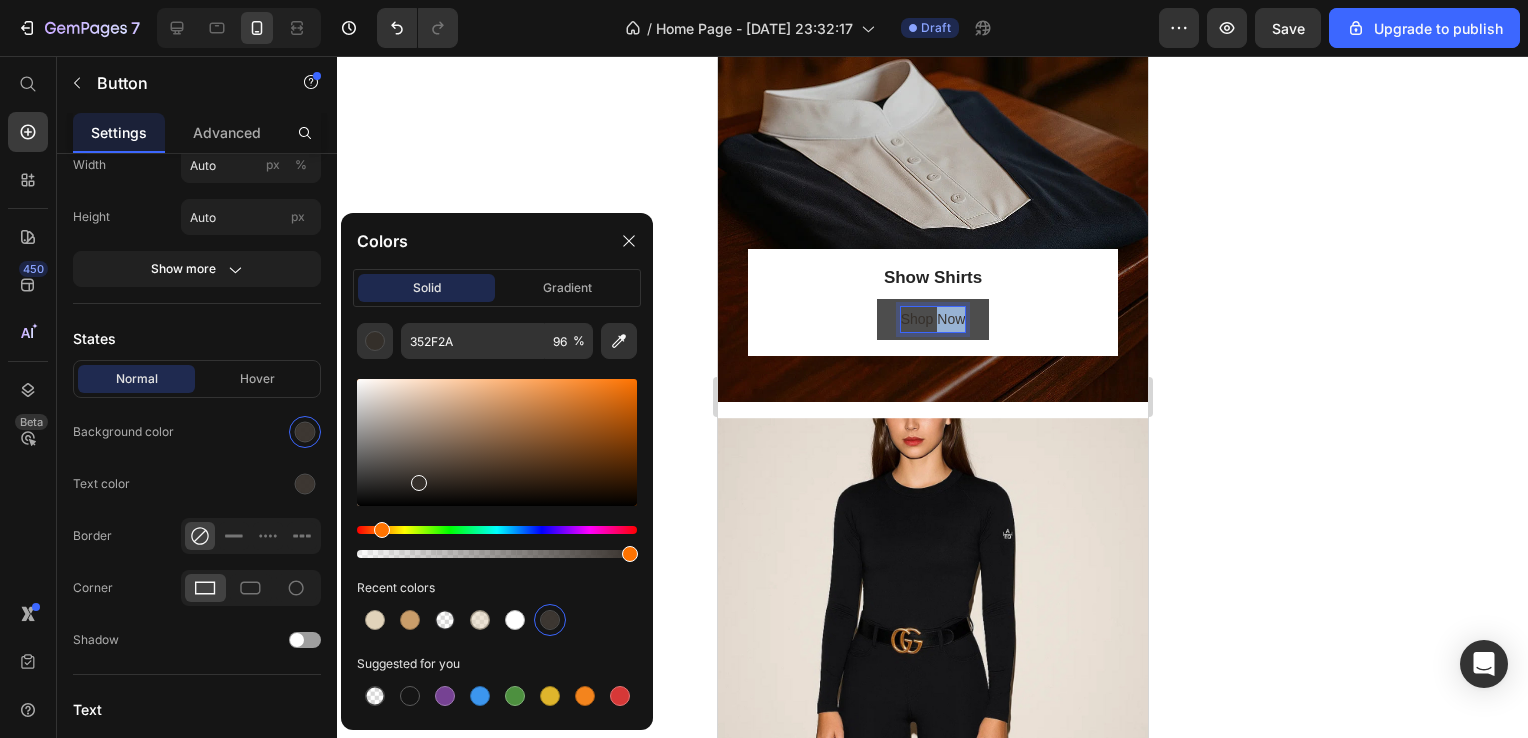 click on "Shop Now" at bounding box center [932, 319] 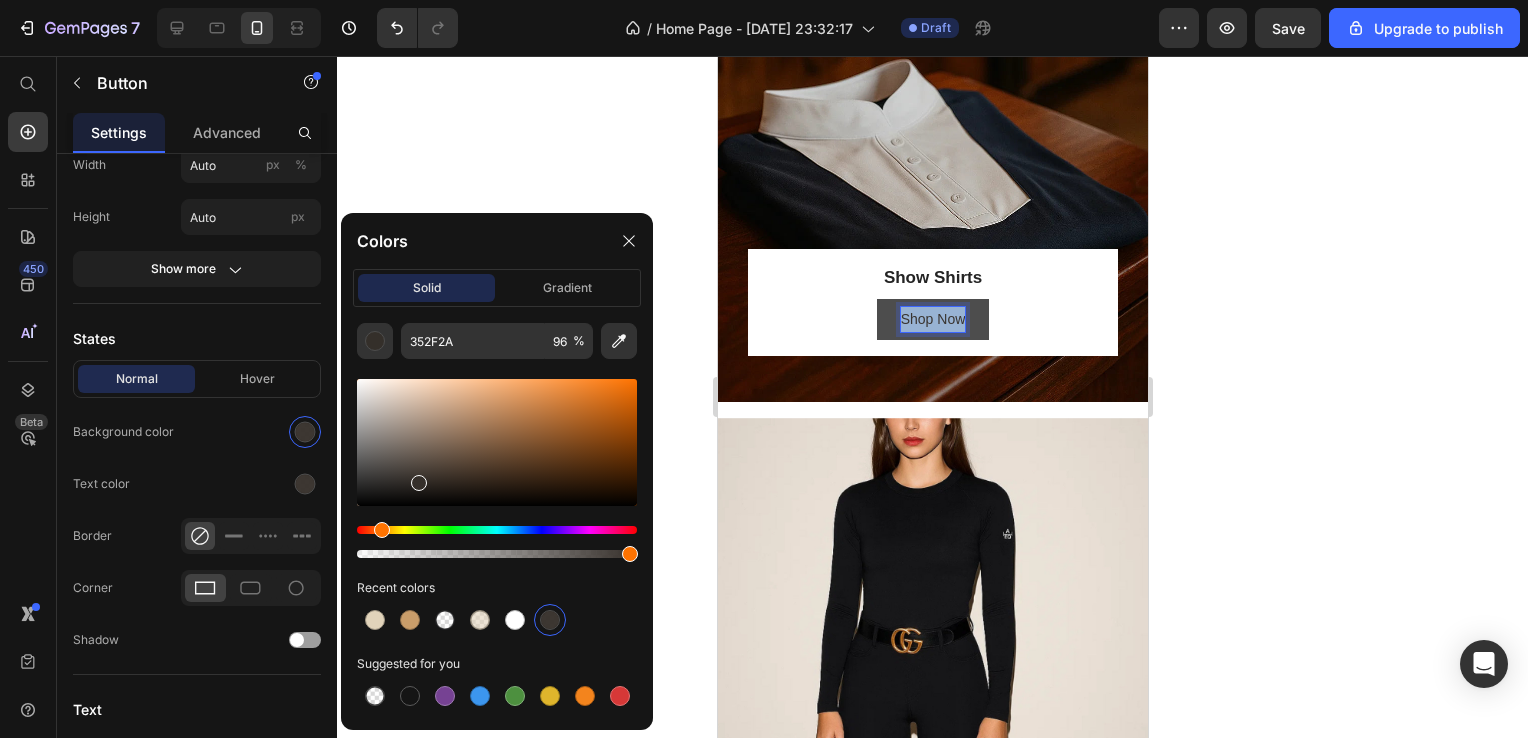 click on "Shop Now" at bounding box center (932, 319) 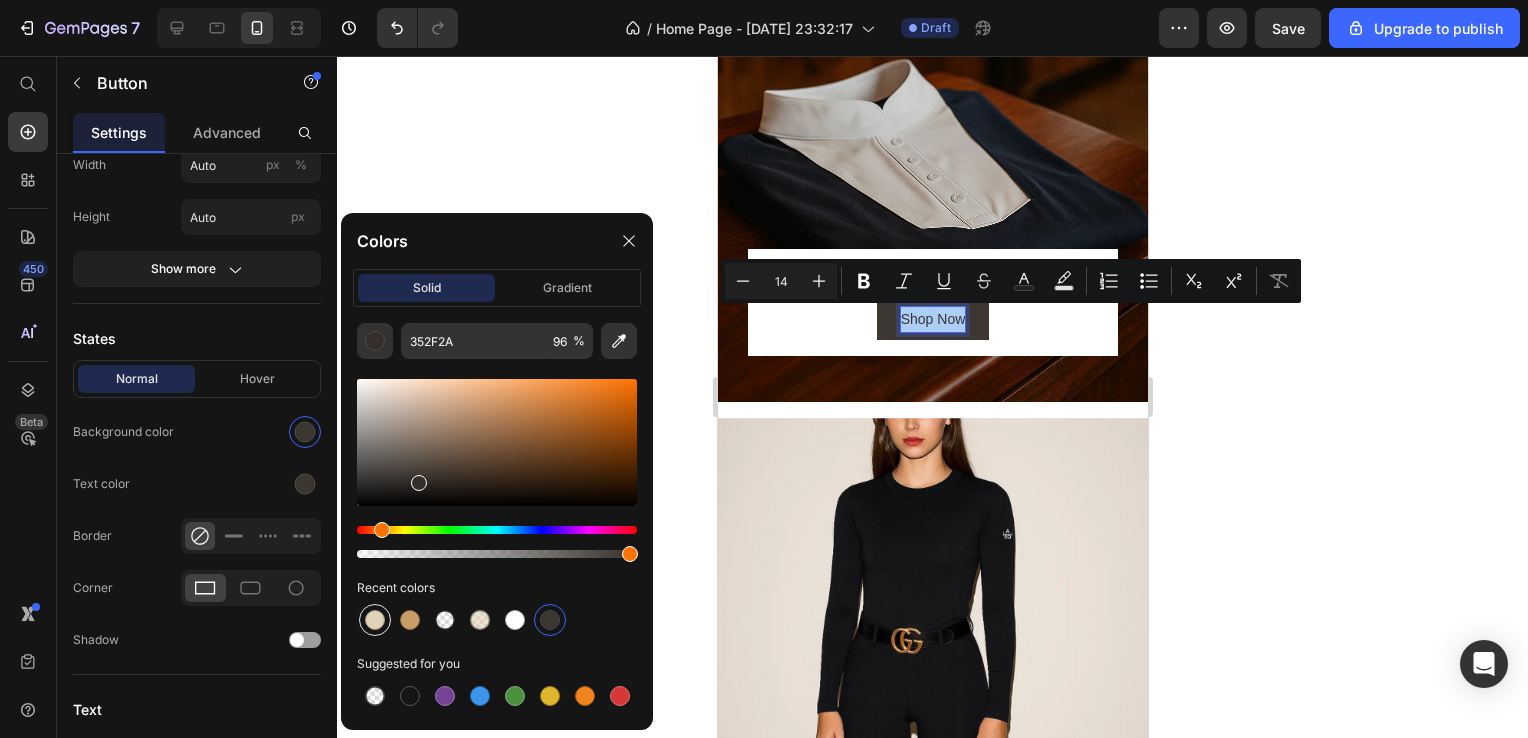 click at bounding box center [375, 620] 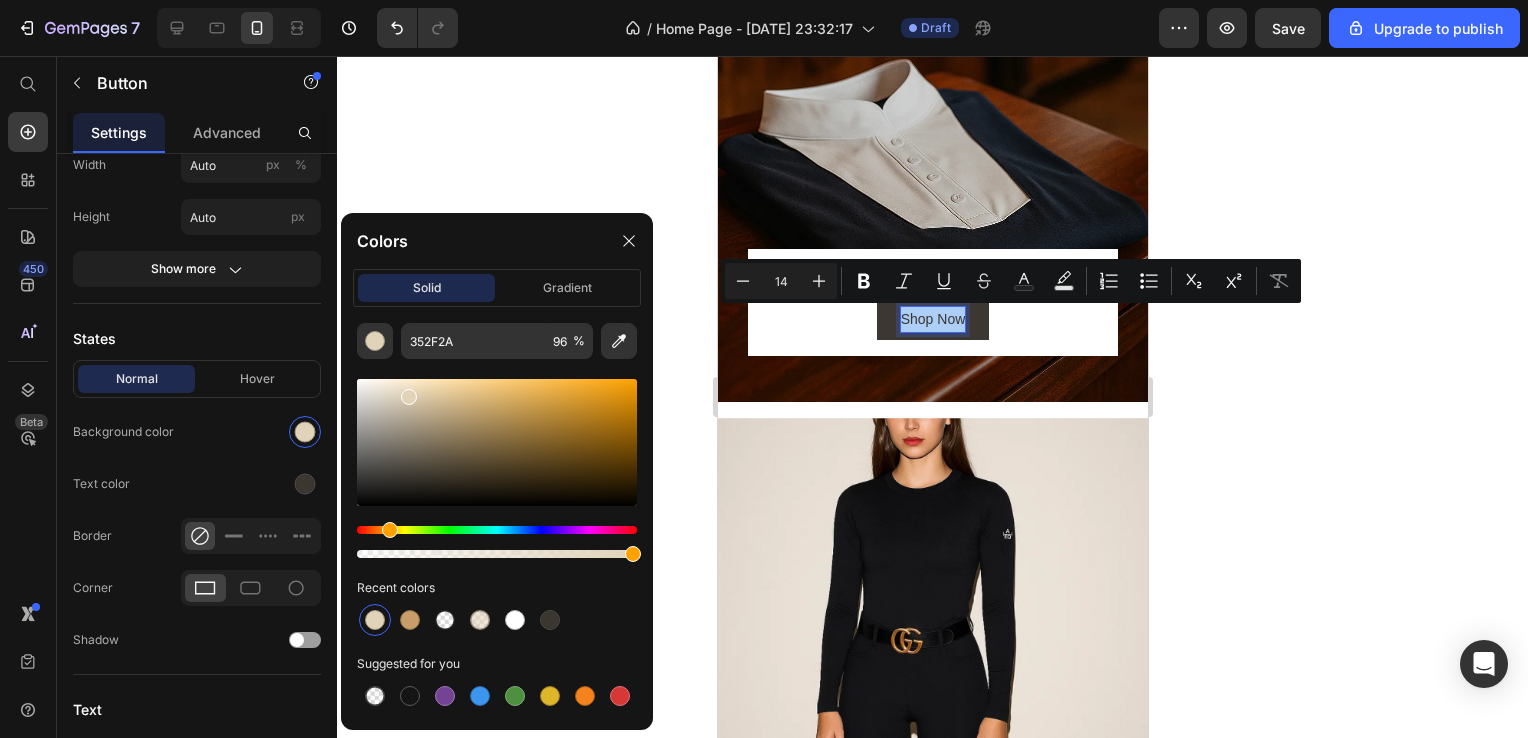 type on "E1D3BA" 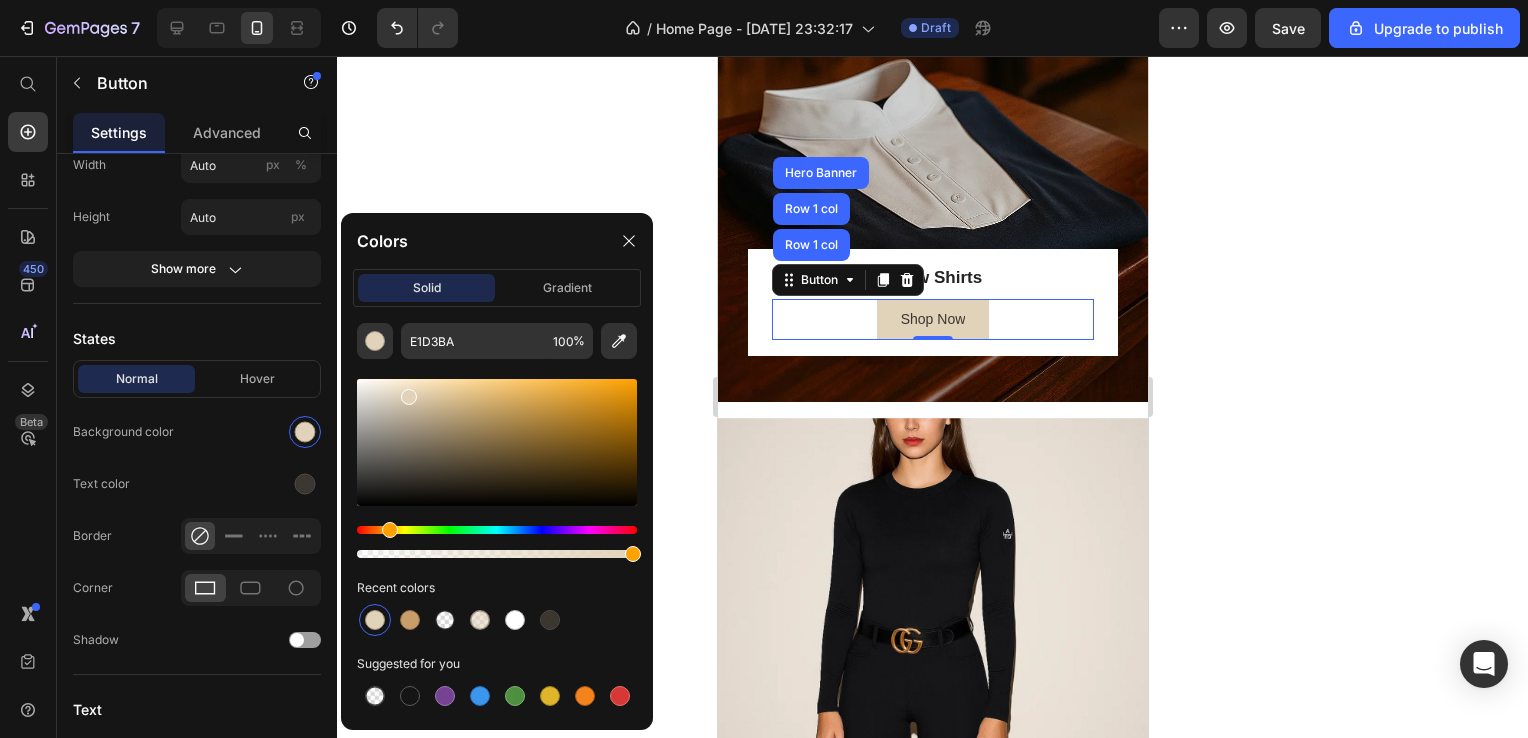 click 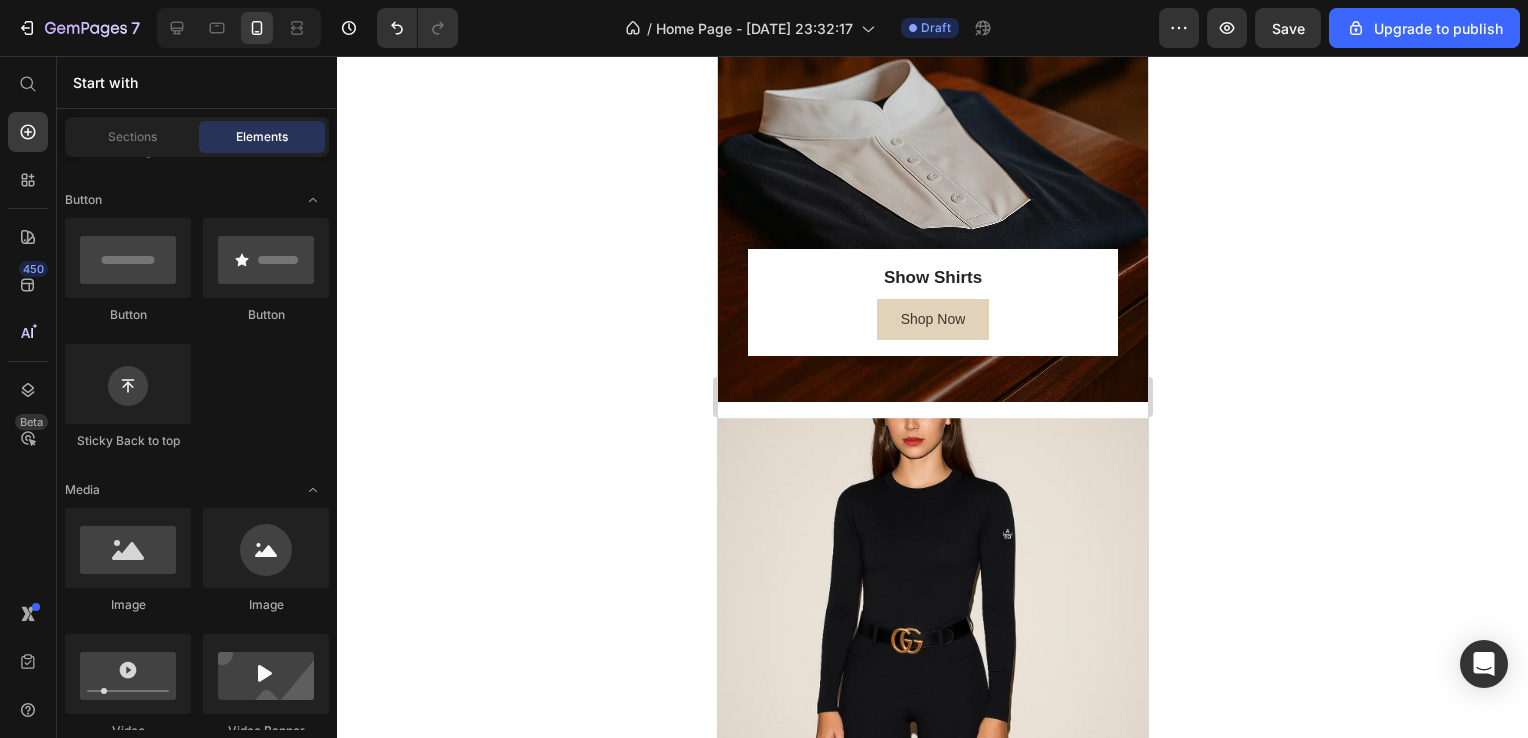 click 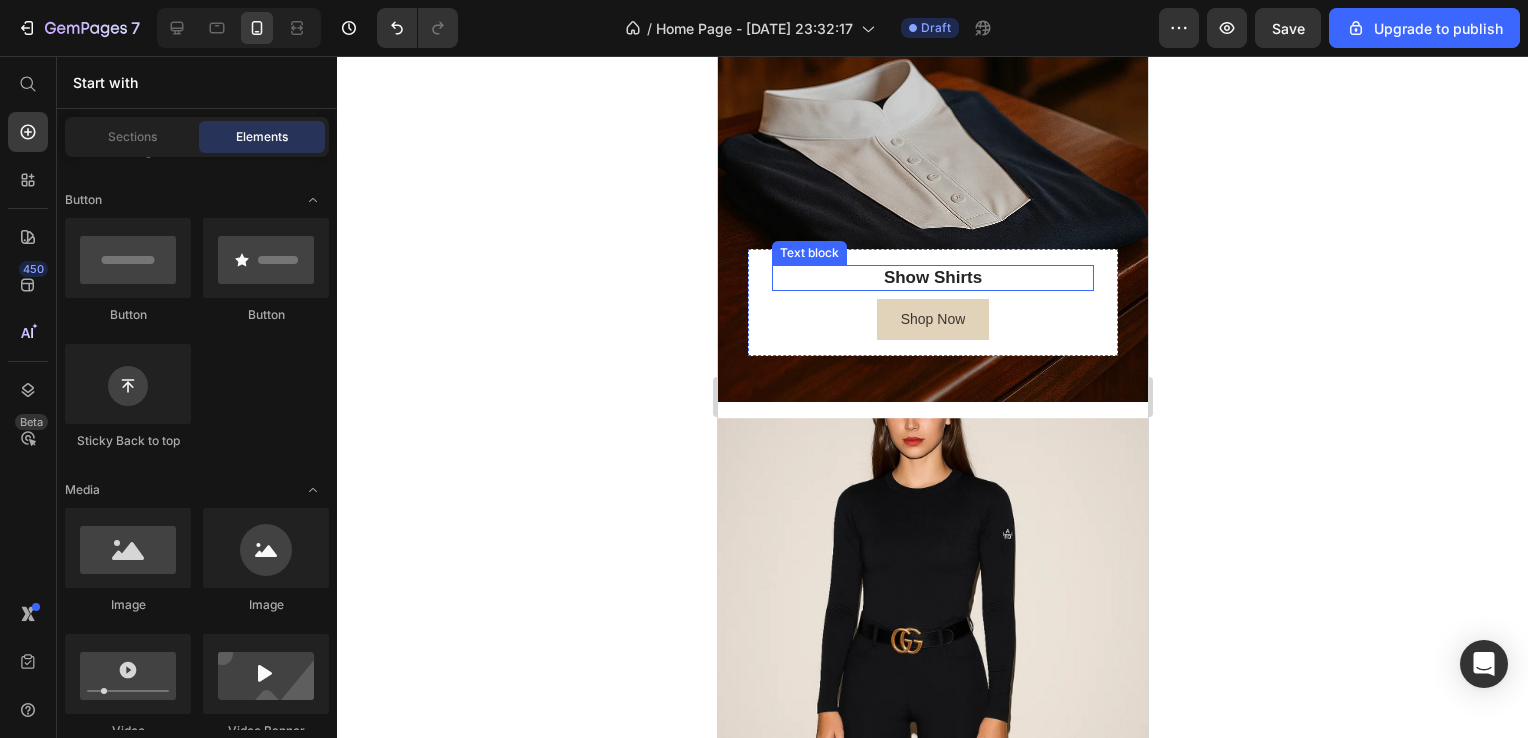 click on "Show Shirts" at bounding box center [932, 278] 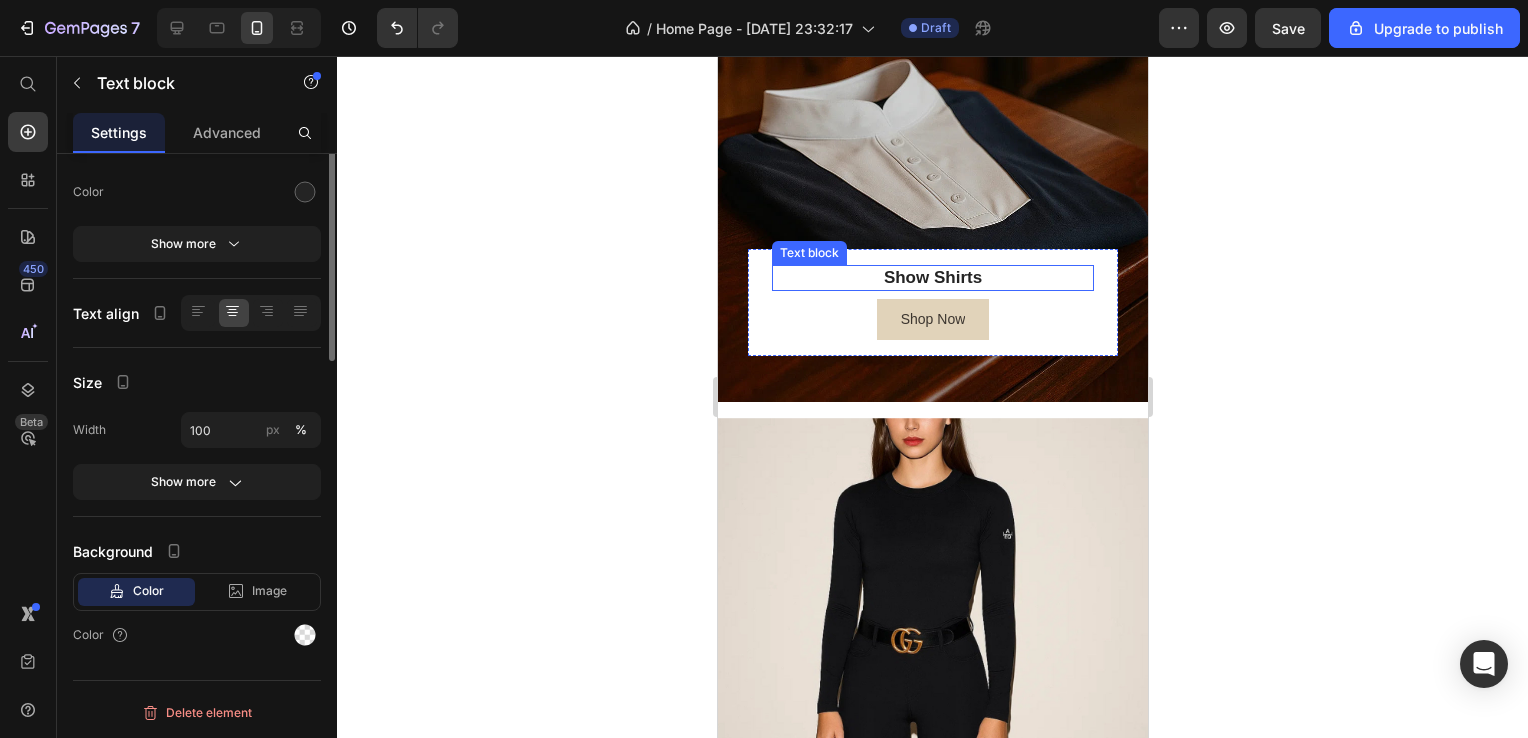 scroll, scrollTop: 0, scrollLeft: 0, axis: both 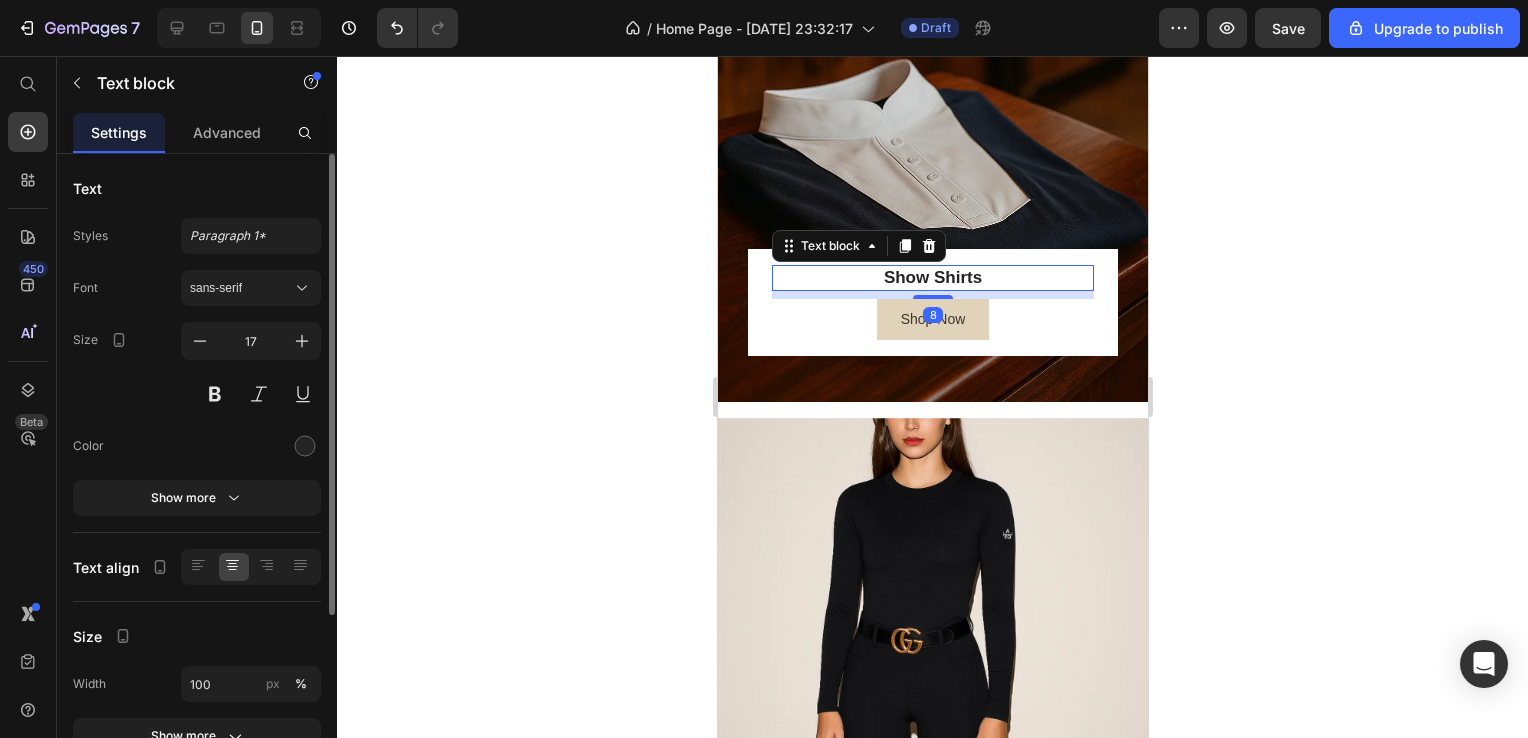 click on "Show Shirts" at bounding box center [932, 278] 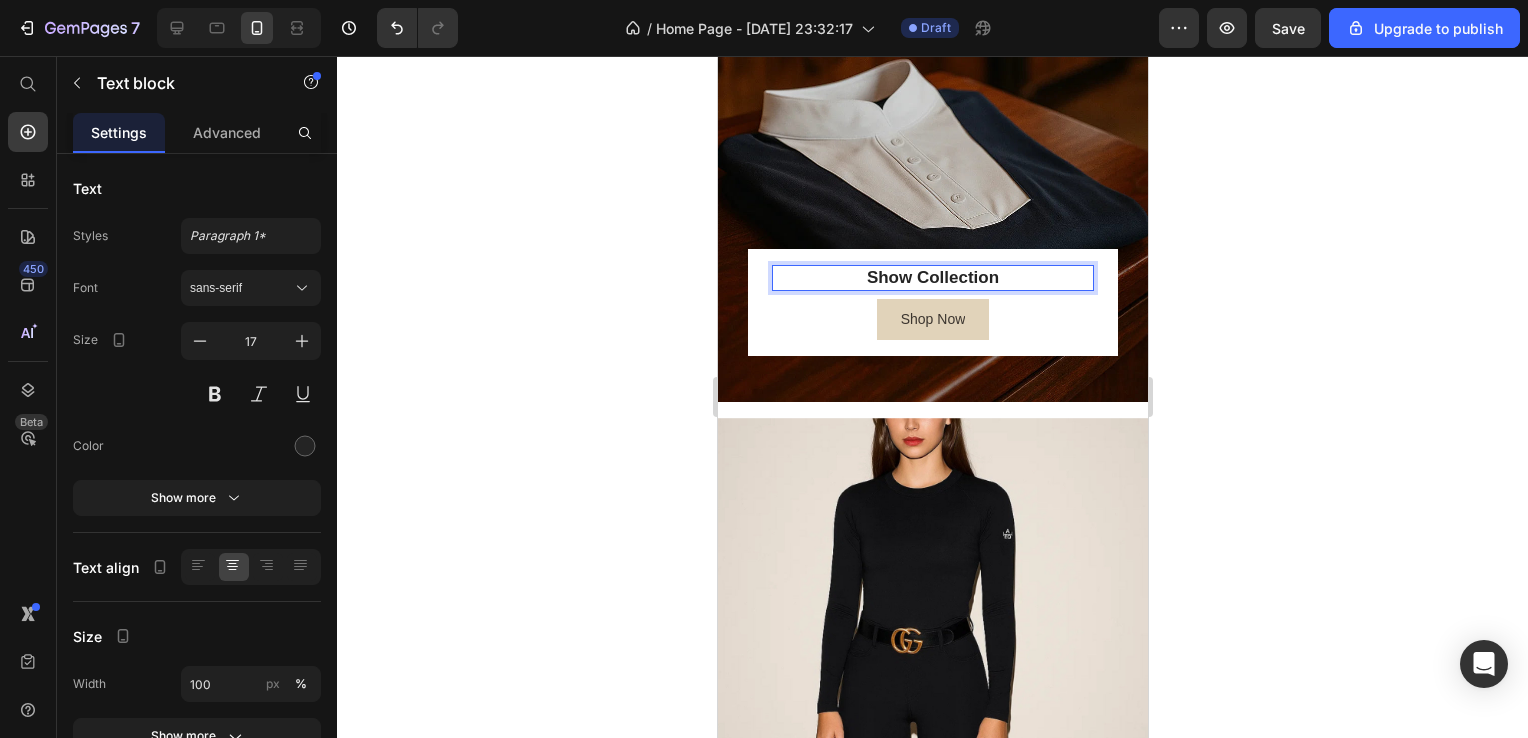 click on "Show Collection" at bounding box center [932, 278] 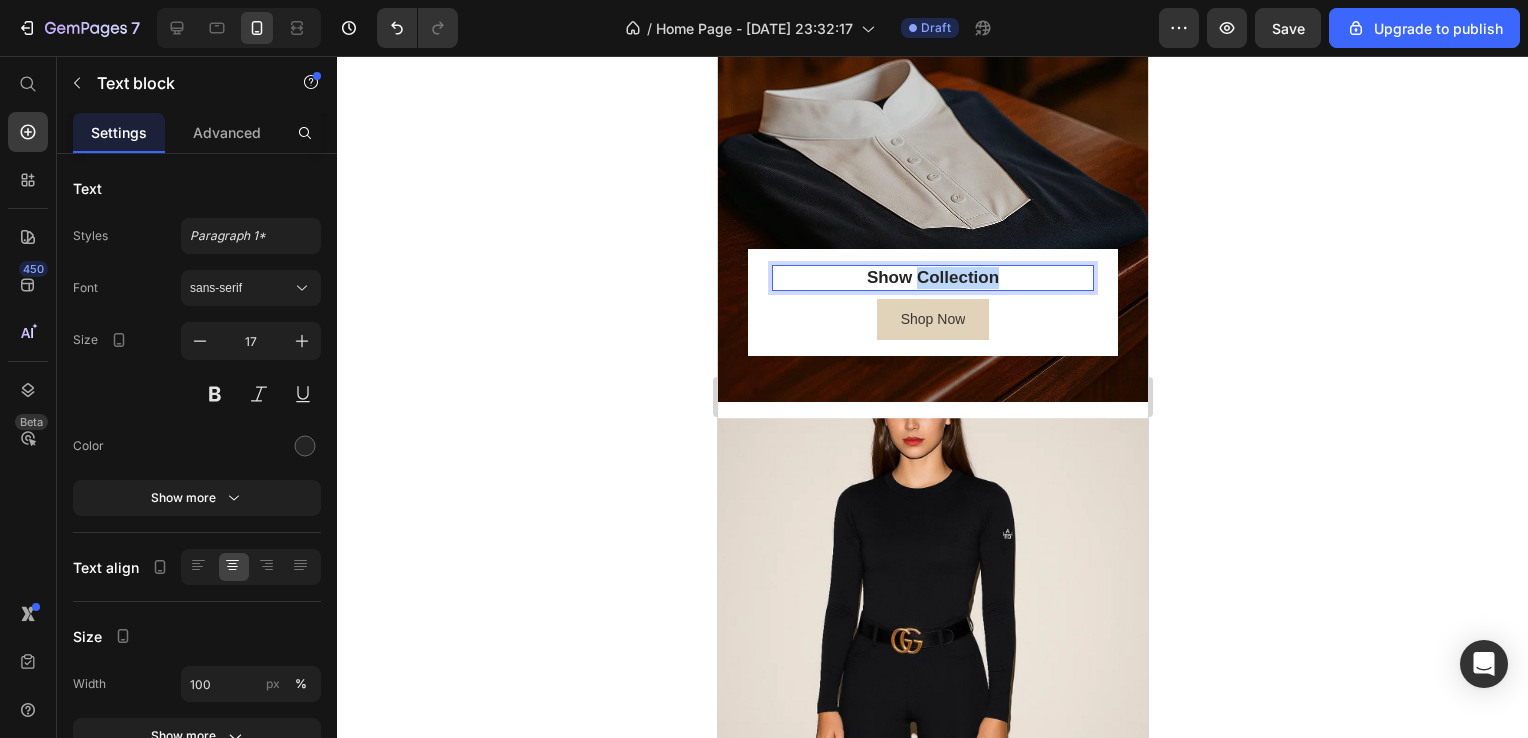 click on "Show Collection" at bounding box center [932, 278] 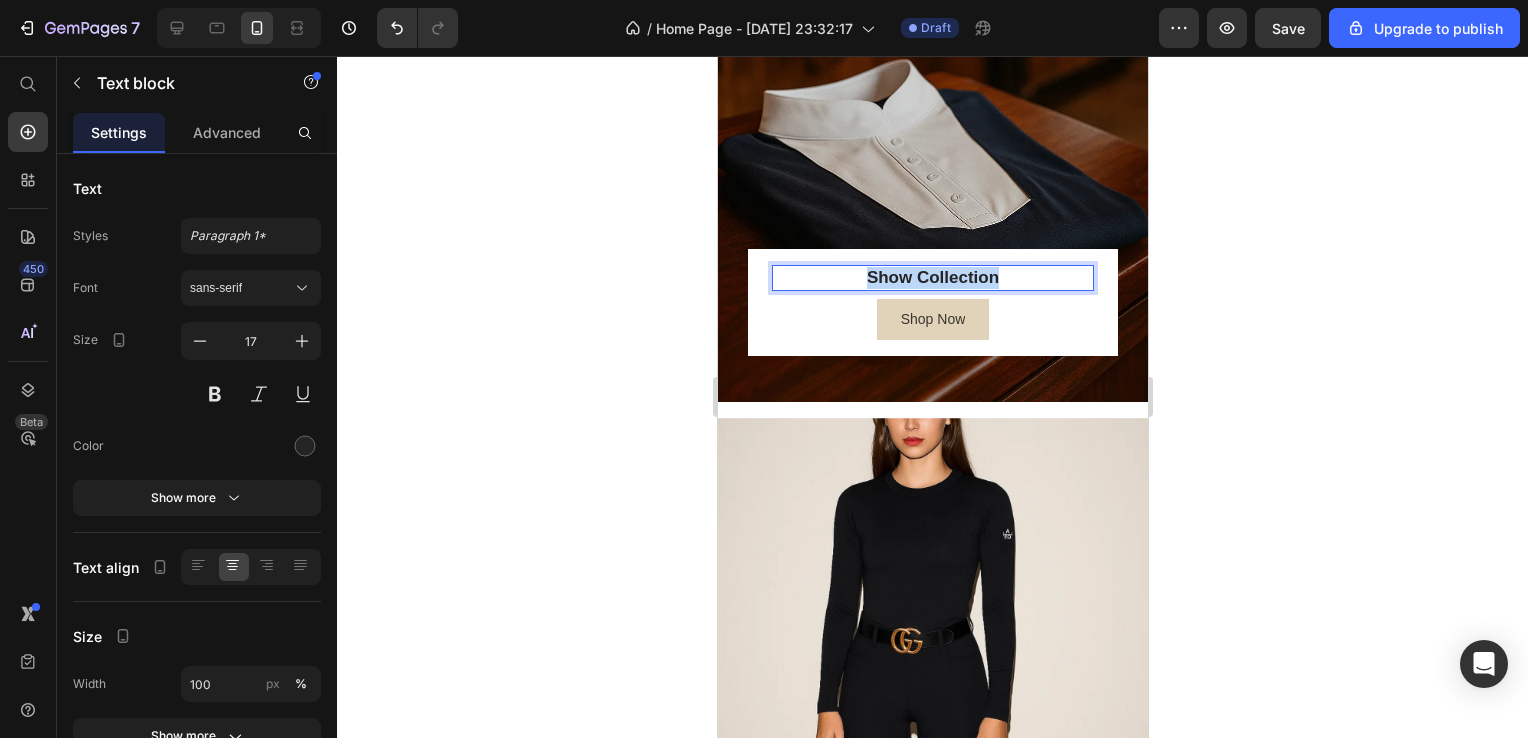 click on "Show Collection" at bounding box center [932, 278] 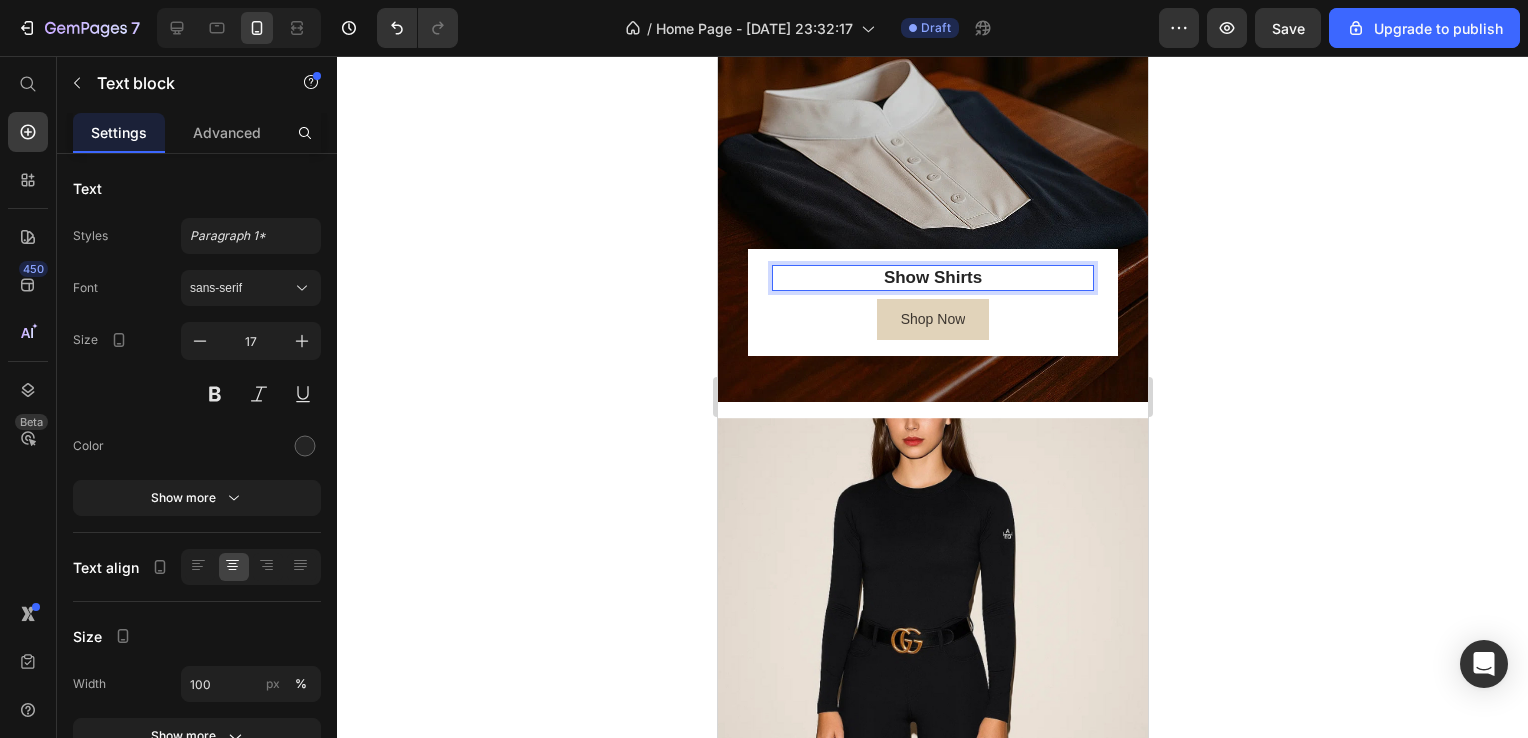 click on "Show Shirts" at bounding box center [932, 278] 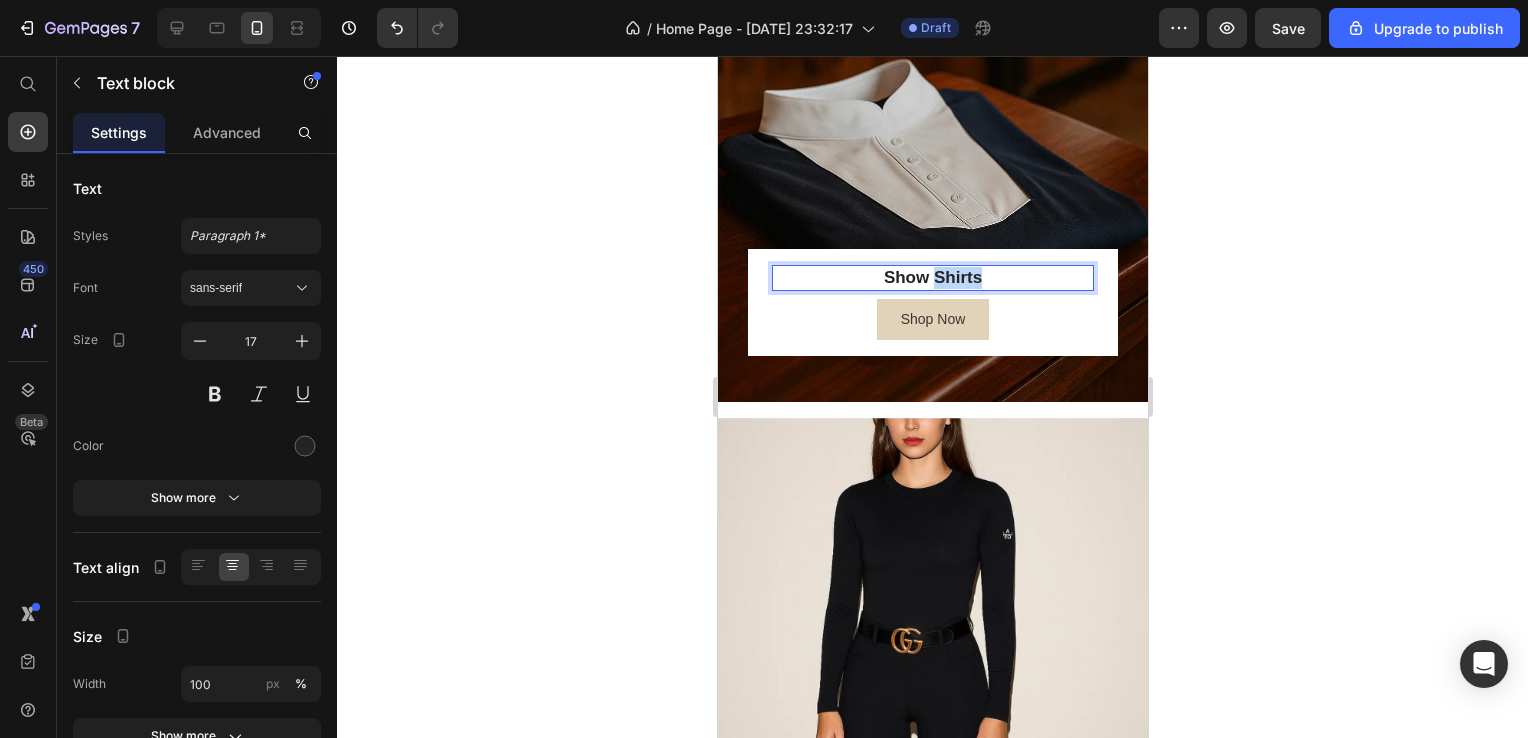 click on "Show Shirts" at bounding box center [932, 278] 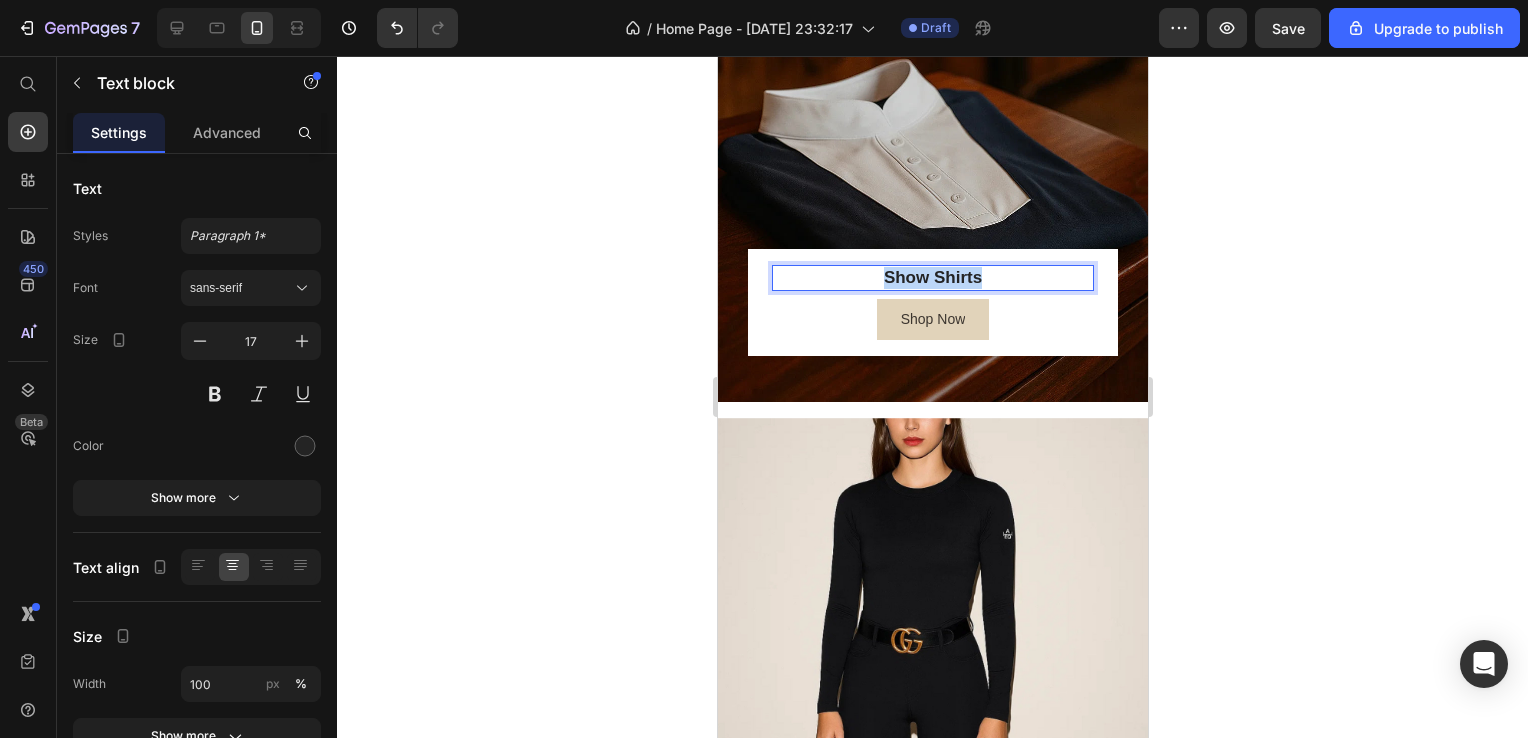 click on "Show Shirts" at bounding box center [932, 278] 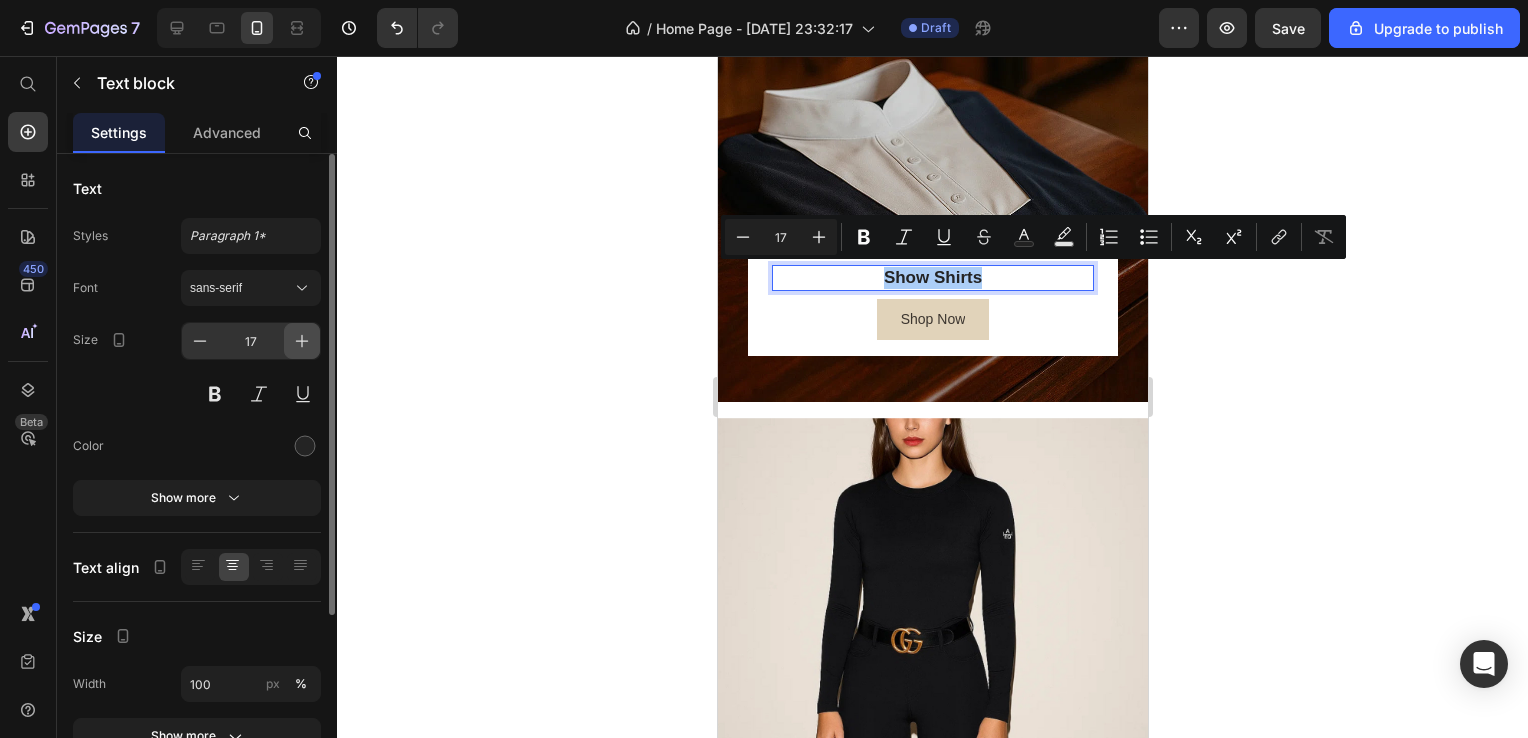 click 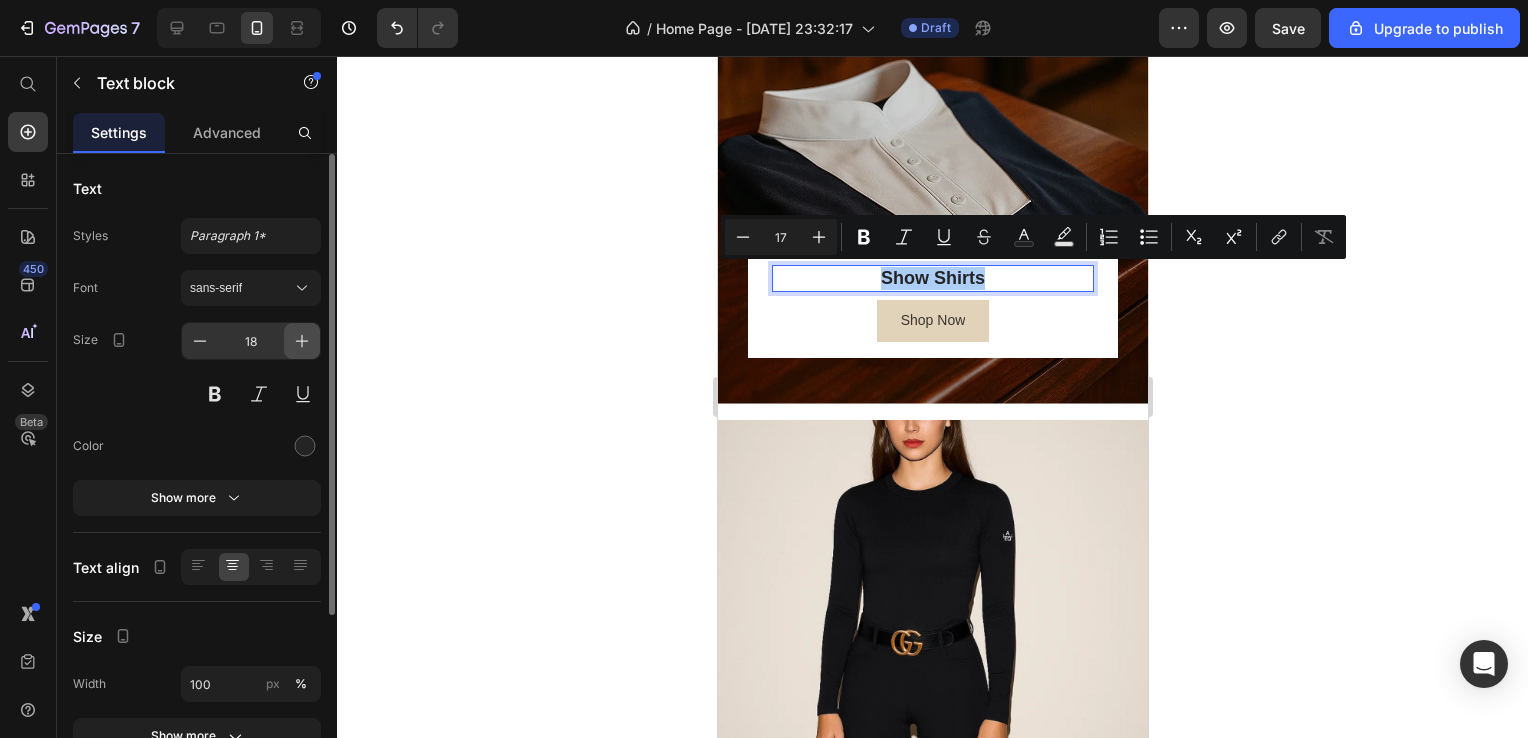 click 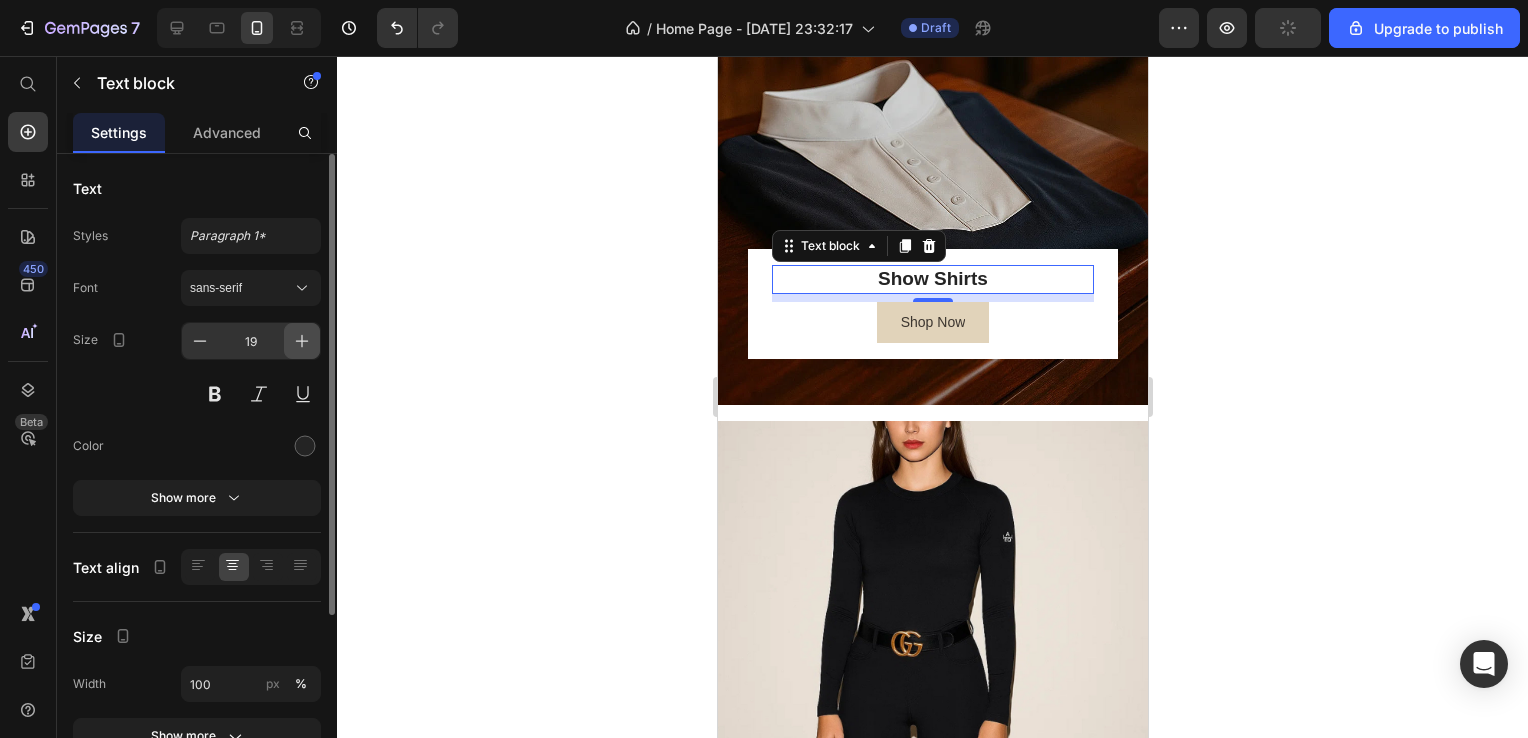 click 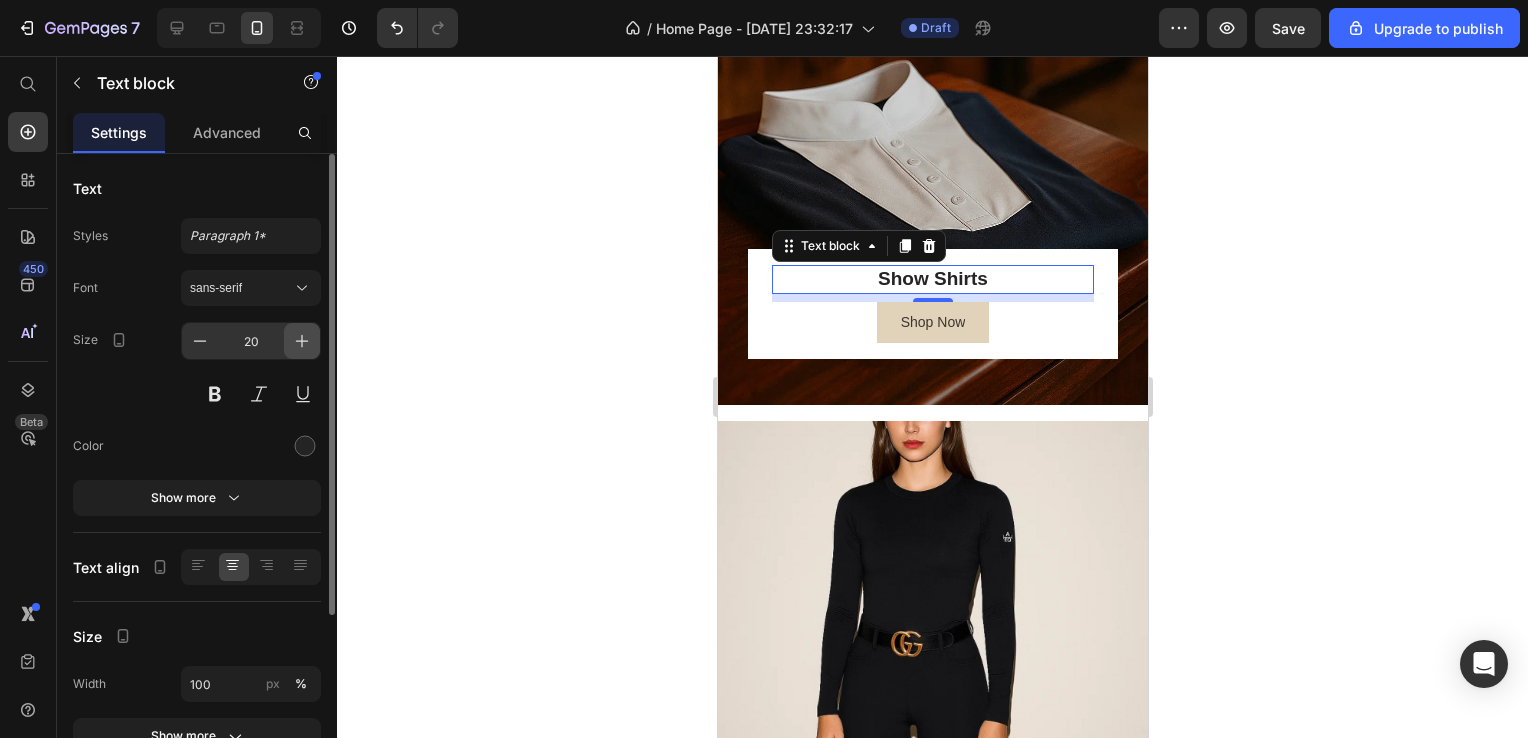 click 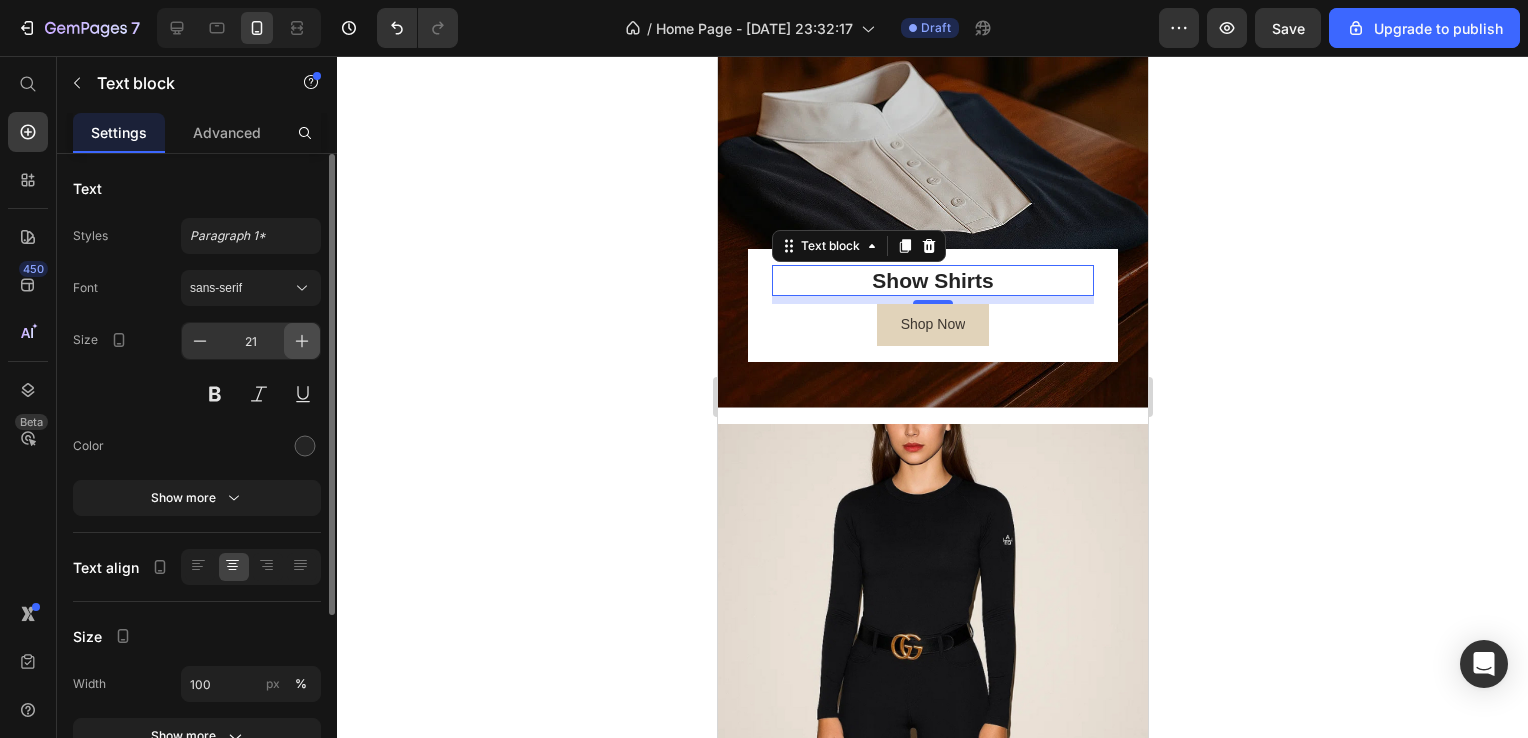 click 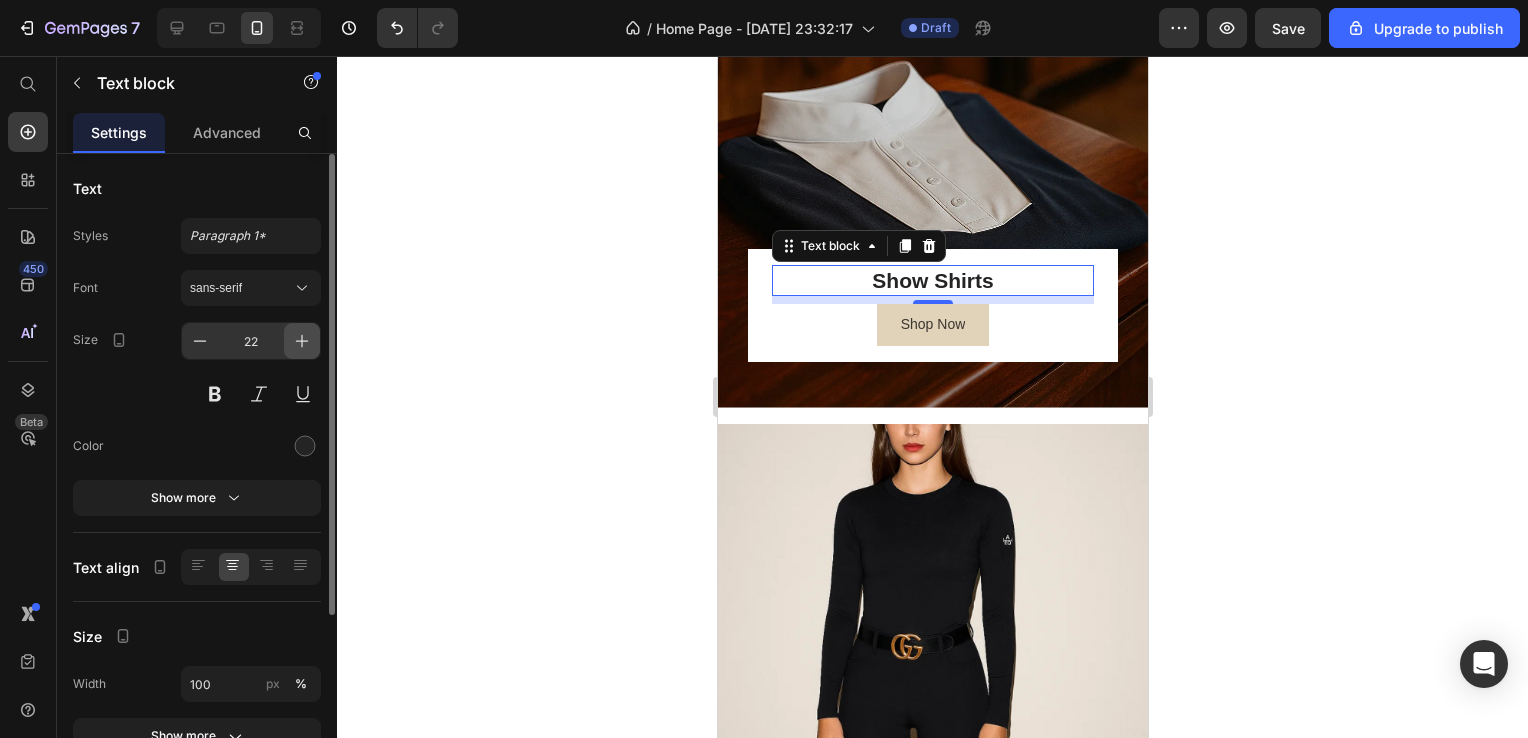 click 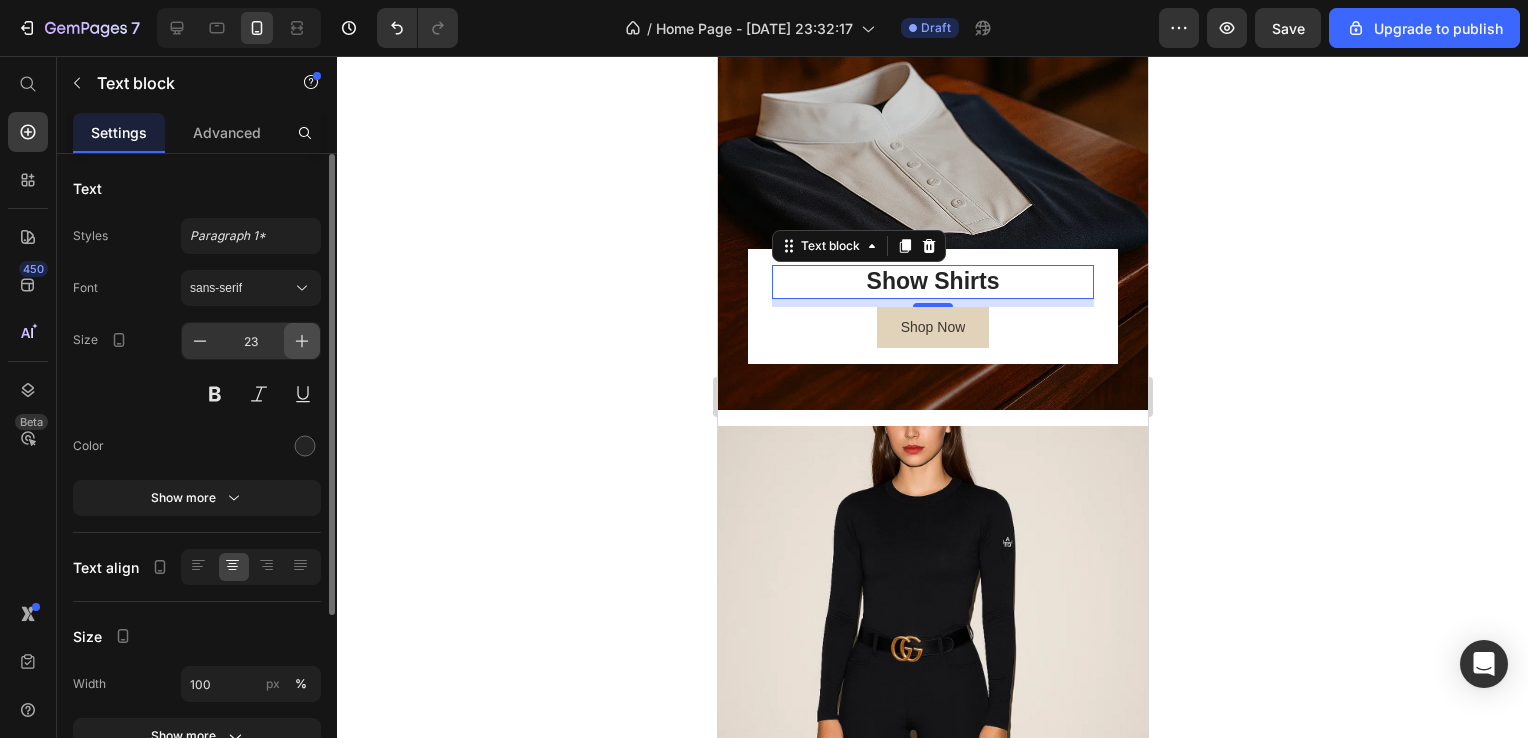 click 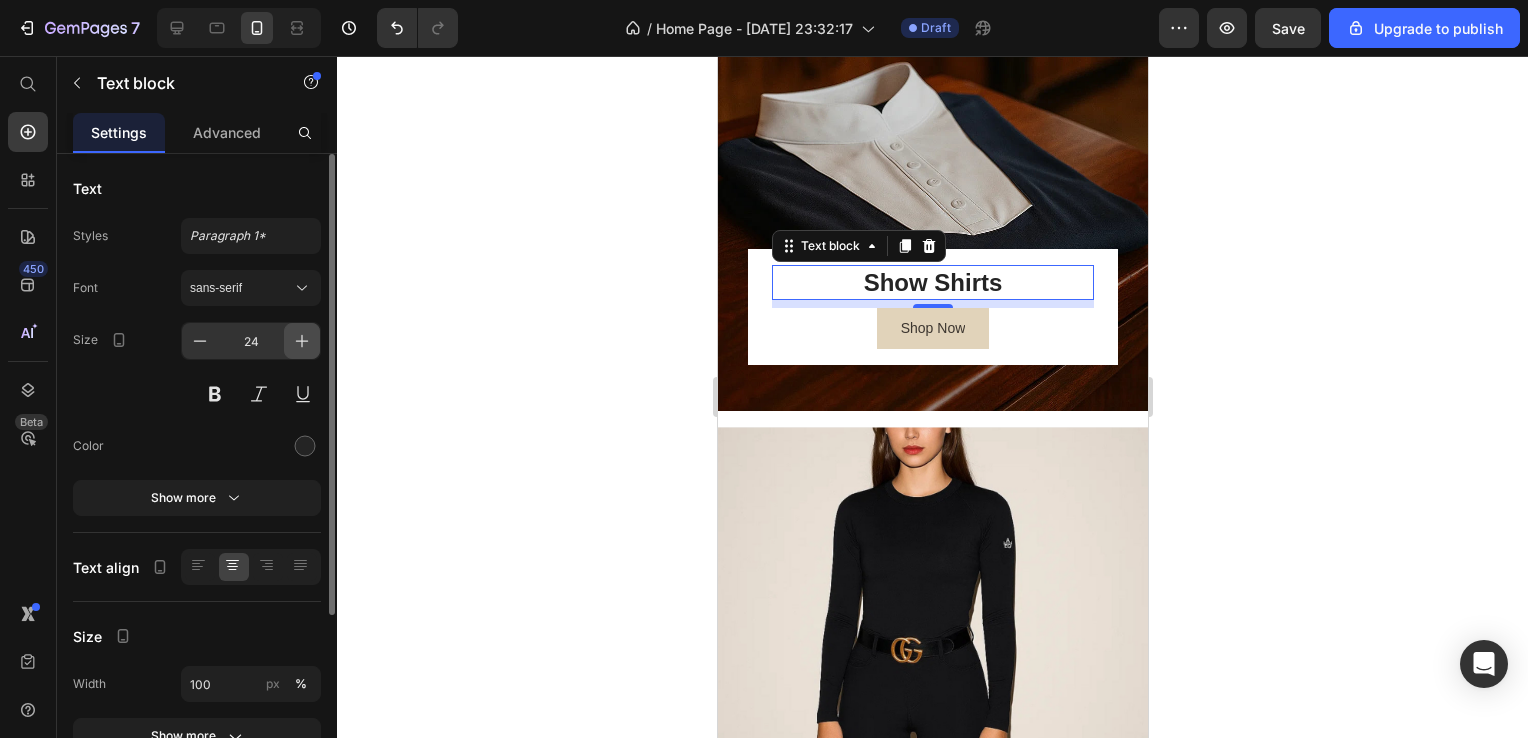 click 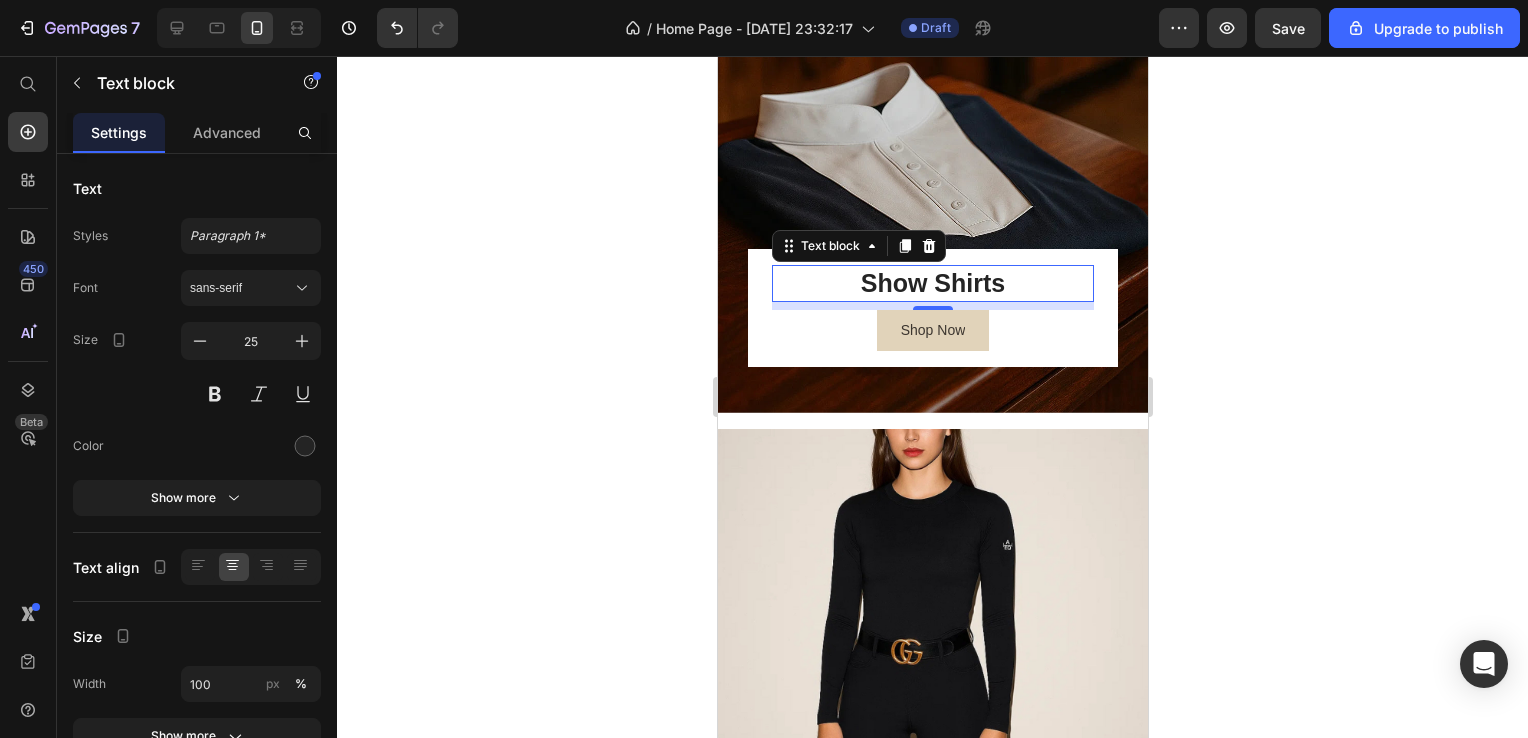 click 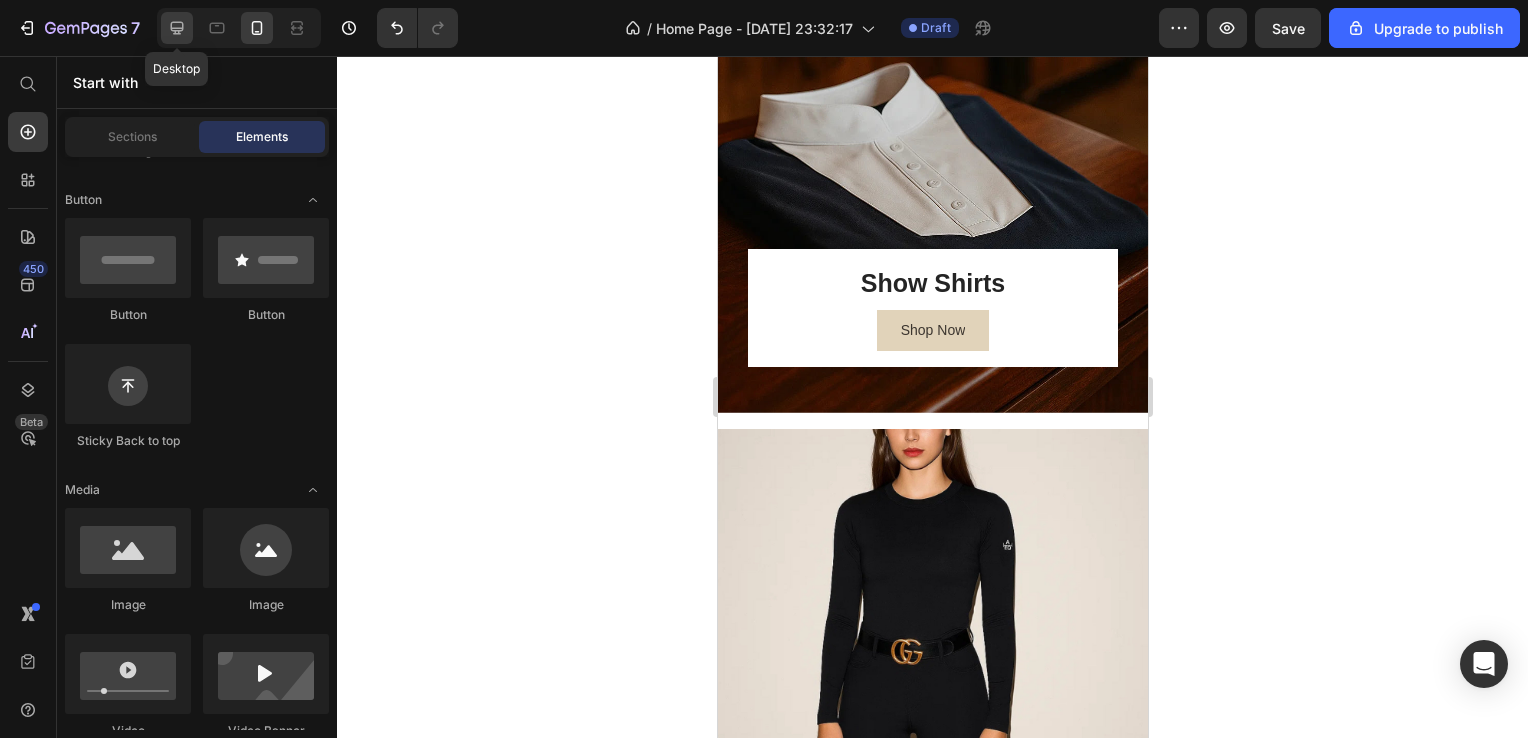 click 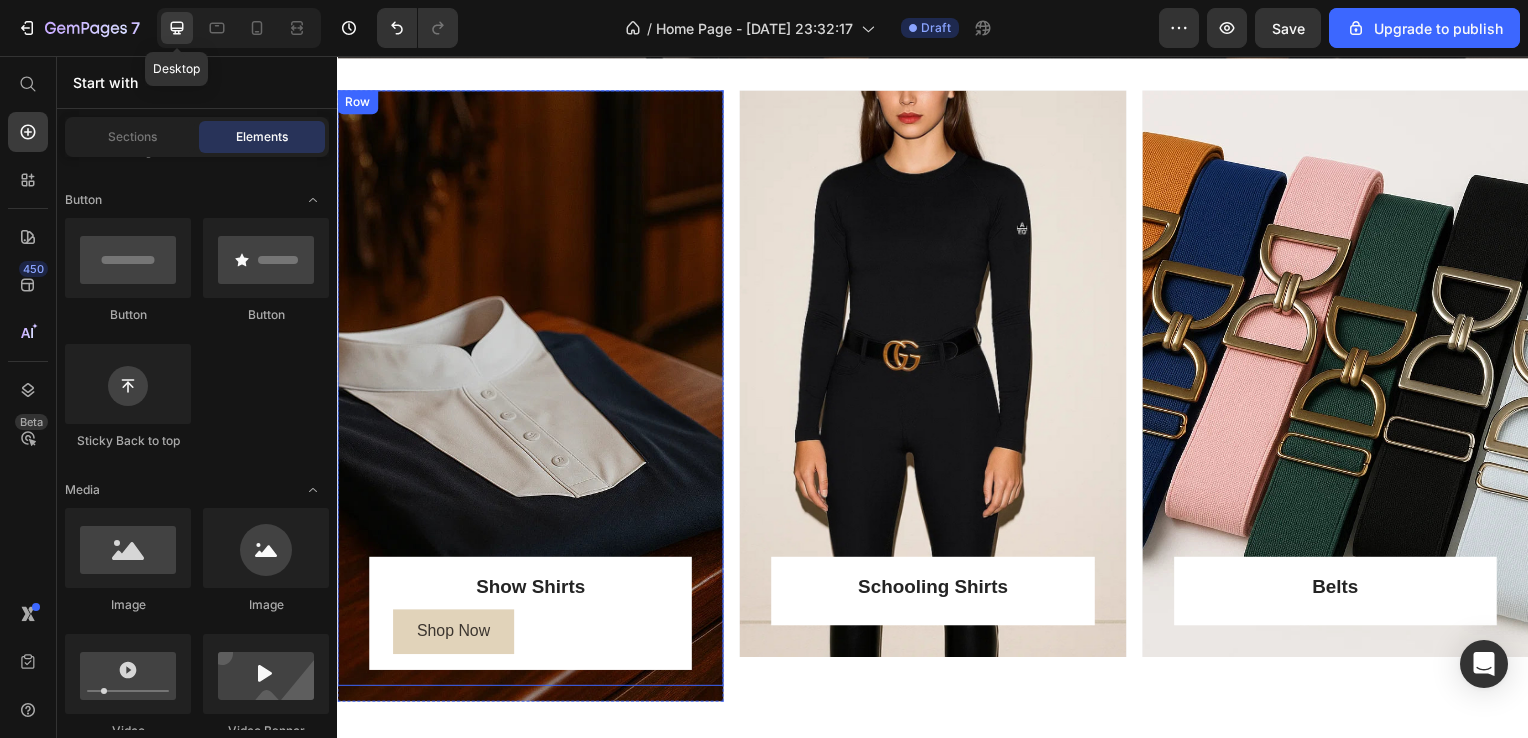 scroll, scrollTop: 611, scrollLeft: 0, axis: vertical 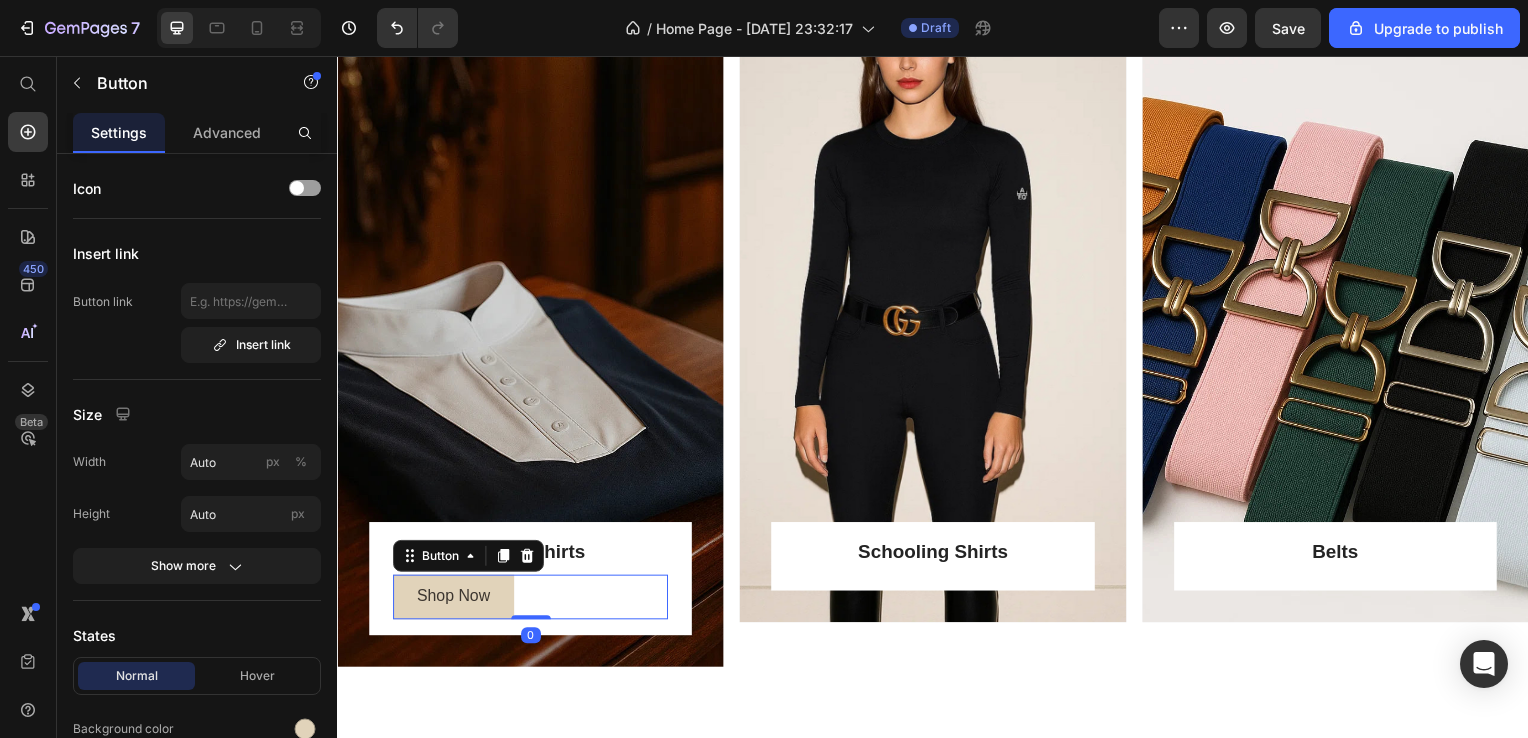 click on "Shop Now Button   0" at bounding box center [531, 601] 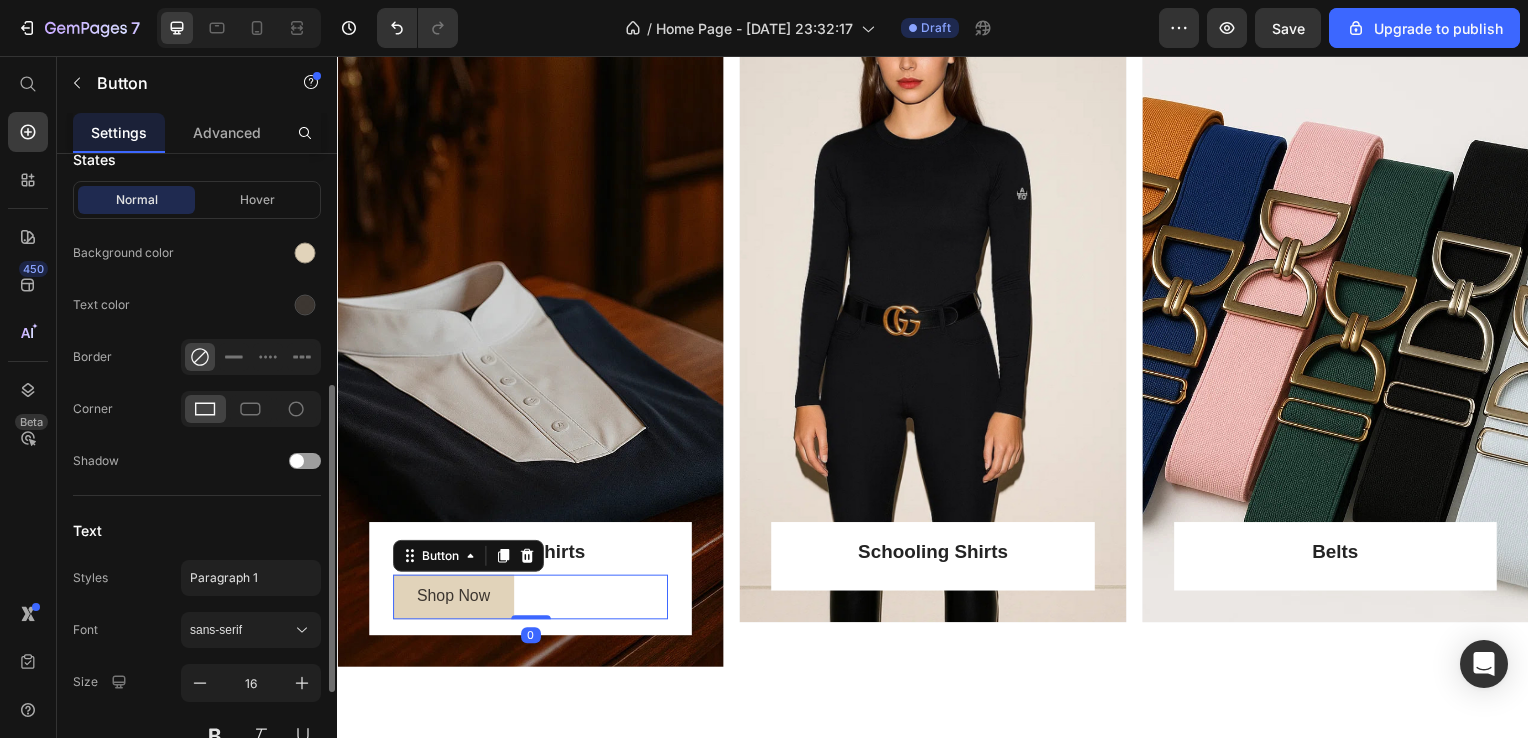 scroll, scrollTop: 480, scrollLeft: 0, axis: vertical 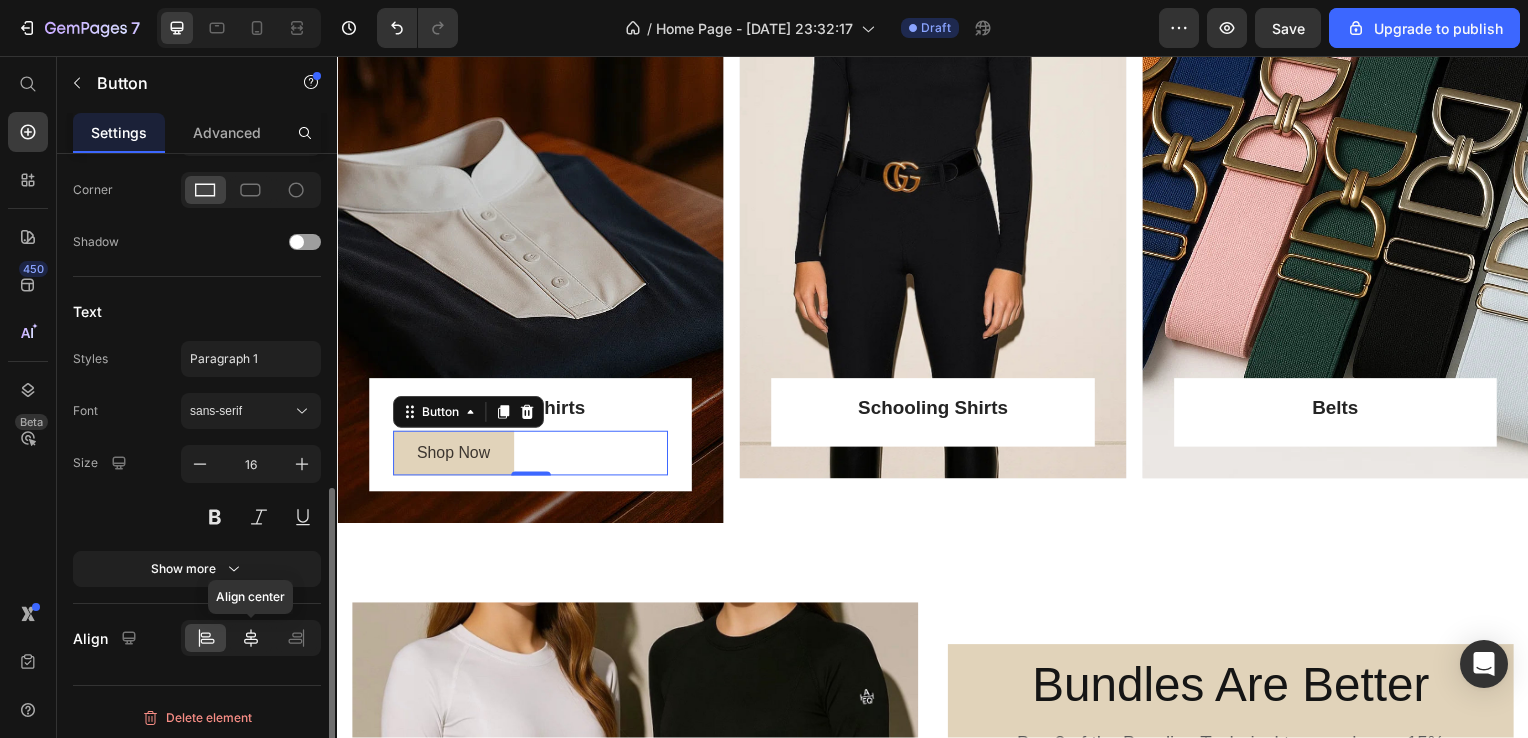 click 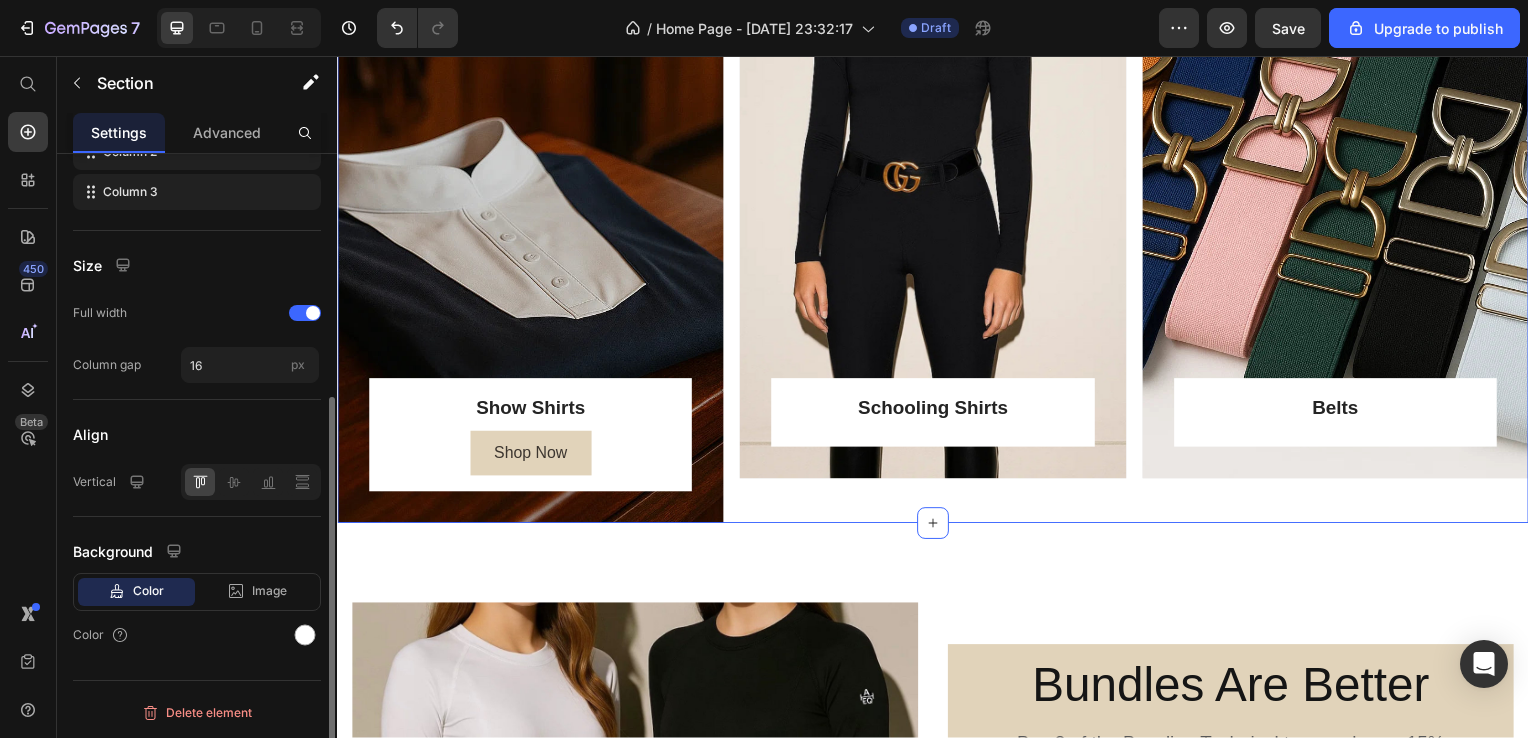 click on "Schooling Shirts Text block Row Row Hero Banner" at bounding box center [936, 219] 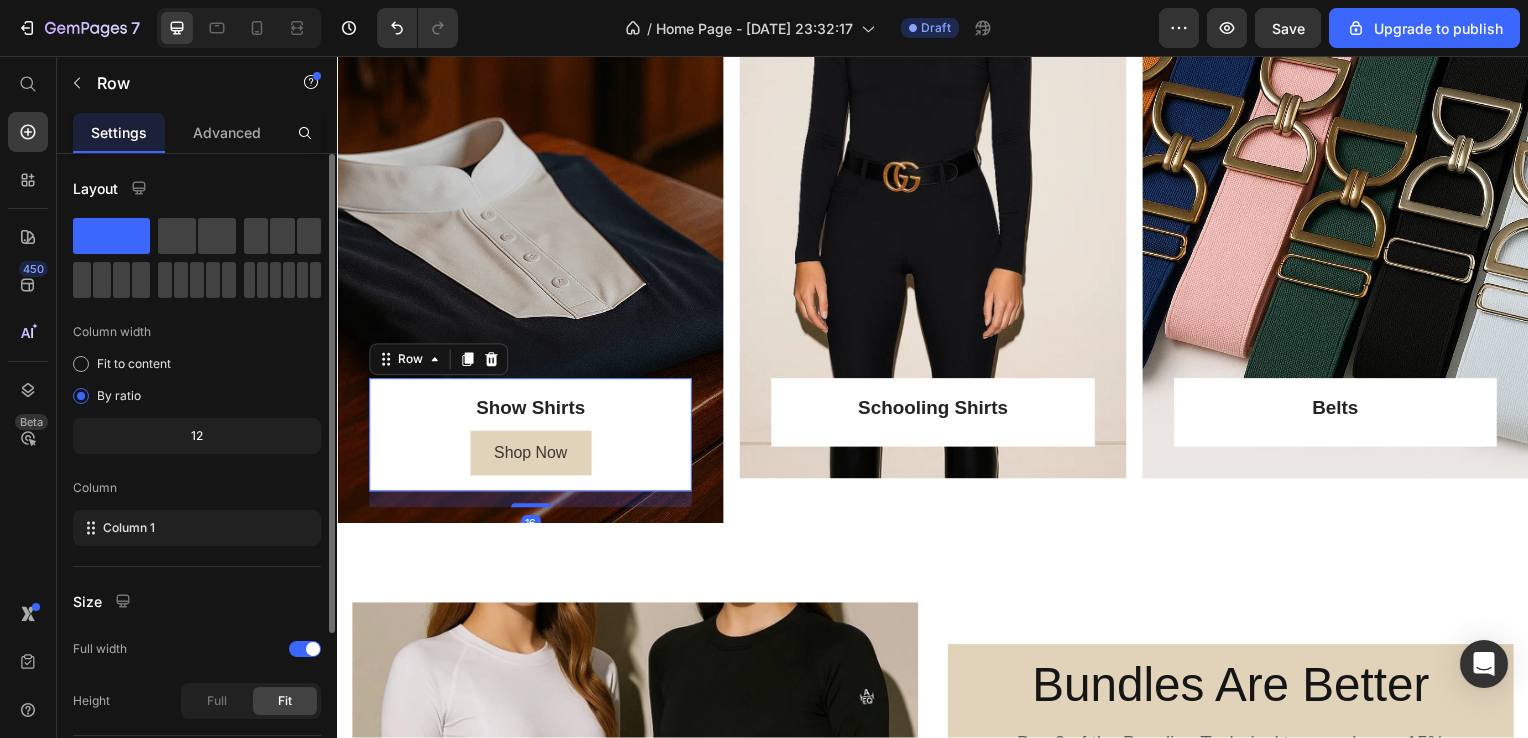 click on "Show Shirts Text block Shop Now Button Row   16" at bounding box center (531, 438) 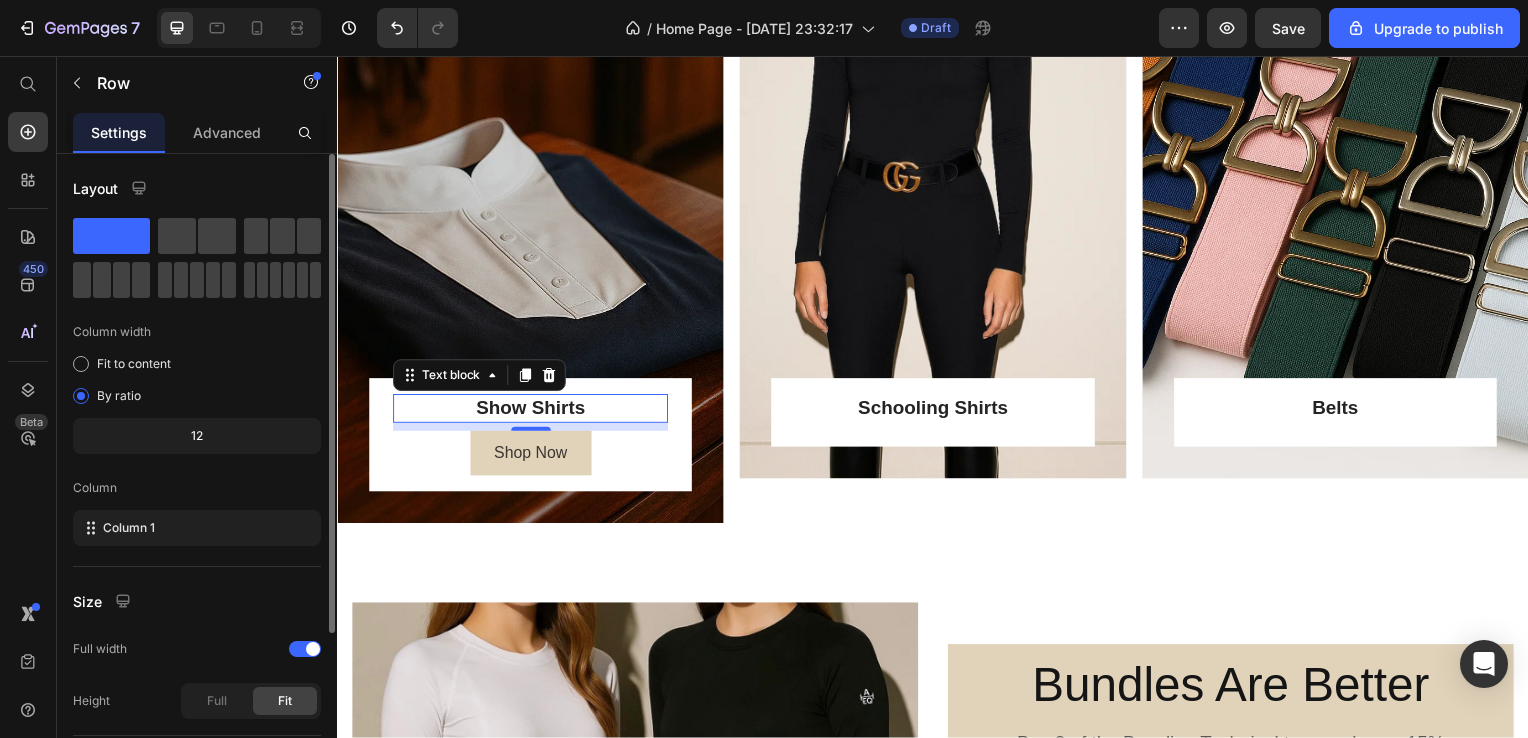 click on "Show Shirts" at bounding box center [531, 411] 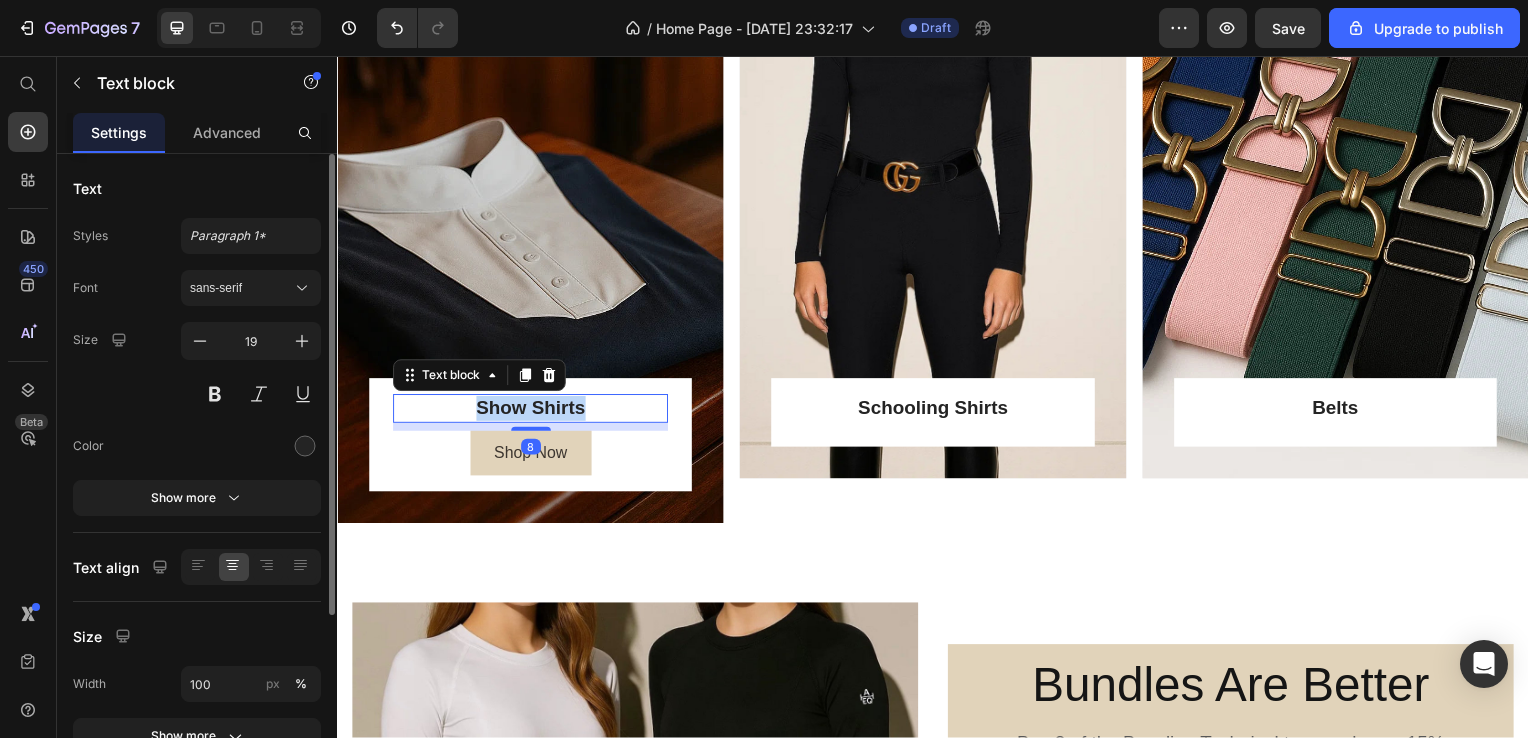 click on "Show Shirts" at bounding box center [531, 411] 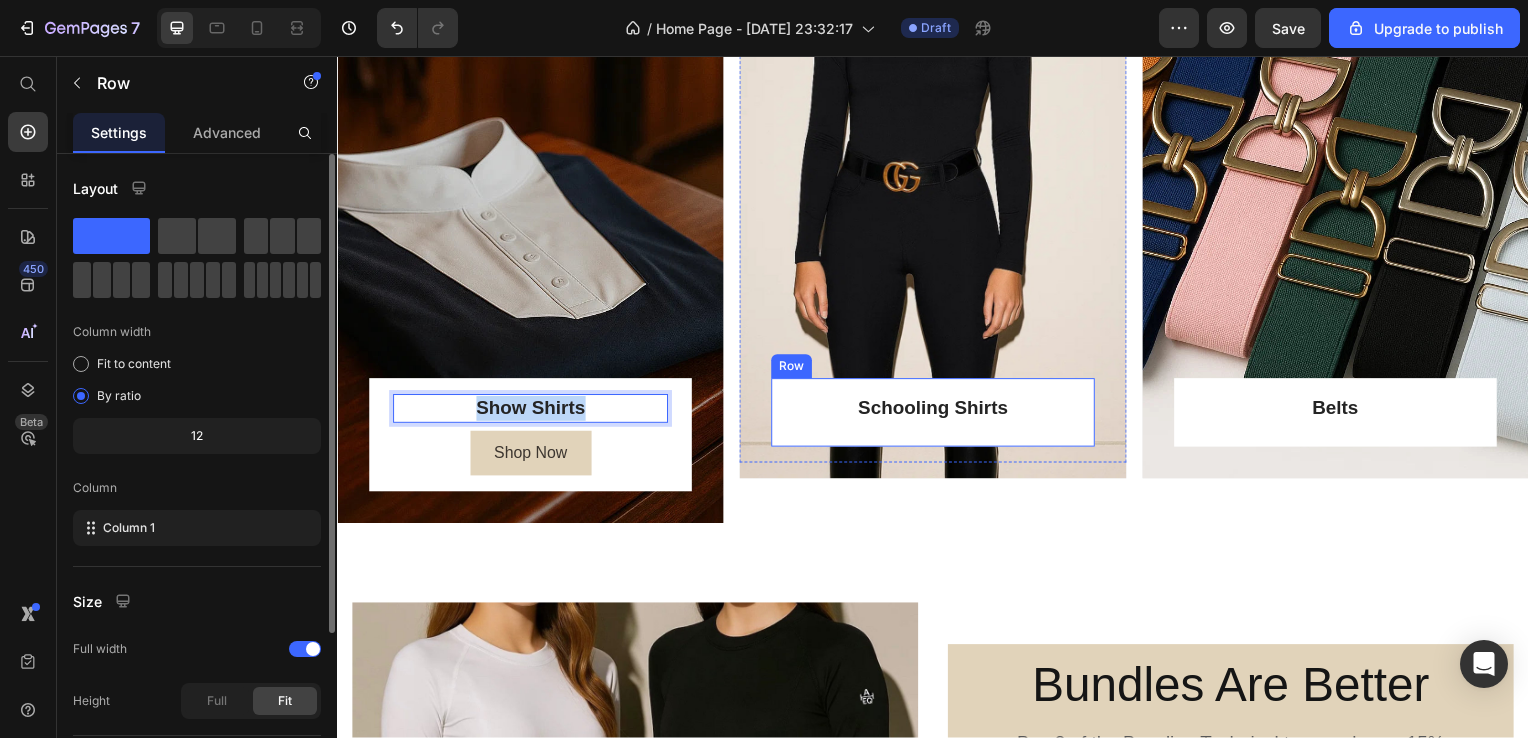 click on "Schooling Shirts Text block Row" at bounding box center (936, 415) 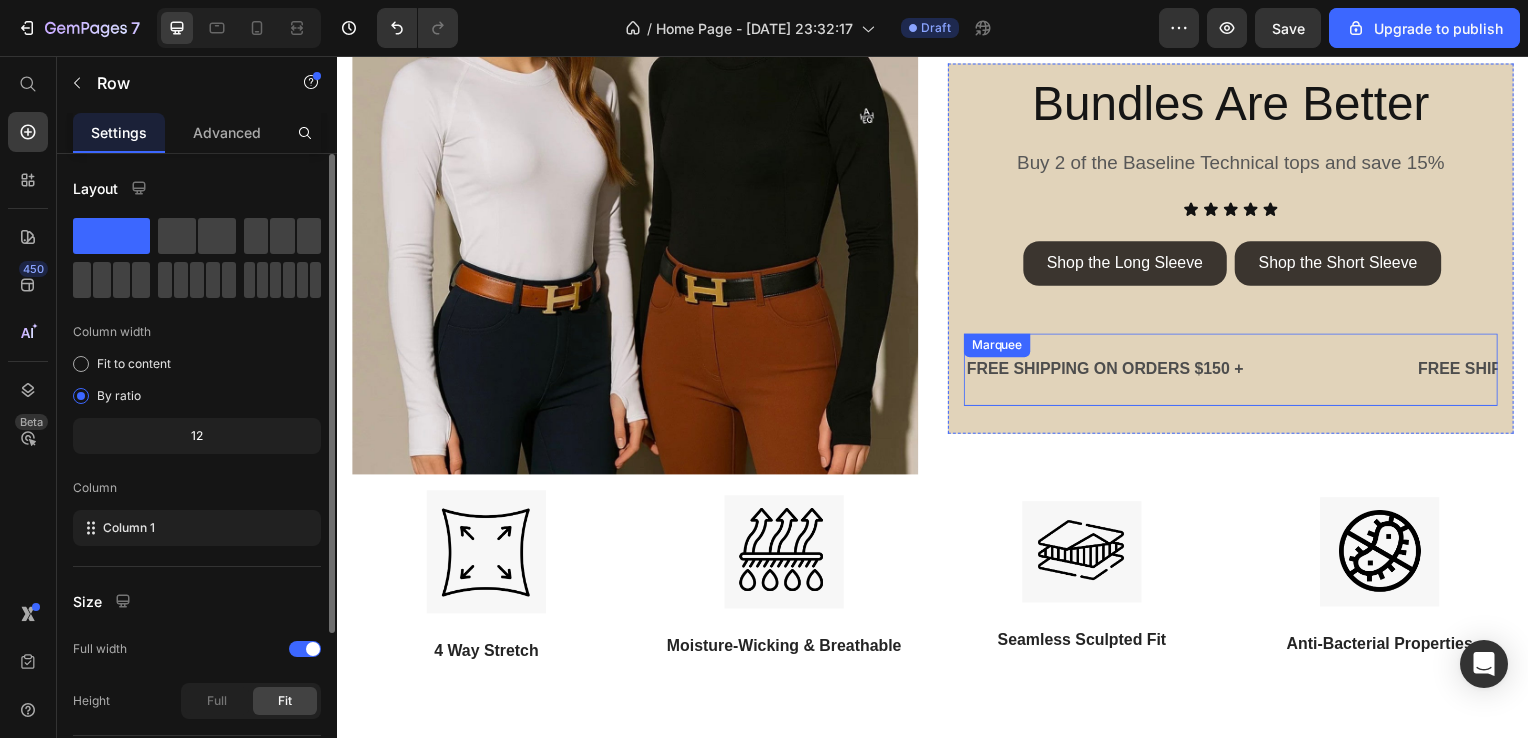 scroll, scrollTop: 1030, scrollLeft: 0, axis: vertical 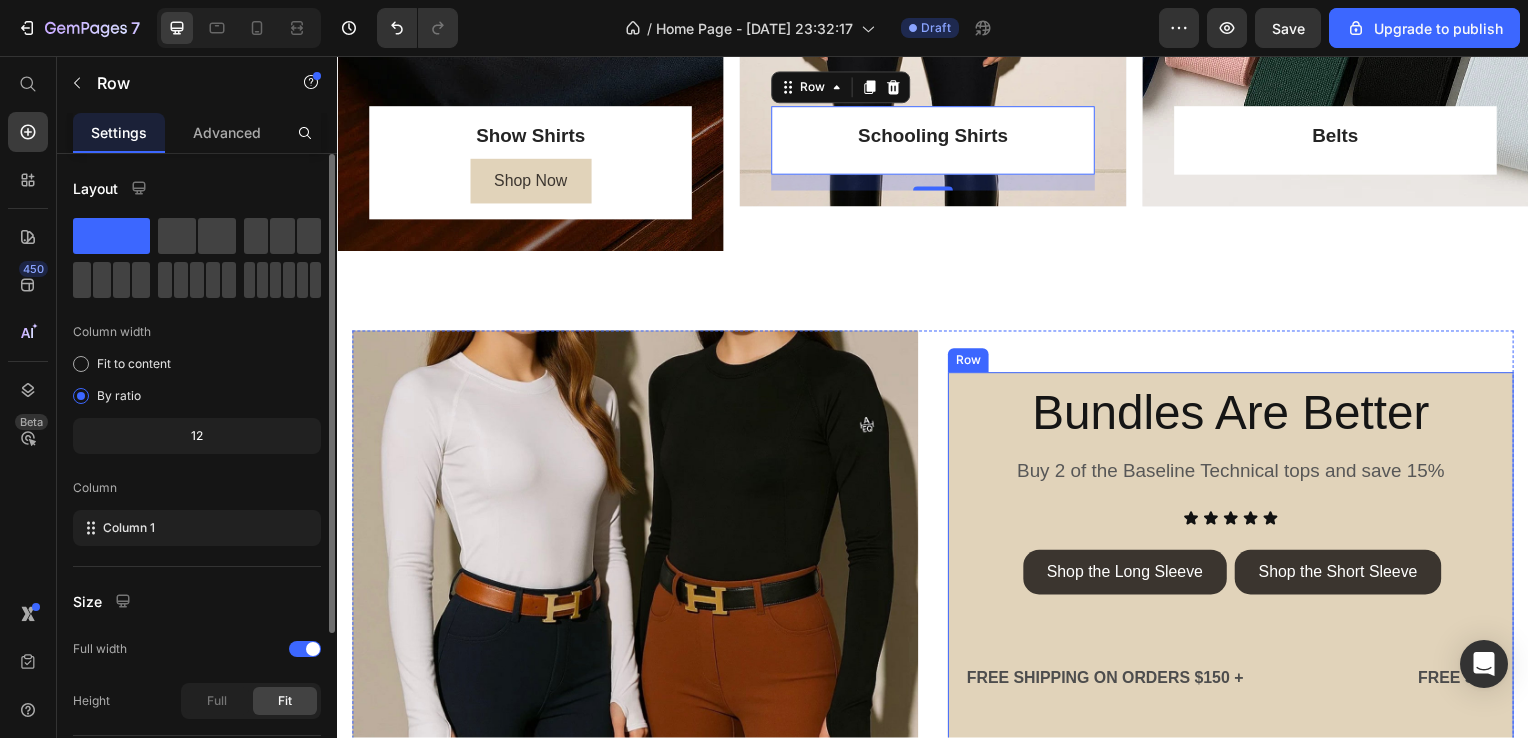 click on "Buy 2 of the Baseline Technical tops and save 15%" at bounding box center (1237, 475) 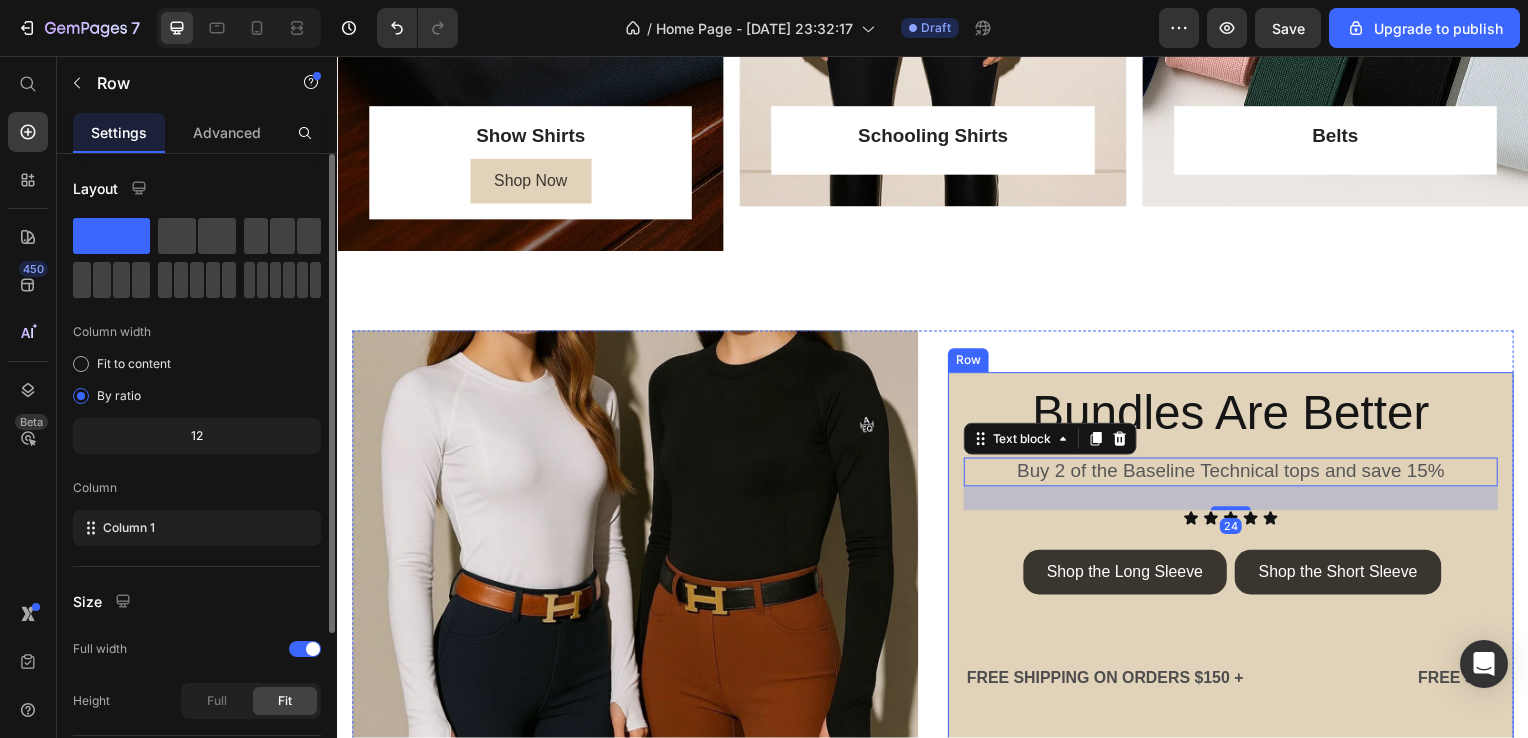 click on "Bundles Are Better Heading Buy 2 of the Baseline Technical tops and save 15% Text block   24 Icon Icon Icon Icon
Icon Icon List Shop the Long Sleeve Button Shop the Short Sleeve Button Row FREE SHIPPING ON ORDERS $150 + Text Text Text Text FREE SHIPPING ON ORDERS $150 + Text Text Text Text FREE SHIPPING ON ORDERS $150 + Text Text Text Text FREE SHIPPING ON ORDERS $150 + Text Text Text Text FREE SHIPPING ON ORDERS $150 + Text Text Text Text FREE SHIPPING ON ORDERS $150 + Text Text Text Text Marquee Row" at bounding box center [1237, 561] 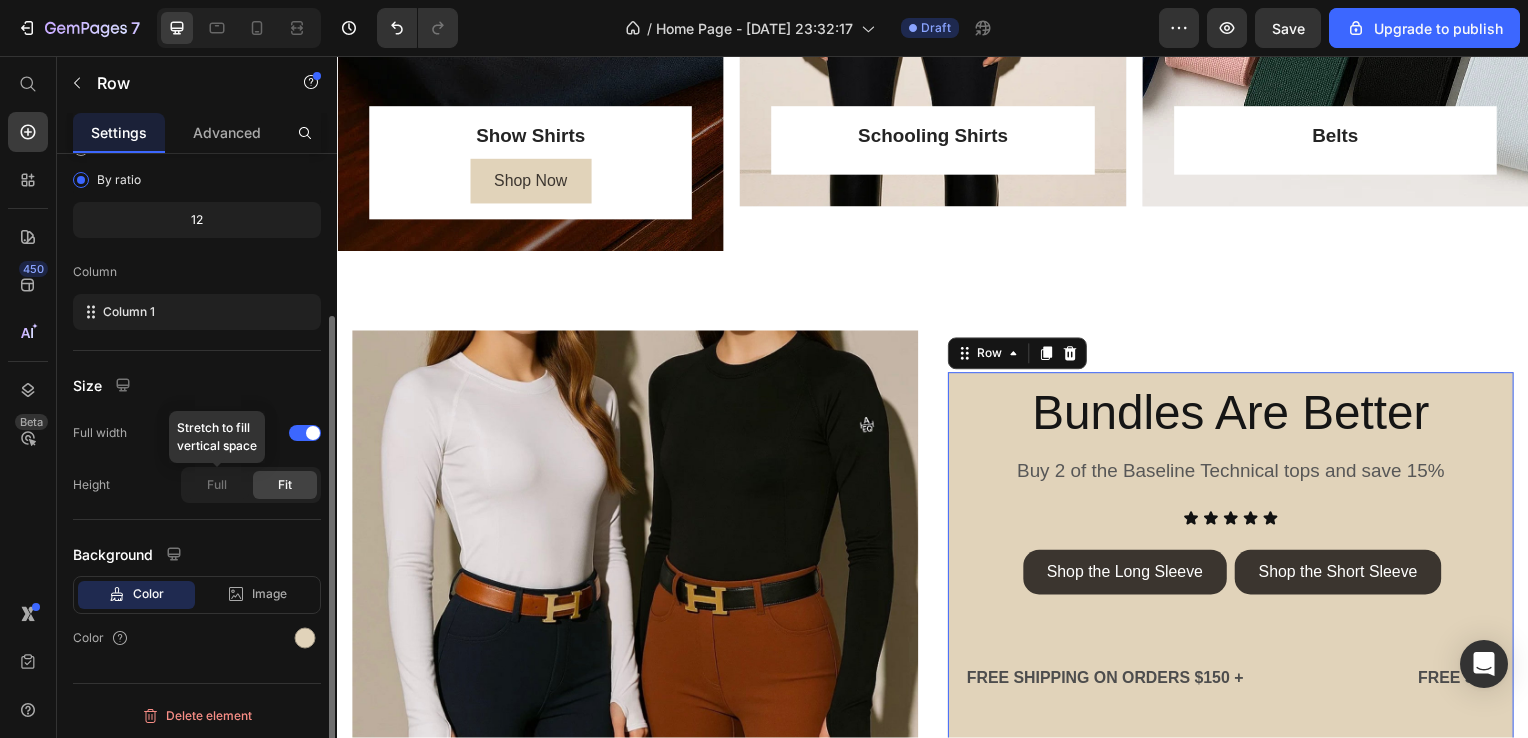 scroll, scrollTop: 215, scrollLeft: 0, axis: vertical 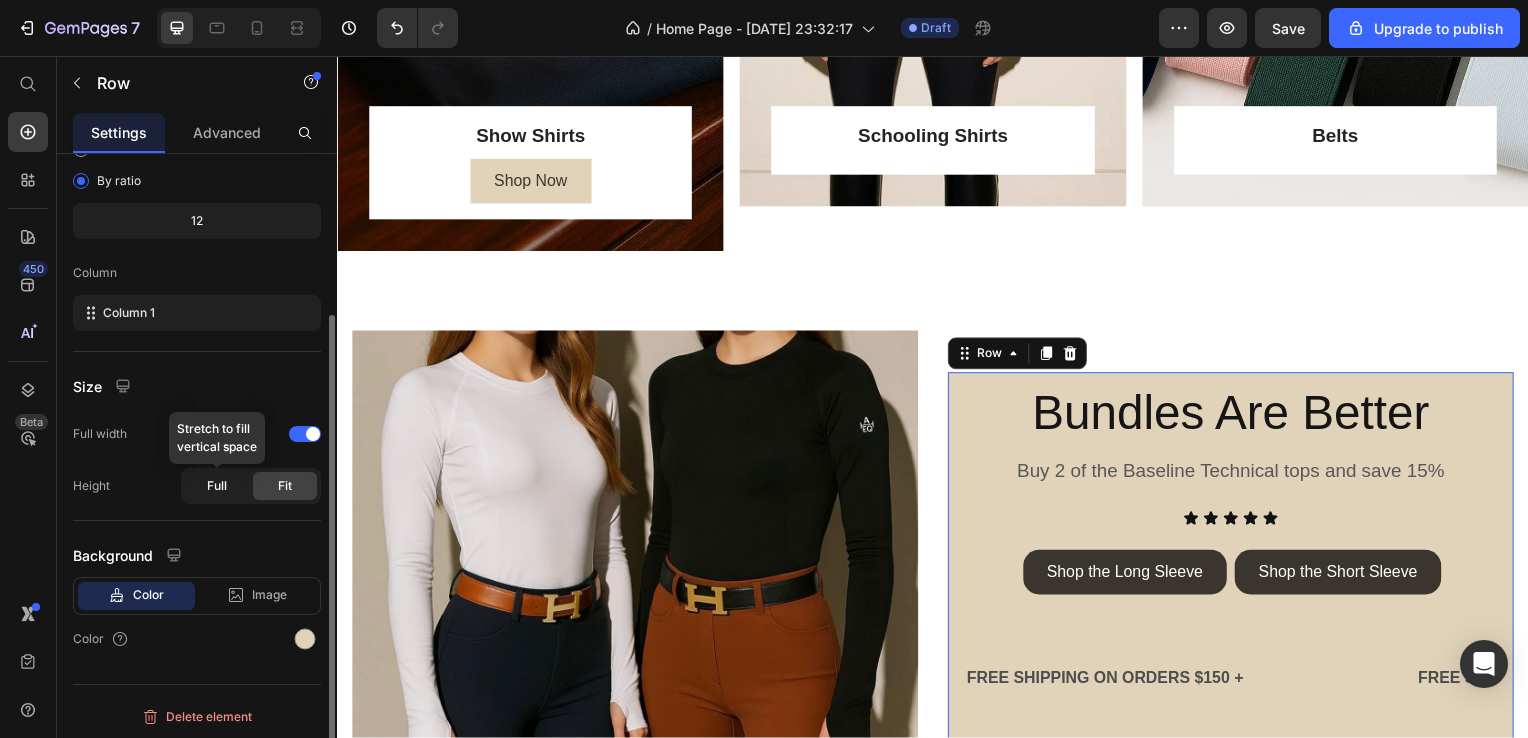 click on "Full" 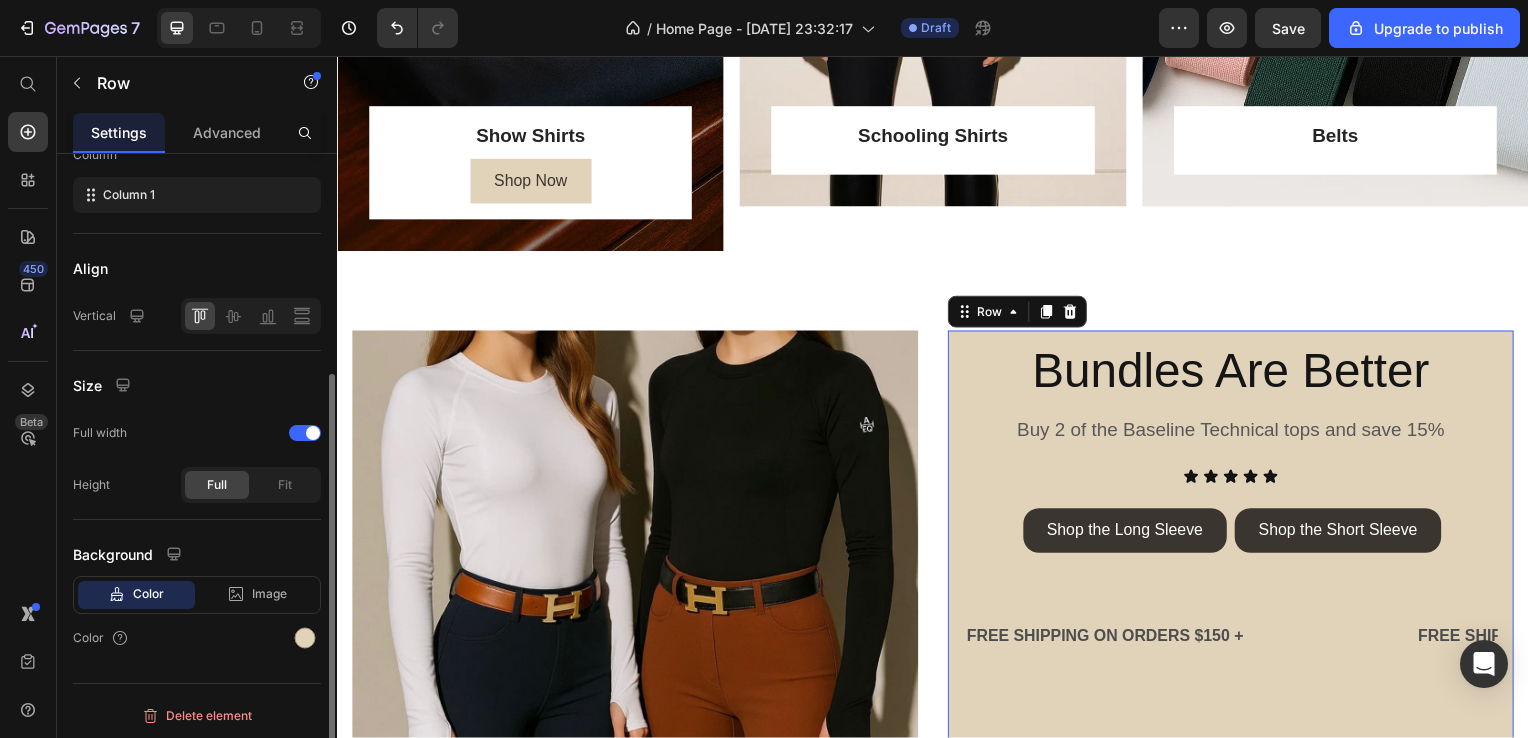 scroll, scrollTop: 333, scrollLeft: 0, axis: vertical 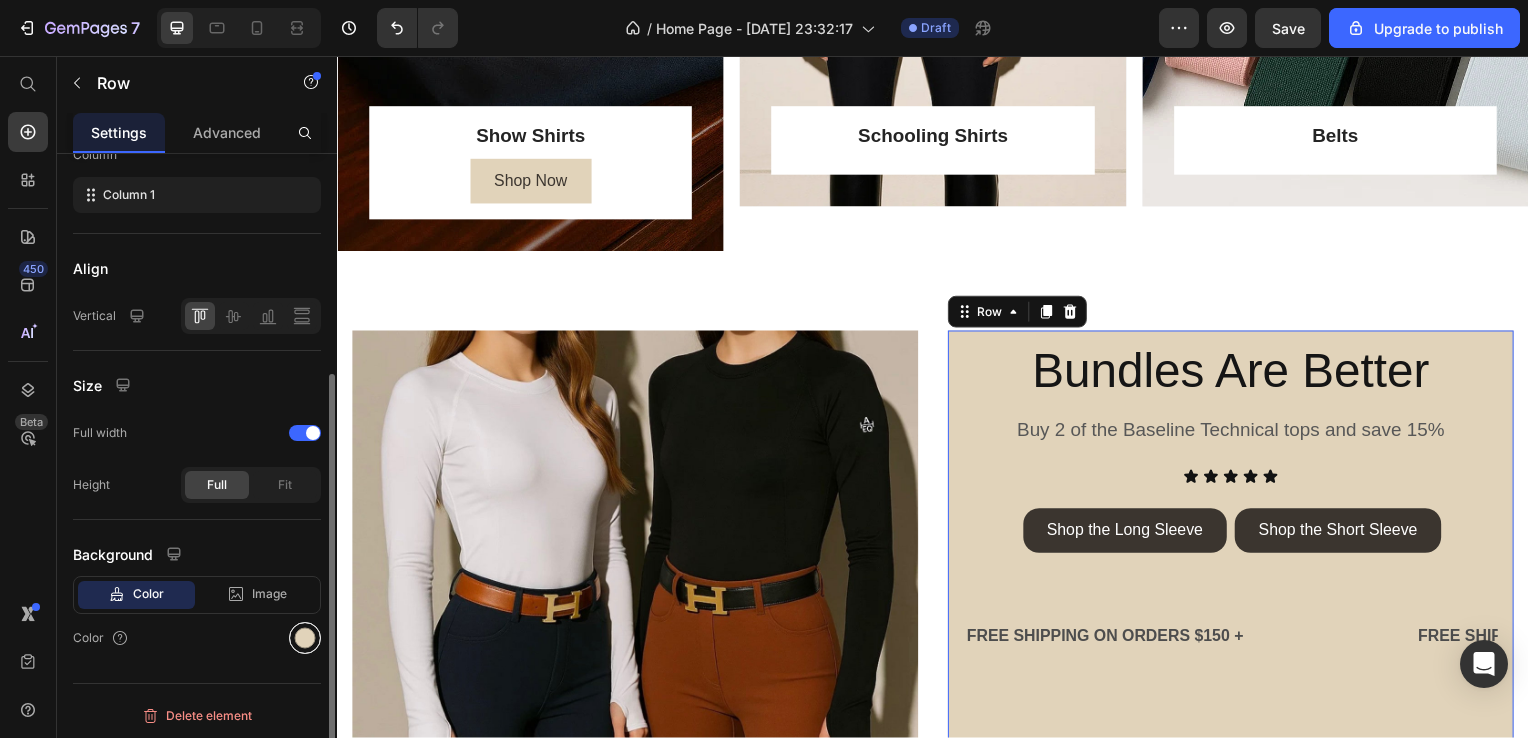 click at bounding box center [305, 638] 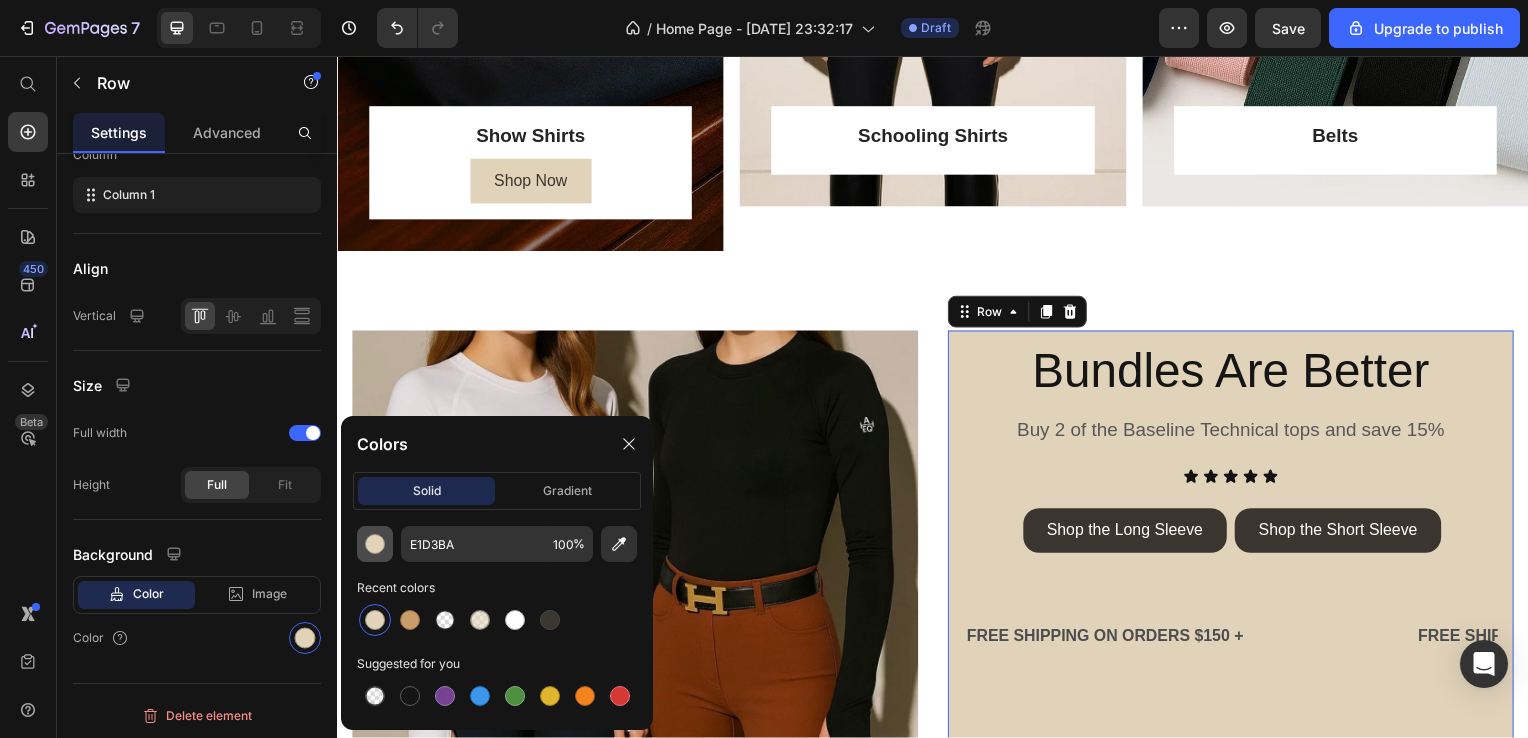 click at bounding box center [375, 544] 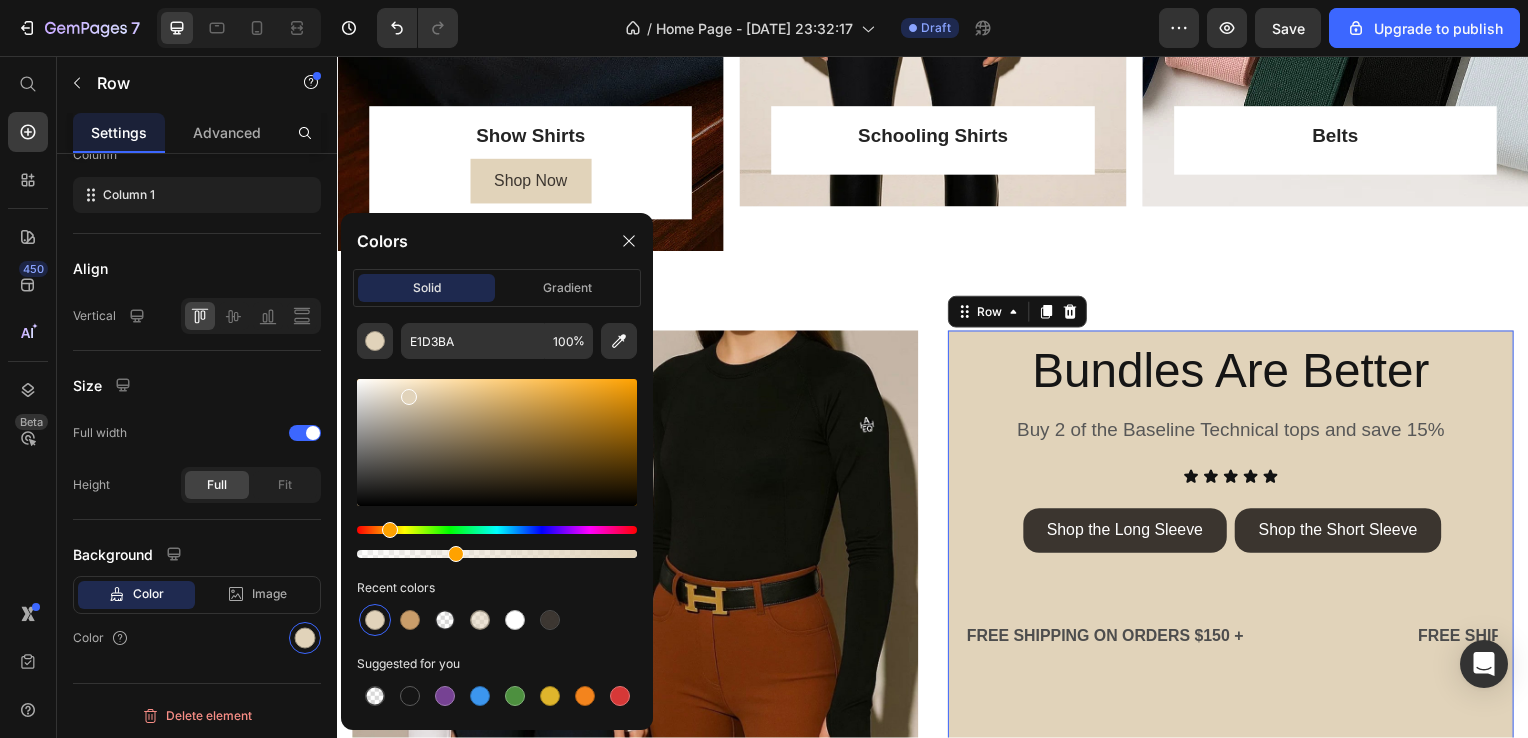 drag, startPoint x: 634, startPoint y: 552, endPoint x: 439, endPoint y: 558, distance: 195.09229 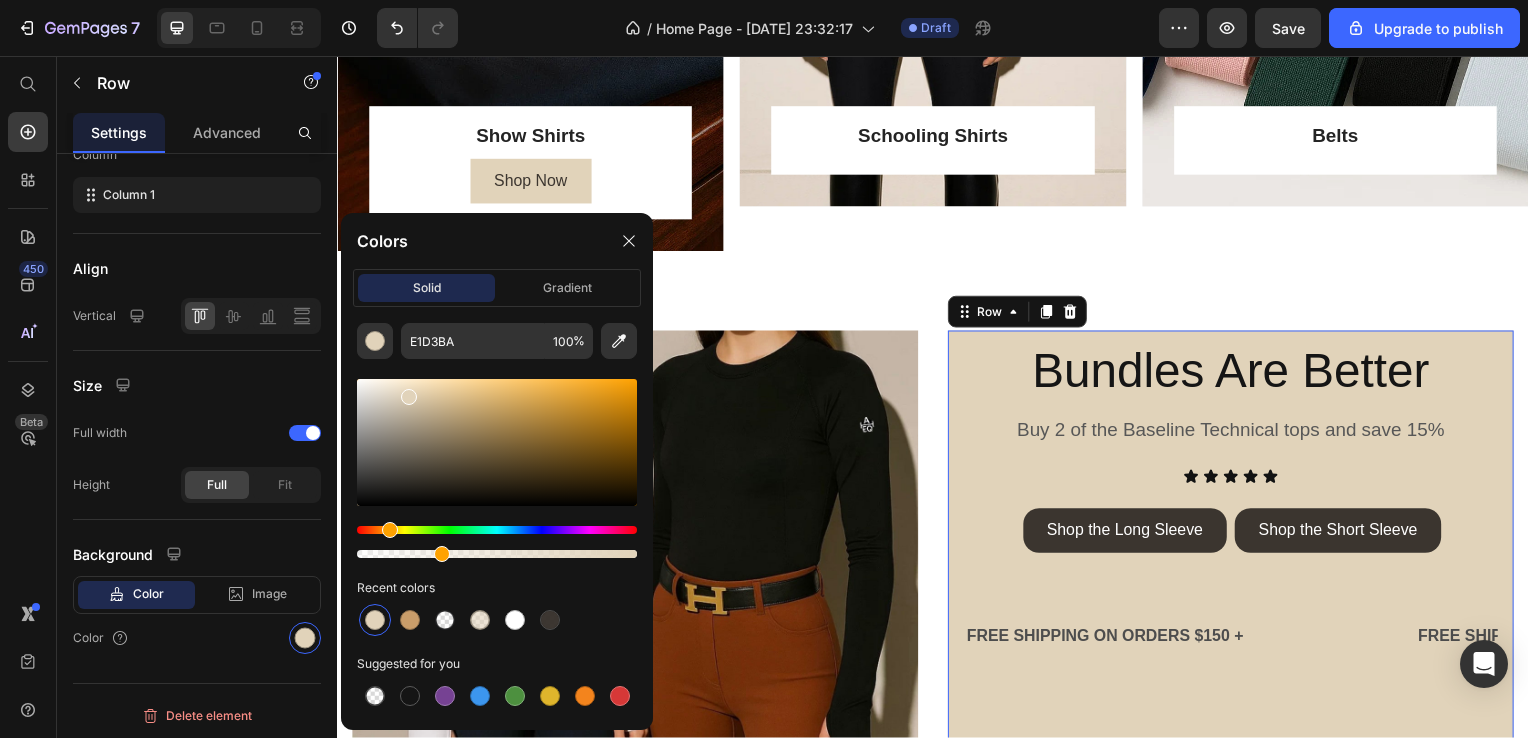 type on "29" 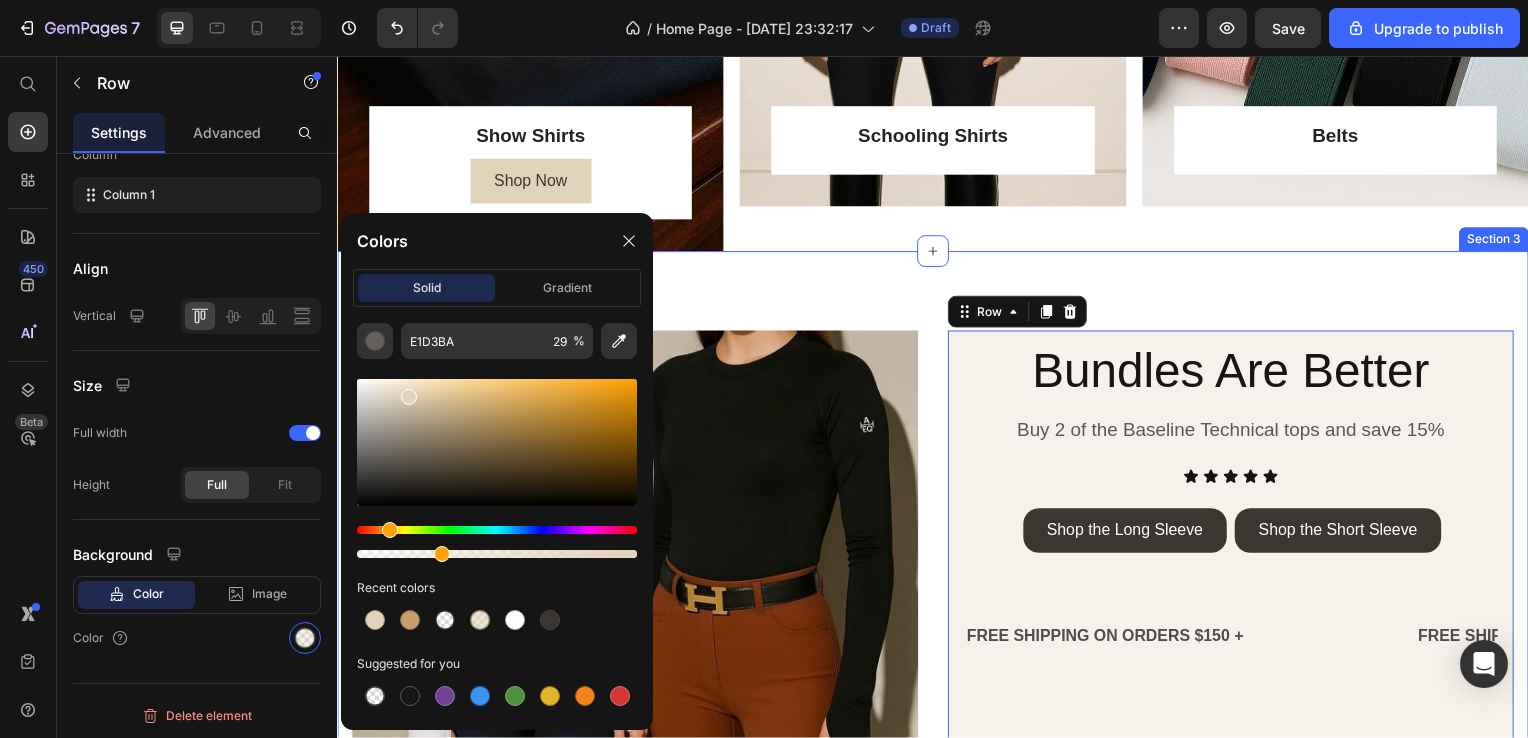 click on "Image Bundles Are Better Heading Buy 2 of the Baseline Technical tops and save 15% Text block Icon Icon Icon Icon
Icon Icon List Shop the Long Sleeve Button Shop the Short Sleeve Button Row FREE SHIPPING ON ORDERS $150 + Text Text Text Text FREE SHIPPING ON ORDERS $150 + Text Text Text Text FREE SHIPPING ON ORDERS $150 + Text Text Text Text FREE SHIPPING ON ORDERS $150 + Text Text Text Text FREE SHIPPING ON ORDERS $150 + Text Text Text Text FREE SHIPPING ON ORDERS $150 + Text Text Text Text Marquee Row   0 Product Image 4 Way Stretch Text block Image Moisture-Wicking & Breathable Text block Image Seamless Sculpted Fit Text block Image Anti-Bacterial Properties Text block Row Section 3" at bounding box center (937, 657) 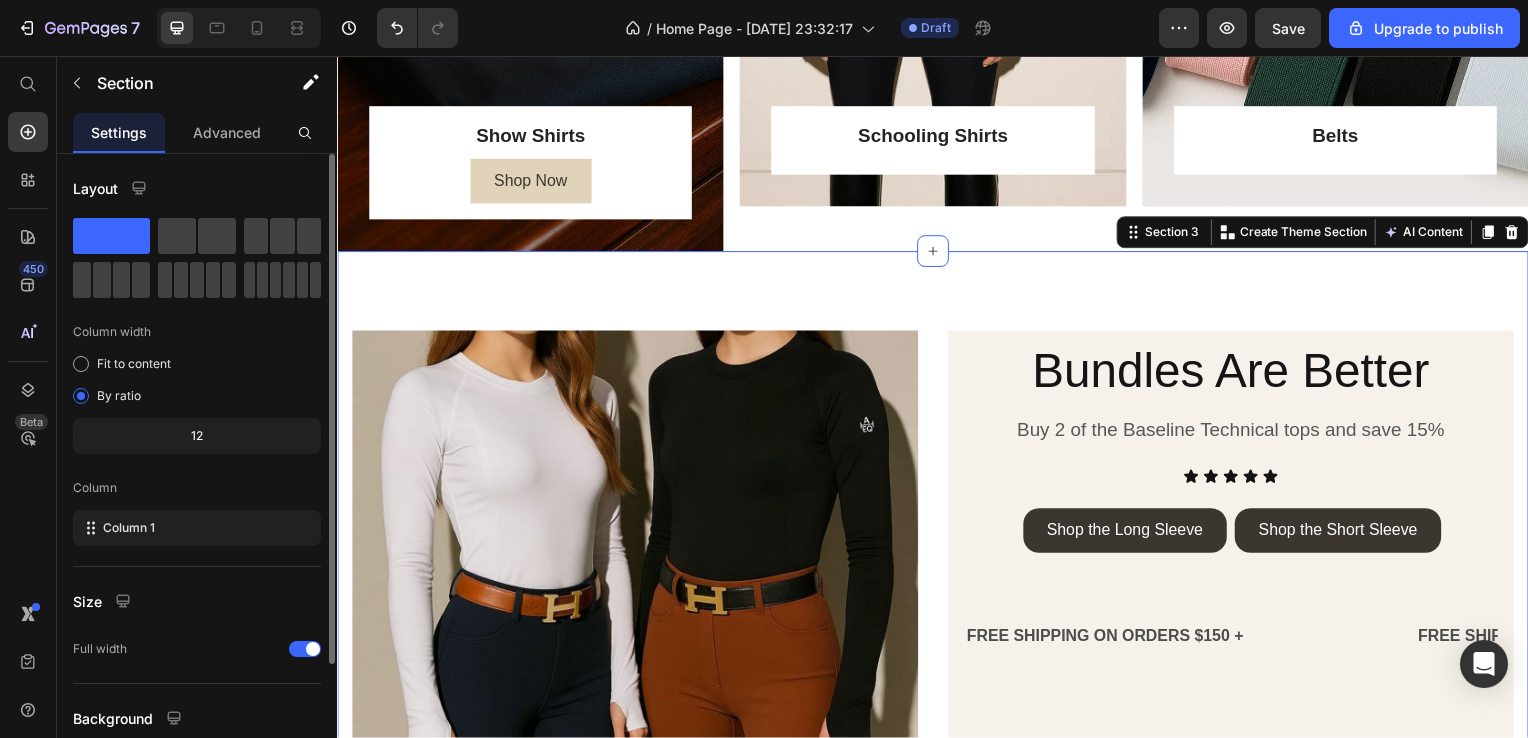 scroll, scrollTop: 1175, scrollLeft: 0, axis: vertical 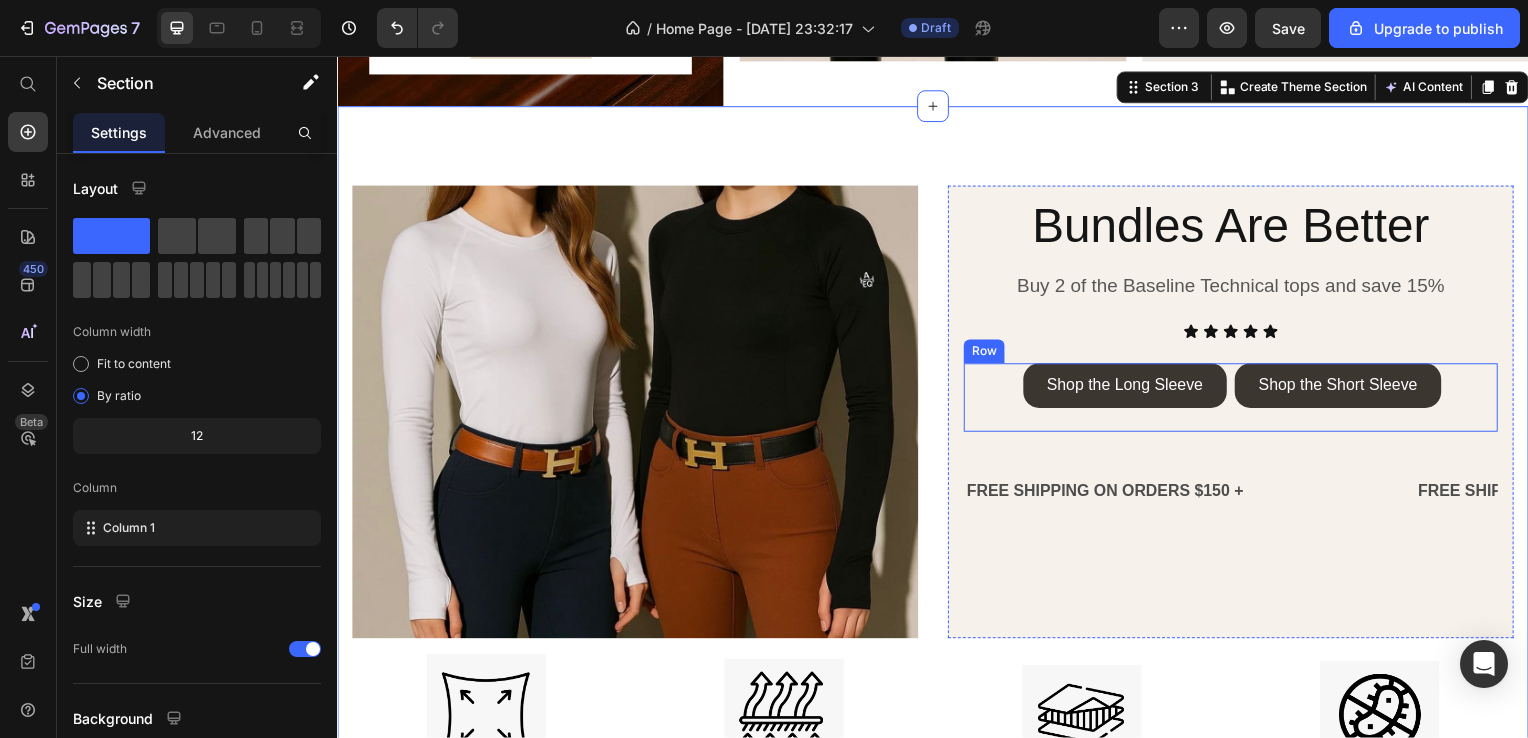 click on "Shop the Long Sleeve Button" at bounding box center (1100, 400) 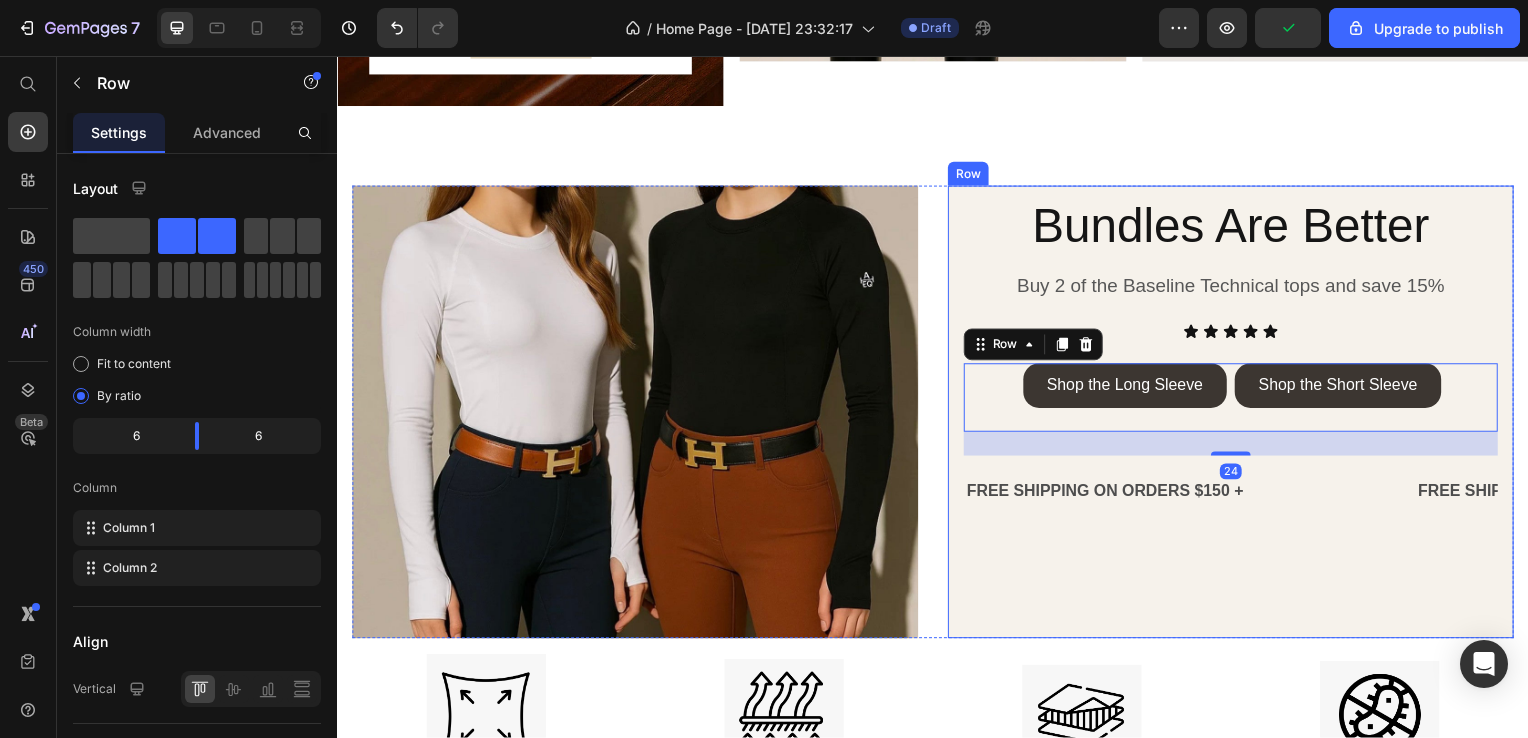 click on "Bundles Are Better Heading Buy 2 of the Baseline Technical tops and save 15% Text block Icon Icon Icon Icon
Icon Icon List Shop the Long Sleeve Button Shop the Short Sleeve Button Row   24 FREE SHIPPING ON ORDERS $150 + Text Text Text Text FREE SHIPPING ON ORDERS $150 + Text Text Text Text FREE SHIPPING ON ORDERS $150 + Text Text Text Text FREE SHIPPING ON ORDERS $150 + Text Text Text Text FREE SHIPPING ON ORDERS $150 + Text Text Text Text FREE SHIPPING ON ORDERS $150 + Text Text Text Text Marquee" at bounding box center (1237, 417) 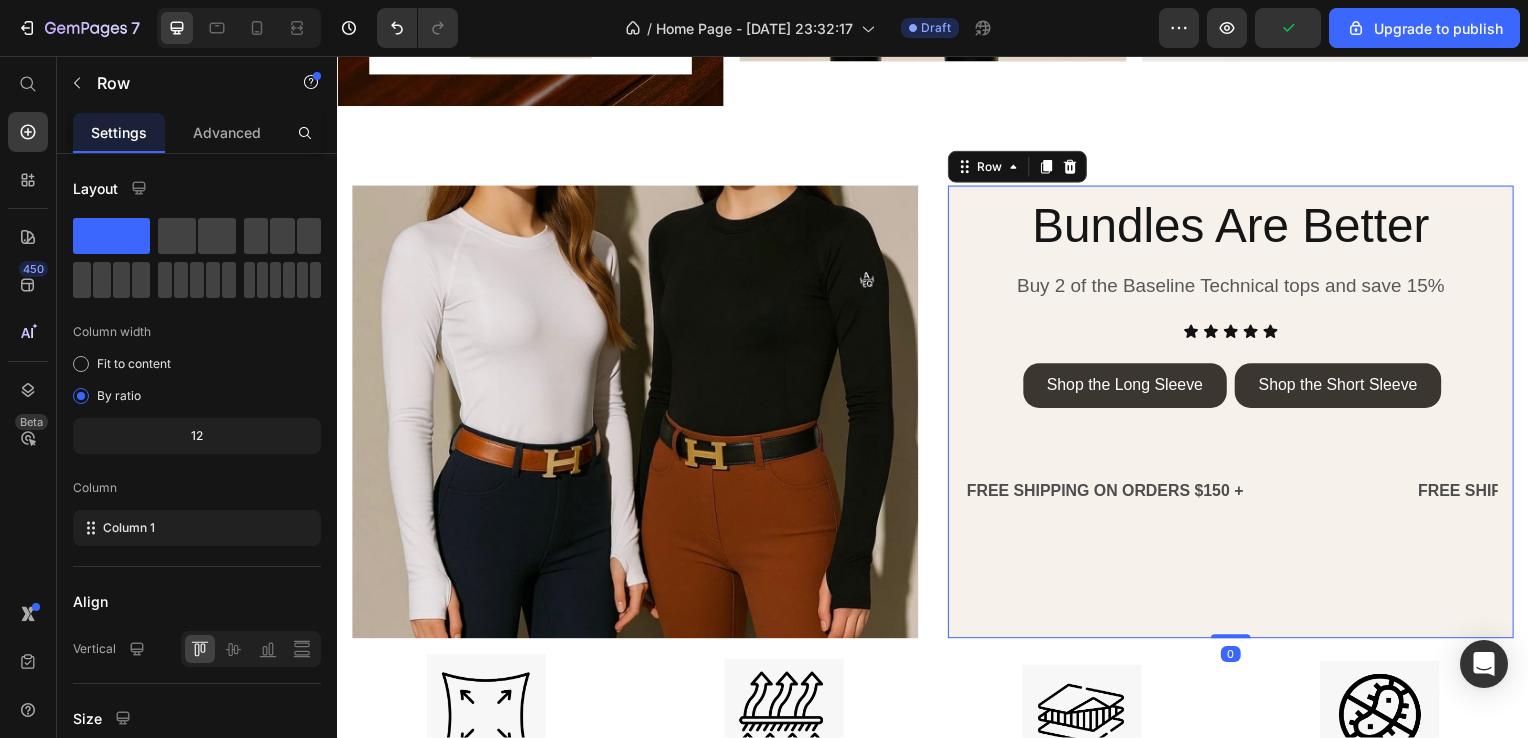 click on "Bundles Are Better Heading Buy 2 of the Baseline Technical tops and save 15% Text block Icon Icon Icon Icon
Icon Icon List Shop the Long Sleeve Button Shop the Short Sleeve Button Row FREE SHIPPING ON ORDERS $150 + Text Text Text Text FREE SHIPPING ON ORDERS $150 + Text Text Text Text FREE SHIPPING ON ORDERS $150 + Text Text Text Text FREE SHIPPING ON ORDERS $150 + Text Text Text Text FREE SHIPPING ON ORDERS $150 + Text Text Text Text FREE SHIPPING ON ORDERS $150 + Text Text Text Text Marquee" at bounding box center [1237, 417] 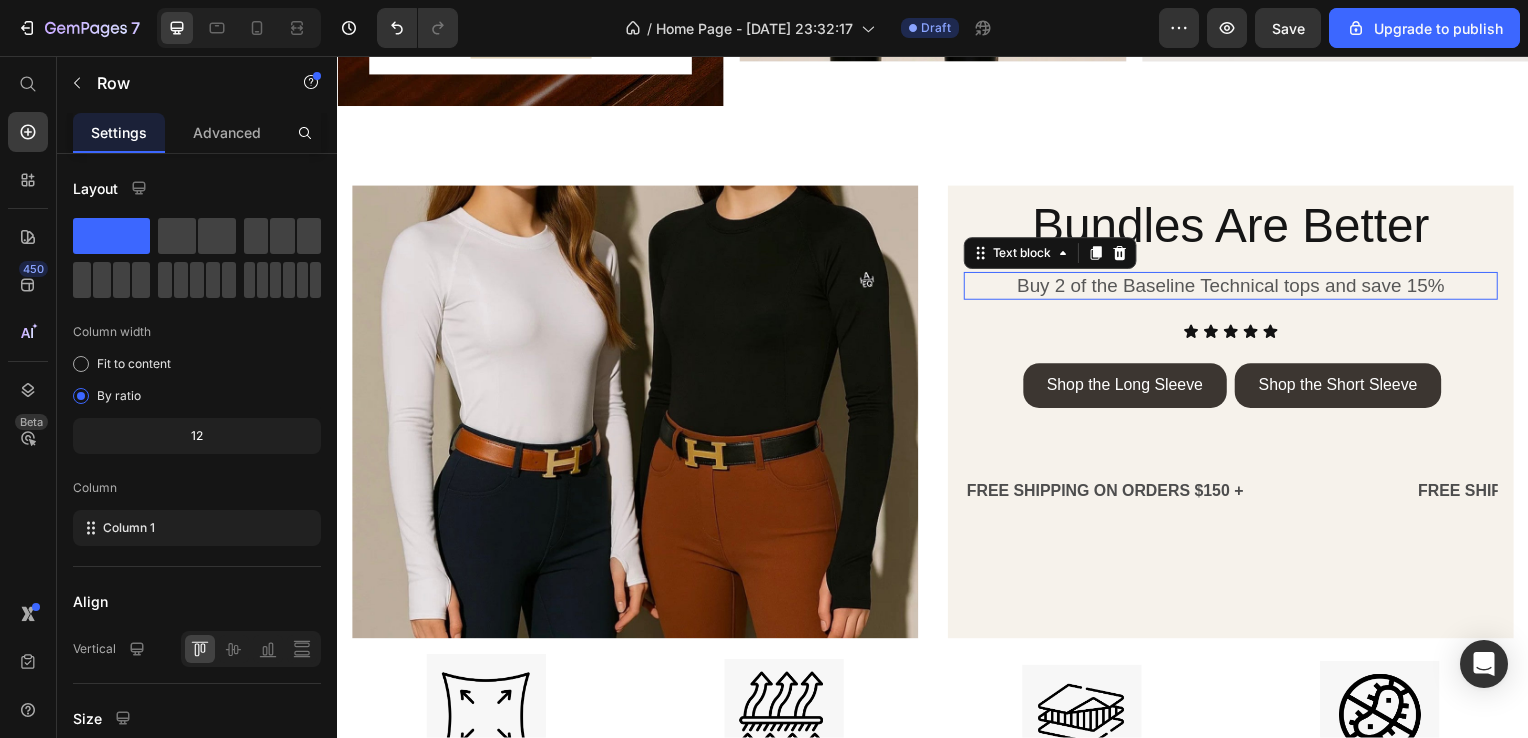click on "Buy 2 of the Baseline Technical tops and save 15%" at bounding box center (1237, 288) 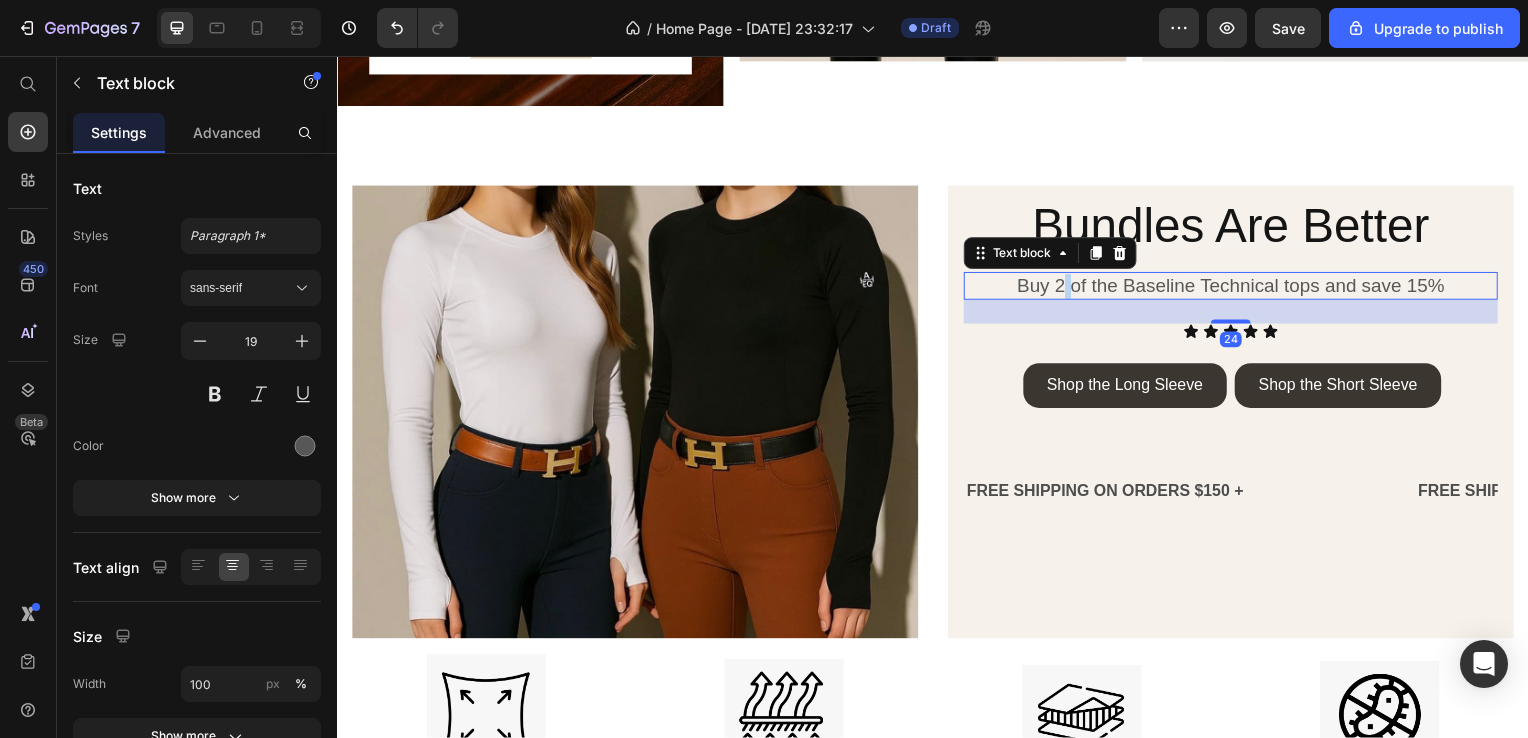 click on "Buy 2 of the Baseline Technical tops and save 15%" at bounding box center (1237, 288) 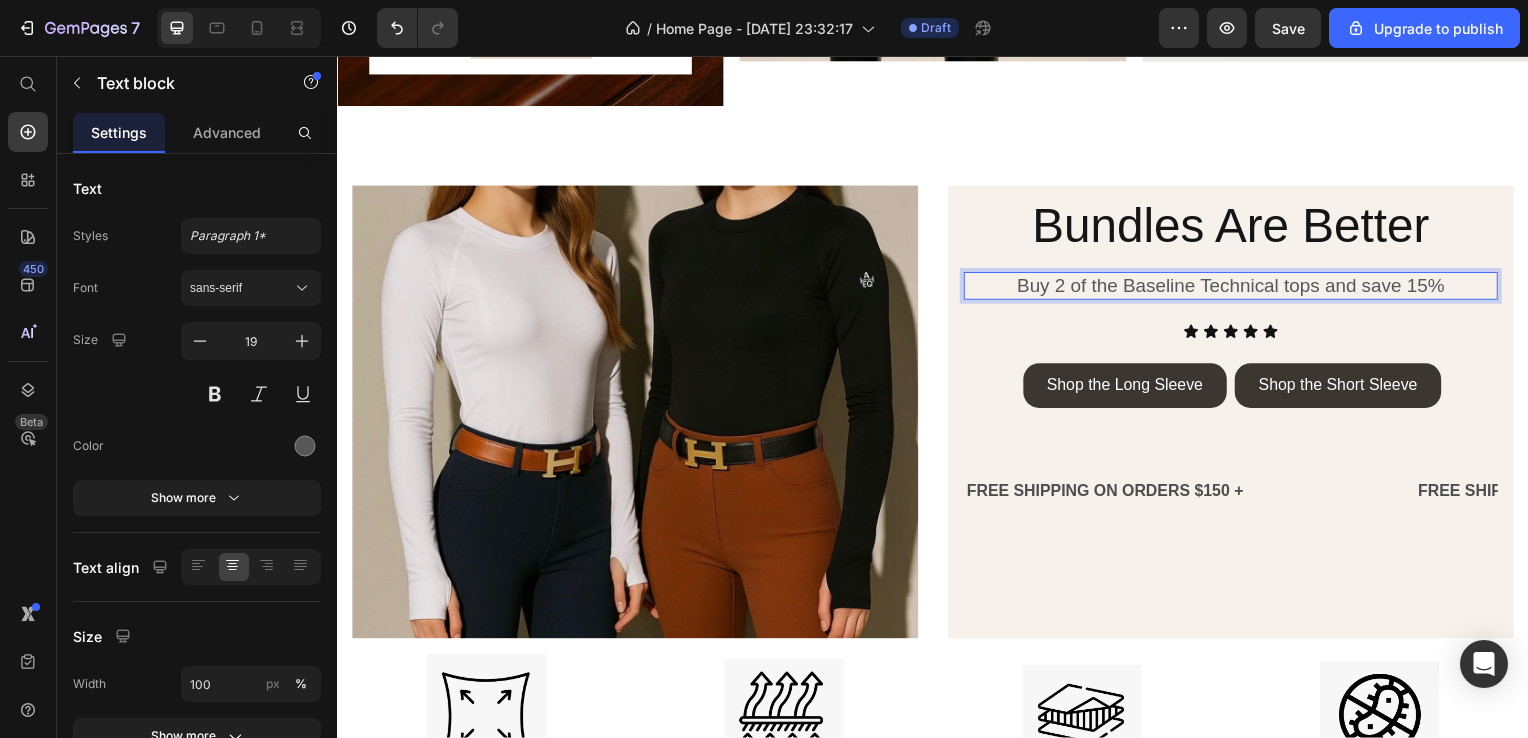 click on "Buy 2 of the Baseline Technical tops and save 15%" at bounding box center [1237, 288] 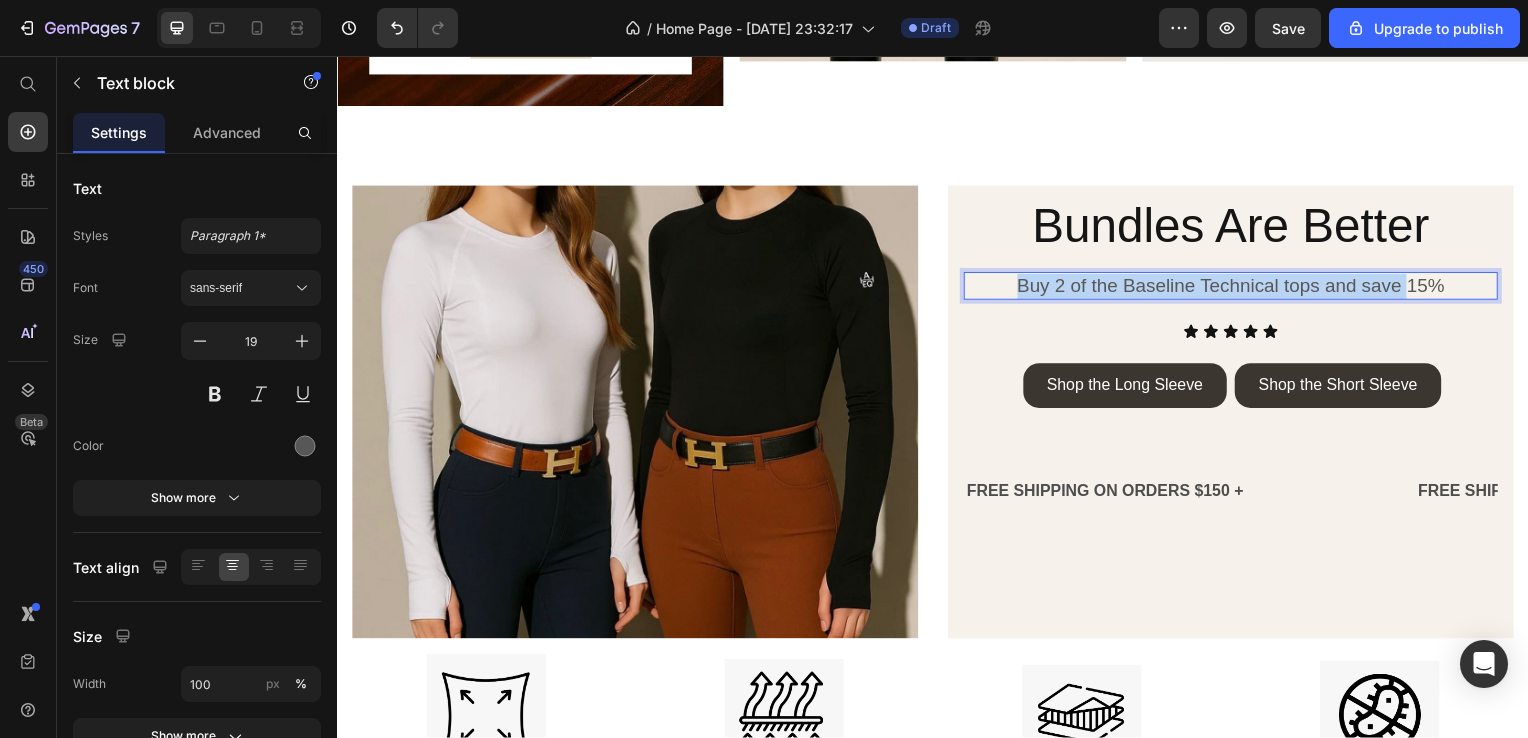 drag, startPoint x: 1012, startPoint y: 284, endPoint x: 1402, endPoint y: 287, distance: 390.01154 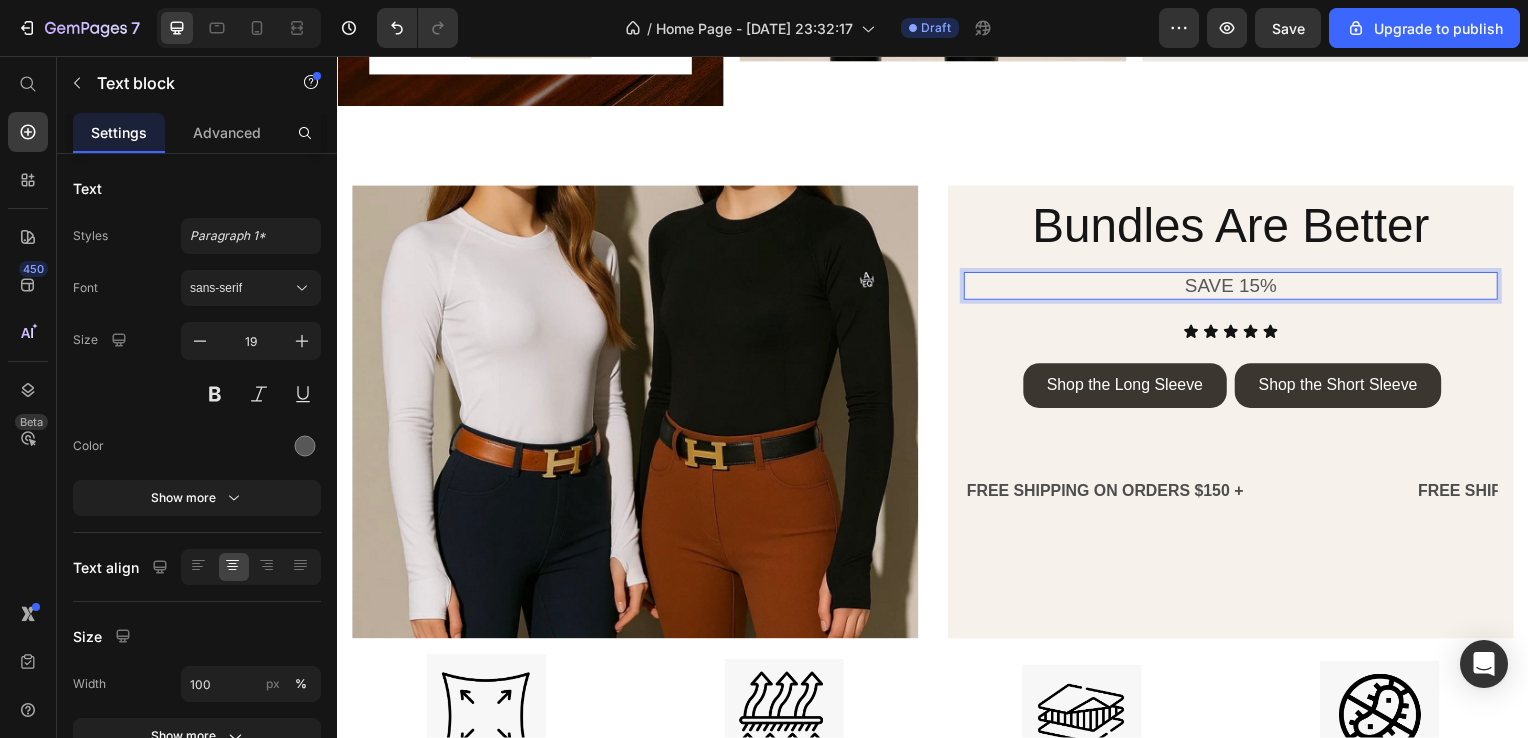 click on "SAVE 15%" at bounding box center [1237, 288] 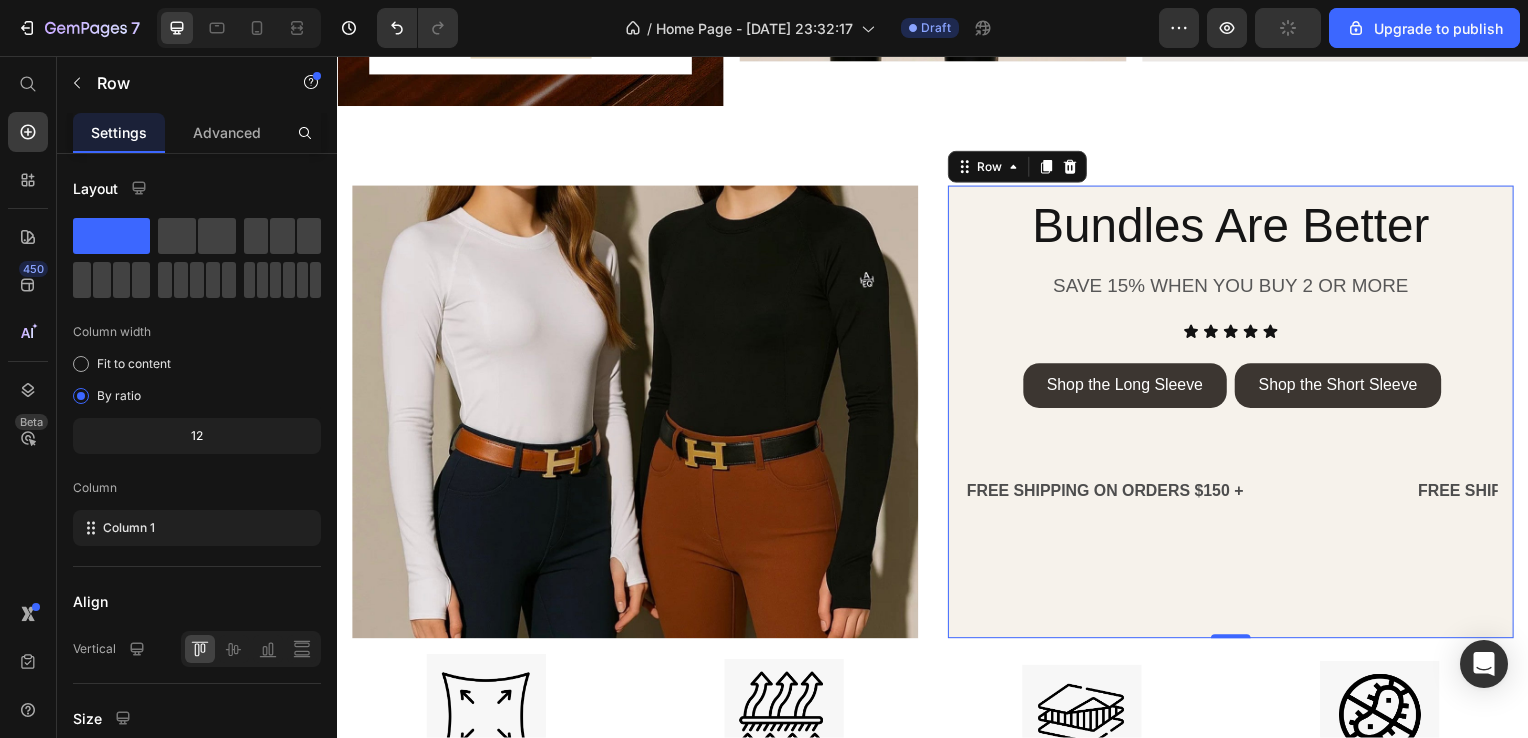 click on "FREE SHIPPING ON ORDERS $150 + Text Text Text Text FREE SHIPPING ON ORDERS $150 + Text Text Text Text FREE SHIPPING ON ORDERS $150 + Text Text Text Text FREE SHIPPING ON ORDERS $150 + Text Text Text Text FREE SHIPPING ON ORDERS $150 + Text Text Text Text FREE SHIPPING ON ORDERS $150 + Text Text Text Text Marquee" at bounding box center (1237, 507) 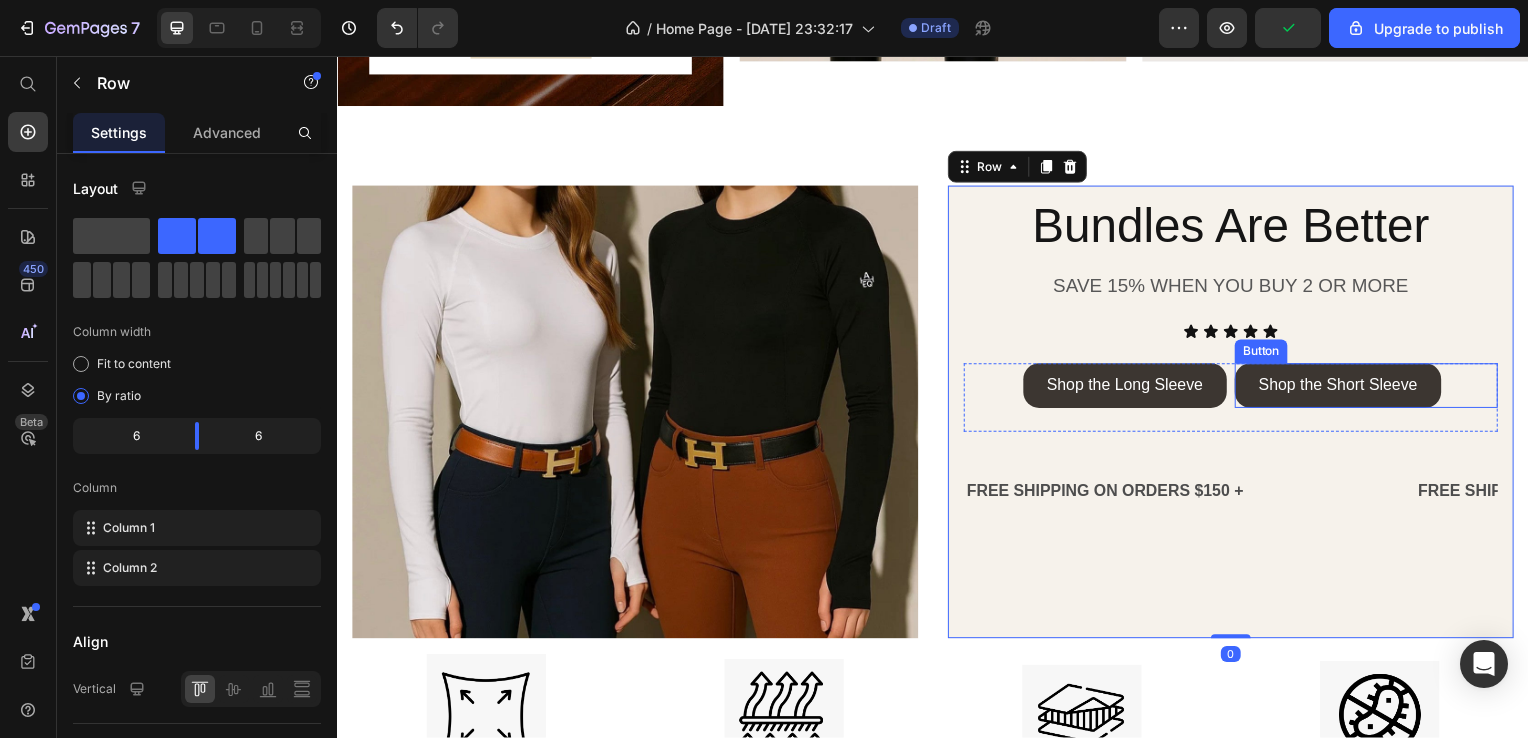 click on "Shop the Short Sleeve Button" at bounding box center (1373, 400) 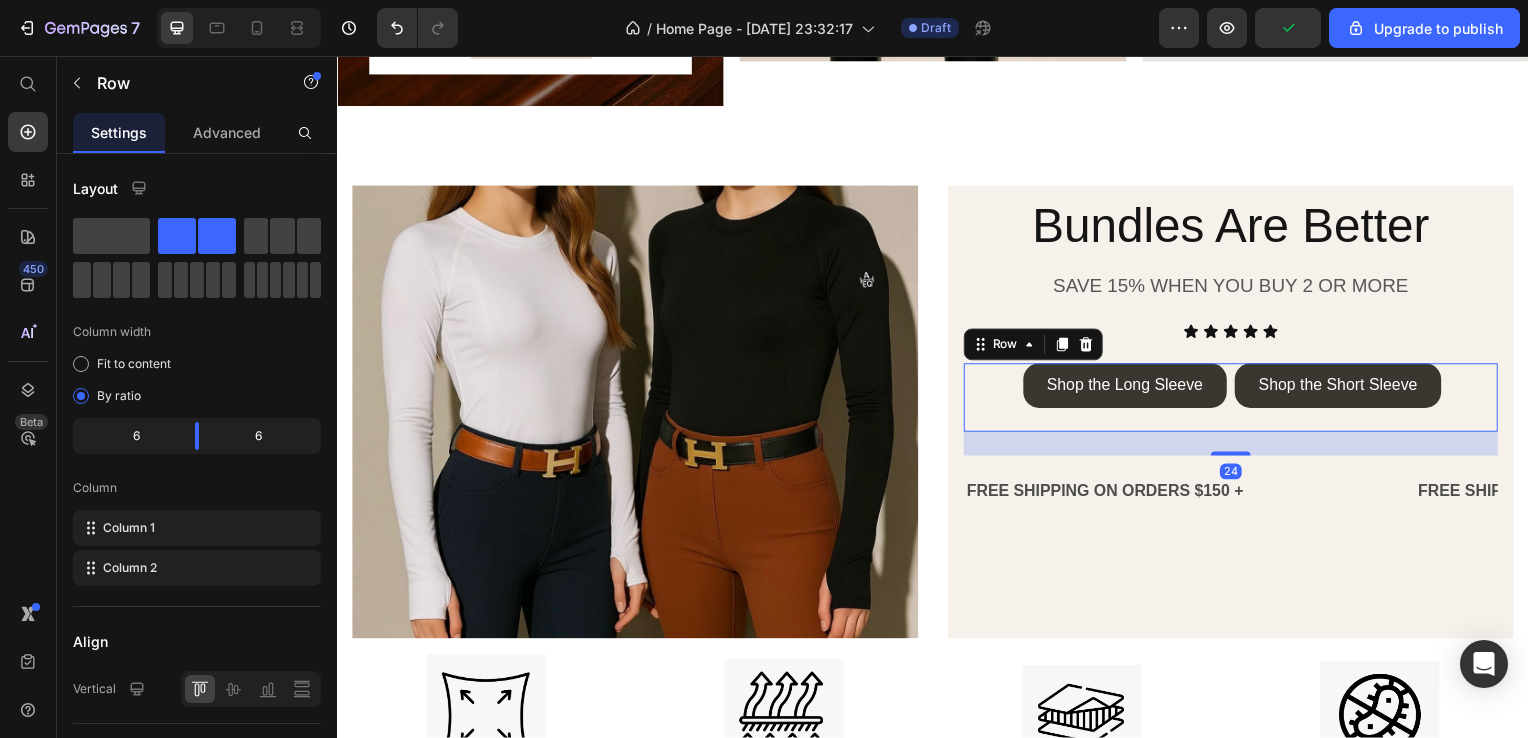 click on "24" at bounding box center (1237, 447) 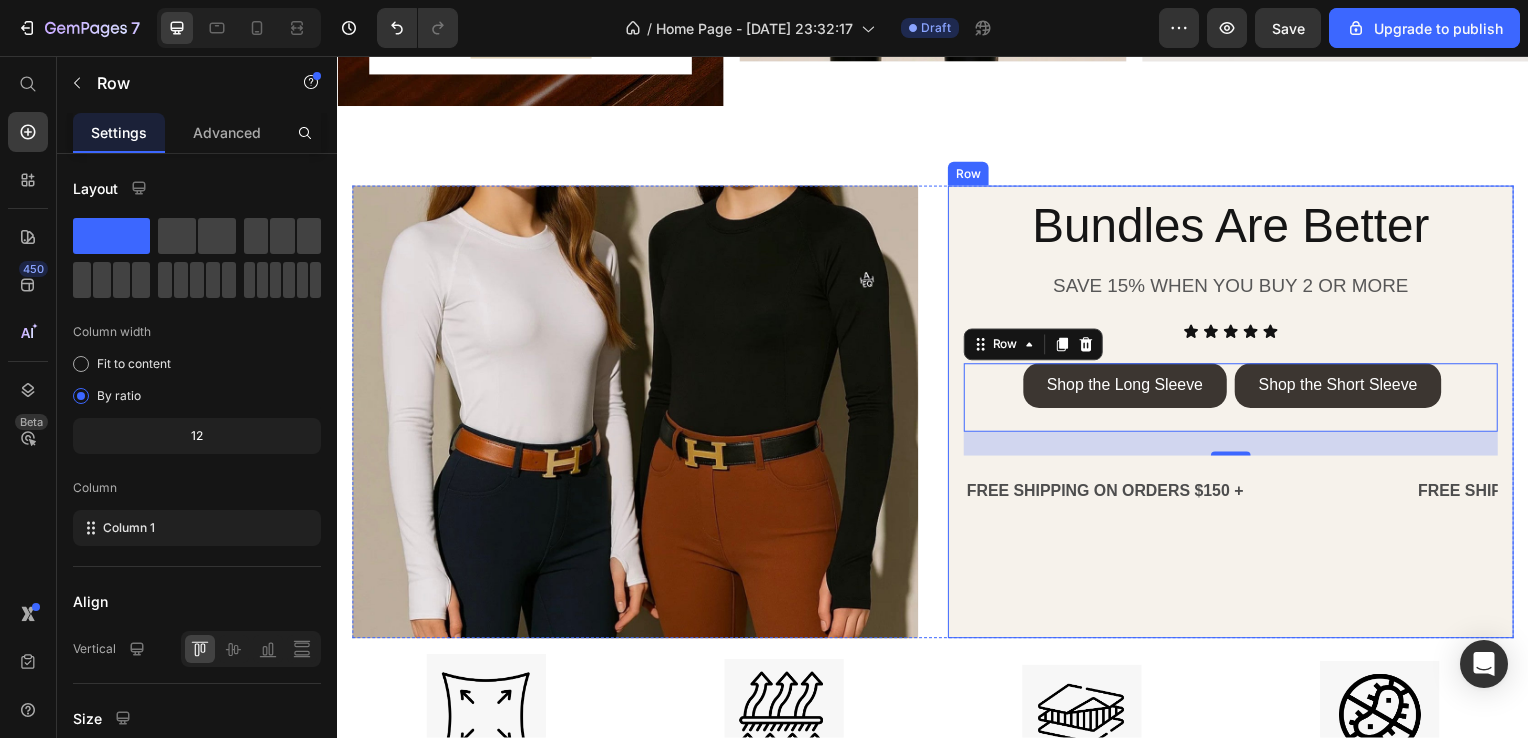 click on "Bundles Are Better Heading SAVE 15% WHEN YOU BUY 2 OR MORE Text block Icon Icon Icon Icon
Icon Icon List Shop the Long Sleeve Button Shop the Short Sleeve Button Row   24 FREE SHIPPING ON ORDERS $150 + Text Text Text Text FREE SHIPPING ON ORDERS $150 + Text Text Text Text FREE SHIPPING ON ORDERS $150 + Text Text Text Text FREE SHIPPING ON ORDERS $150 + Text Text Text Text FREE SHIPPING ON ORDERS $150 + Text Text Text Text FREE SHIPPING ON ORDERS $150 + Text Text Text Text Marquee" at bounding box center [1237, 417] 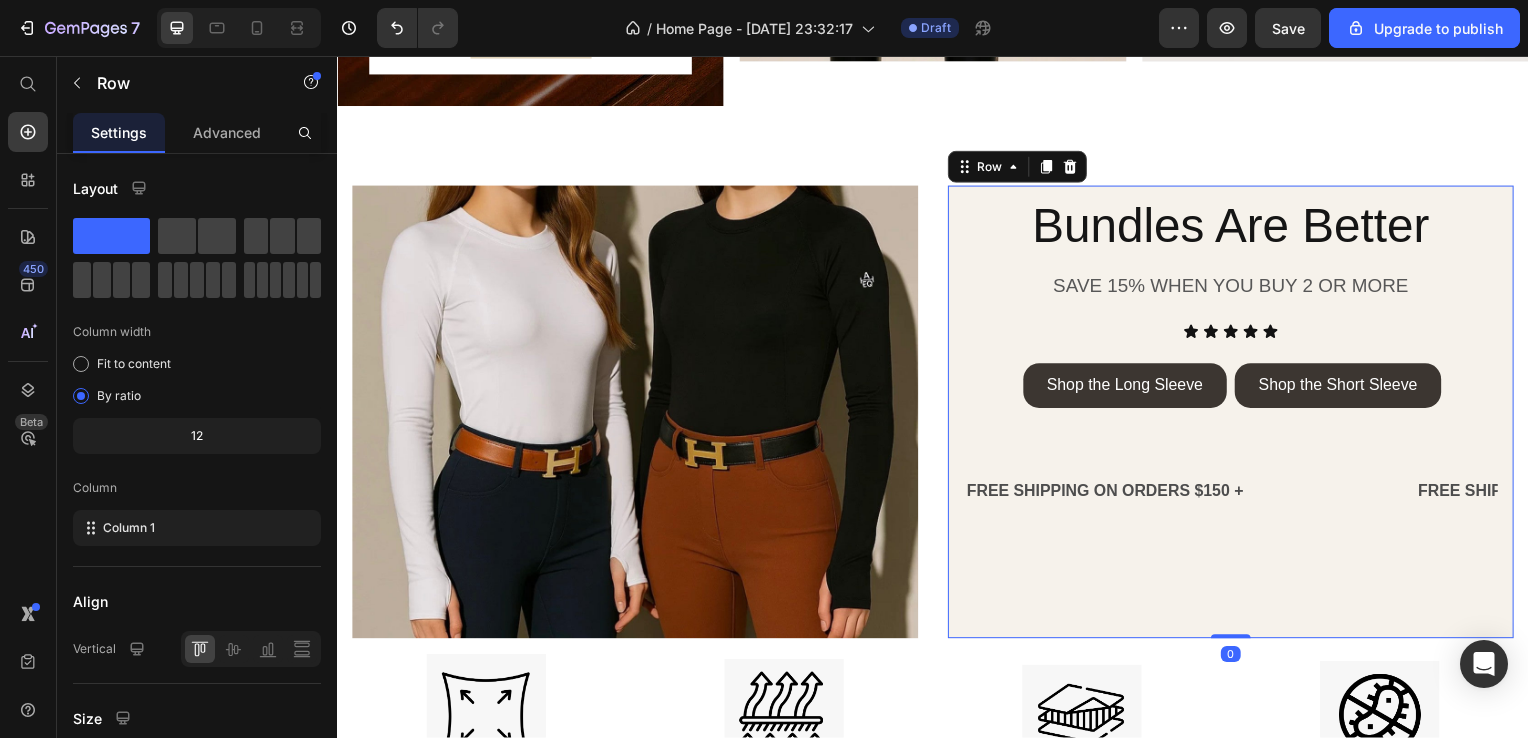 click on "Bundles Are Better Heading SAVE 15% WHEN YOU BUY 2 OR MORE Text block Icon Icon Icon Icon
Icon Icon List Shop the Long Sleeve Button Shop the Short Sleeve Button Row FREE SHIPPING ON ORDERS $150 + Text Text Text Text FREE SHIPPING ON ORDERS $150 + Text Text Text Text FREE SHIPPING ON ORDERS $150 + Text Text Text Text FREE SHIPPING ON ORDERS $150 + Text Text Text Text FREE SHIPPING ON ORDERS $150 + Text Text Text Text FREE SHIPPING ON ORDERS $150 + Text Text Text Text Marquee" at bounding box center [1237, 417] 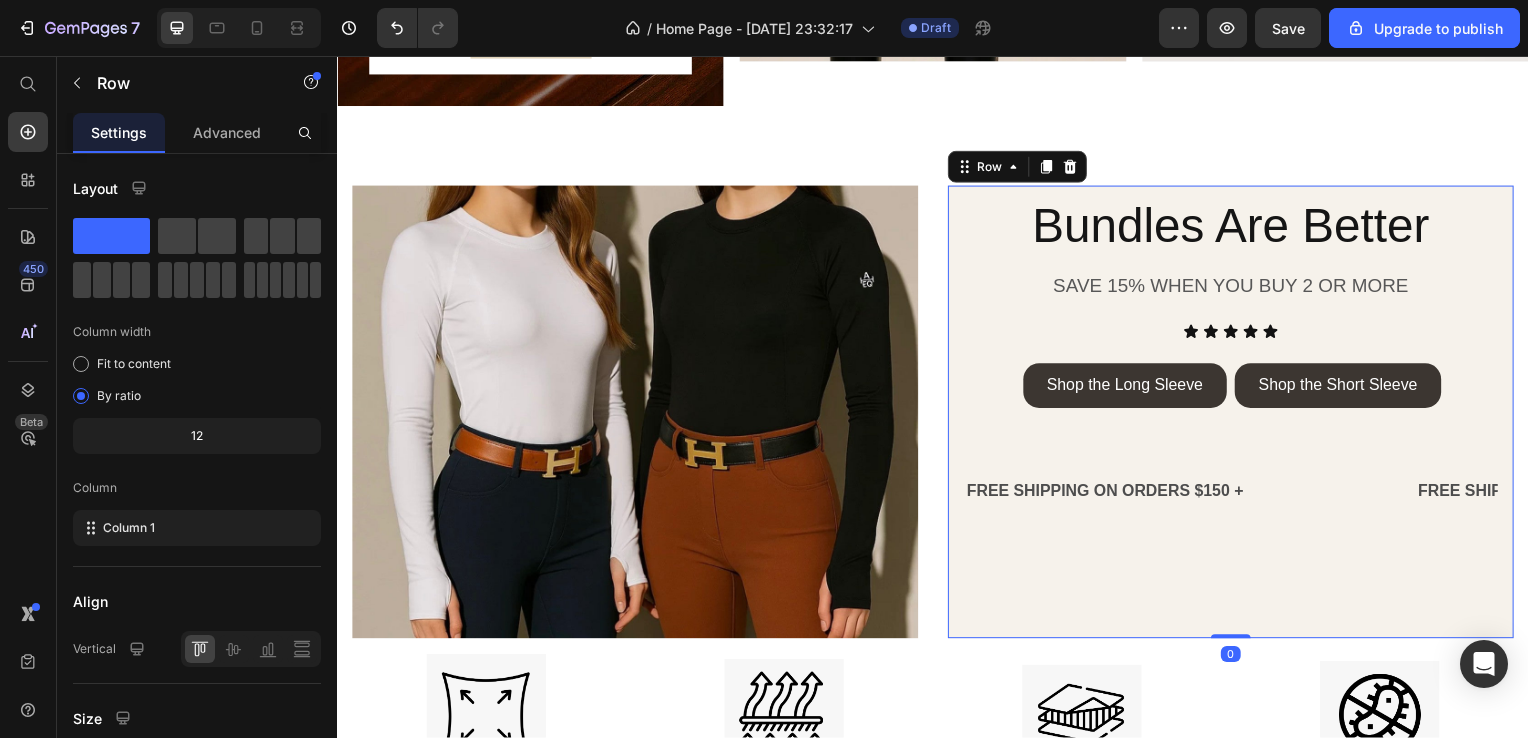 click on "Bundles Are Better Heading SAVE 15% WHEN YOU BUY 2 OR MORE Text block Icon Icon Icon Icon
Icon Icon List Shop the Long Sleeve Button Shop the Short Sleeve Button Row FREE SHIPPING ON ORDERS $150 + Text Text Text Text FREE SHIPPING ON ORDERS $150 + Text Text Text Text FREE SHIPPING ON ORDERS $150 + Text Text Text Text FREE SHIPPING ON ORDERS $150 + Text Text Text Text FREE SHIPPING ON ORDERS $150 + Text Text Text Text FREE SHIPPING ON ORDERS $150 + Text Text Text Text Marquee" at bounding box center (1237, 417) 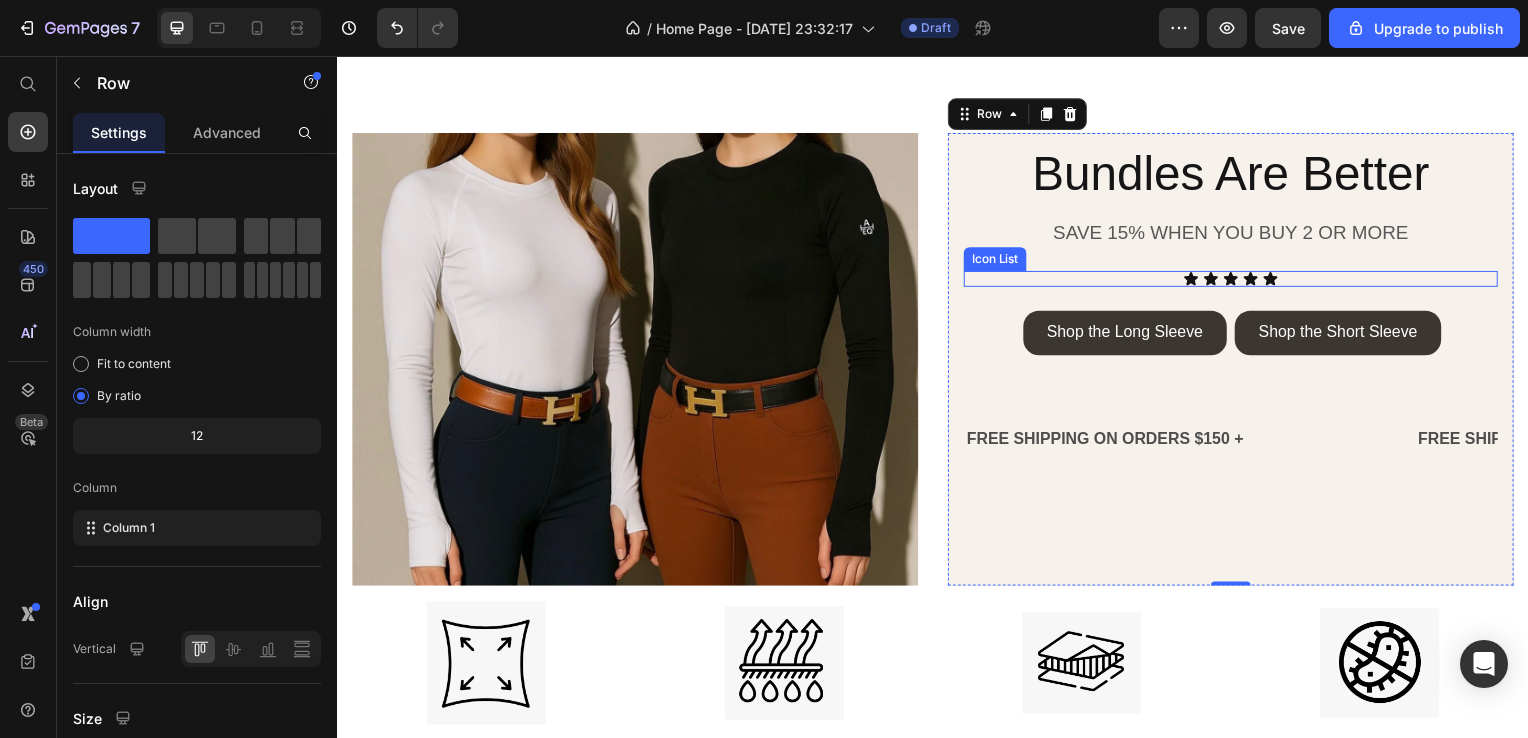 scroll, scrollTop: 1230, scrollLeft: 0, axis: vertical 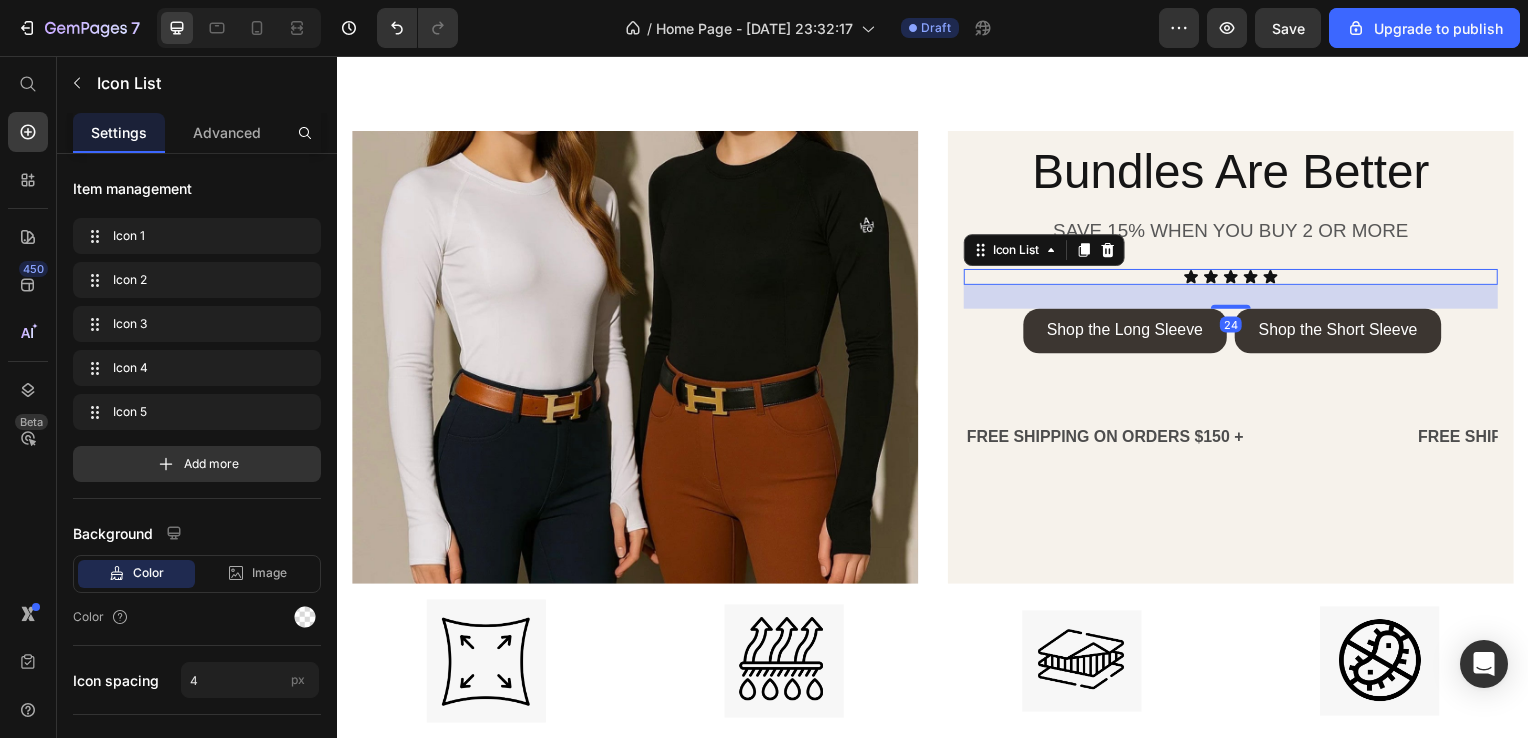 click on "Icon Icon Icon Icon
Icon" at bounding box center (1237, 279) 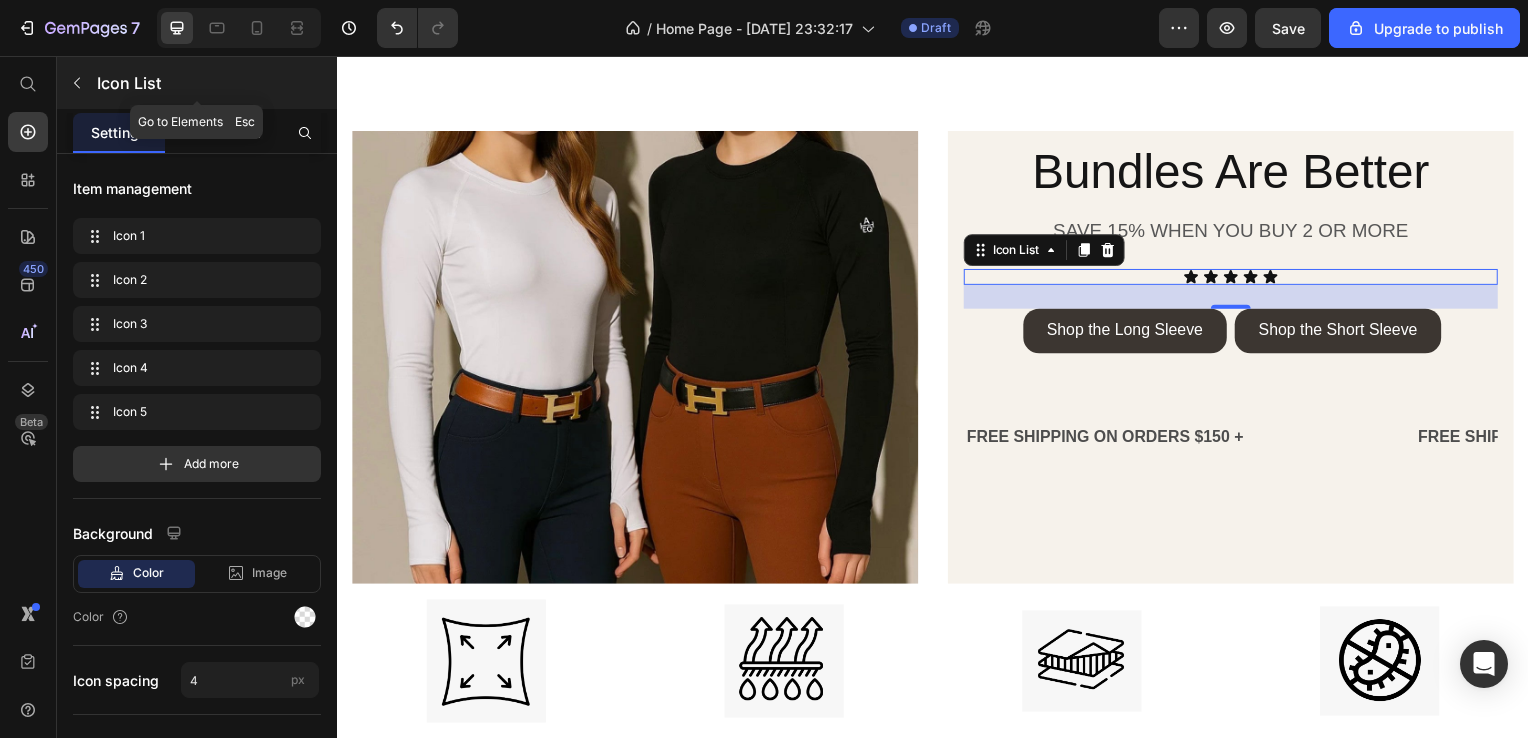 click 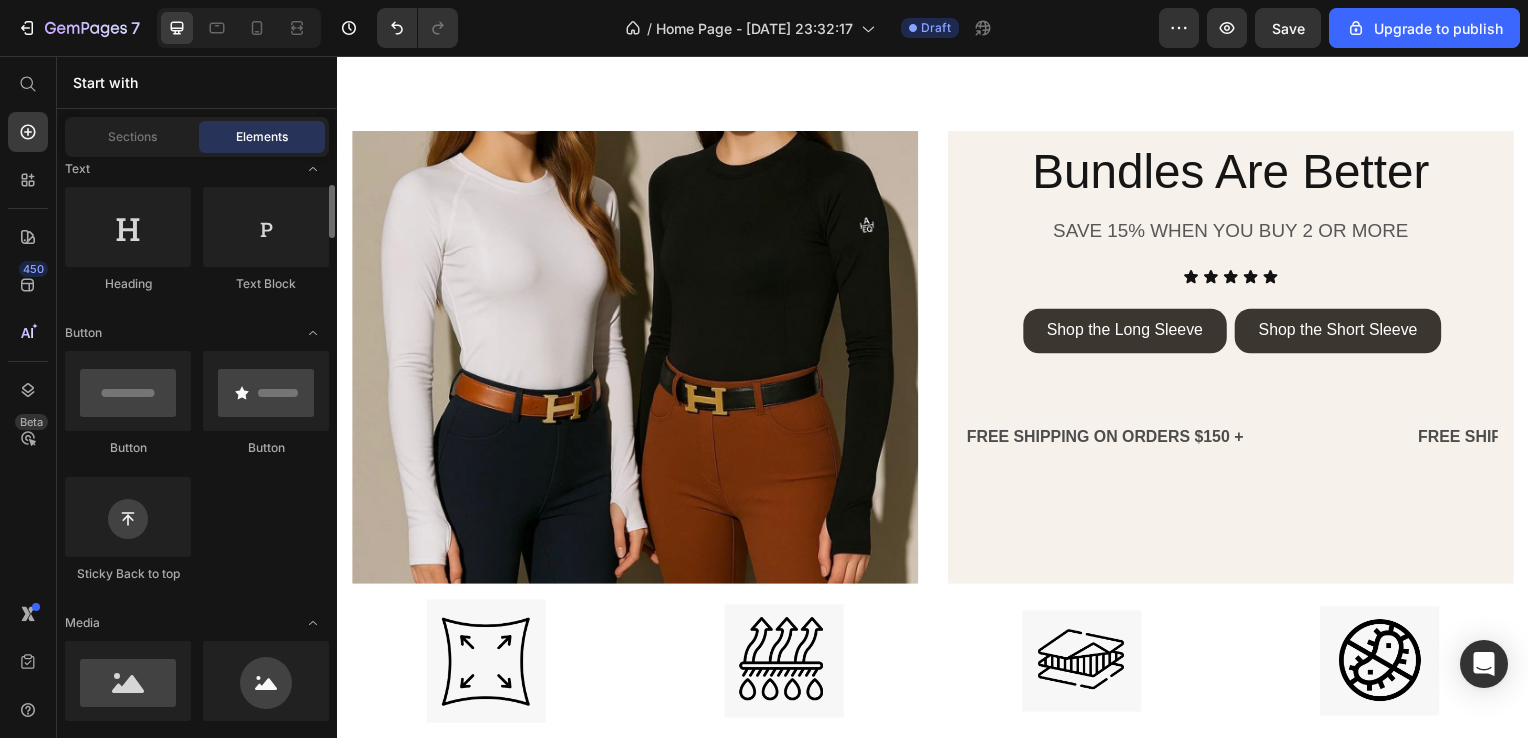 scroll, scrollTop: 303, scrollLeft: 0, axis: vertical 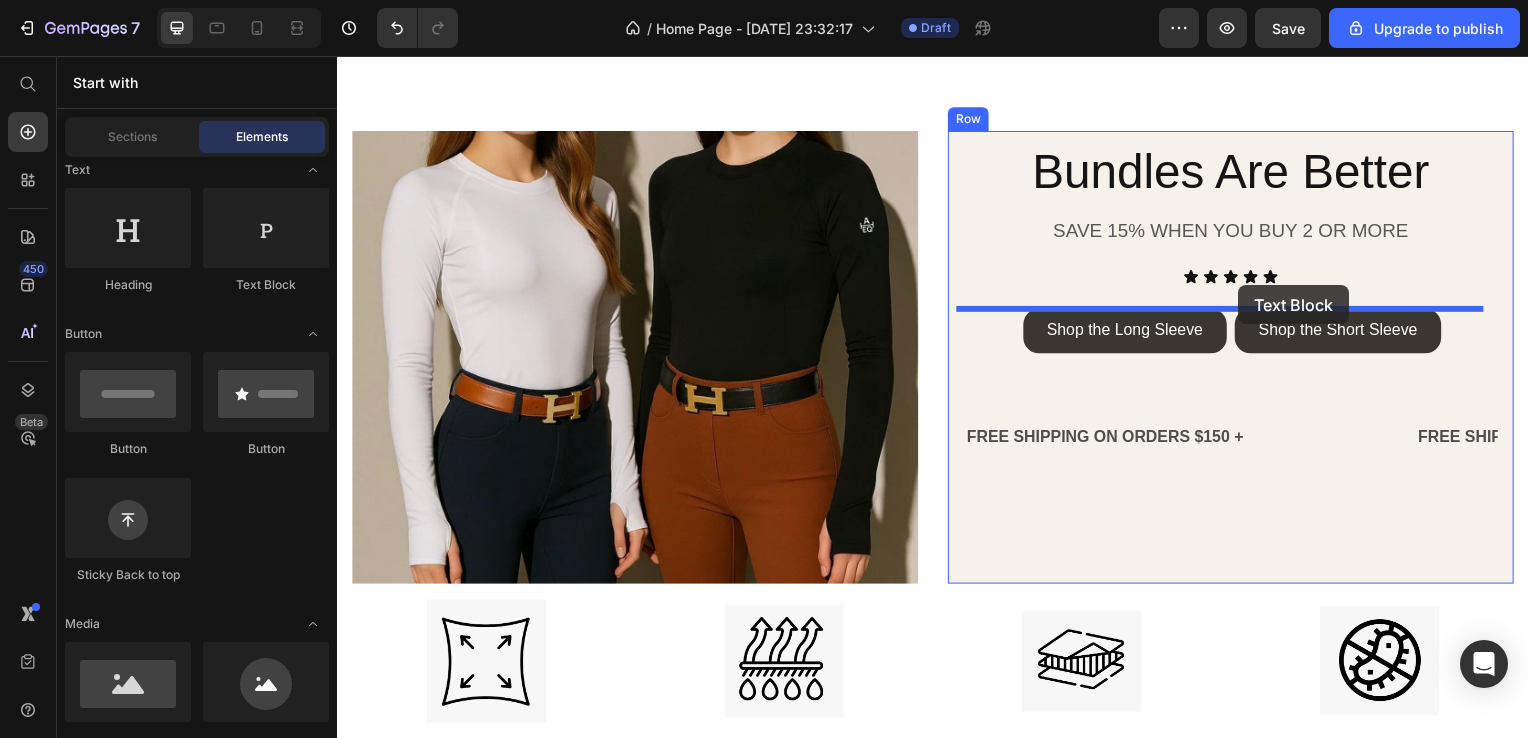 drag, startPoint x: 594, startPoint y: 302, endPoint x: 1272, endPoint y: 287, distance: 678.1659 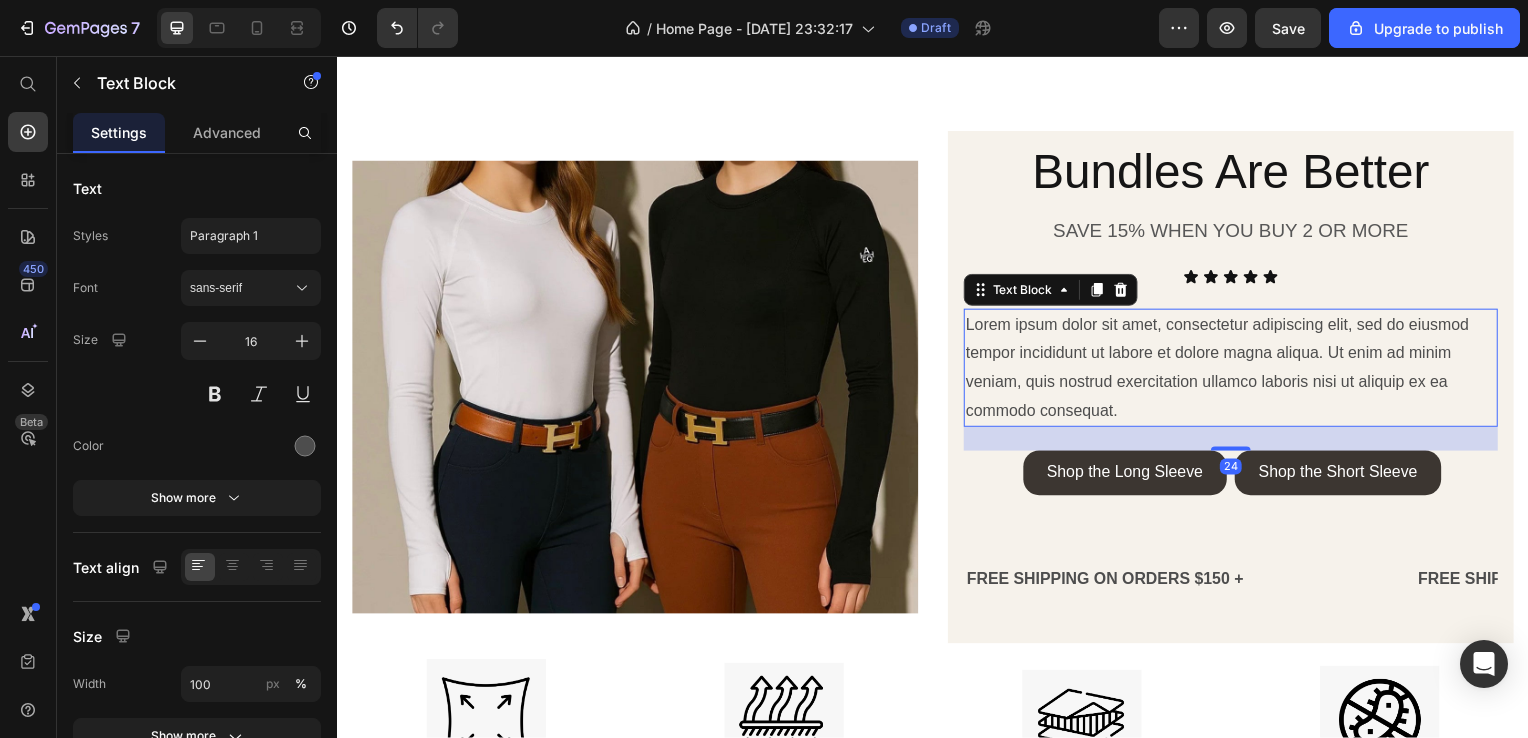 click on "Lorem ipsum dolor sit amet, consectetur adipiscing elit, sed do eiusmod tempor incididunt ut labore et dolore magna aliqua. Ut enim ad minim veniam, quis nostrud exercitation ullamco laboris nisi ut aliquip ex ea commodo consequat." at bounding box center [1237, 370] 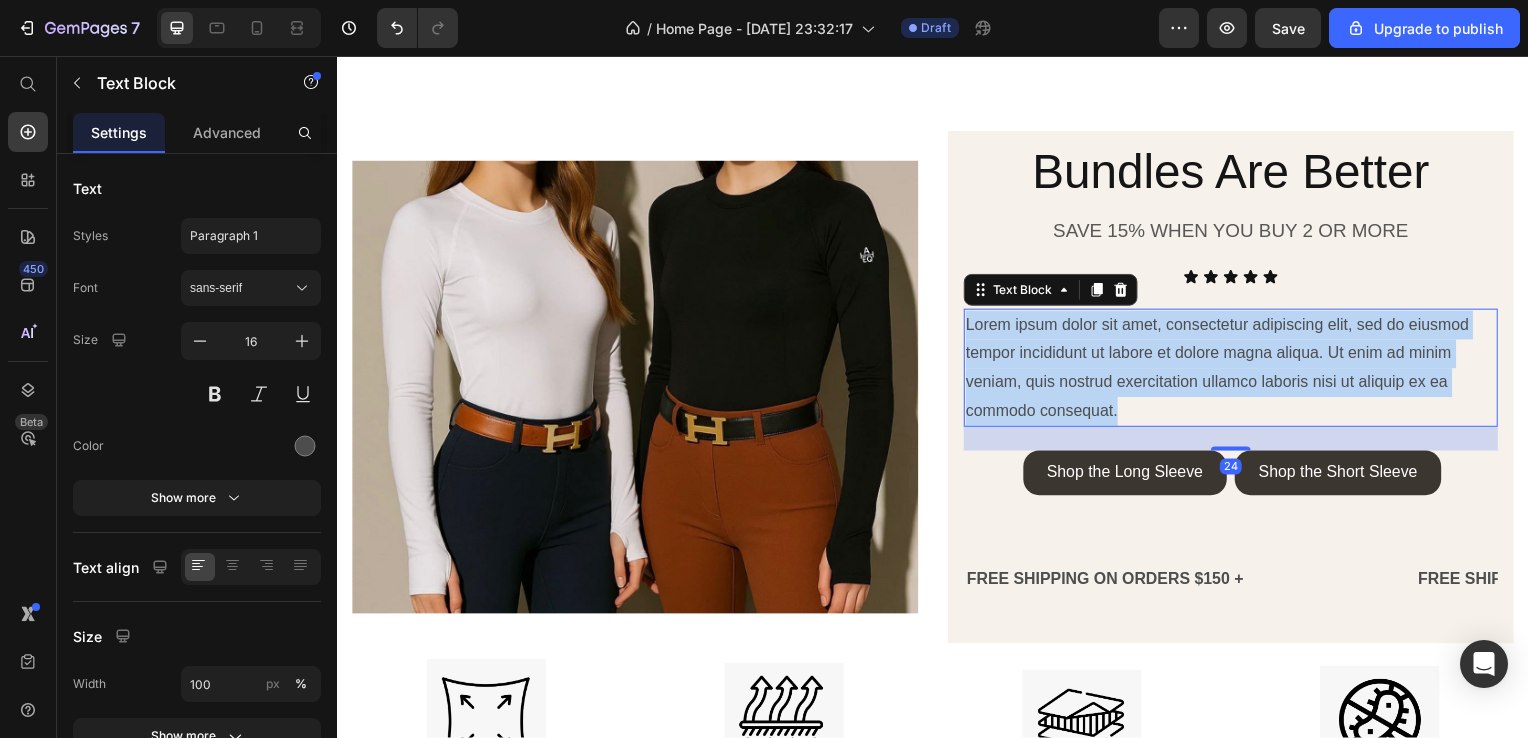 click on "Lorem ipsum dolor sit amet, consectetur adipiscing elit, sed do eiusmod tempor incididunt ut labore et dolore magna aliqua. Ut enim ad minim veniam, quis nostrud exercitation ullamco laboris nisi ut aliquip ex ea commodo consequat." at bounding box center (1237, 370) 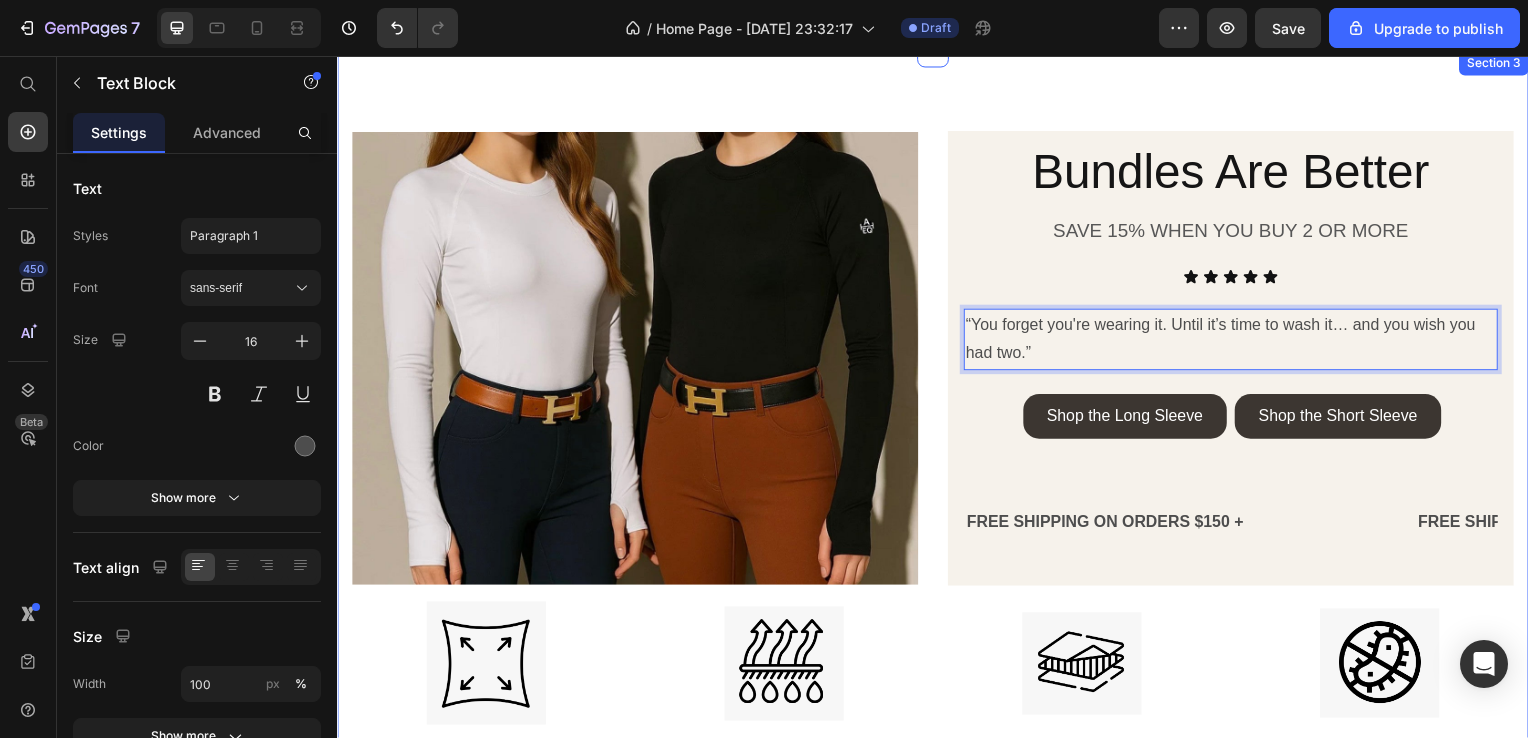 click on "Image Bundles Are Better Heading SAVE 15% WHEN YOU BUY 2 OR MORE Text block Icon Icon Icon Icon
Icon Icon List “You forget you're wearing it. Until it’s time to wash it… and you wish you had two.” Text Block   24 Shop the Long Sleeve Button Shop the Short Sleeve Button Row FREE SHIPPING ON ORDERS $150 + Text Text Text Text FREE SHIPPING ON ORDERS $150 + Text Text Text Text FREE SHIPPING ON ORDERS $150 + Text Text Text Text FREE SHIPPING ON ORDERS $150 + Text Text Text Text FREE SHIPPING ON ORDERS $150 + Text Text Text Text FREE SHIPPING ON ORDERS $150 + Text Text Text Text Marquee Row Product Image 4 Way Stretch Text block Image Moisture-Wicking & Breathable Text block Image Seamless Sculpted Fit Text block Image Anti-Bacterial Properties Text block Row" at bounding box center [937, 473] 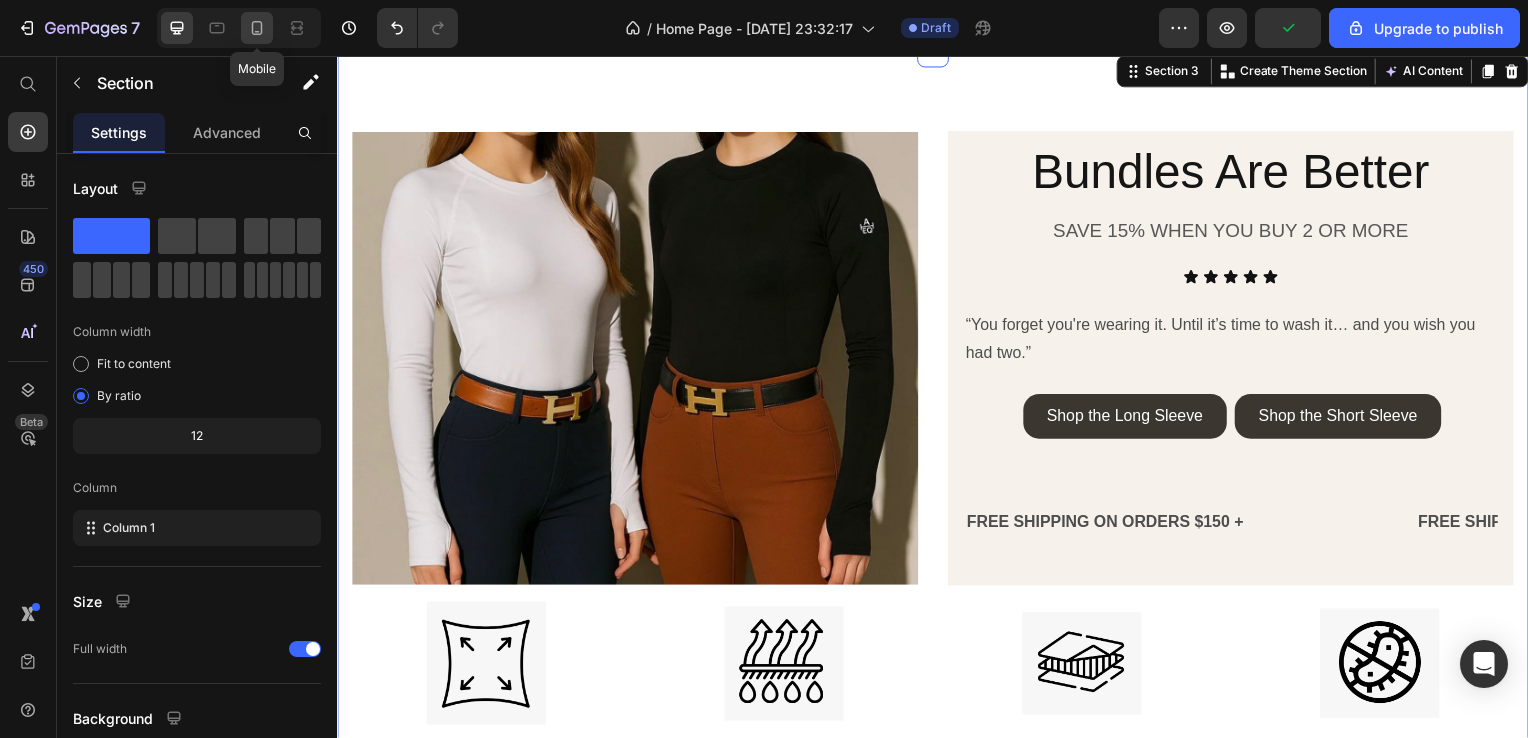click 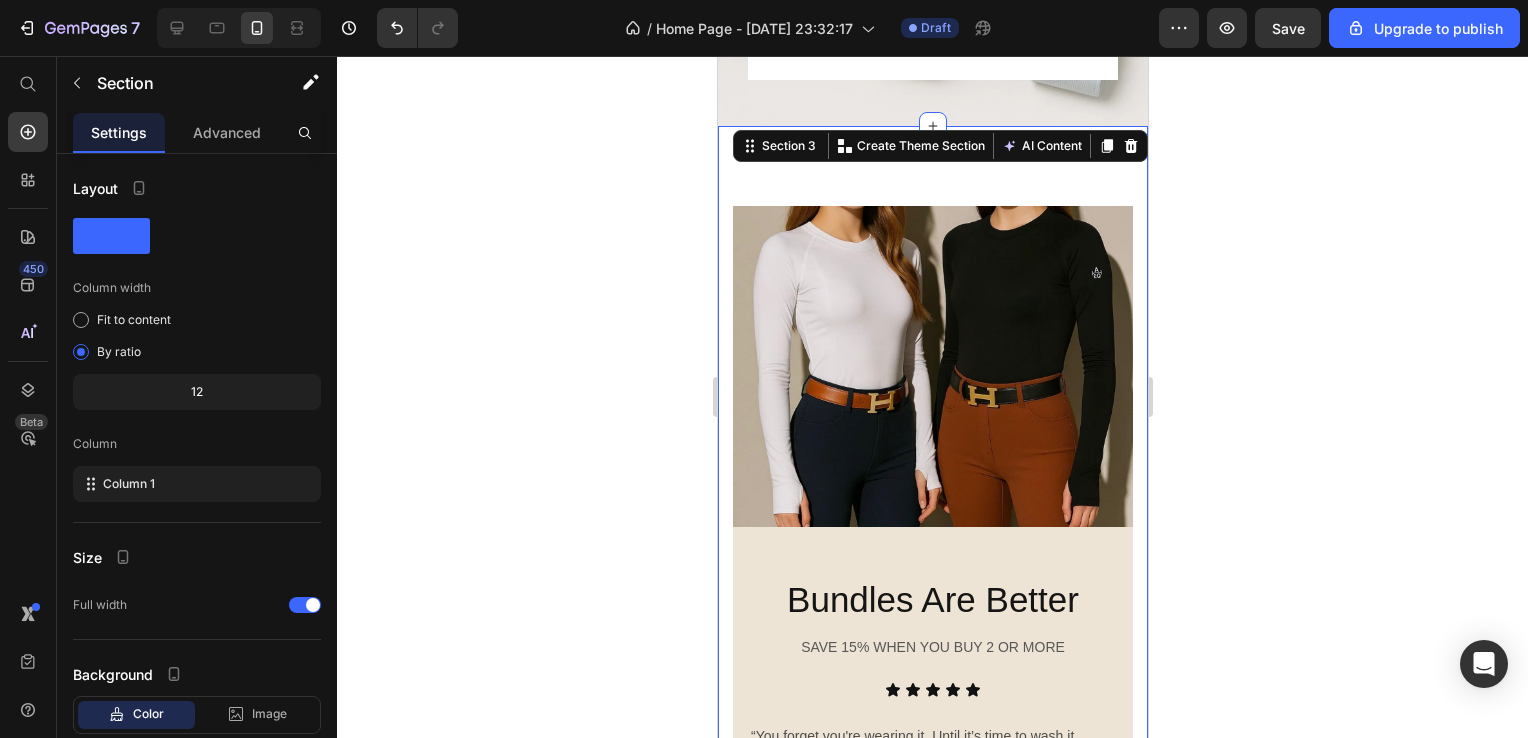scroll, scrollTop: 2389, scrollLeft: 0, axis: vertical 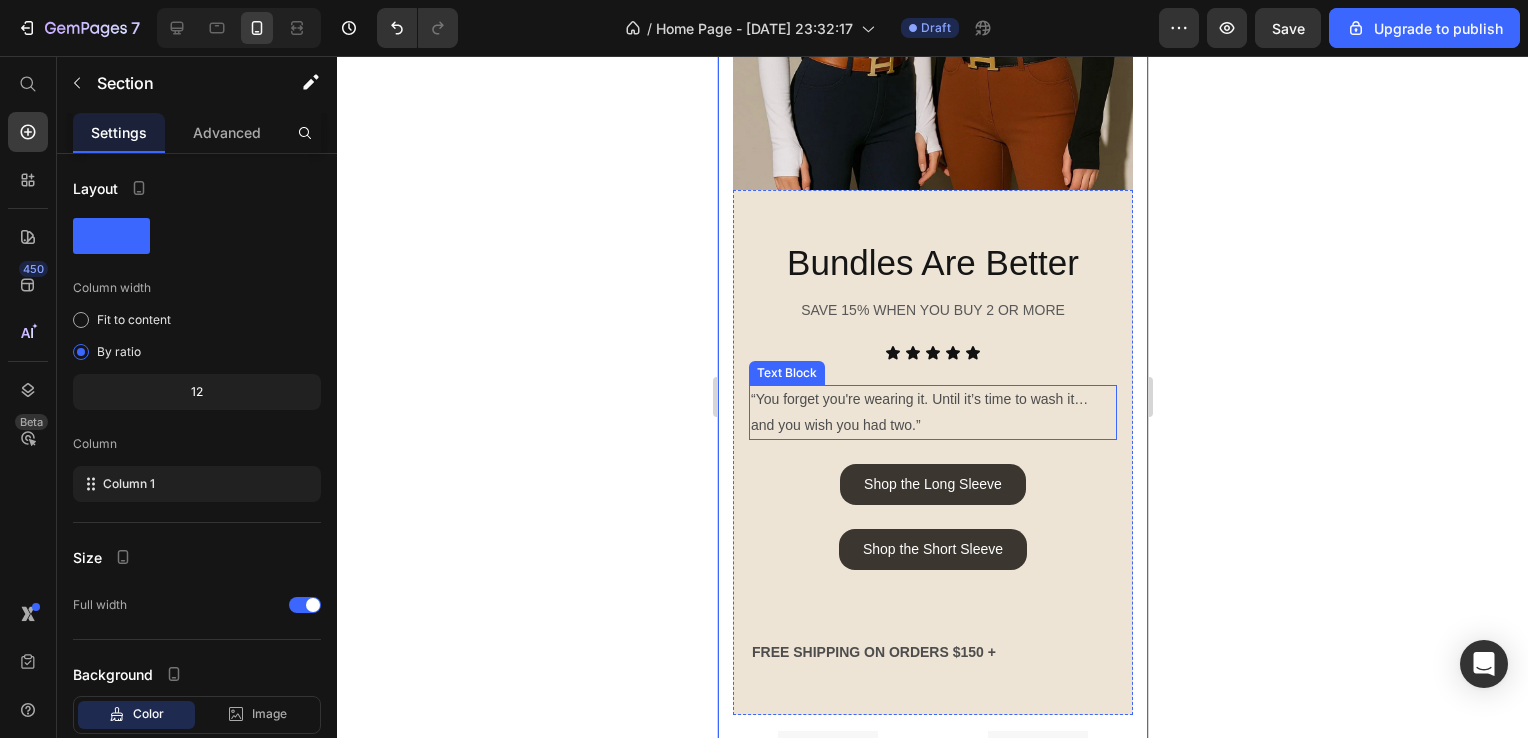 click on "“You forget you're wearing it. Until it’s time to wash it… and you wish you had two.”" at bounding box center (932, 412) 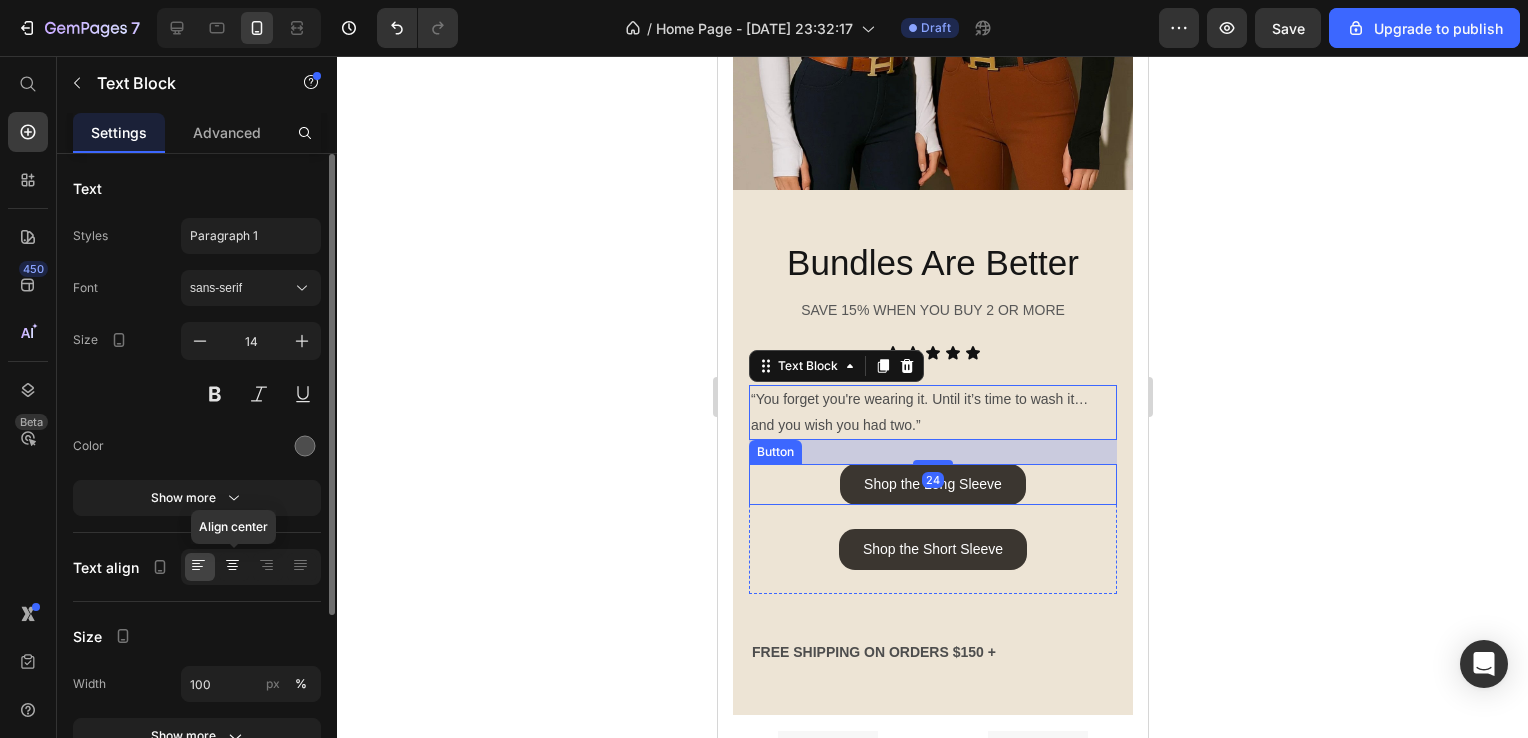click 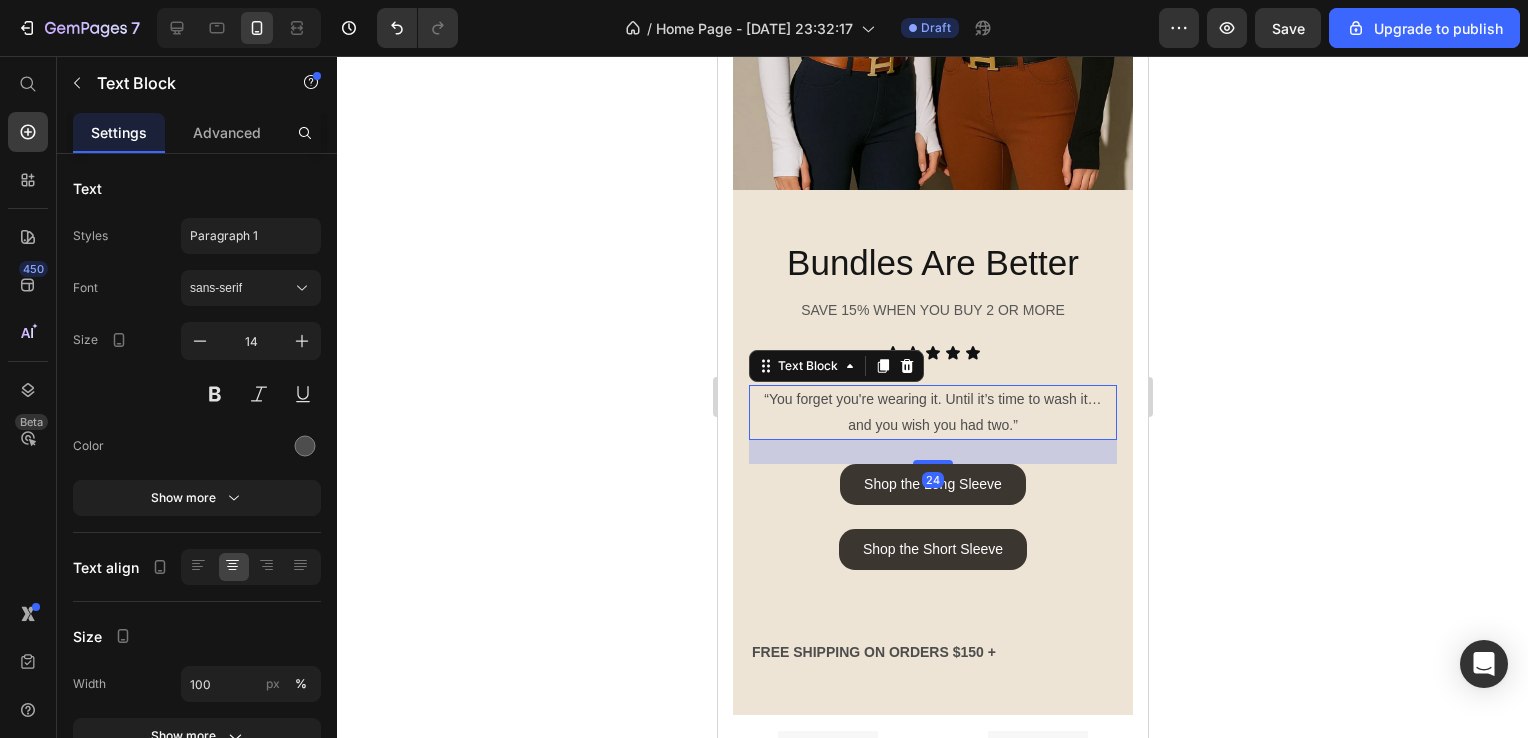 click 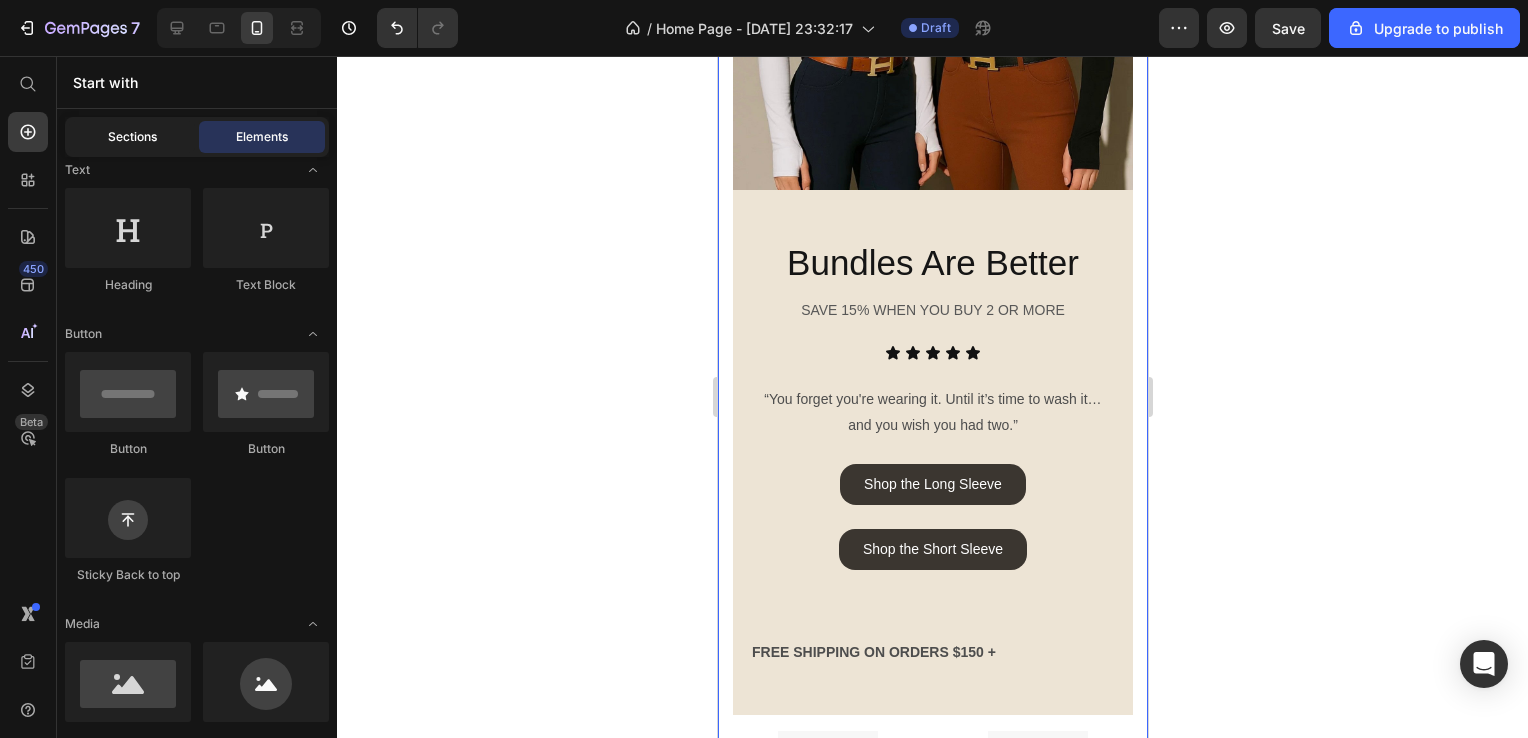 click on "Sections" at bounding box center [132, 137] 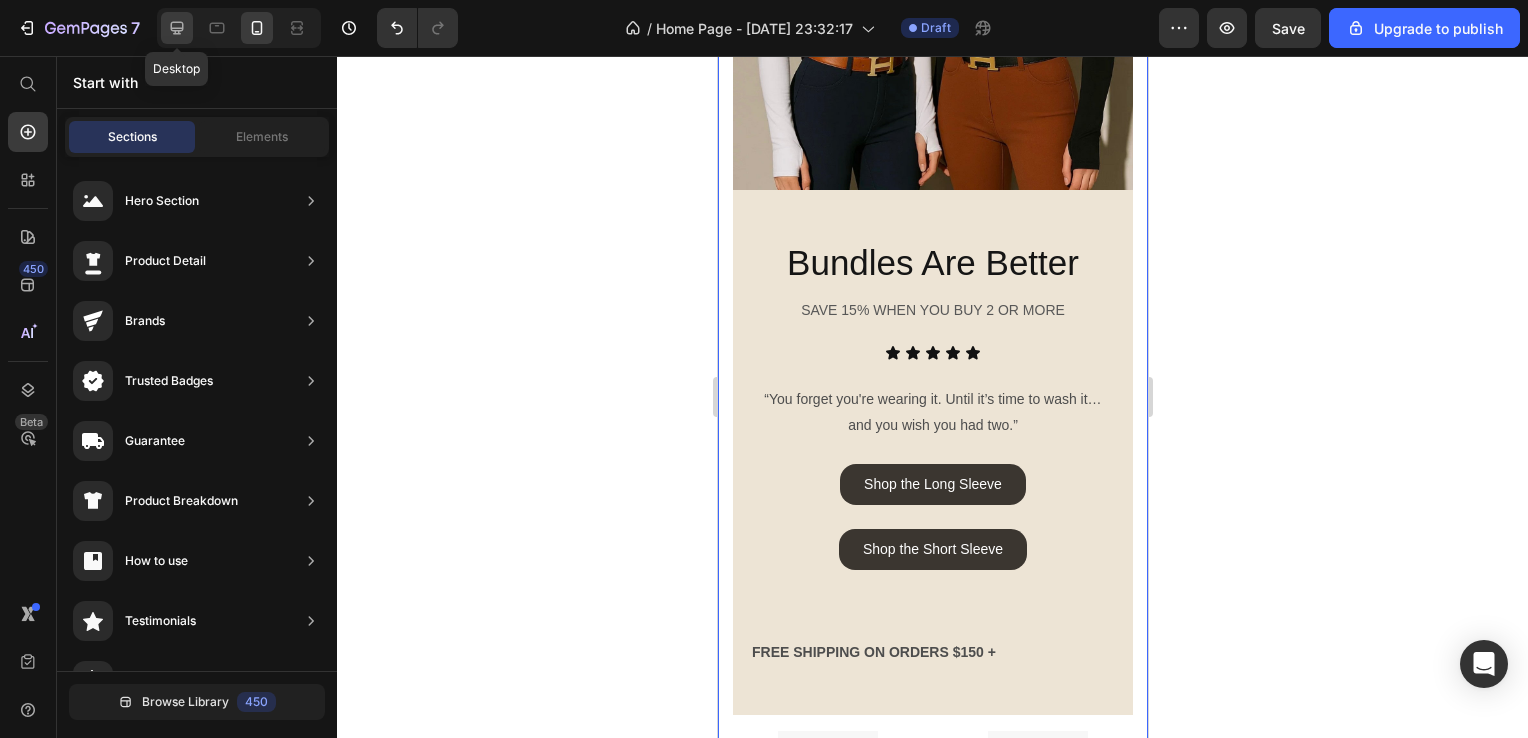 click 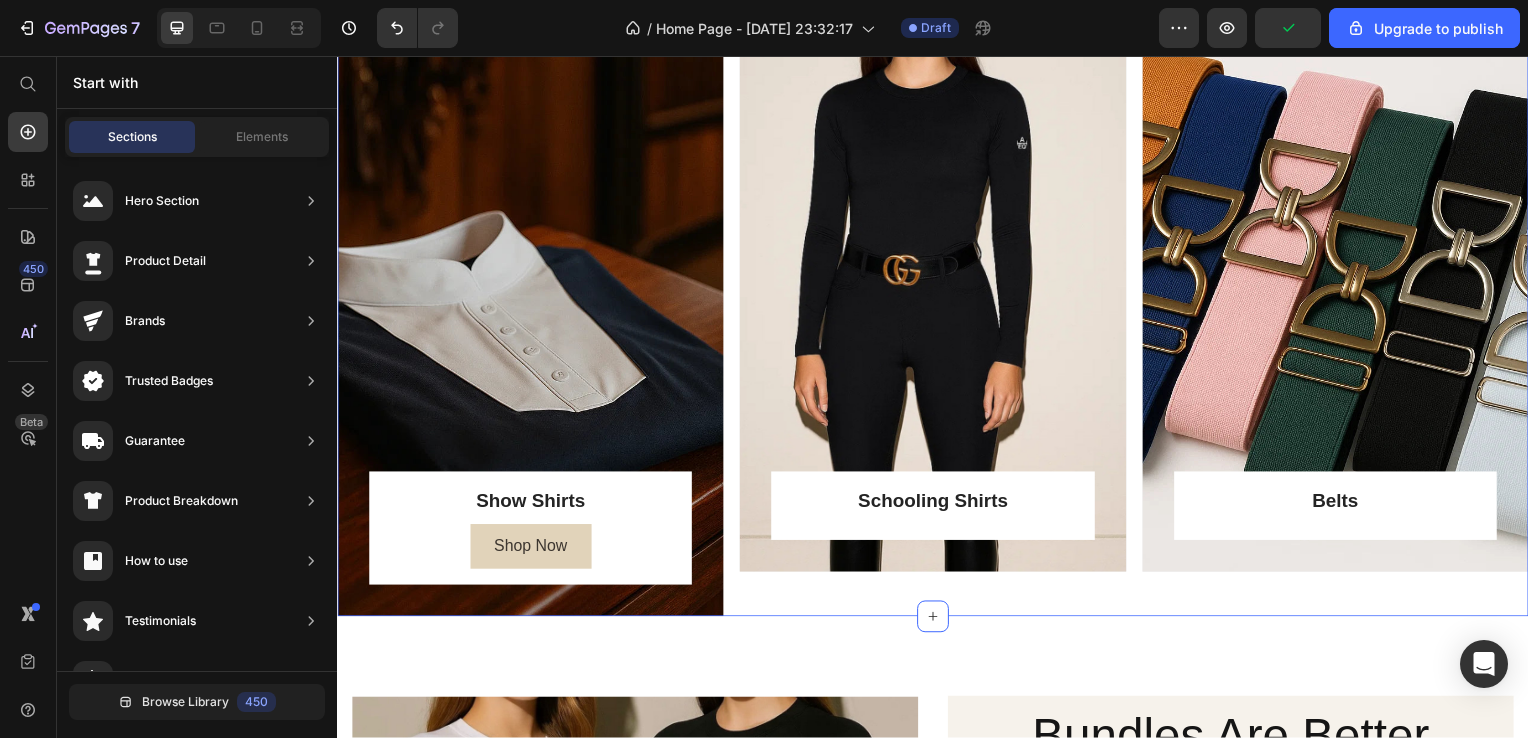 scroll, scrollTop: 664, scrollLeft: 0, axis: vertical 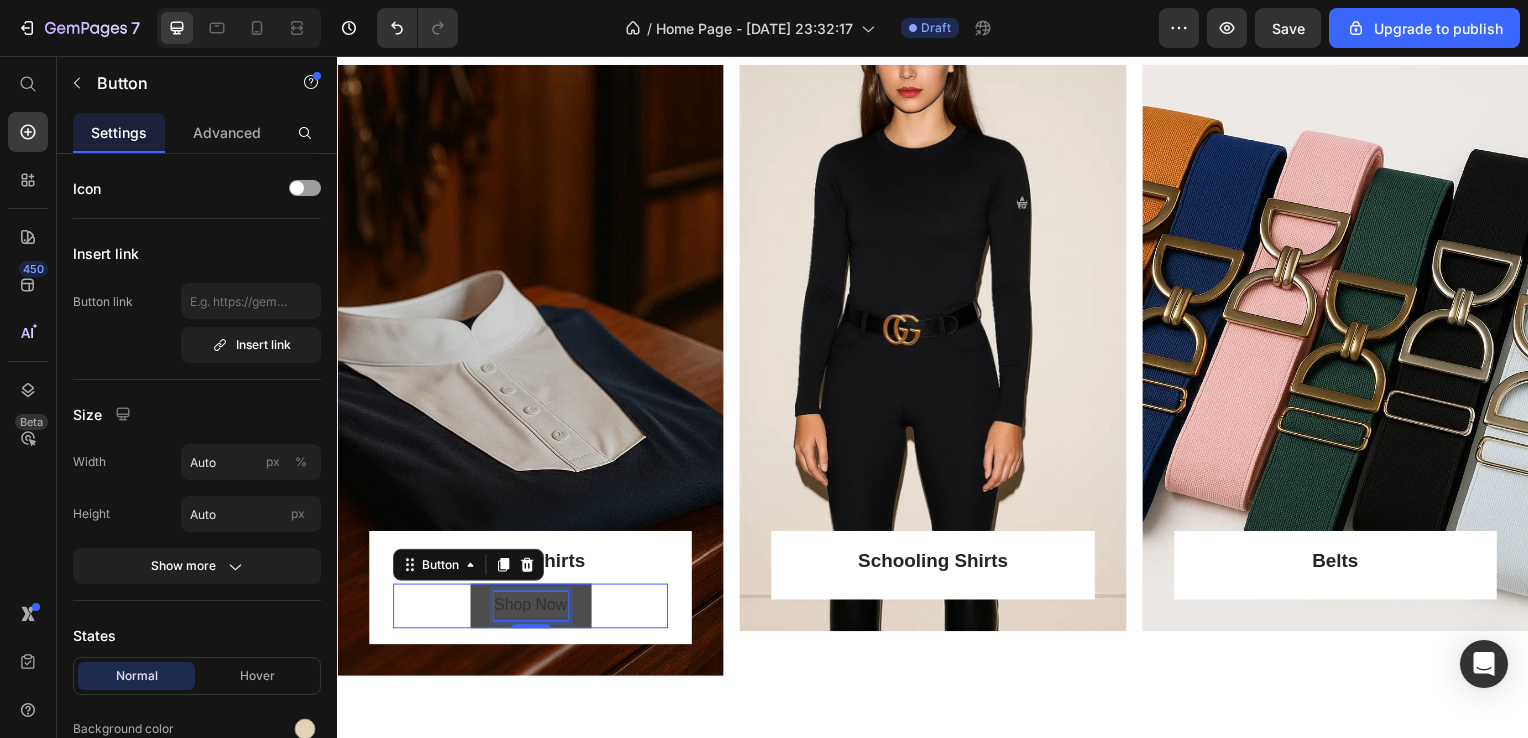 click on "Shop Now" at bounding box center [532, 610] 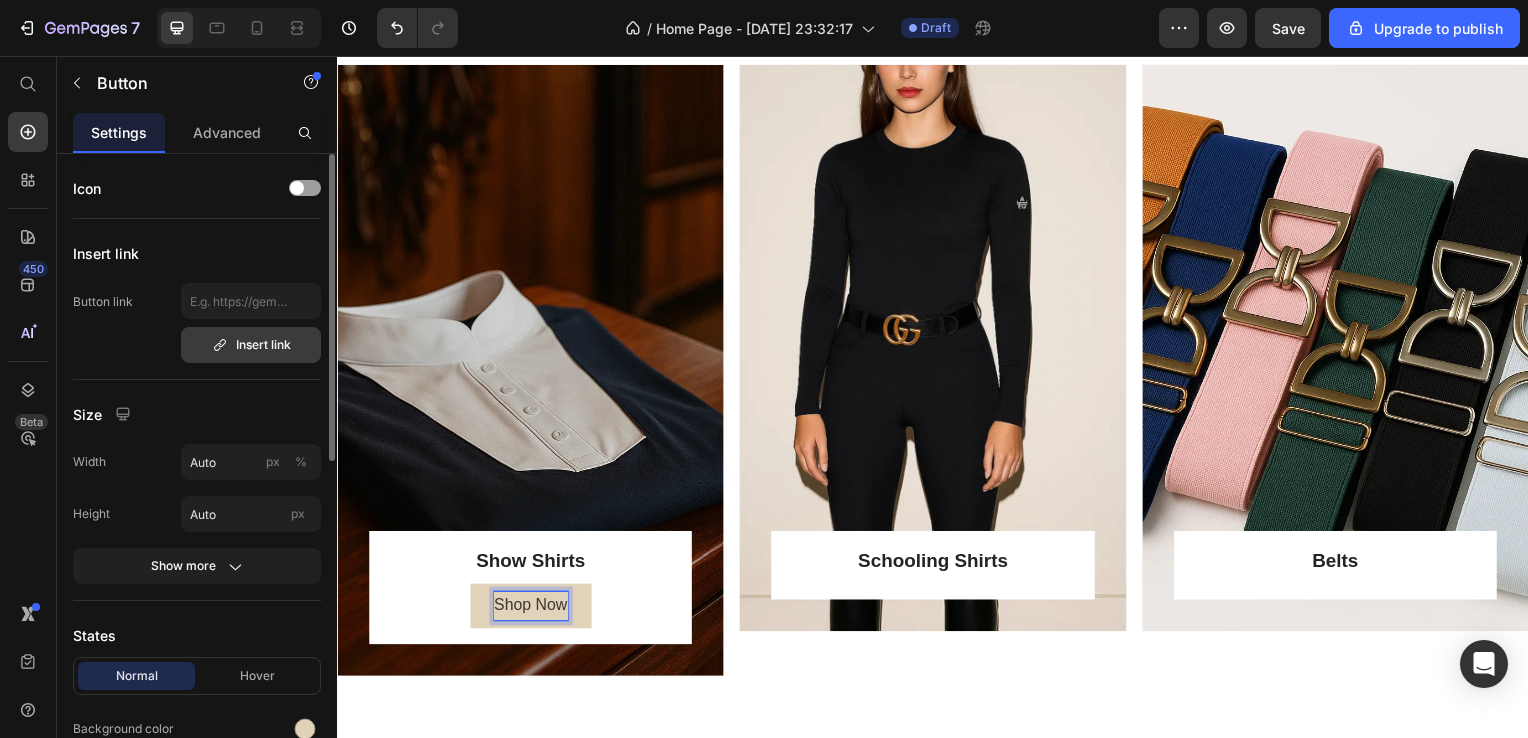 click on "Insert link" at bounding box center (251, 345) 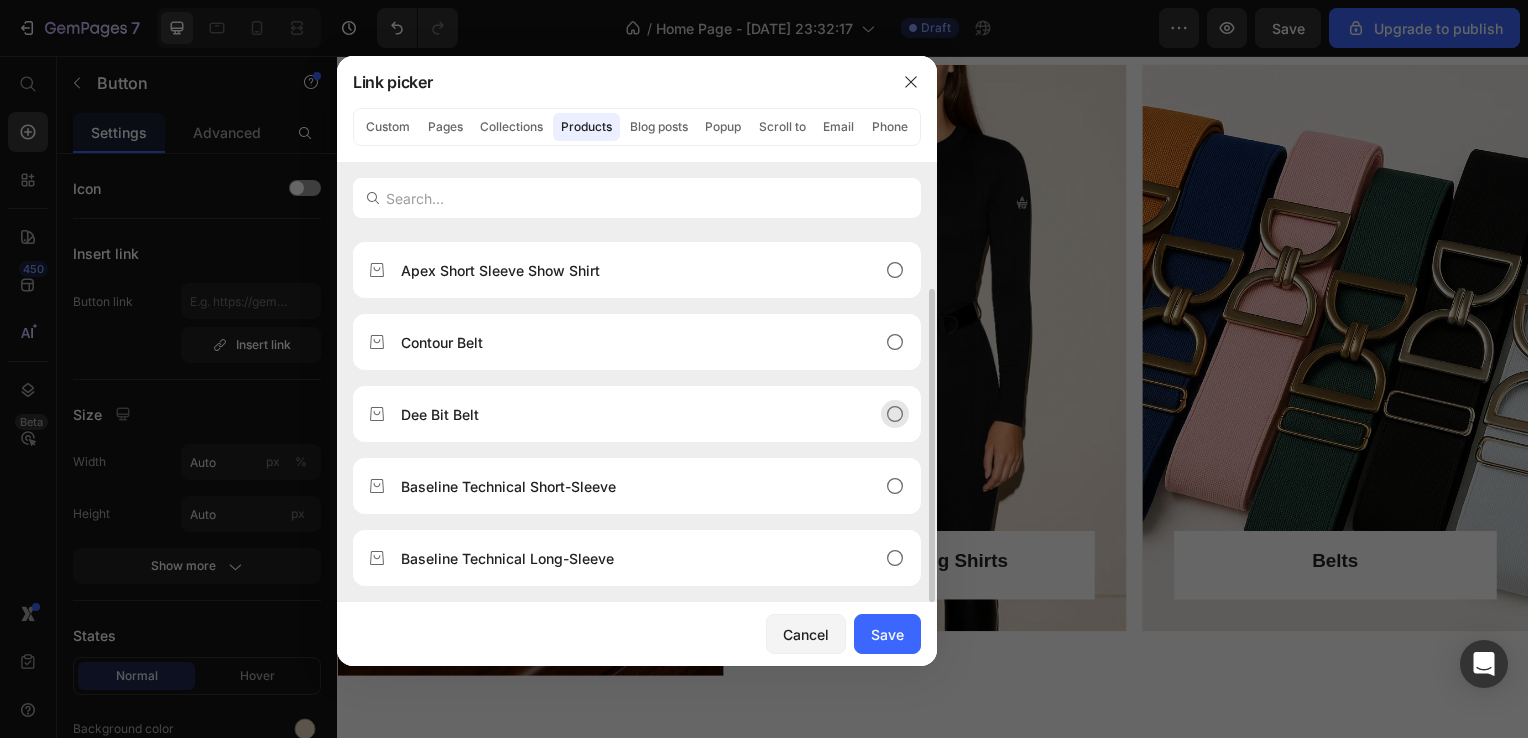 scroll, scrollTop: 0, scrollLeft: 0, axis: both 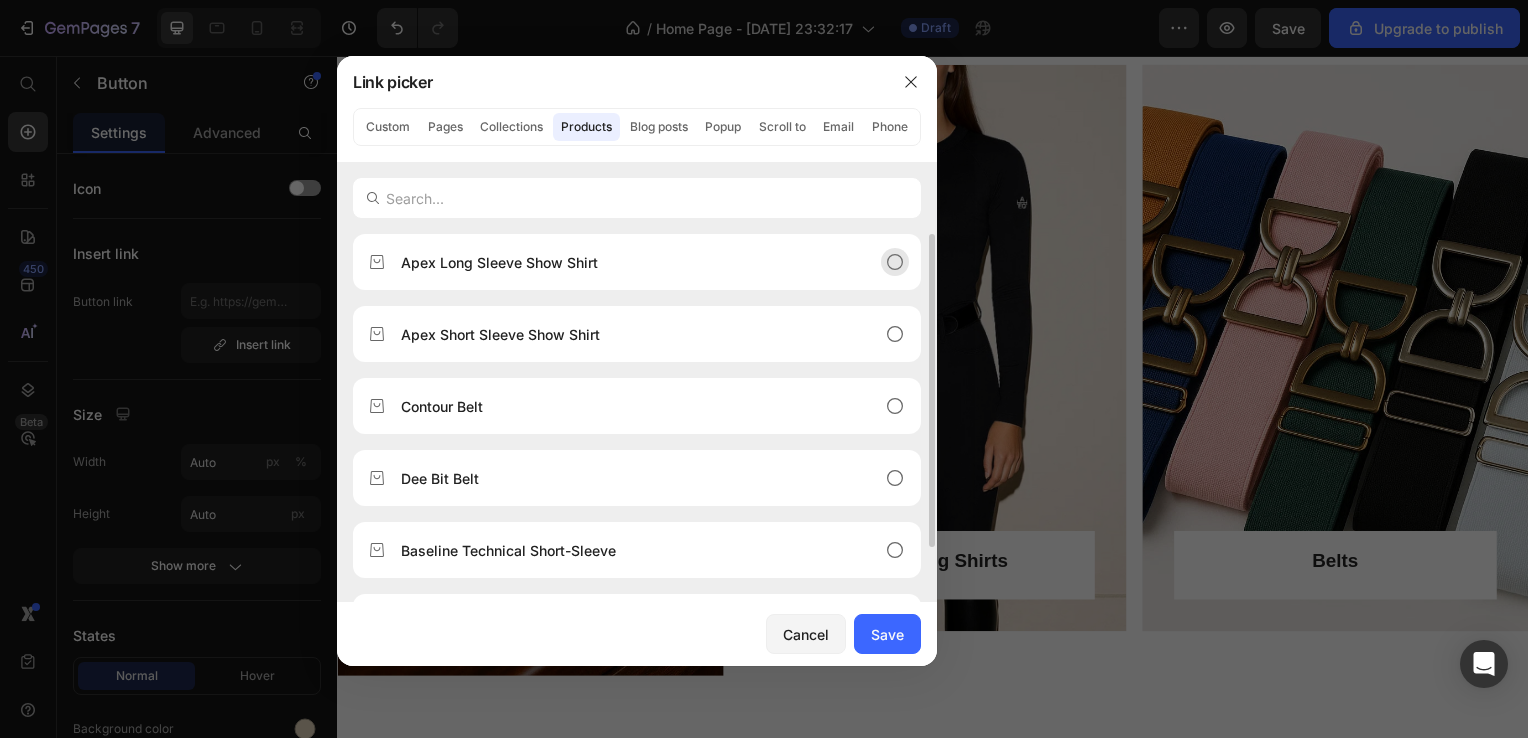 click 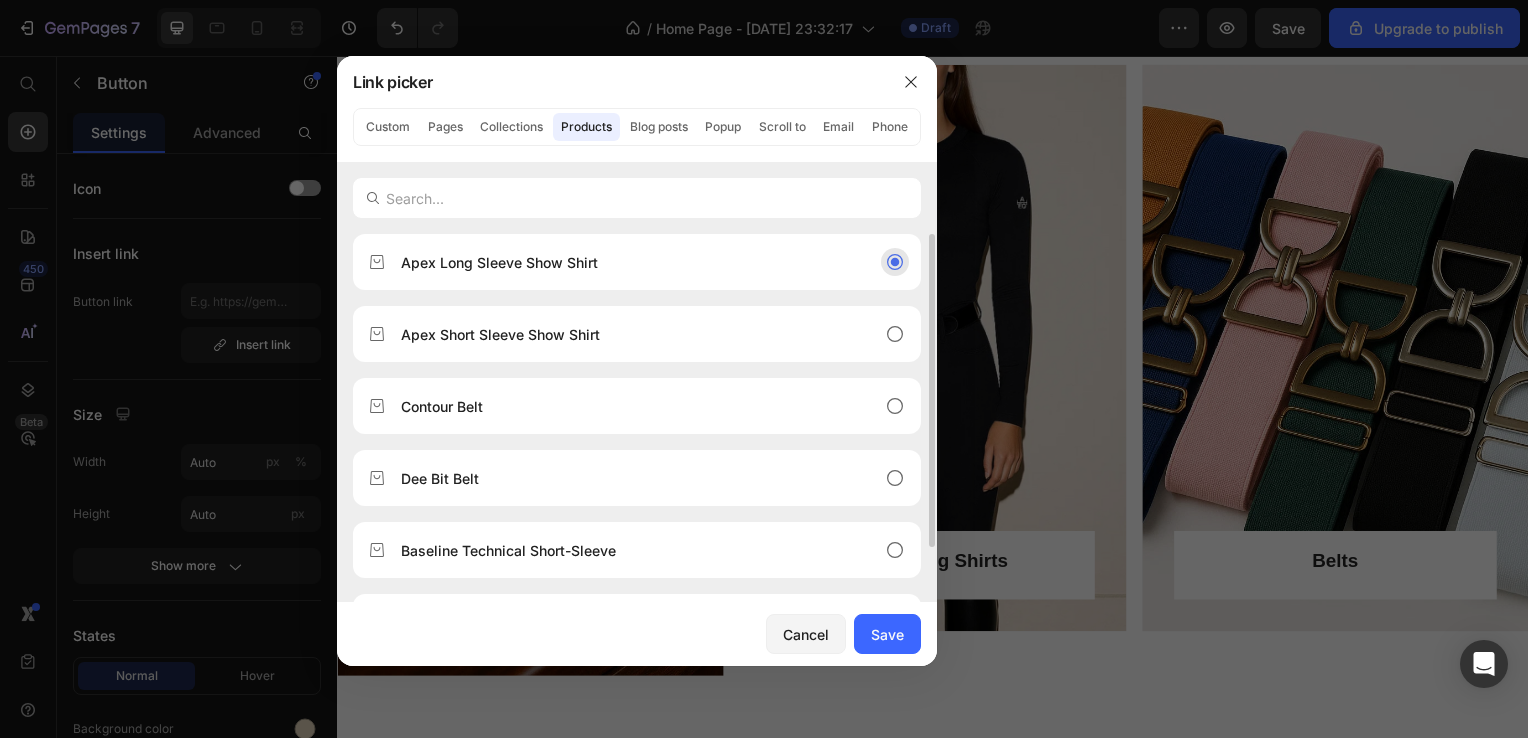 click on "Apex Long Sleeve Show Shirt Apex Short Sleeve Show Shirt Contour Belt Dee Bit Belt Baseline Technical Short-Sleeve Baseline Technical Long-Sleeve" at bounding box center [637, 418] 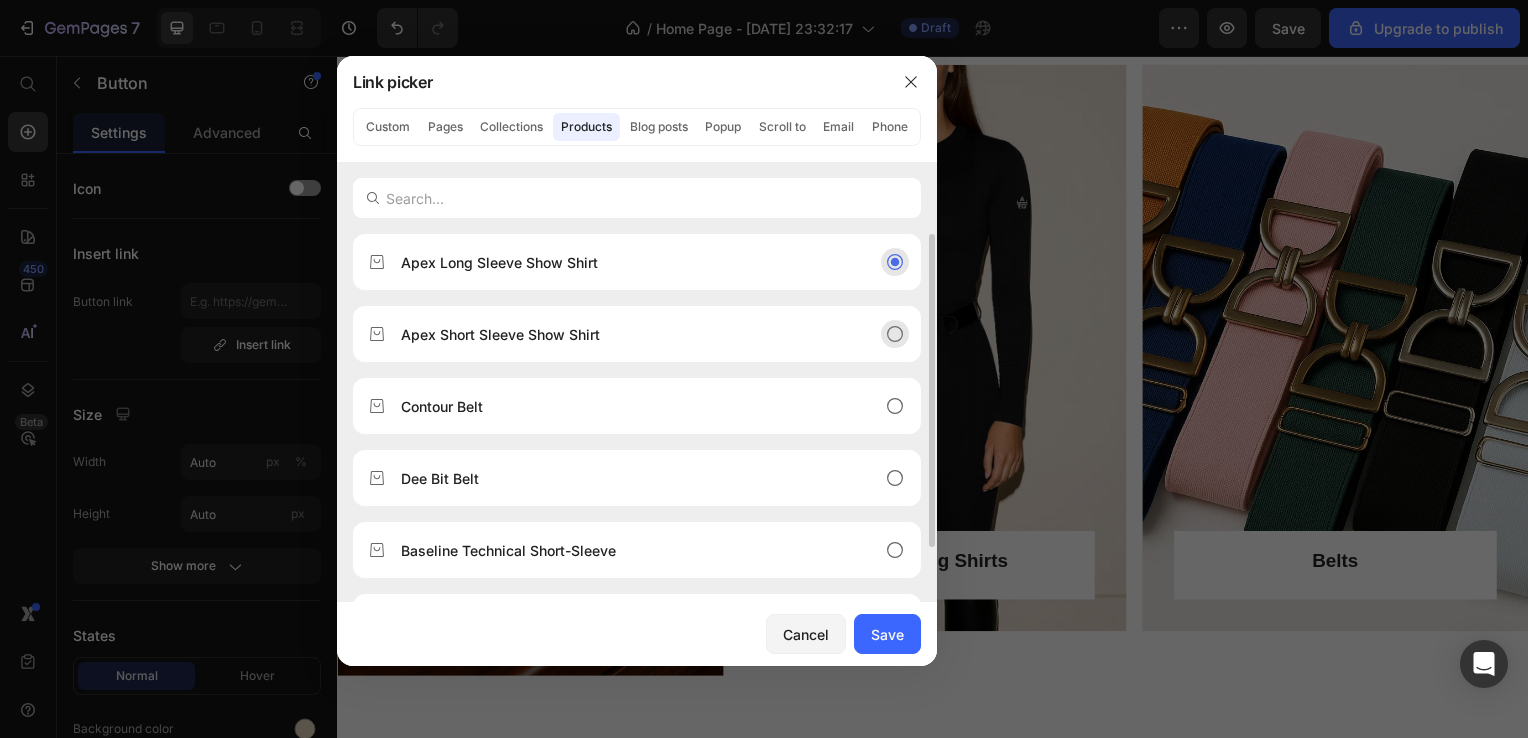 click on "Apex Short Sleeve Show Shirt" 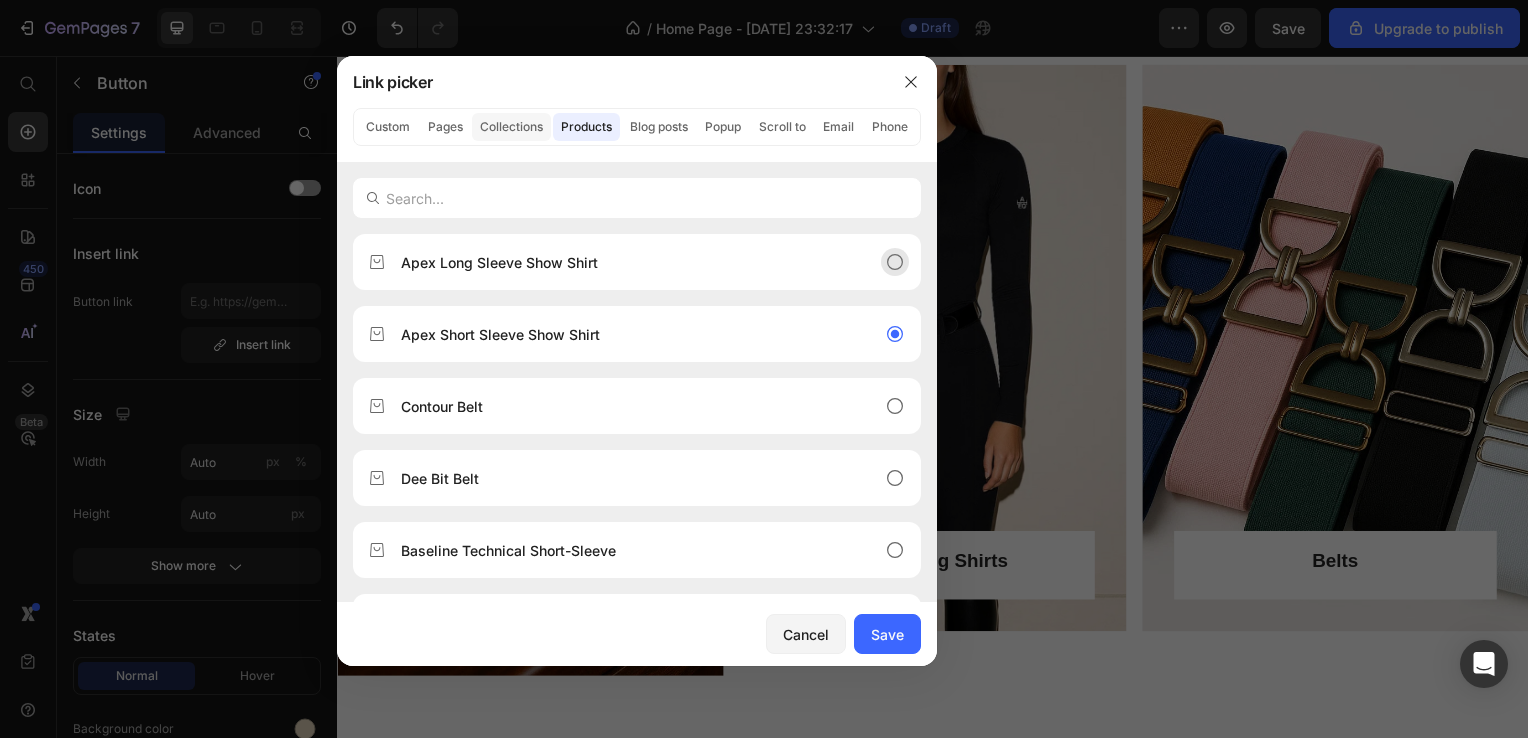click on "Collections" 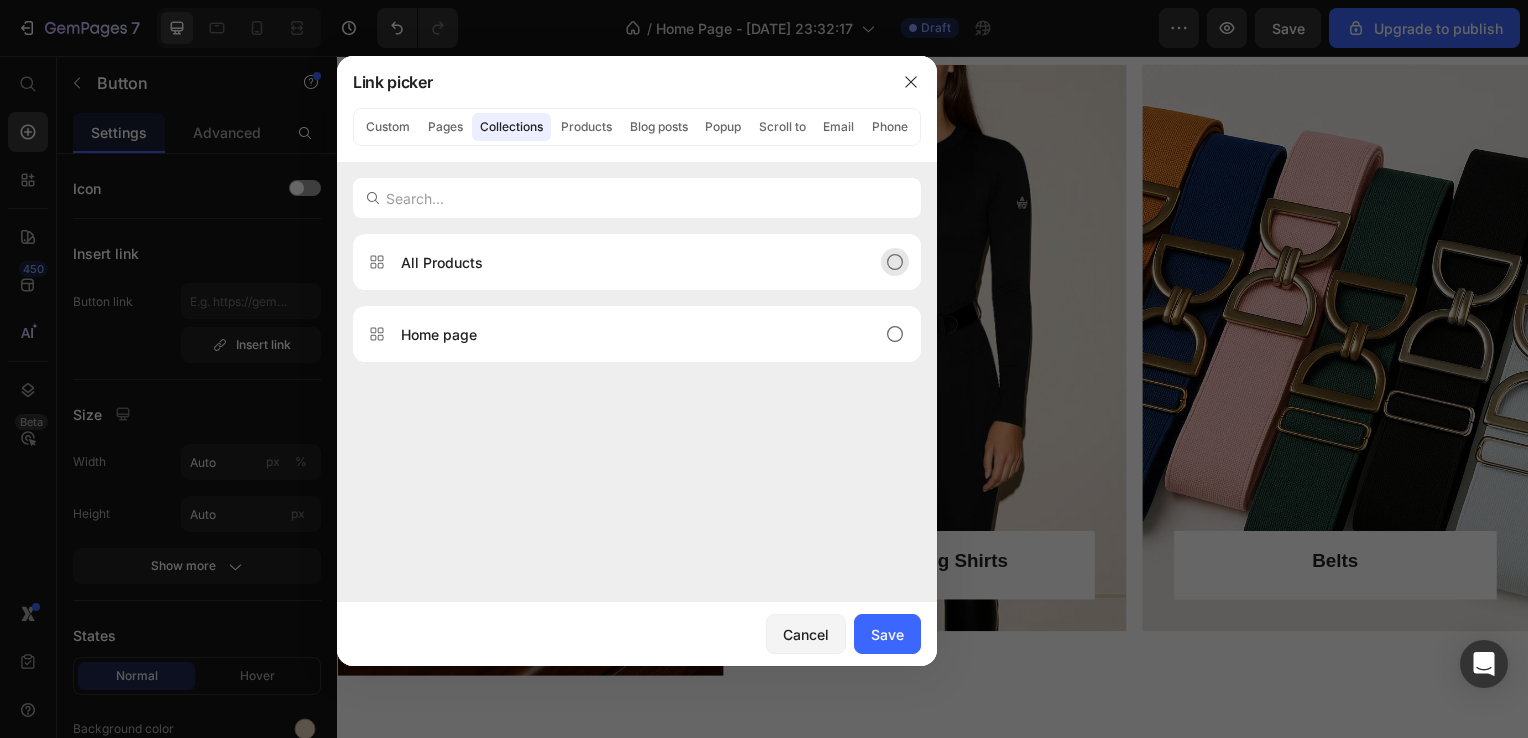 click on "All Products" at bounding box center (442, 262) 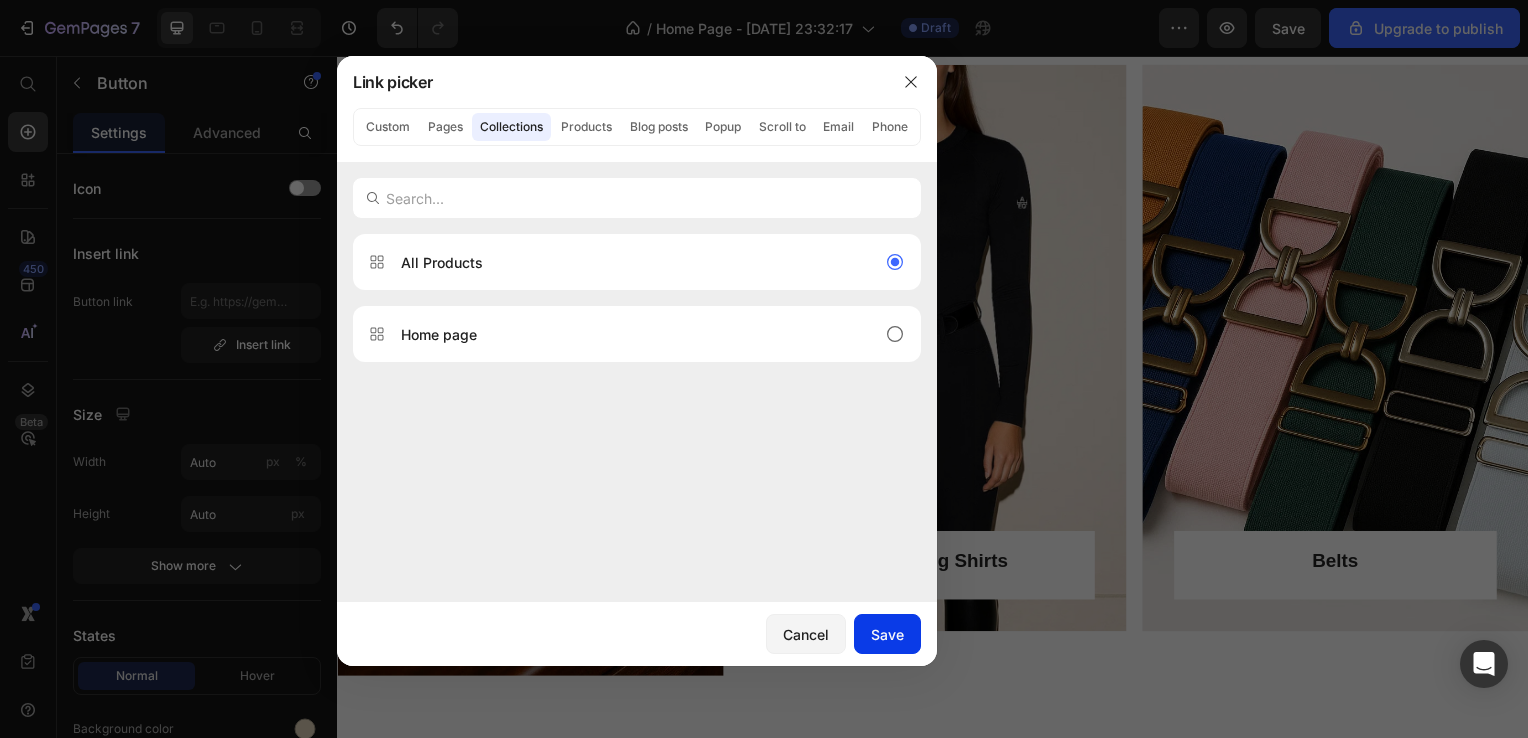 click on "Save" at bounding box center (887, 634) 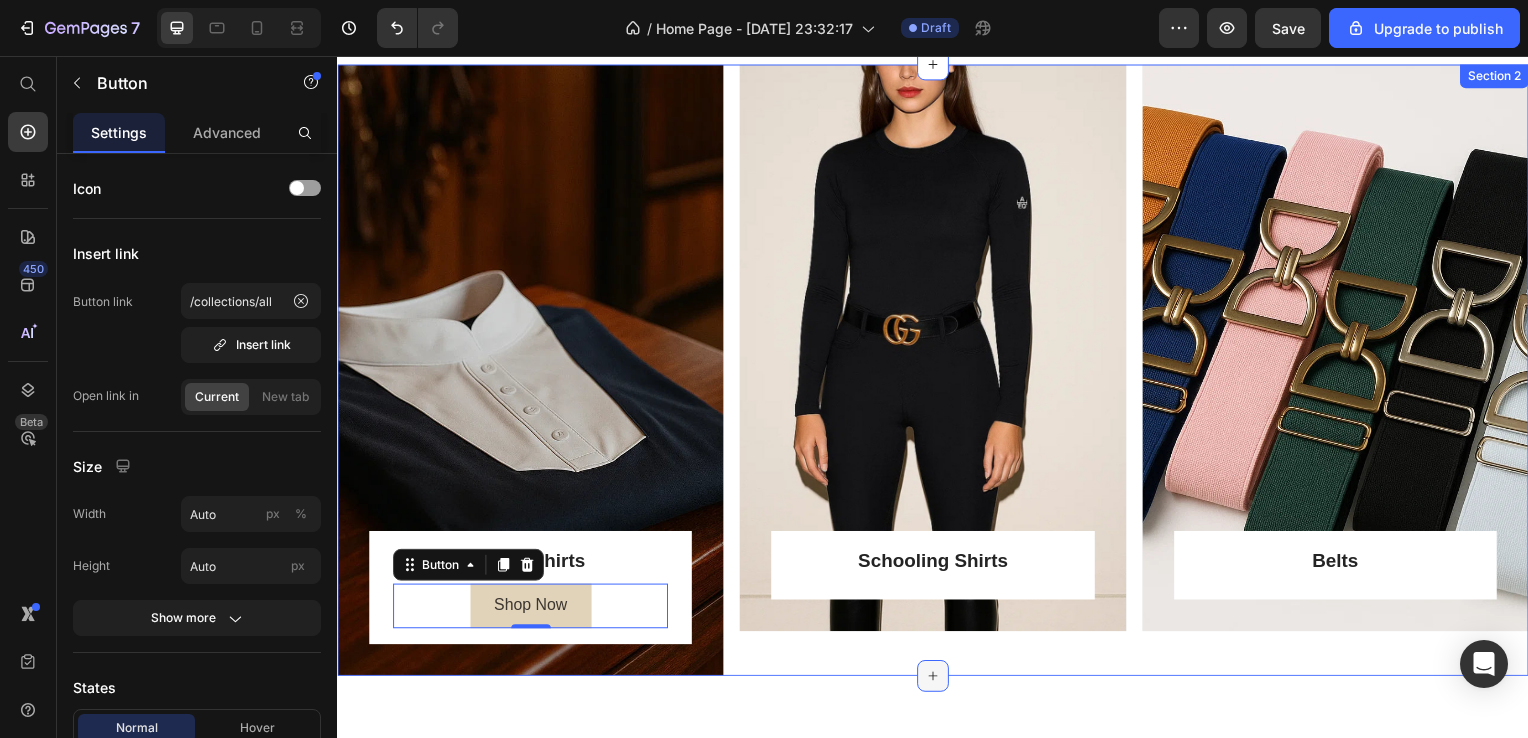 click 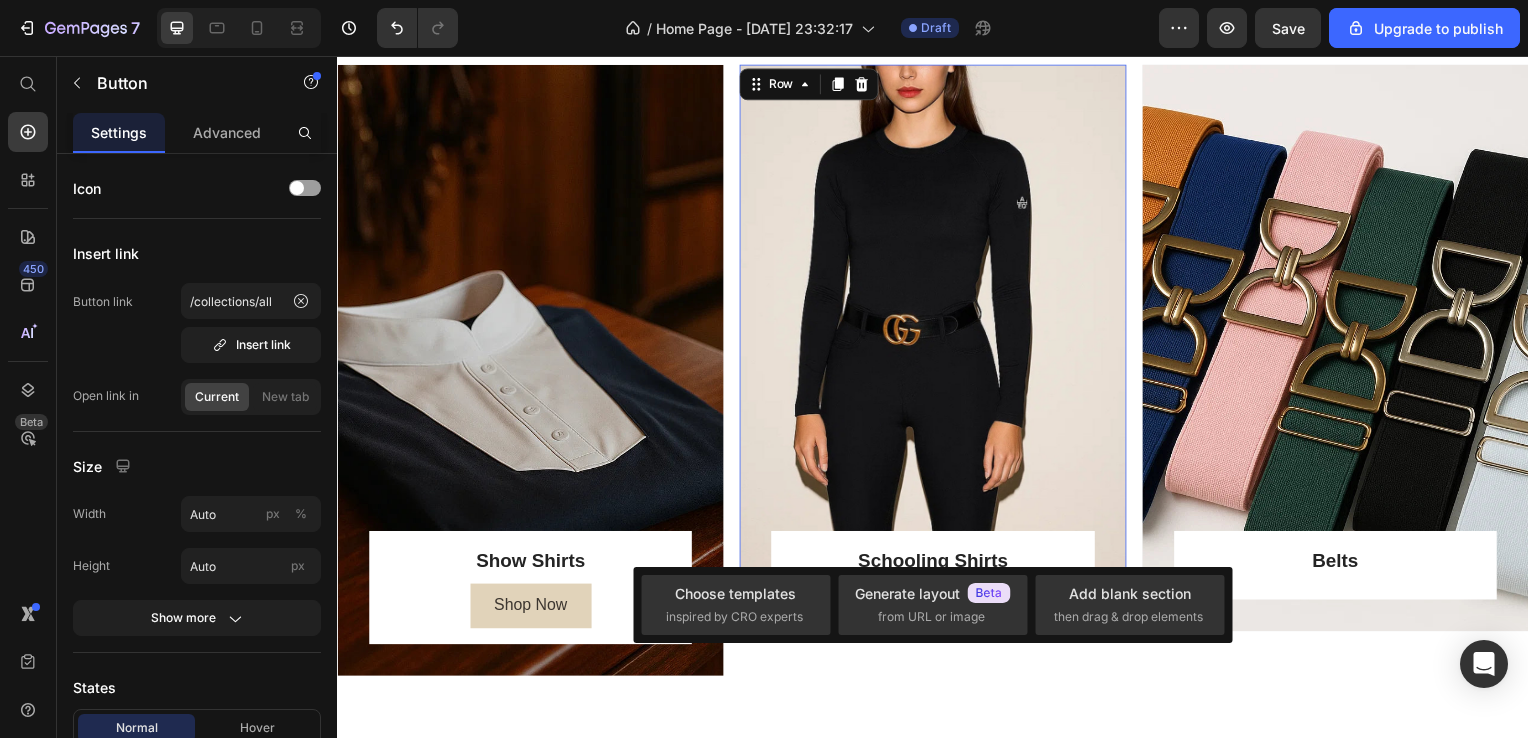 click on "Schooling Shirts Text block Row" at bounding box center (936, 342) 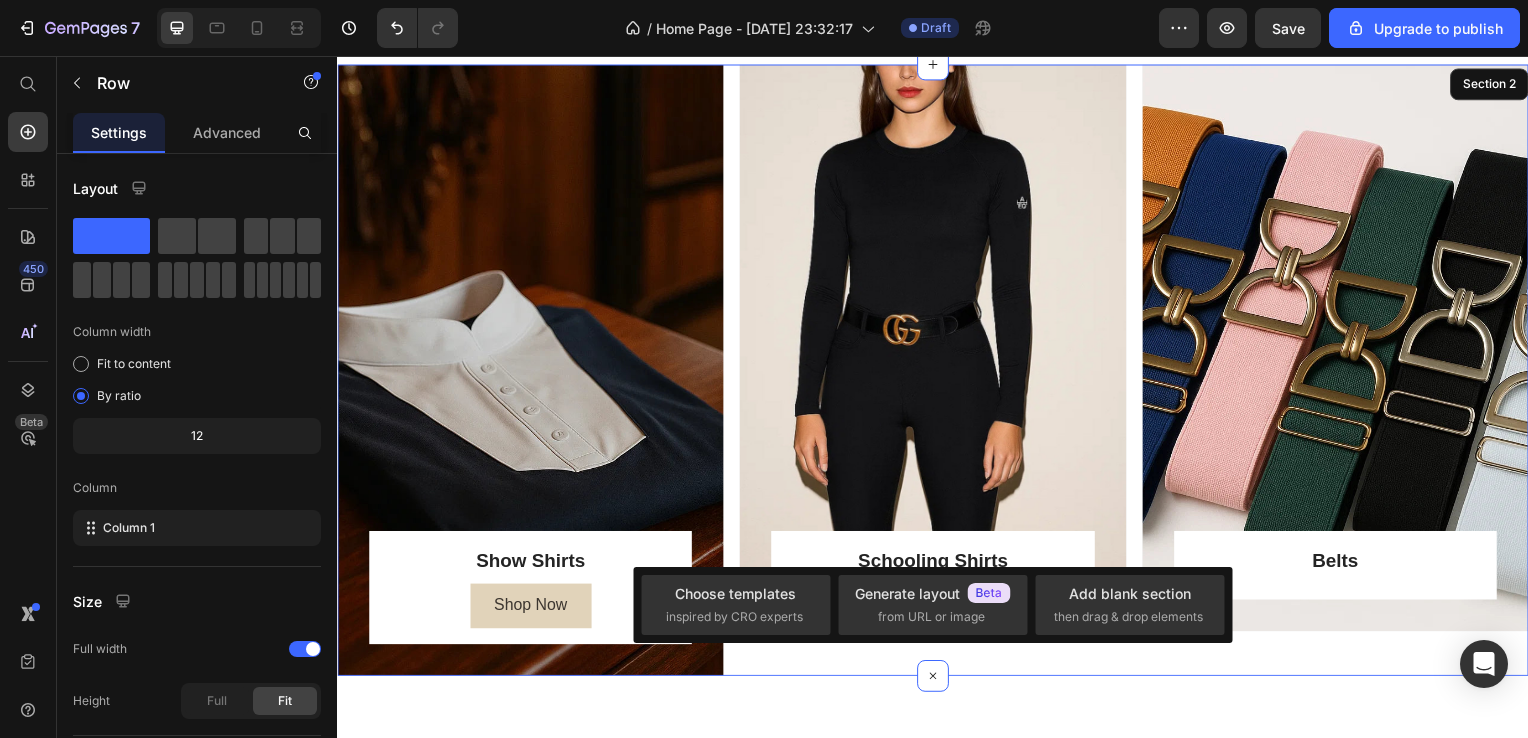 click on "Belts Text block Row Row Hero Banner" at bounding box center (1342, 373) 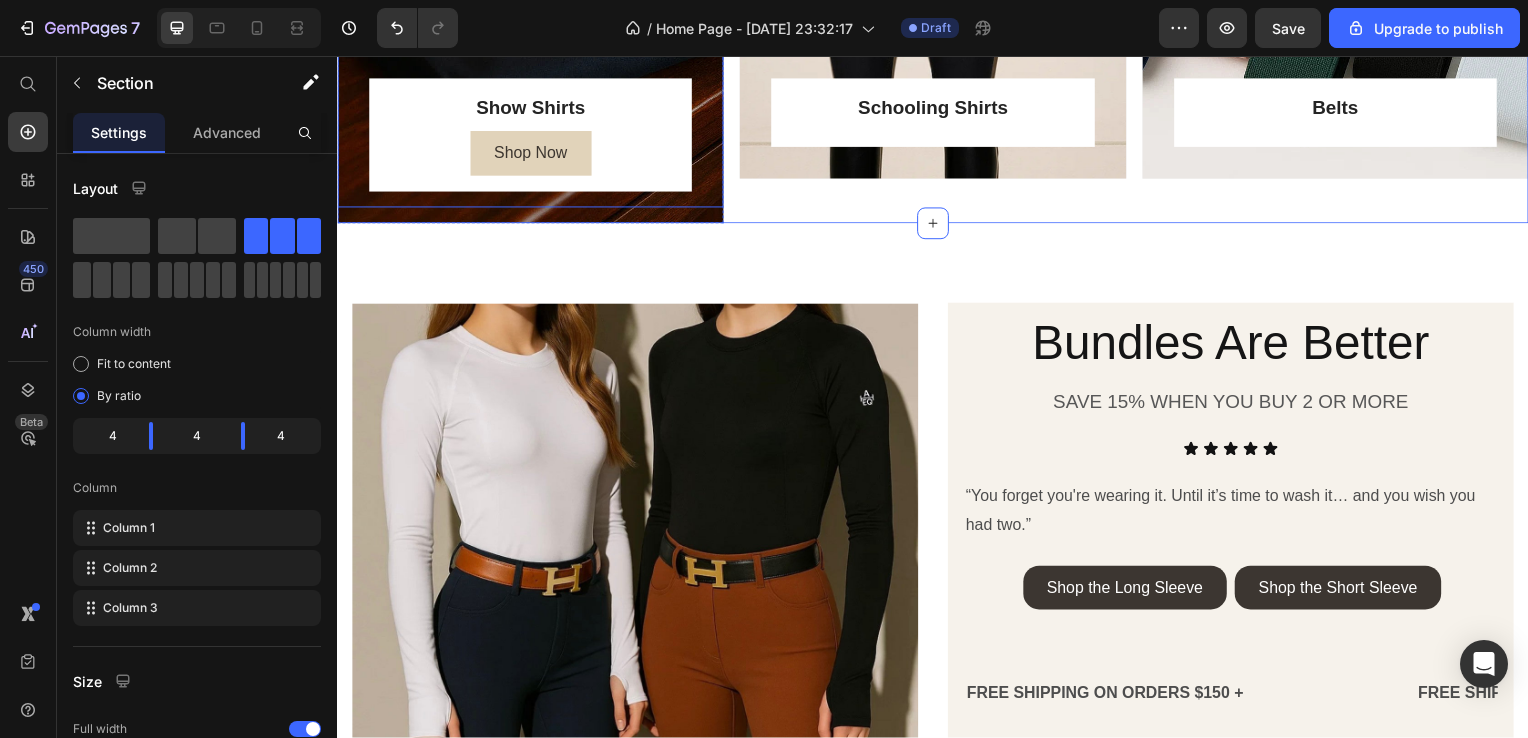 scroll, scrollTop: 1051, scrollLeft: 0, axis: vertical 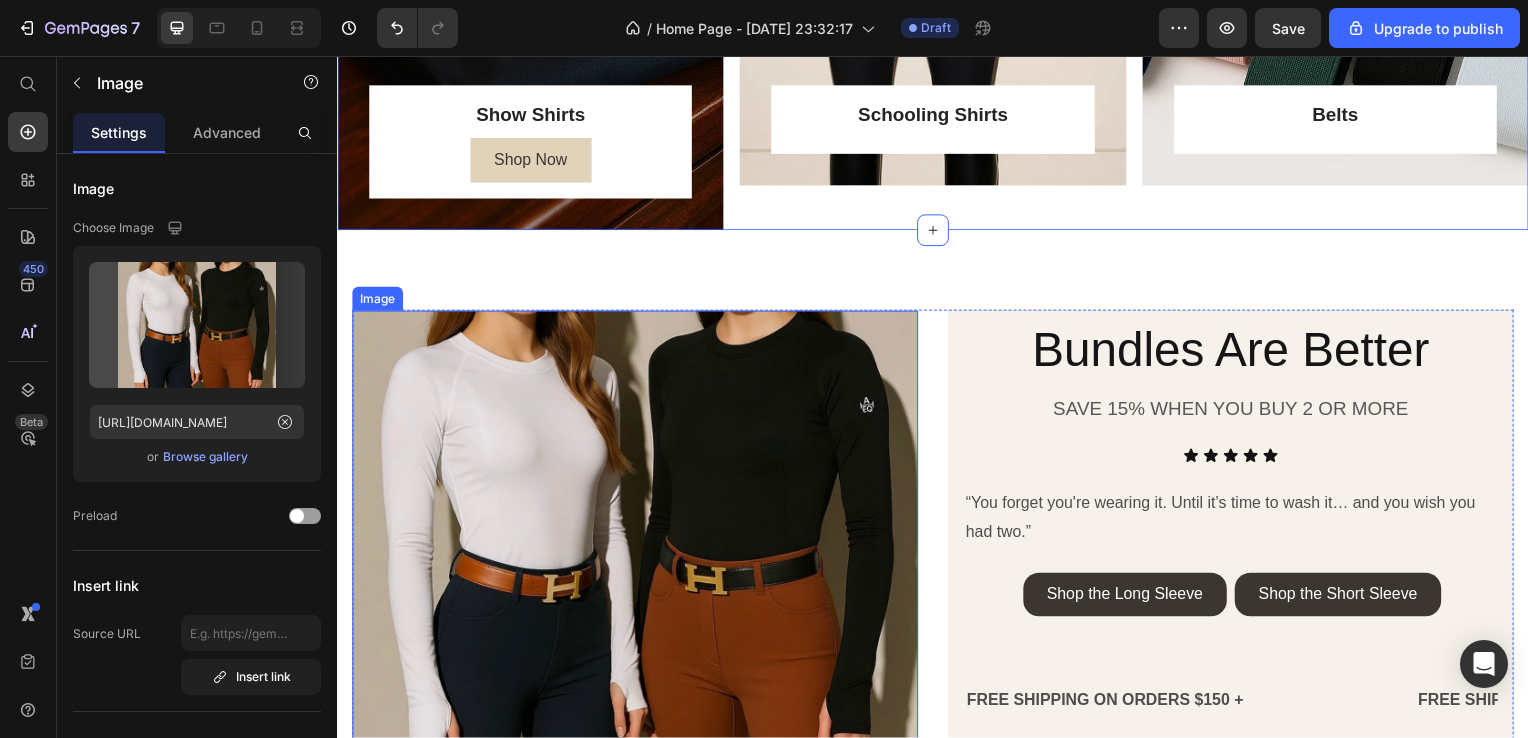 click at bounding box center [637, 541] 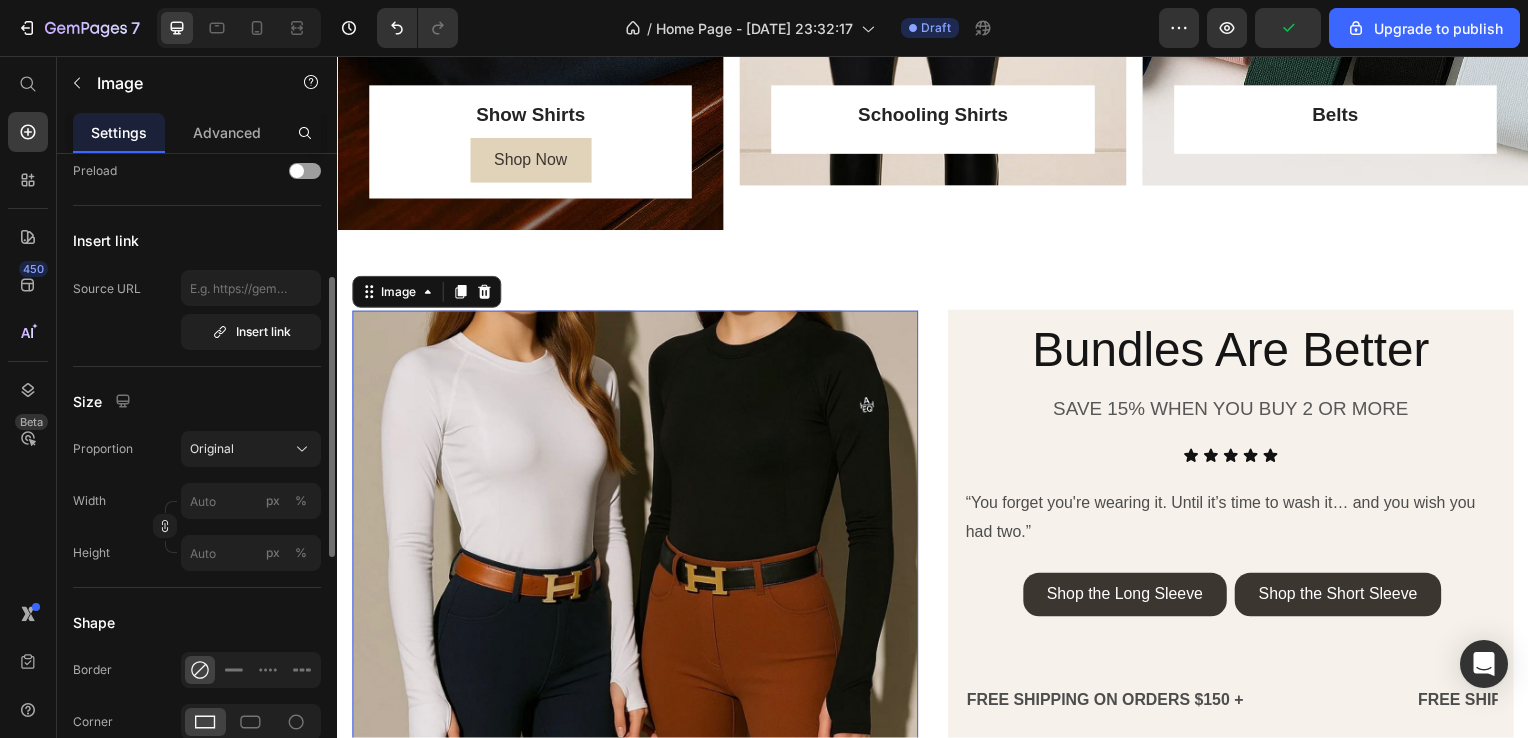 scroll, scrollTop: 326, scrollLeft: 0, axis: vertical 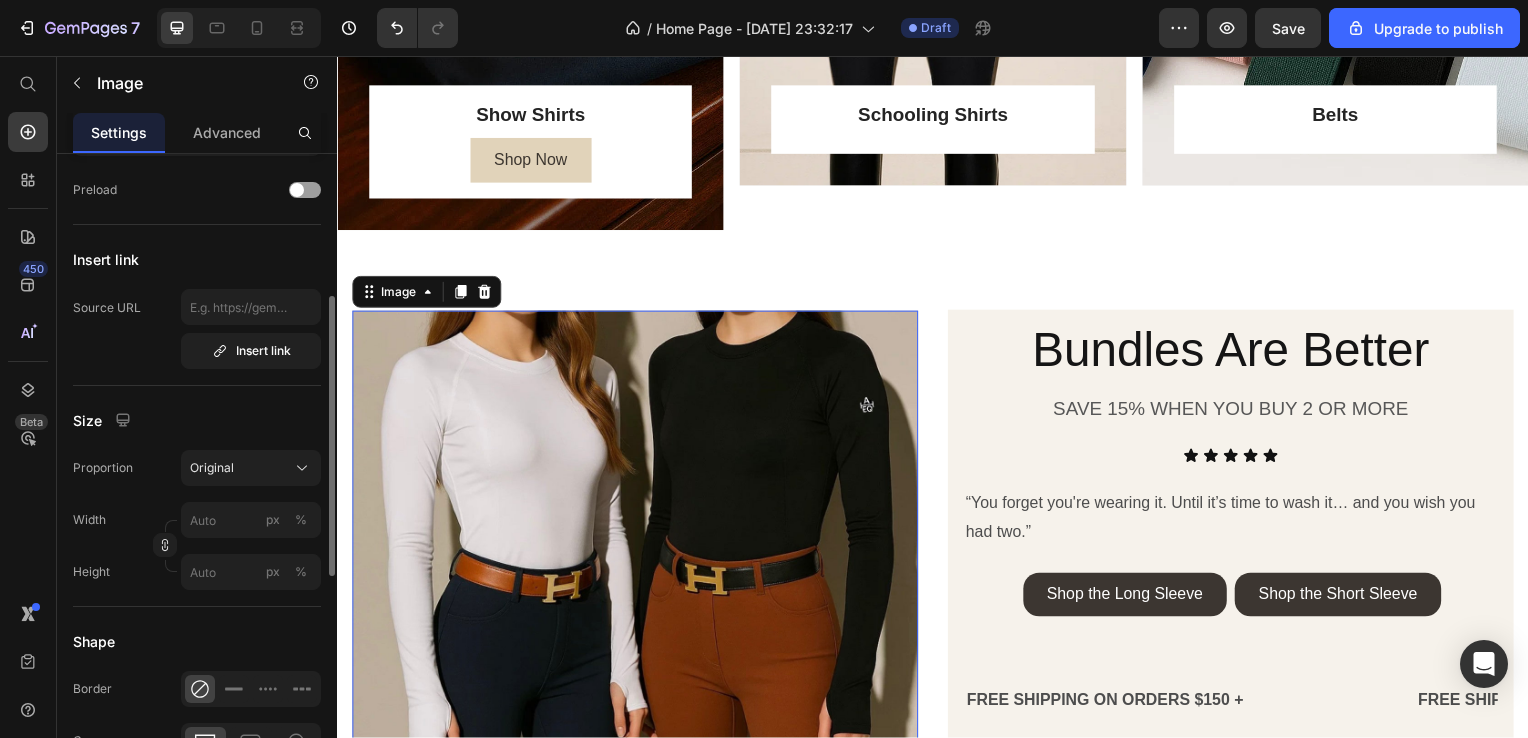 click at bounding box center (637, 541) 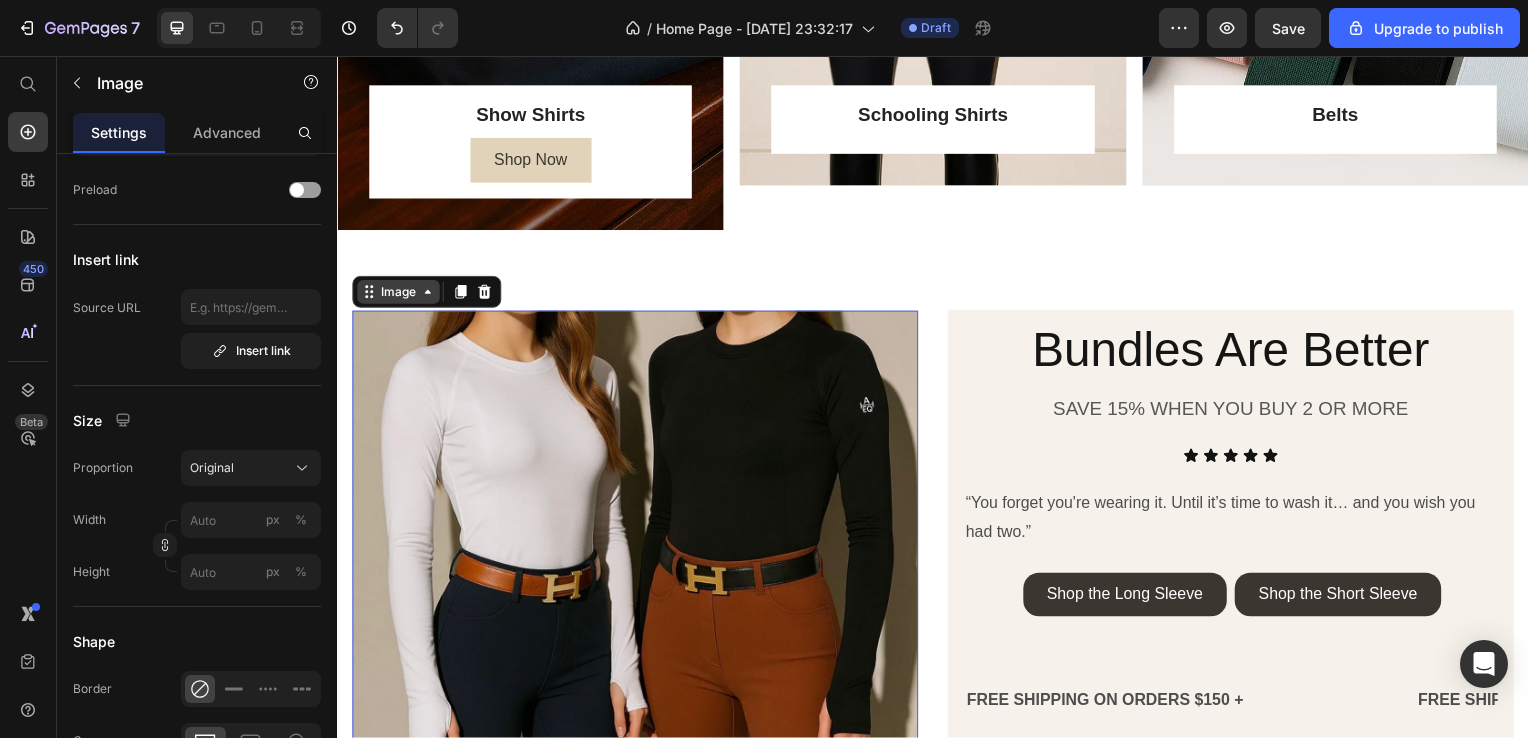 click 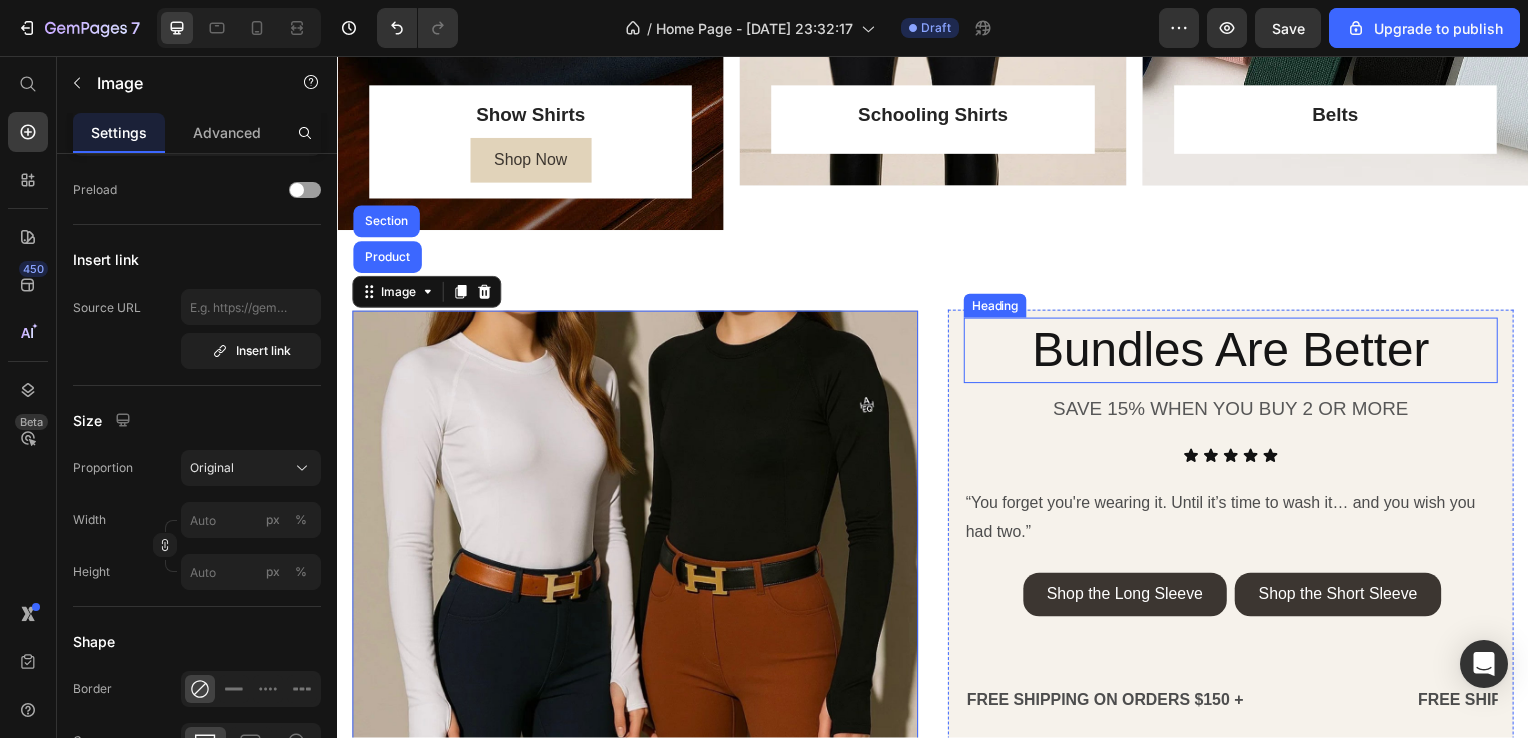 click on "Bundles Are Better" at bounding box center (1237, 353) 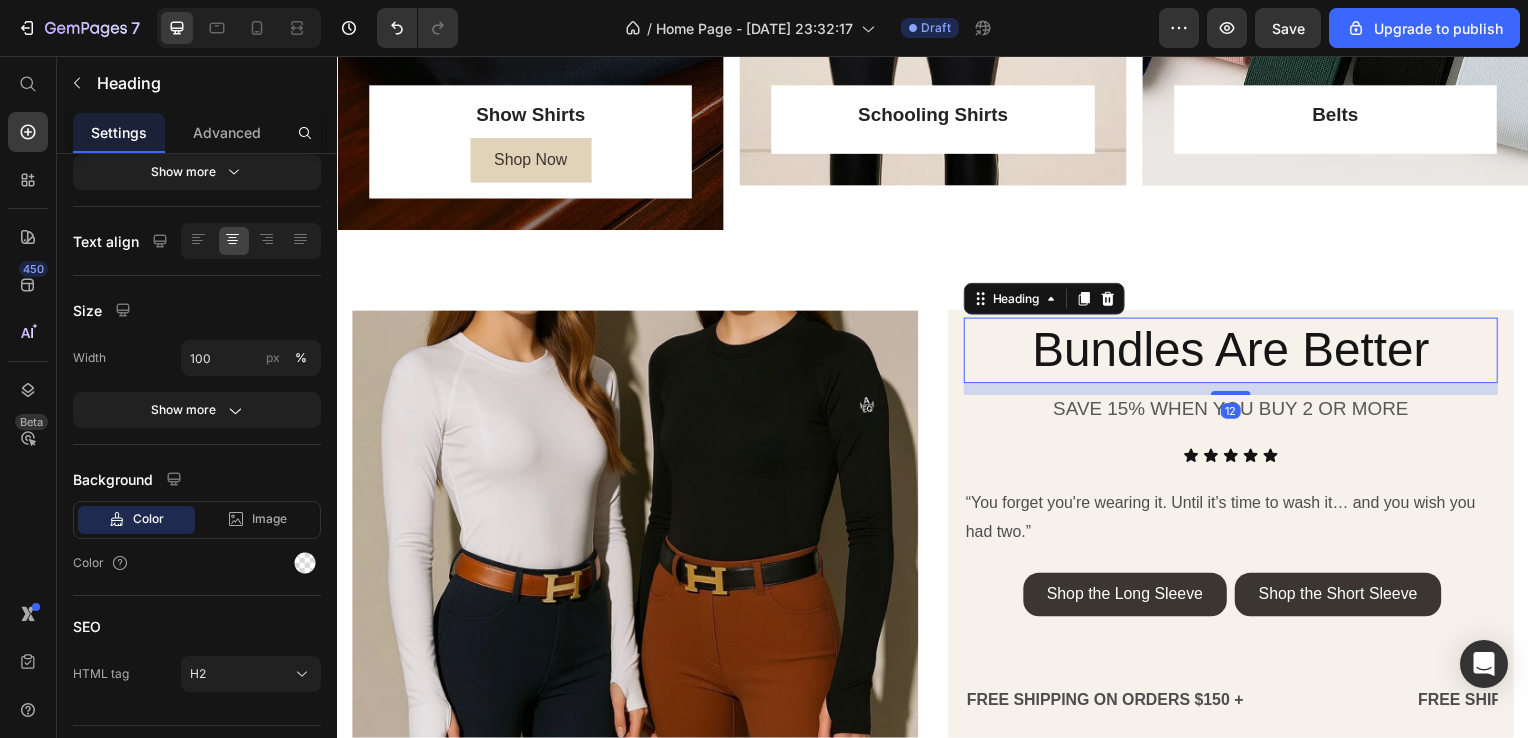 scroll, scrollTop: 0, scrollLeft: 0, axis: both 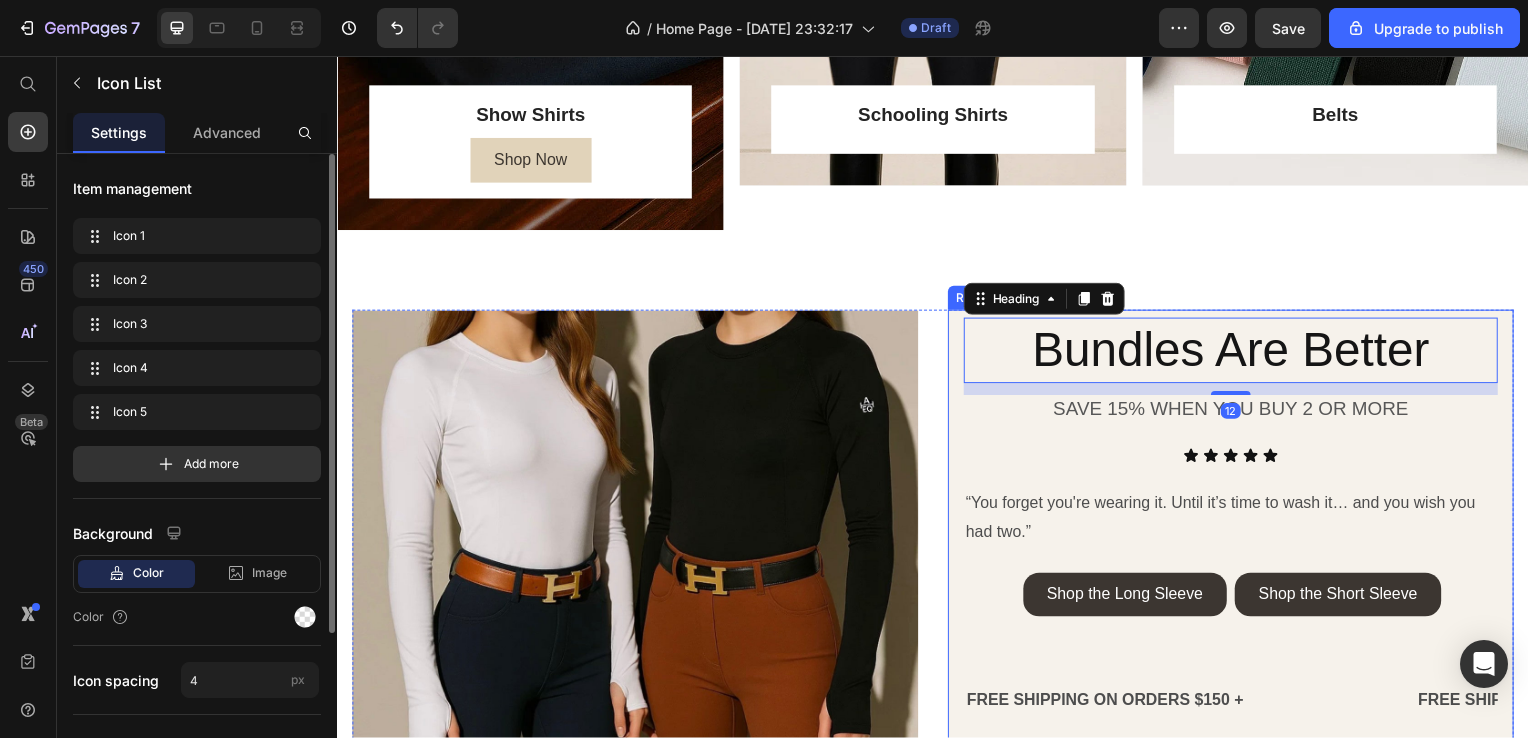 click on "Icon Icon Icon Icon
Icon Icon List" at bounding box center (1237, 459) 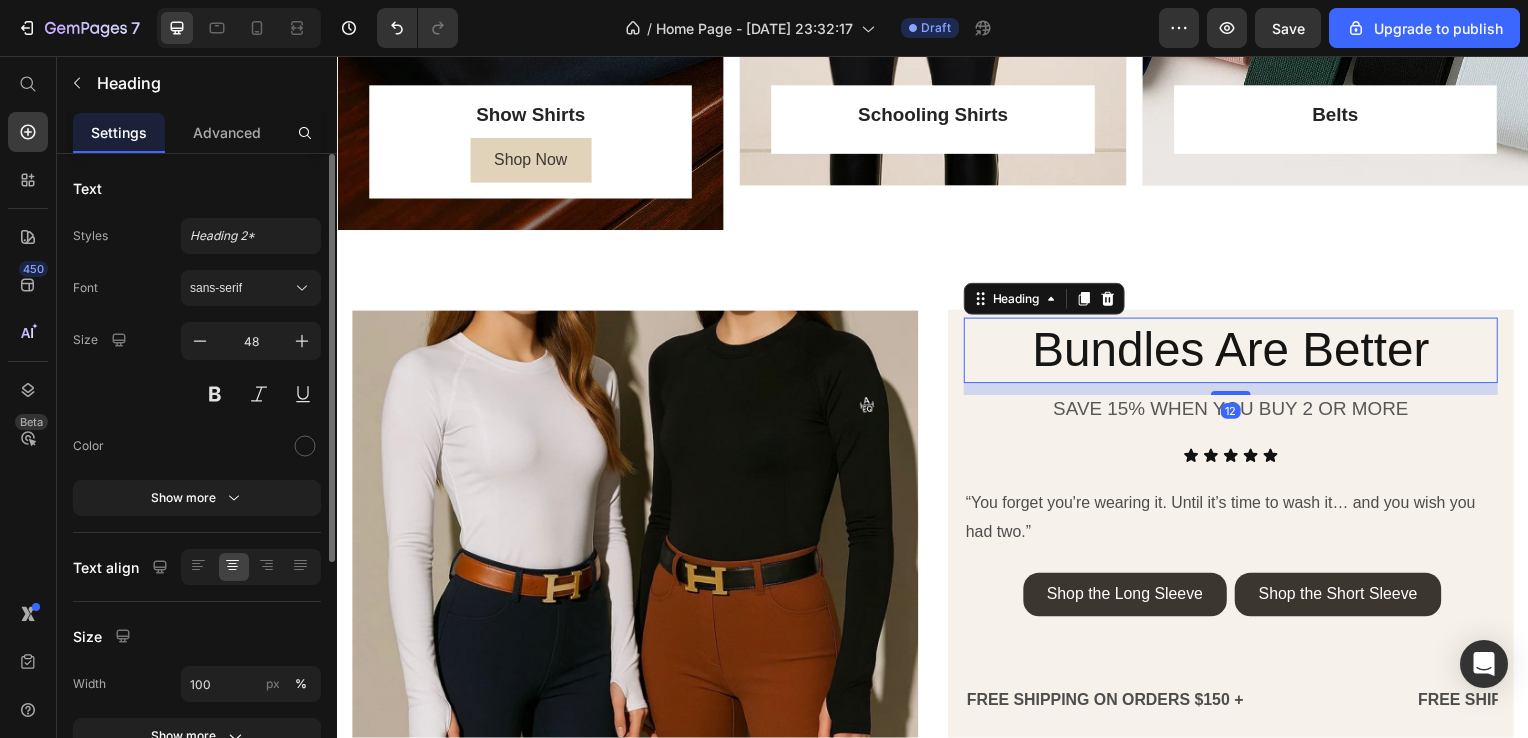 click on "Bundles Are Better" at bounding box center (1237, 353) 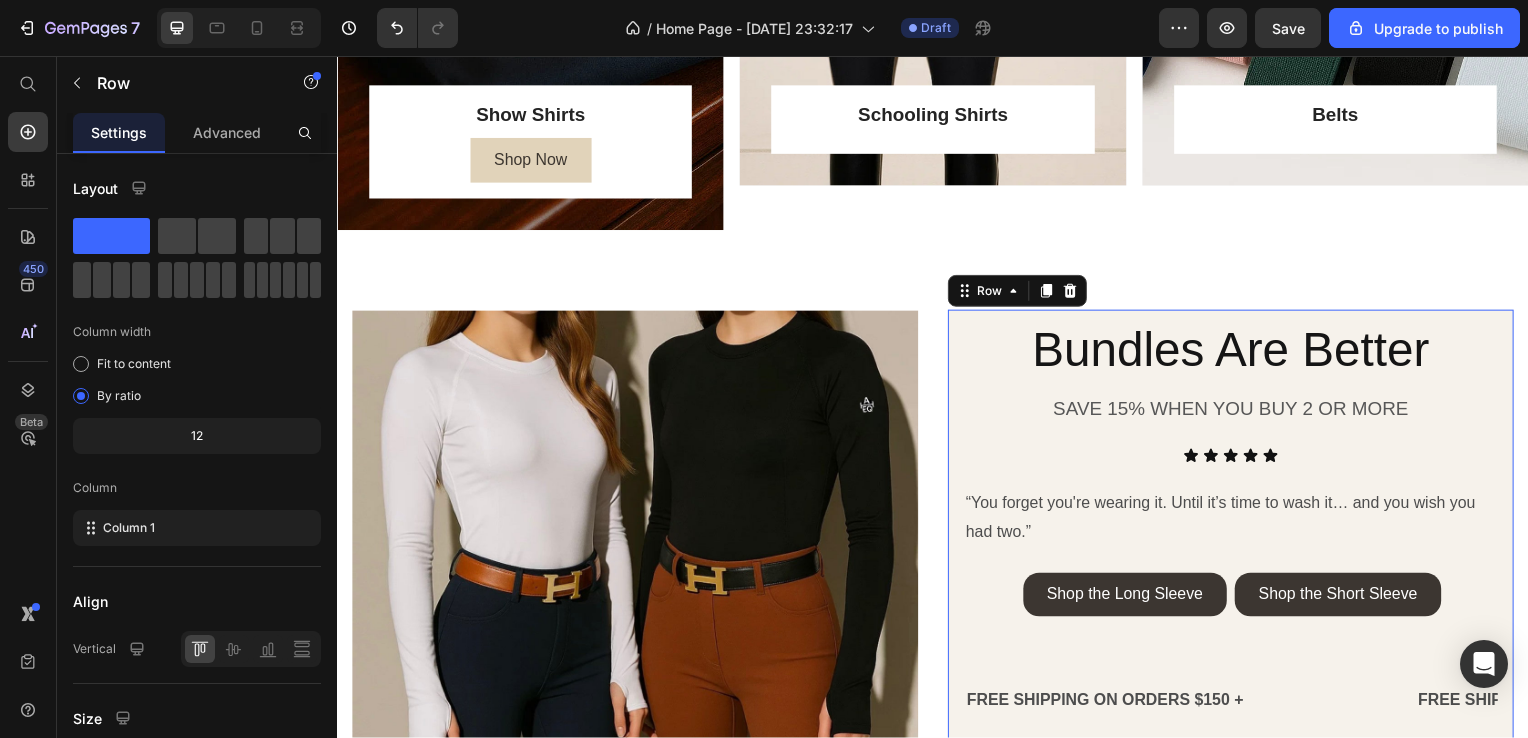 click on "Bundles Are Better Heading SAVE 15% WHEN YOU BUY 2 OR MORE Text block Icon Icon Icon Icon
Icon Icon List “You forget you're wearing it. Until it’s time to wash it… and you wish you had two.” Text Block Shop the Long Sleeve Button Shop the Short Sleeve Button Row FREE SHIPPING ON ORDERS $150 + Text Text Text Text FREE SHIPPING ON ORDERS $150 + Text Text Text Text FREE SHIPPING ON ORDERS $150 + Text Text Text Text FREE SHIPPING ON ORDERS $150 + Text Text Text Text FREE SHIPPING ON ORDERS $150 + Text Text Text Text FREE SHIPPING ON ORDERS $150 + Text Text Text Text Marquee Row   0" at bounding box center [1237, 541] 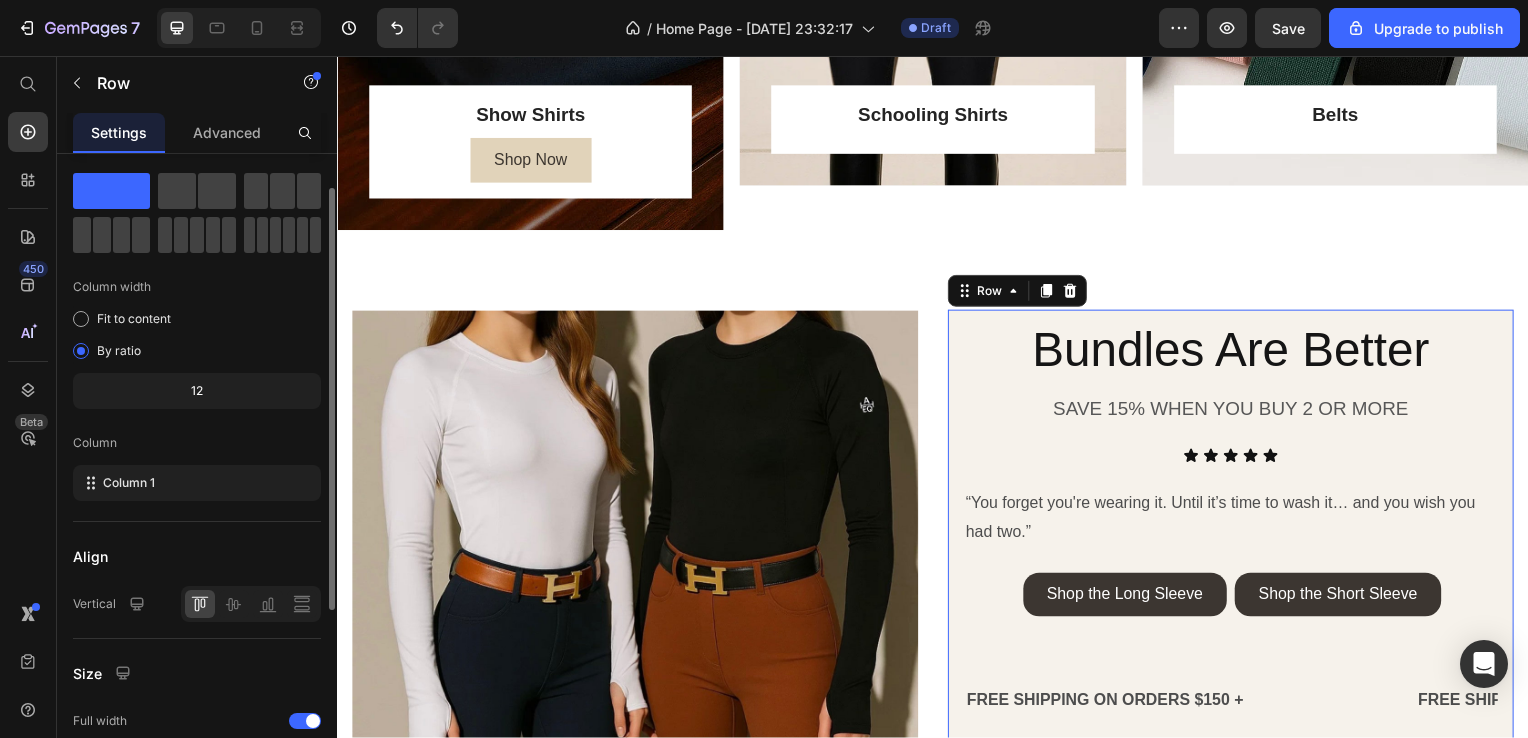 scroll, scrollTop: 118, scrollLeft: 0, axis: vertical 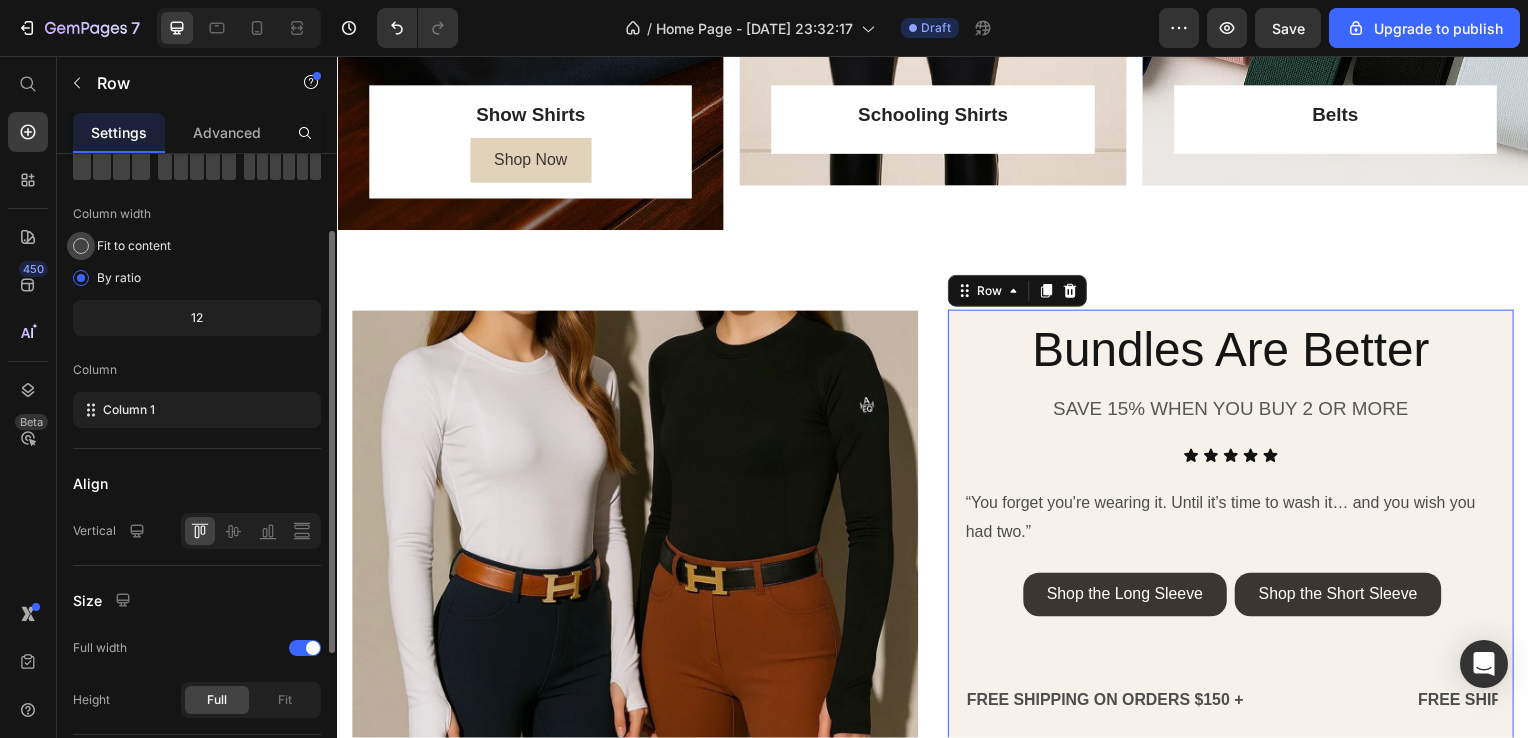 click on "Fit to content" at bounding box center [134, 246] 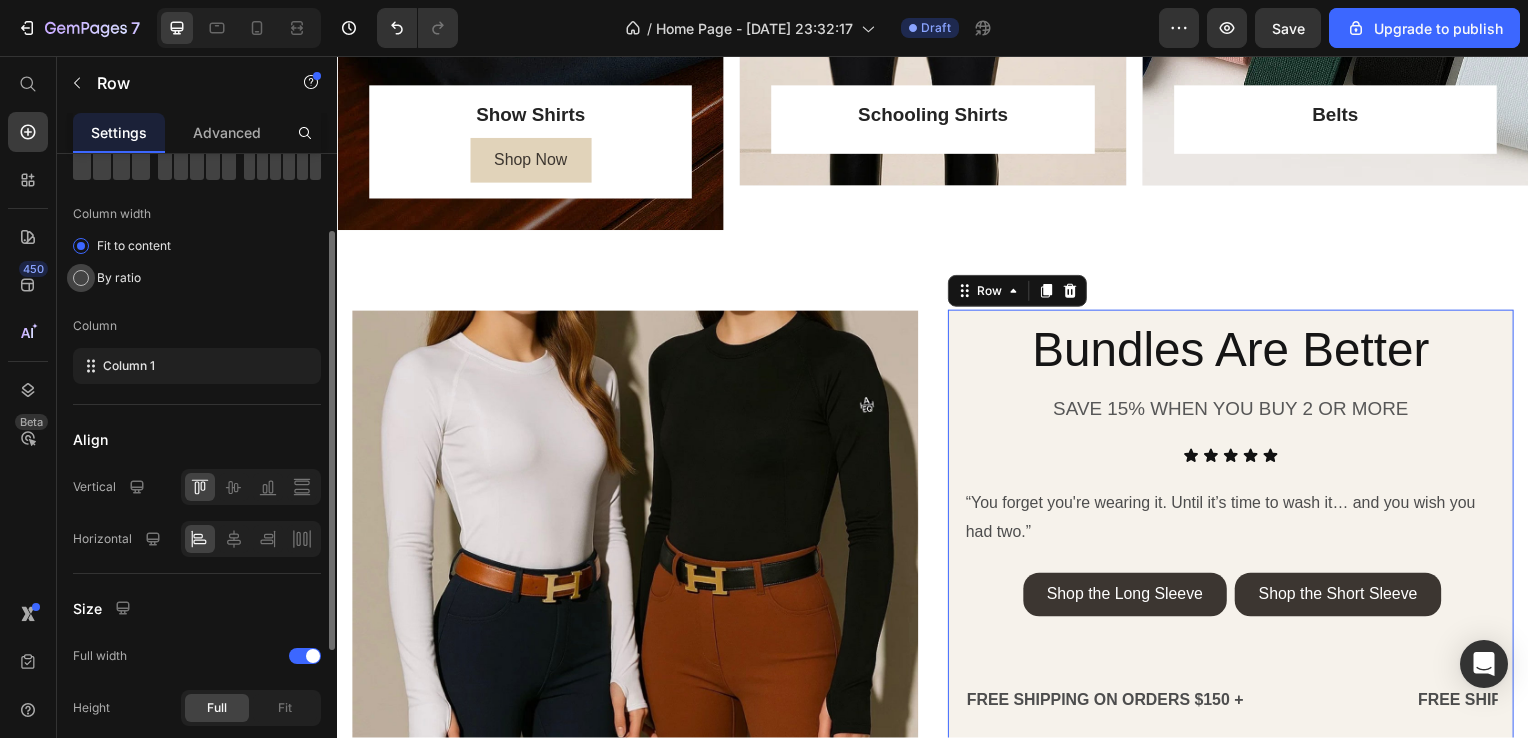 click on "By ratio" at bounding box center (119, 278) 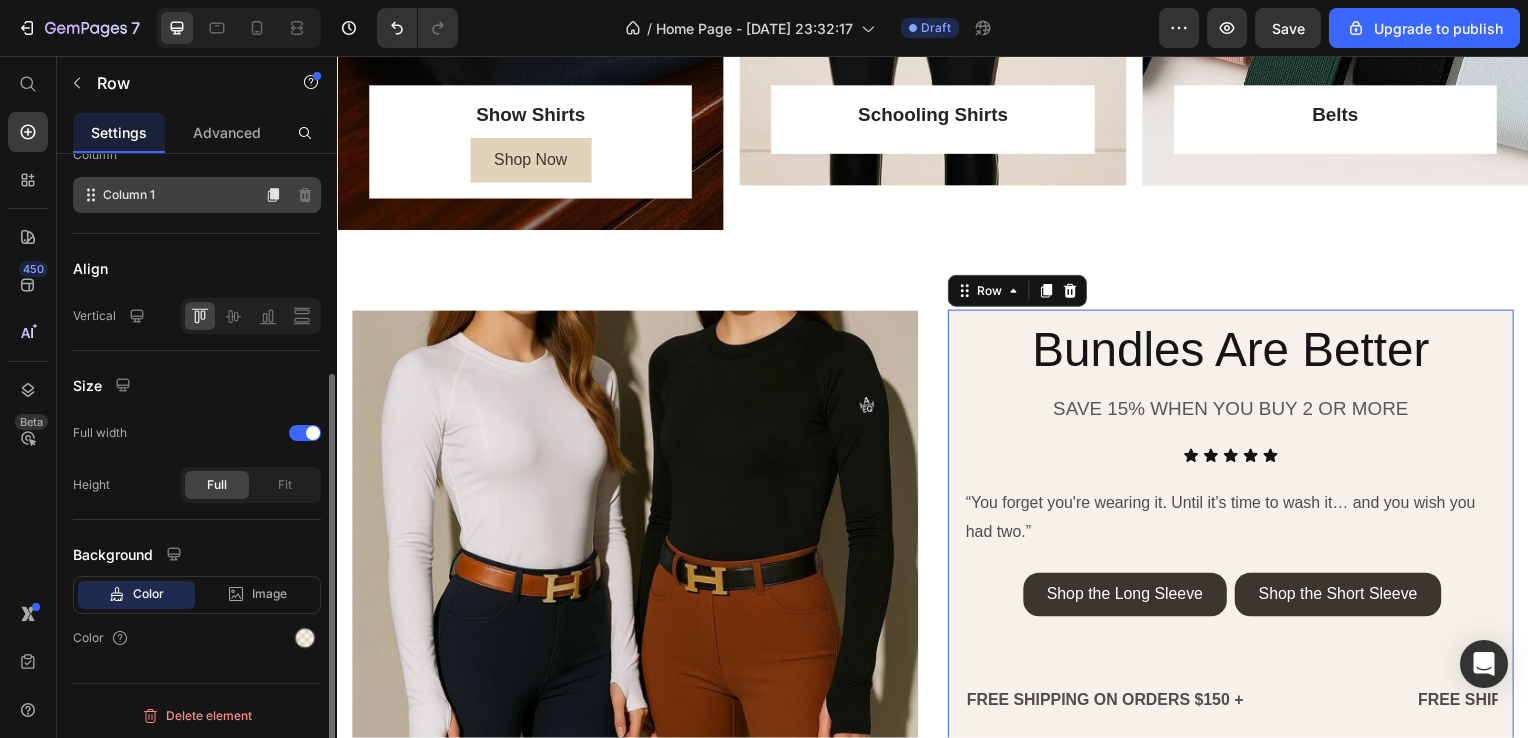 scroll, scrollTop: 332, scrollLeft: 0, axis: vertical 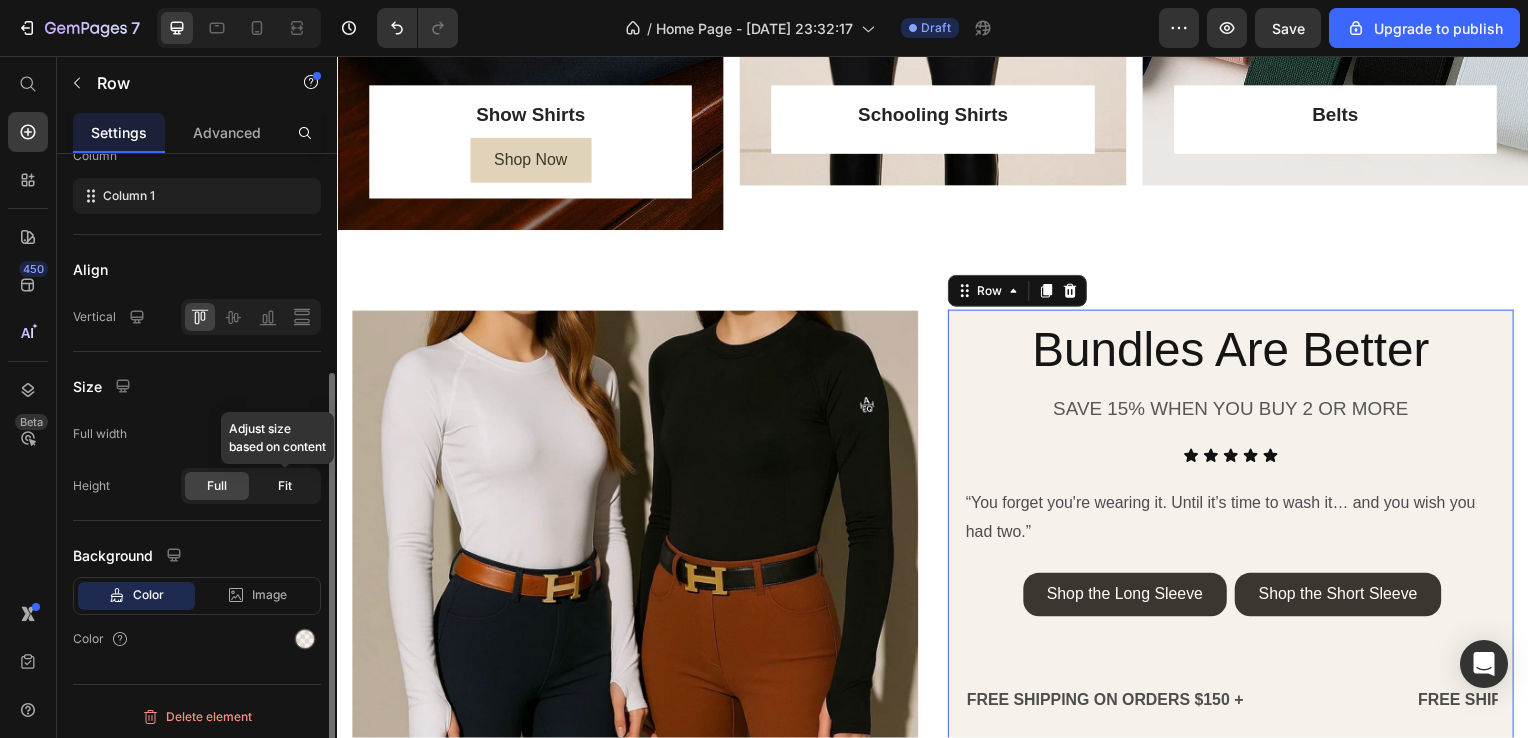 click on "Fit" 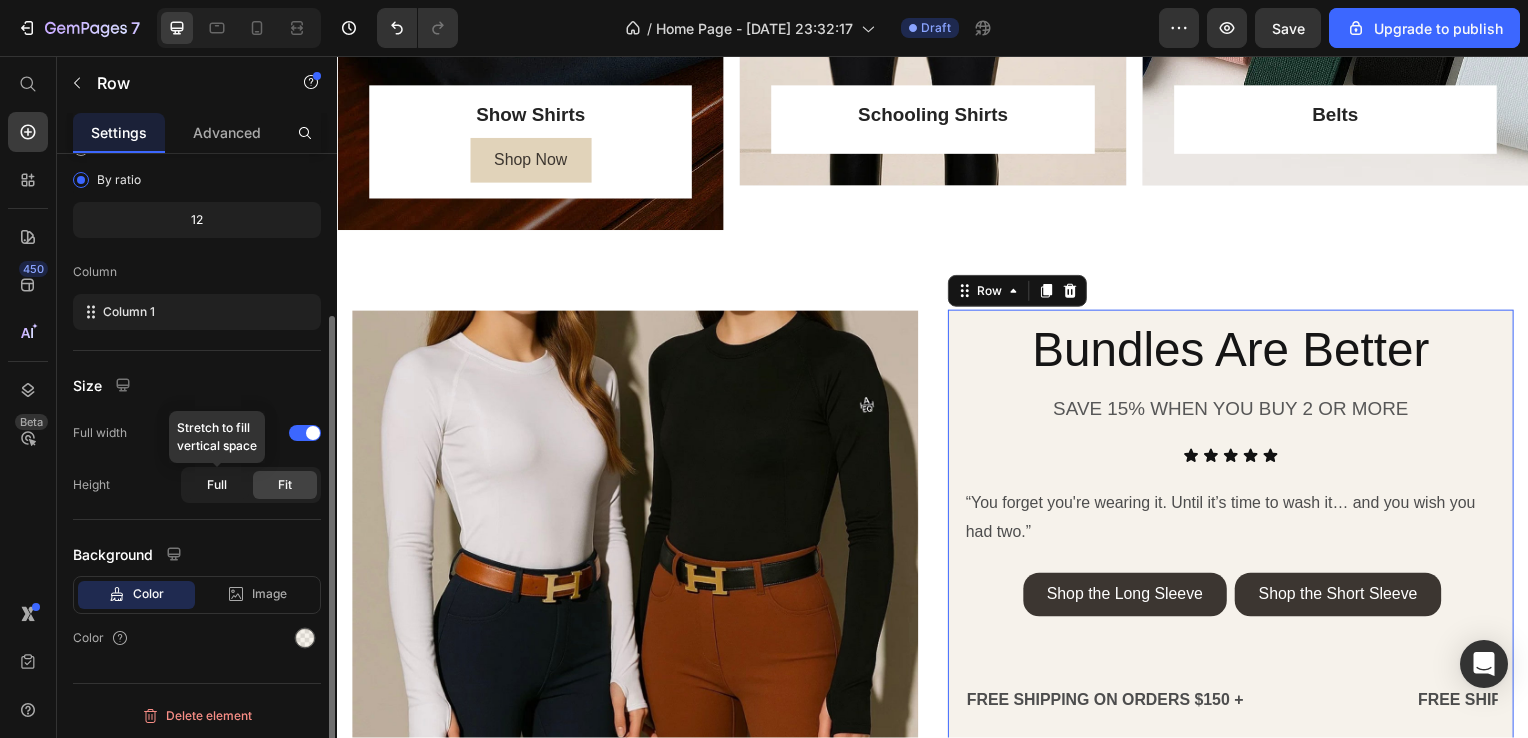 click on "Full" 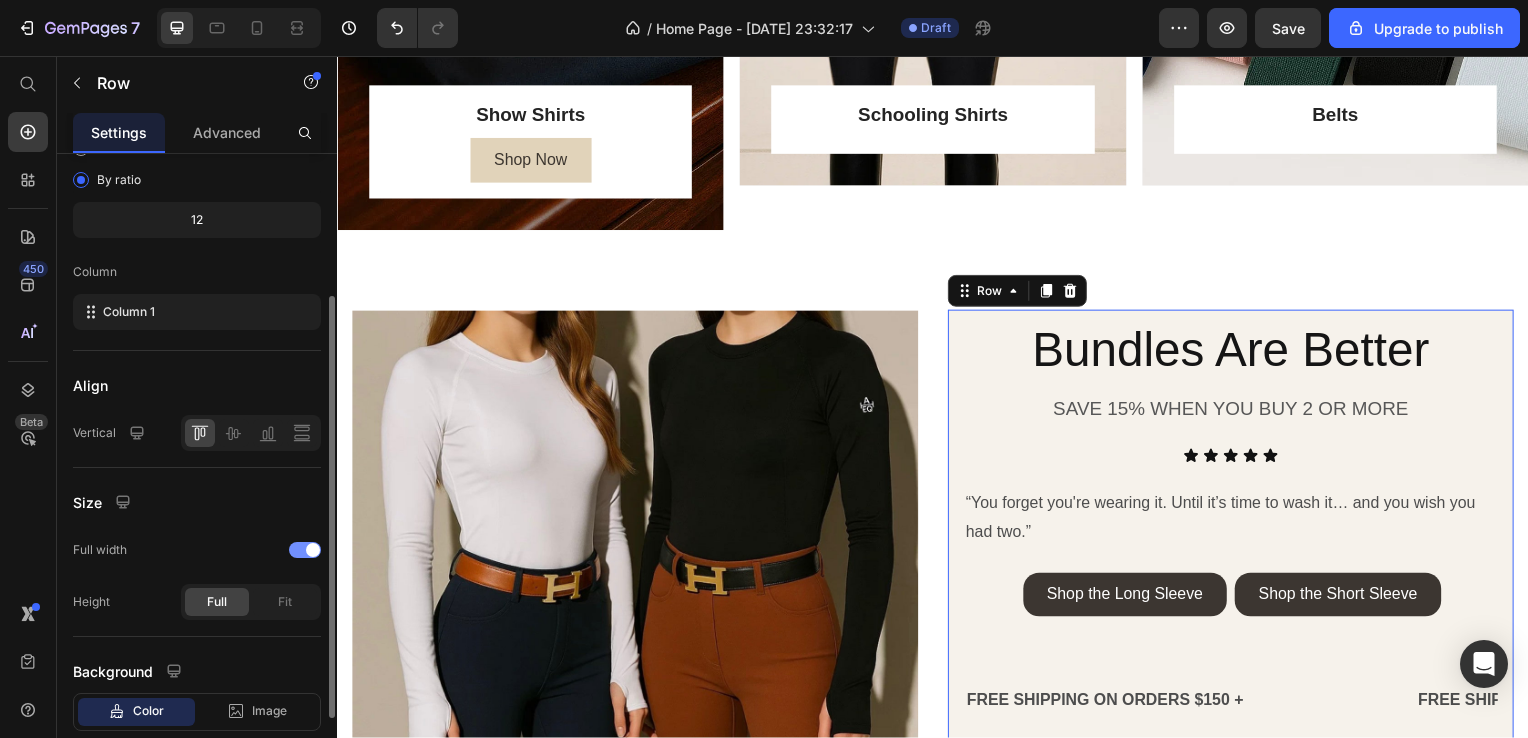 click at bounding box center [313, 550] 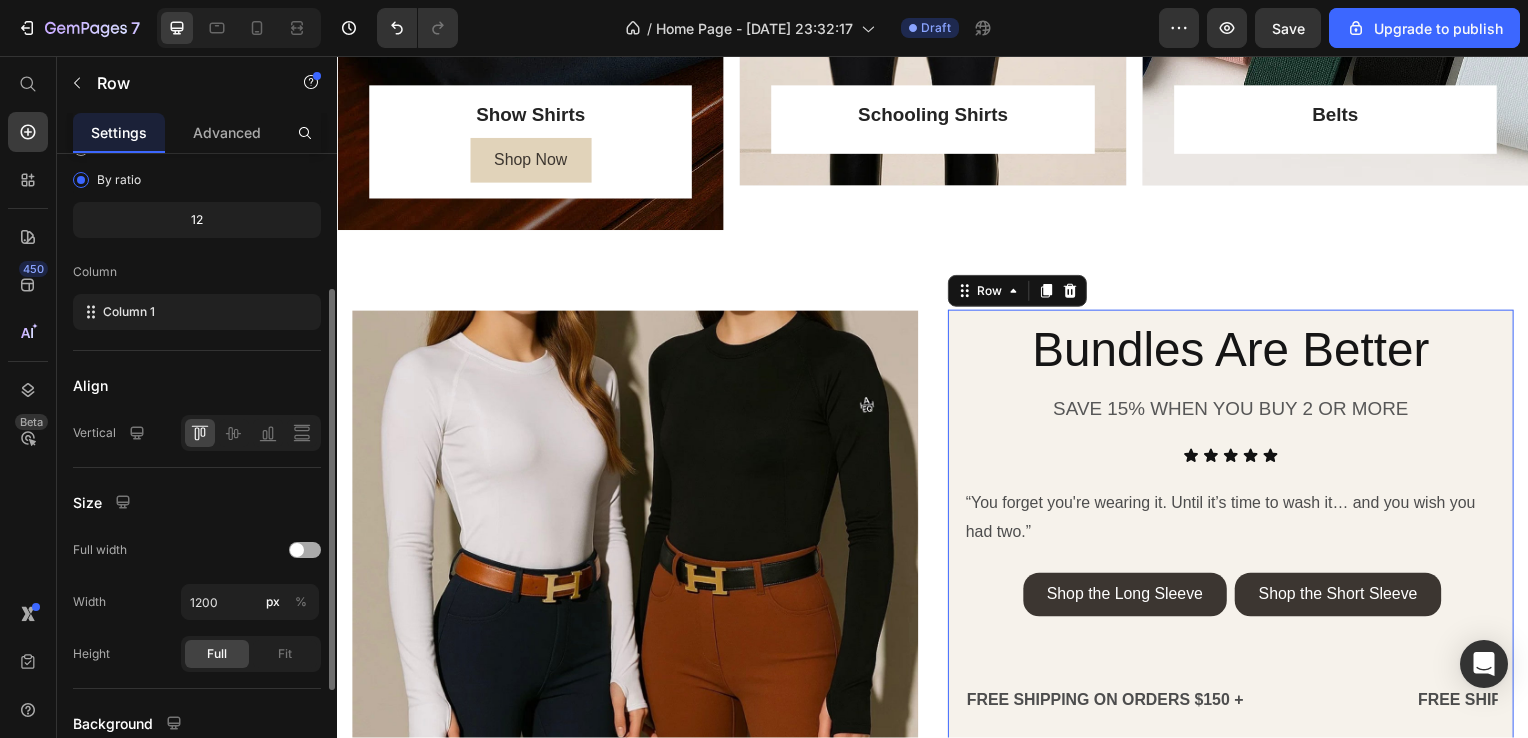 click at bounding box center [305, 550] 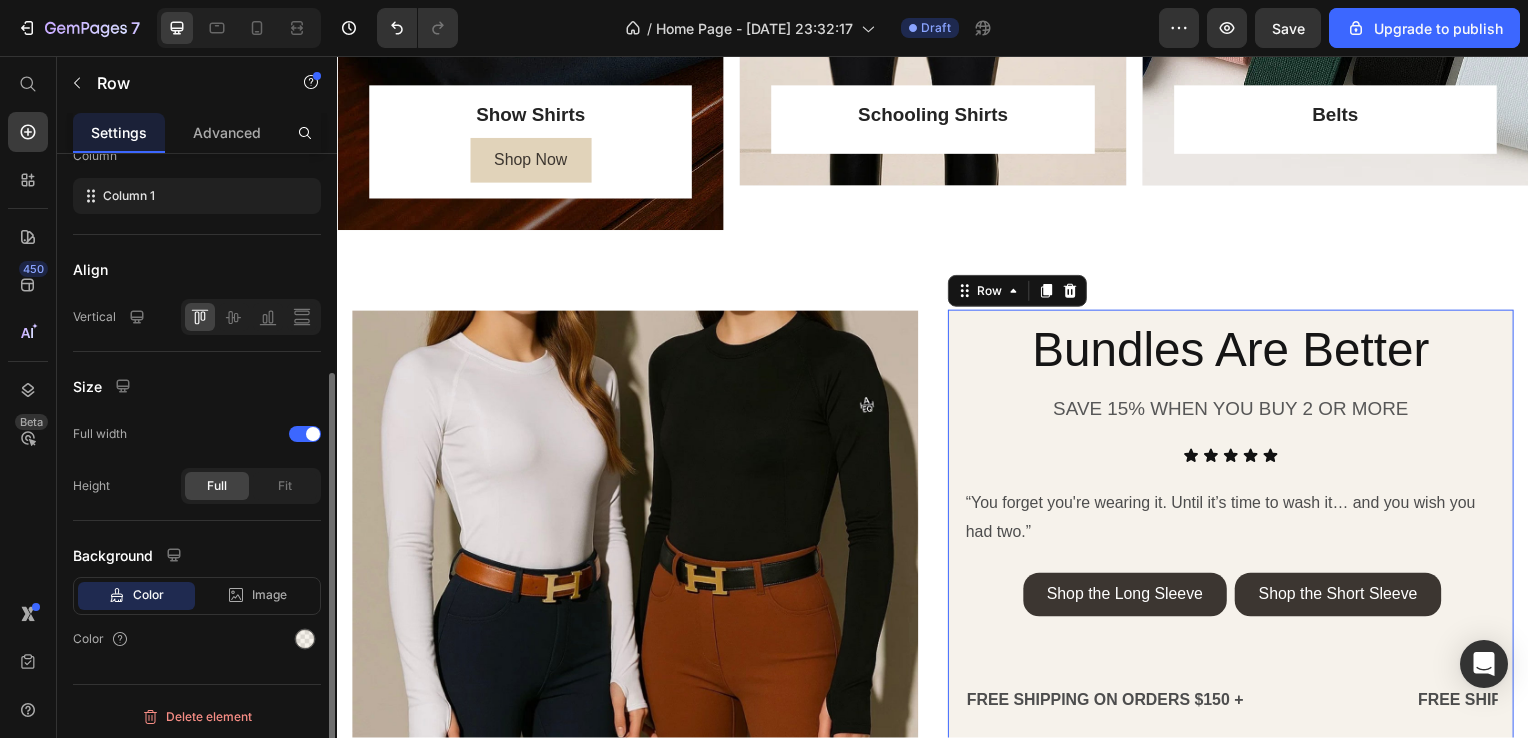 scroll, scrollTop: 0, scrollLeft: 0, axis: both 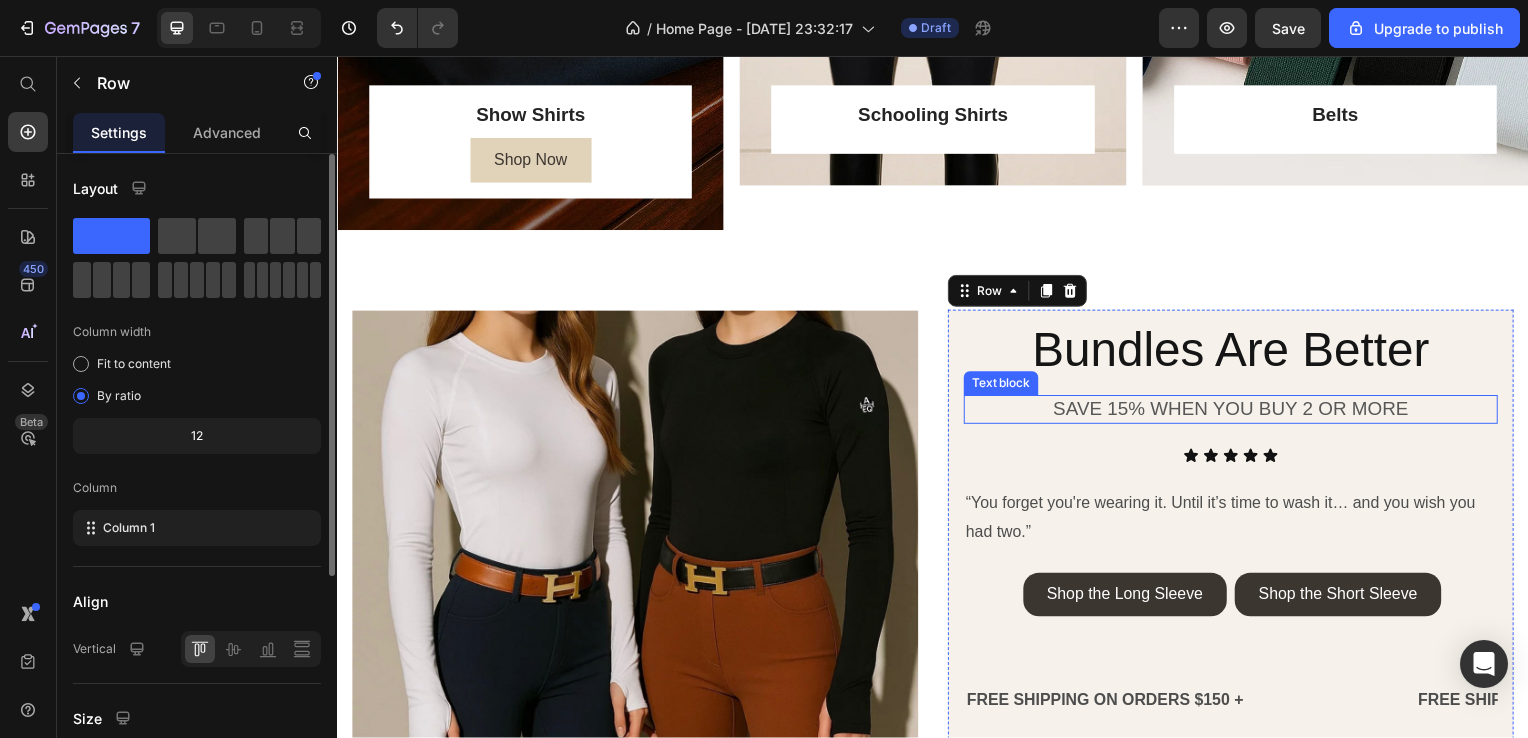 click on "Text block" at bounding box center [1005, 386] 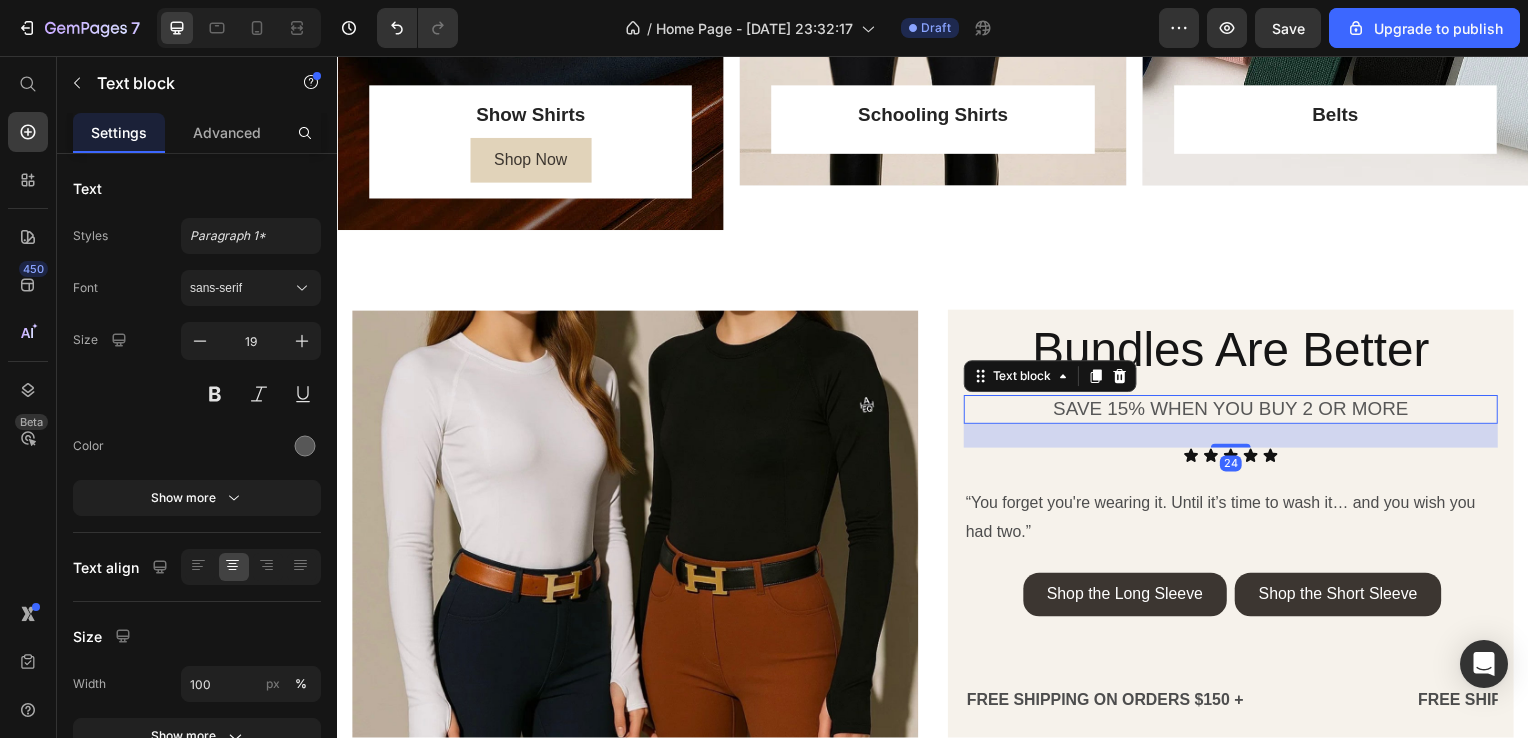 click on "Bundles Are Better" at bounding box center [1237, 353] 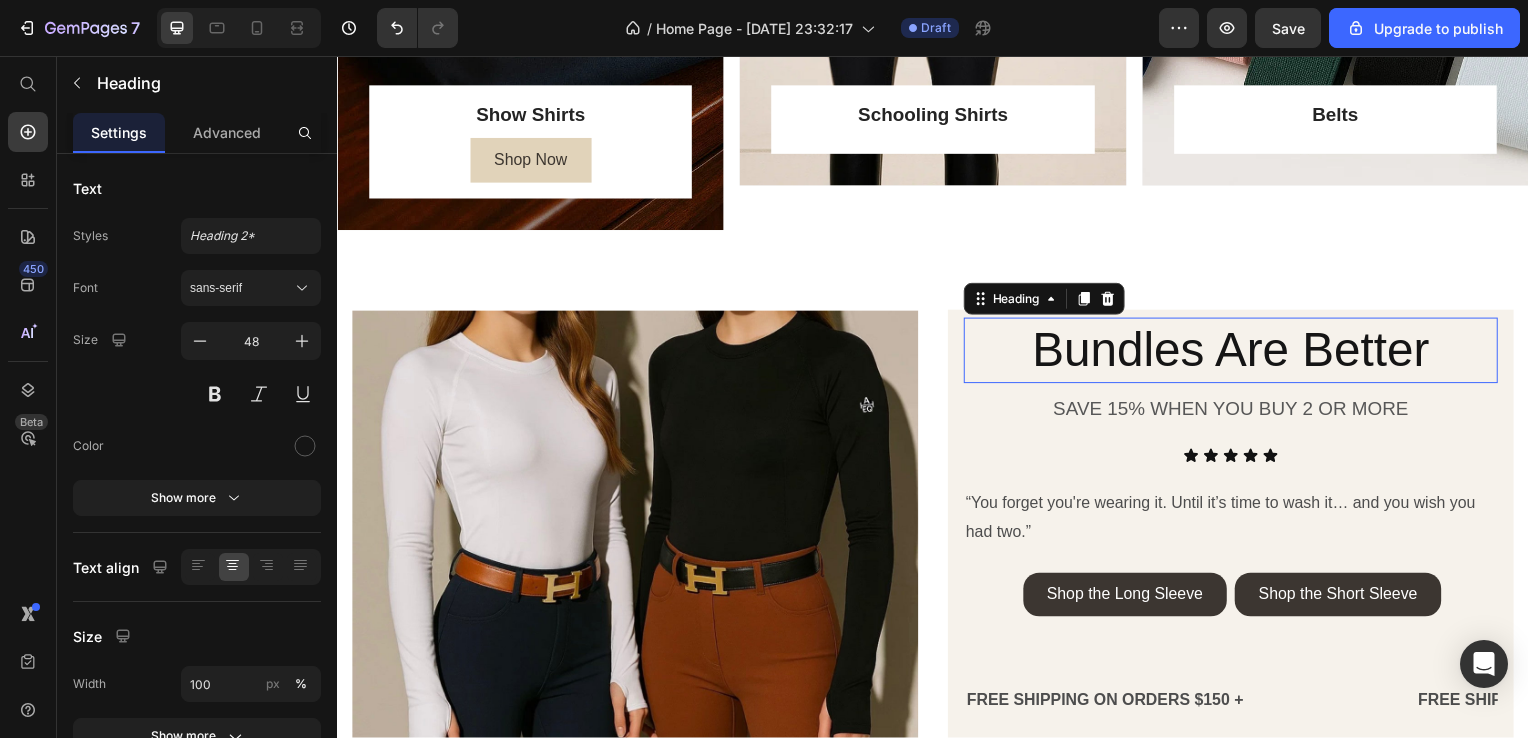 click on "Bundles Are Better" at bounding box center [1237, 353] 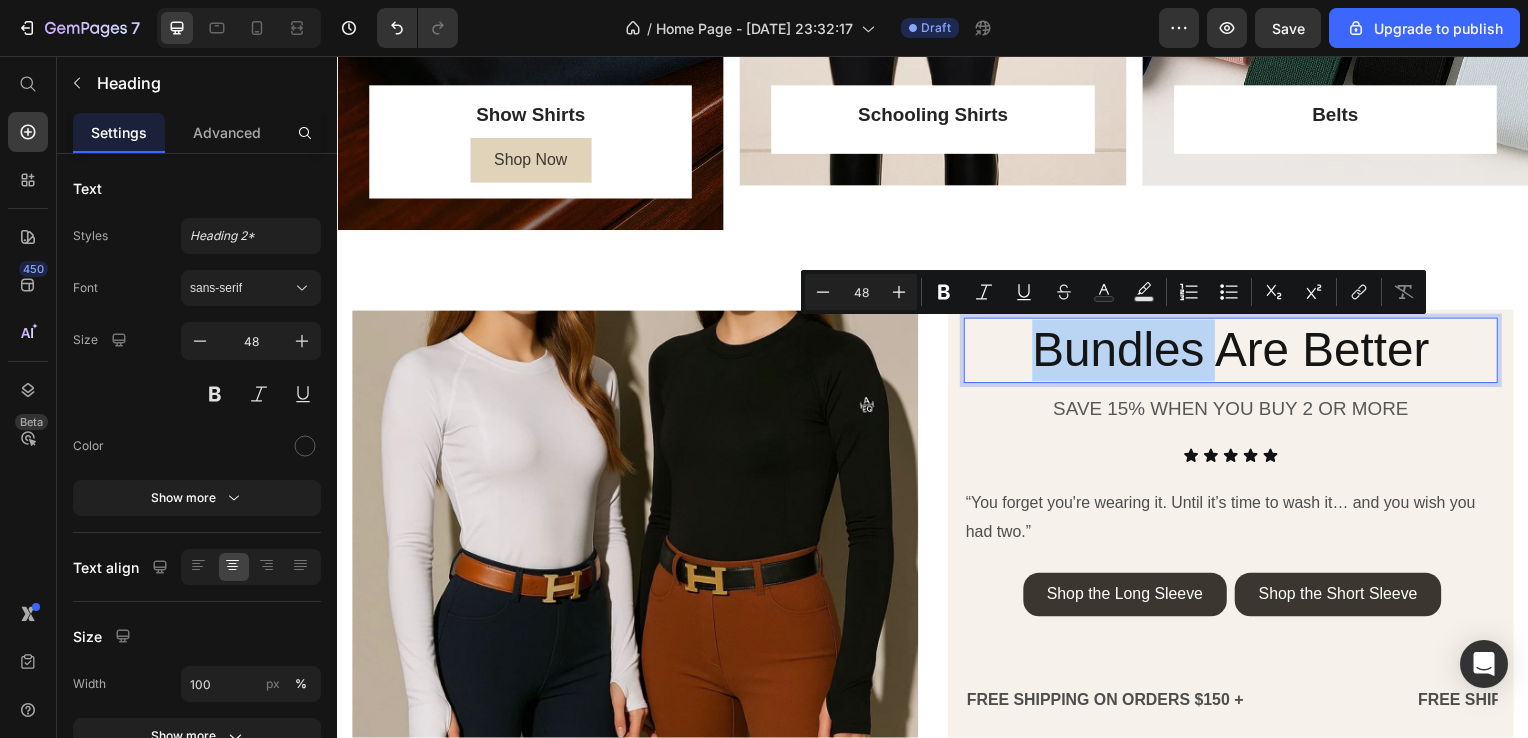 click on "Bundles Are Better Heading   12 SAVE 15% WHEN YOU BUY 2 OR MORE Text block Icon Icon Icon Icon
Icon Icon List “You forget you're wearing it. Until it’s time to wash it… and you wish you had two.” Text Block Shop the Long Sleeve Button Shop the Short Sleeve Button Row FREE SHIPPING ON ORDERS $150 + Text Text Text Text FREE SHIPPING ON ORDERS $150 + Text Text Text Text FREE SHIPPING ON ORDERS $150 + Text Text Text Text FREE SHIPPING ON ORDERS $150 + Text Text Text Text FREE SHIPPING ON ORDERS $150 + Text Text Text Text FREE SHIPPING ON ORDERS $150 + Text Text Text Text Marquee Row" at bounding box center (1237, 541) 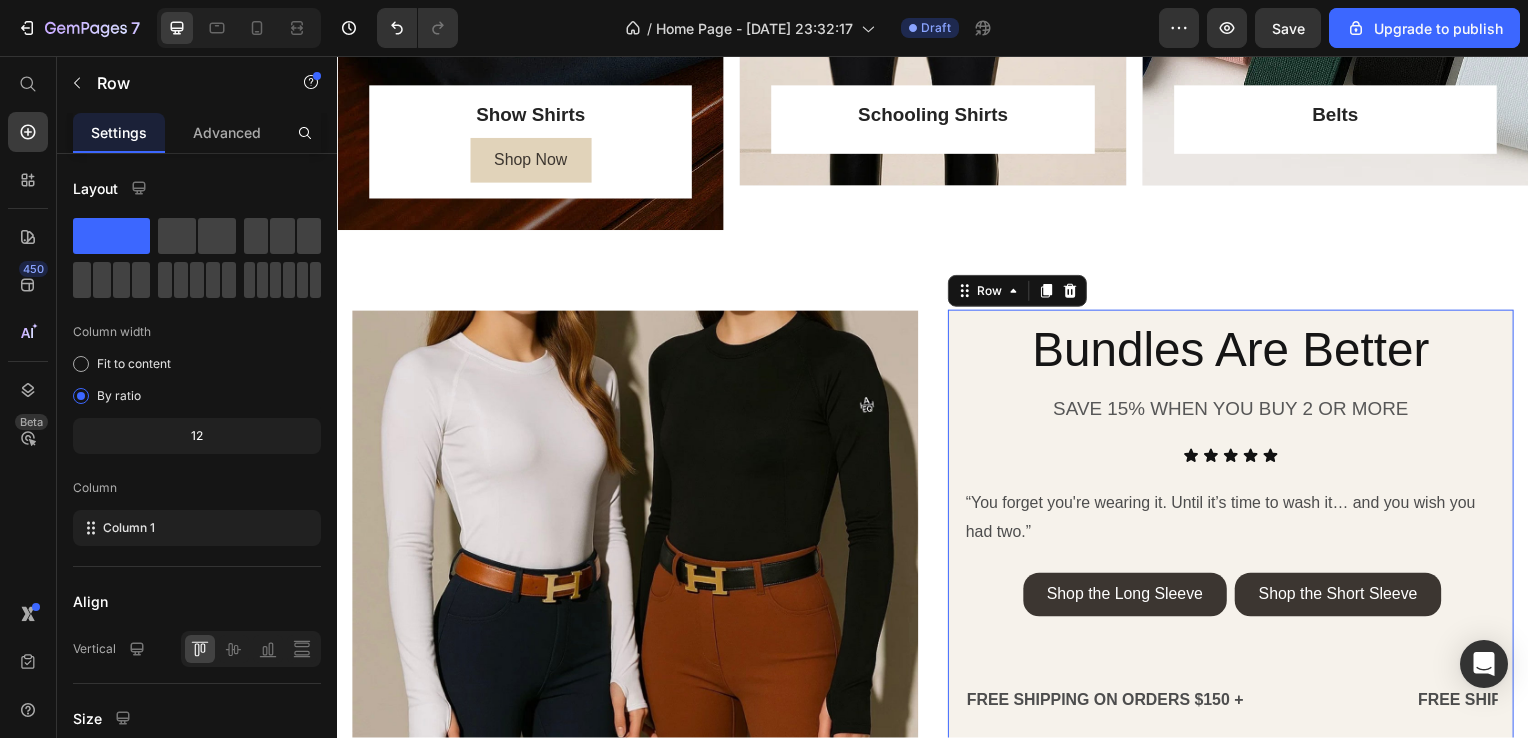 click on "Bundles Are Better Heading SAVE 15% WHEN YOU BUY 2 OR MORE Text block Icon Icon Icon Icon
Icon Icon List “You forget you're wearing it. Until it’s time to wash it… and you wish you had two.” Text Block Shop the Long Sleeve Button Shop the Short Sleeve Button Row FREE SHIPPING ON ORDERS $150 + Text Text Text Text FREE SHIPPING ON ORDERS $150 + Text Text Text Text FREE SHIPPING ON ORDERS $150 + Text Text Text Text FREE SHIPPING ON ORDERS $150 + Text Text Text Text FREE SHIPPING ON ORDERS $150 + Text Text Text Text FREE SHIPPING ON ORDERS $150 + Text Text Text Text Marquee Row   0" at bounding box center (1237, 541) 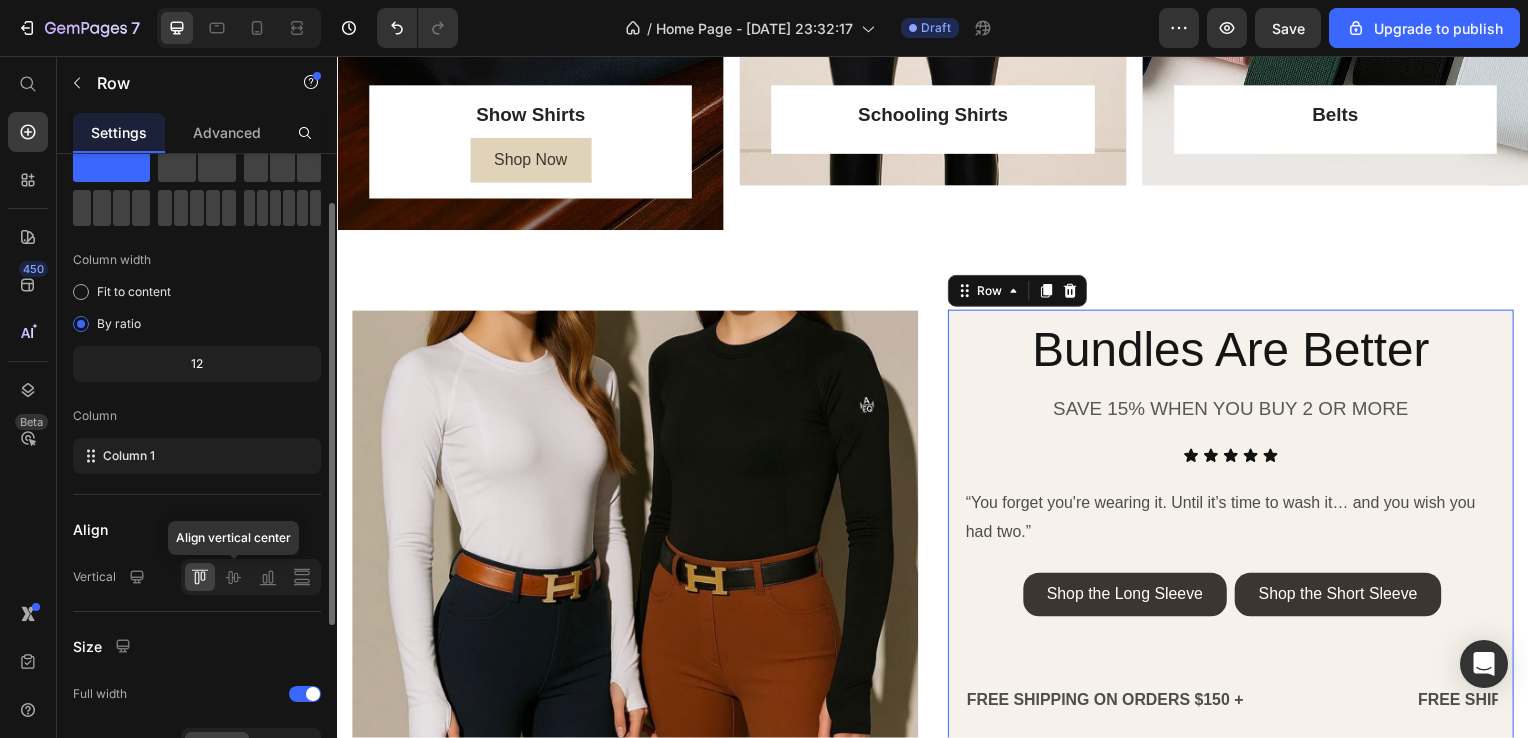 scroll, scrollTop: 73, scrollLeft: 0, axis: vertical 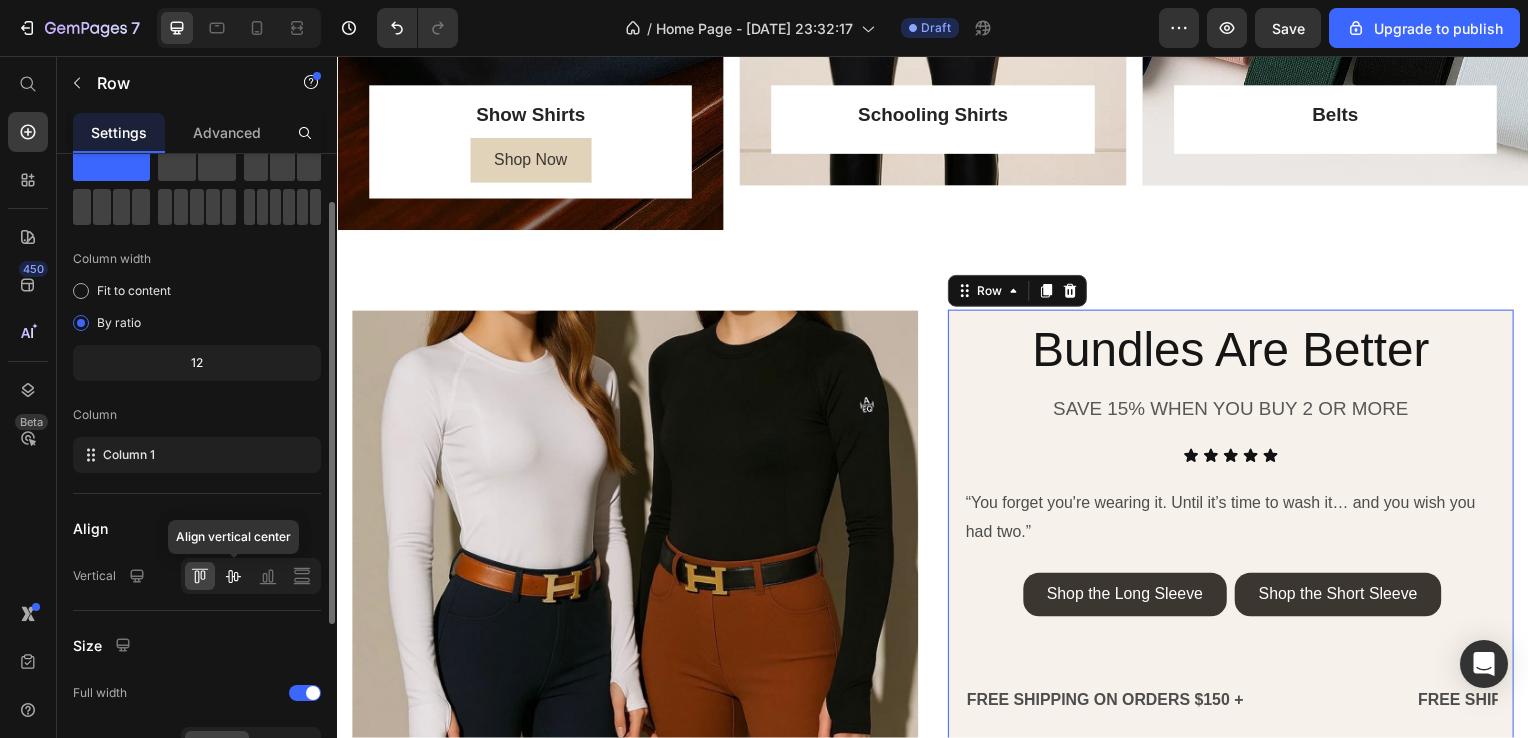 click 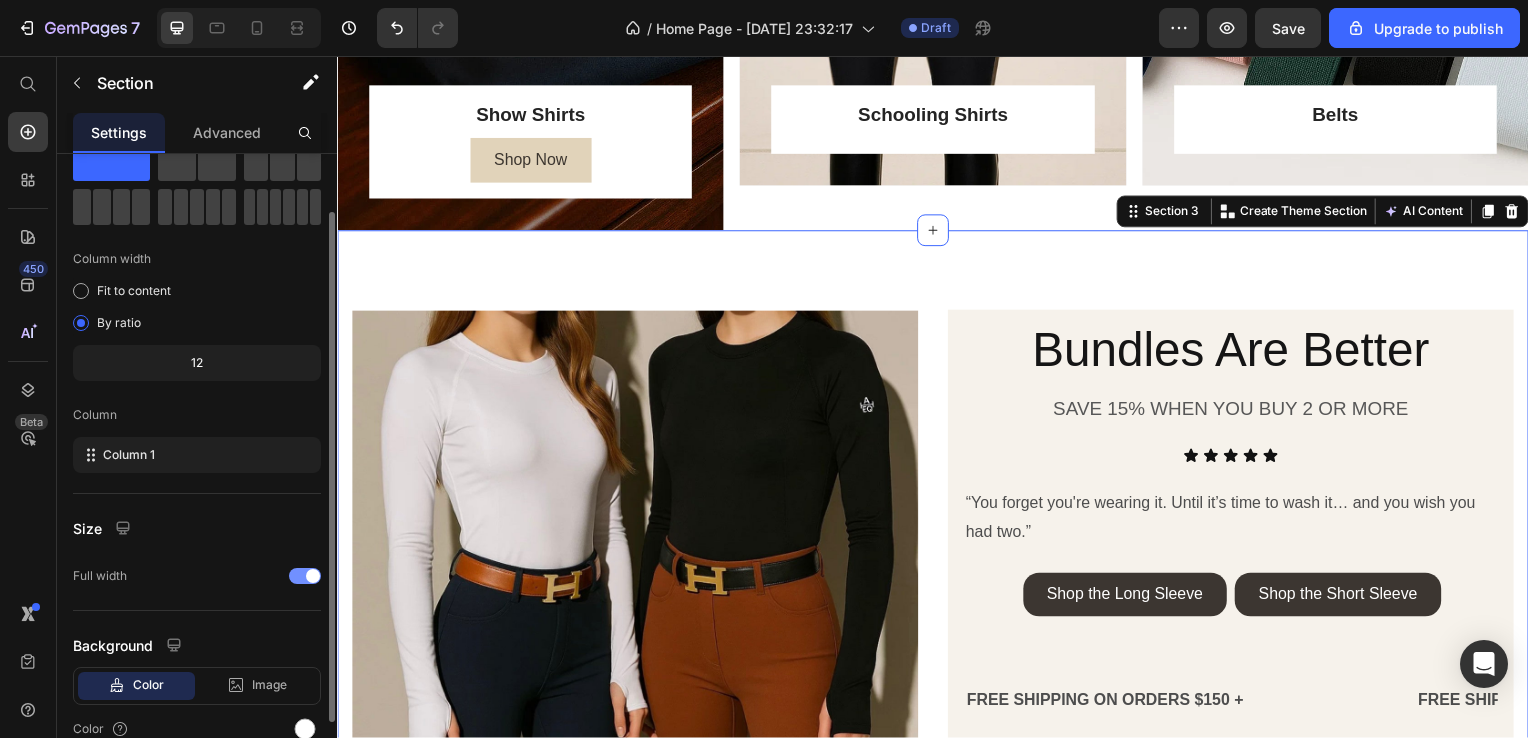 click on "Image Bundles Are Better Heading SAVE 15% WHEN YOU BUY 2 OR MORE Text block Icon Icon Icon Icon
Icon Icon List “You forget you're wearing it. Until it’s time to wash it… and you wish you had two.” Text Block Shop the Long Sleeve Button Shop the Short Sleeve Button Row FREE SHIPPING ON ORDERS $150 + Text Text Text Text FREE SHIPPING ON ORDERS $150 + Text Text Text Text FREE SHIPPING ON ORDERS $150 + Text Text Text Text FREE SHIPPING ON ORDERS $150 + Text Text Text Text FREE SHIPPING ON ORDERS $150 + Text Text Text Text FREE SHIPPING ON ORDERS $150 + Text Text Text Text Marquee Row Product Image 4 Way Stretch Text block Image Moisture-Wicking & Breathable Text block Image Seamless Sculpted Fit Text block Image Anti-Bacterial Properties Text block Row Section 3   You can create reusable sections Create Theme Section AI Content Write with GemAI What would you like to describe here? Tone and Voice Persuasive Product Apex Long Sleeve Show Shirt Show more Generate" at bounding box center [937, 637] 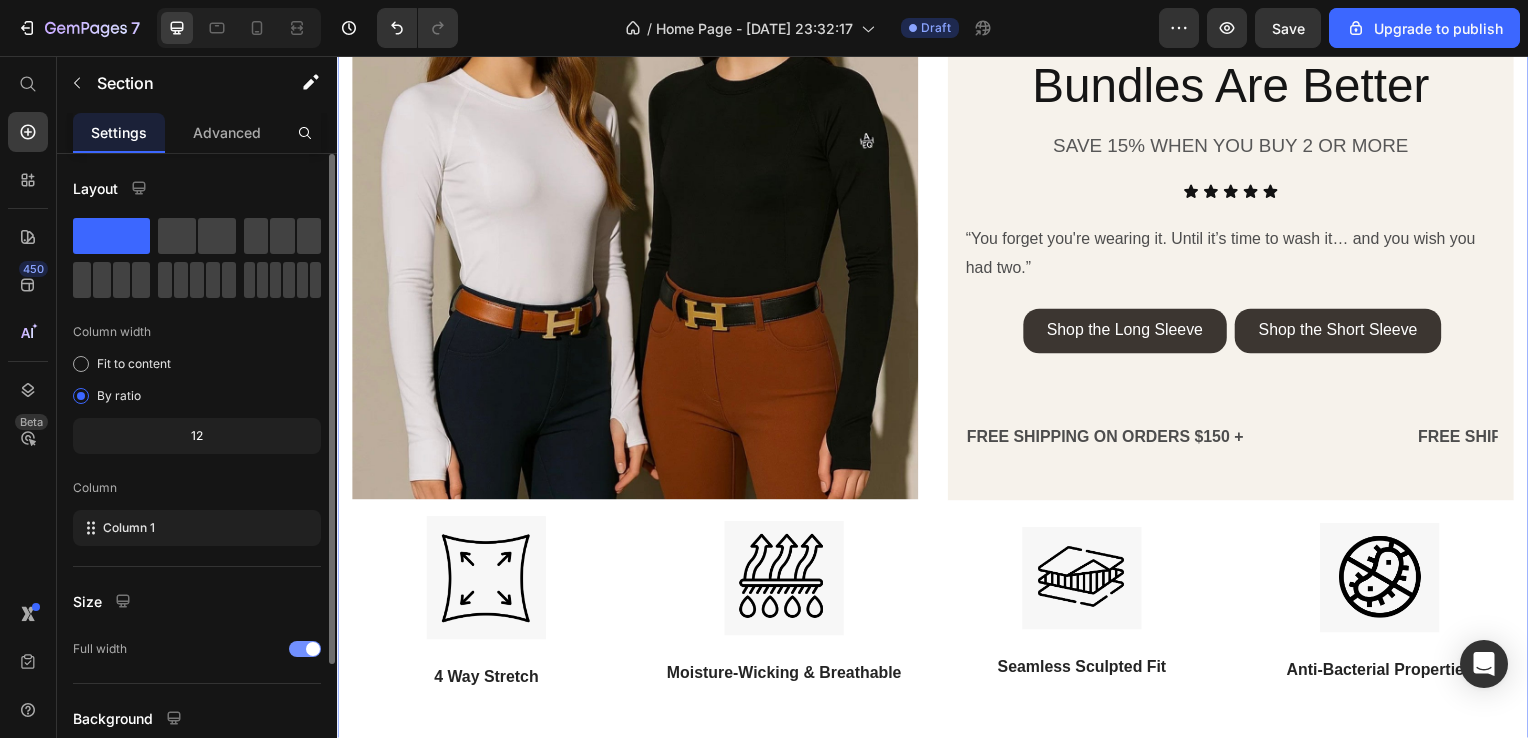 scroll, scrollTop: 1588, scrollLeft: 0, axis: vertical 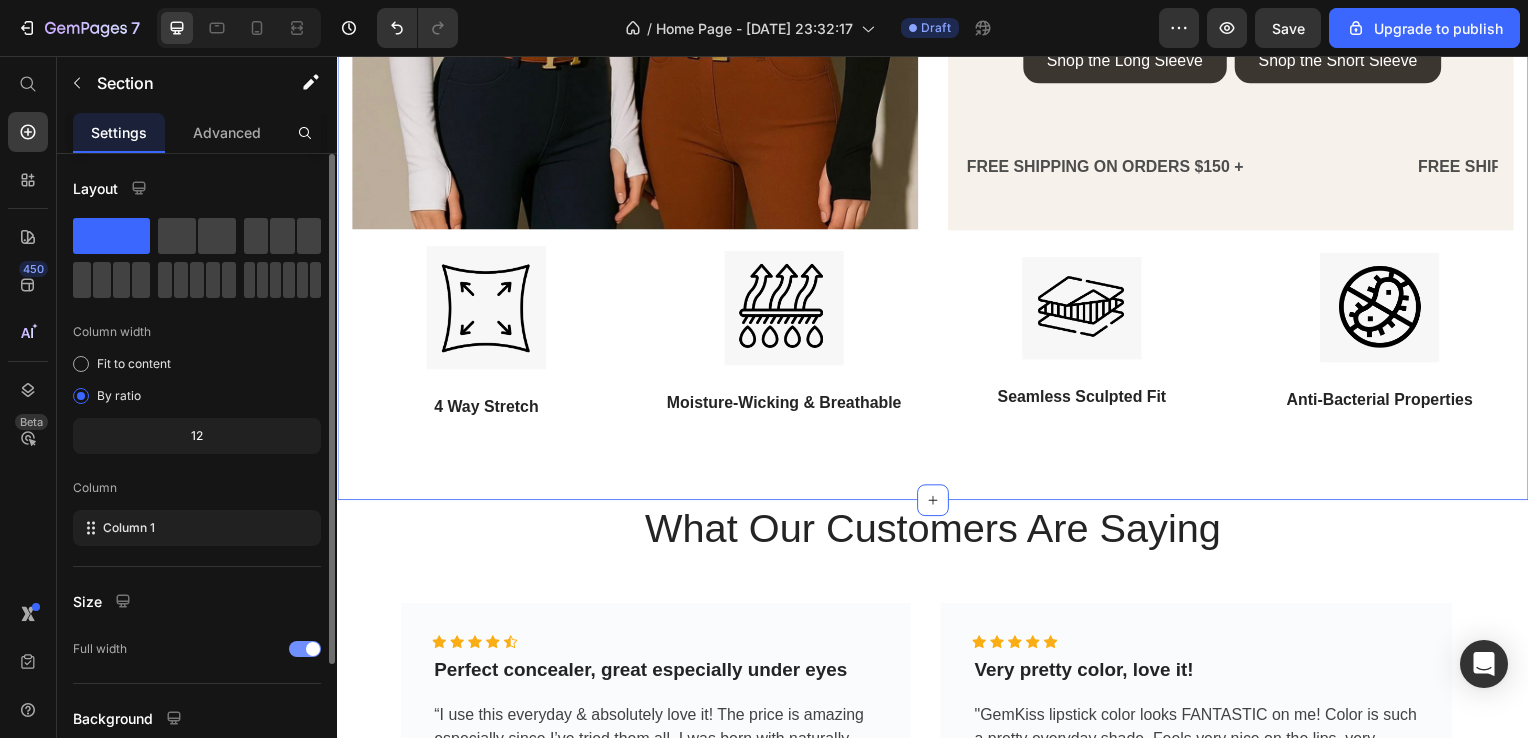 click on "Image Bundles Are Better Heading SAVE 15% WHEN YOU BUY 2 OR MORE Text block Icon Icon Icon Icon
Icon Icon List “You forget you're wearing it. Until it’s time to wash it… and you wish you had two.” Text Block Shop the Long Sleeve Button Shop the Short Sleeve Button Row FREE SHIPPING ON ORDERS $150 + Text Text Text Text FREE SHIPPING ON ORDERS $150 + Text Text Text Text FREE SHIPPING ON ORDERS $150 + Text Text Text Text FREE SHIPPING ON ORDERS $150 + Text Text Text Text FREE SHIPPING ON ORDERS $150 + Text Text Text Text FREE SHIPPING ON ORDERS $150 + Text Text Text Text Marquee Row Product Image 4 Way Stretch Text block Image Moisture-Wicking & Breathable Text block Image Seamless Sculpted Fit Text block Image Anti-Bacterial Properties Text block Row Section 3   You can create reusable sections Create Theme Section AI Content Write with GemAI What would you like to describe here? Tone and Voice Persuasive Product Apex Long Sleeve Show Shirt Show more Generate" at bounding box center (937, 99) 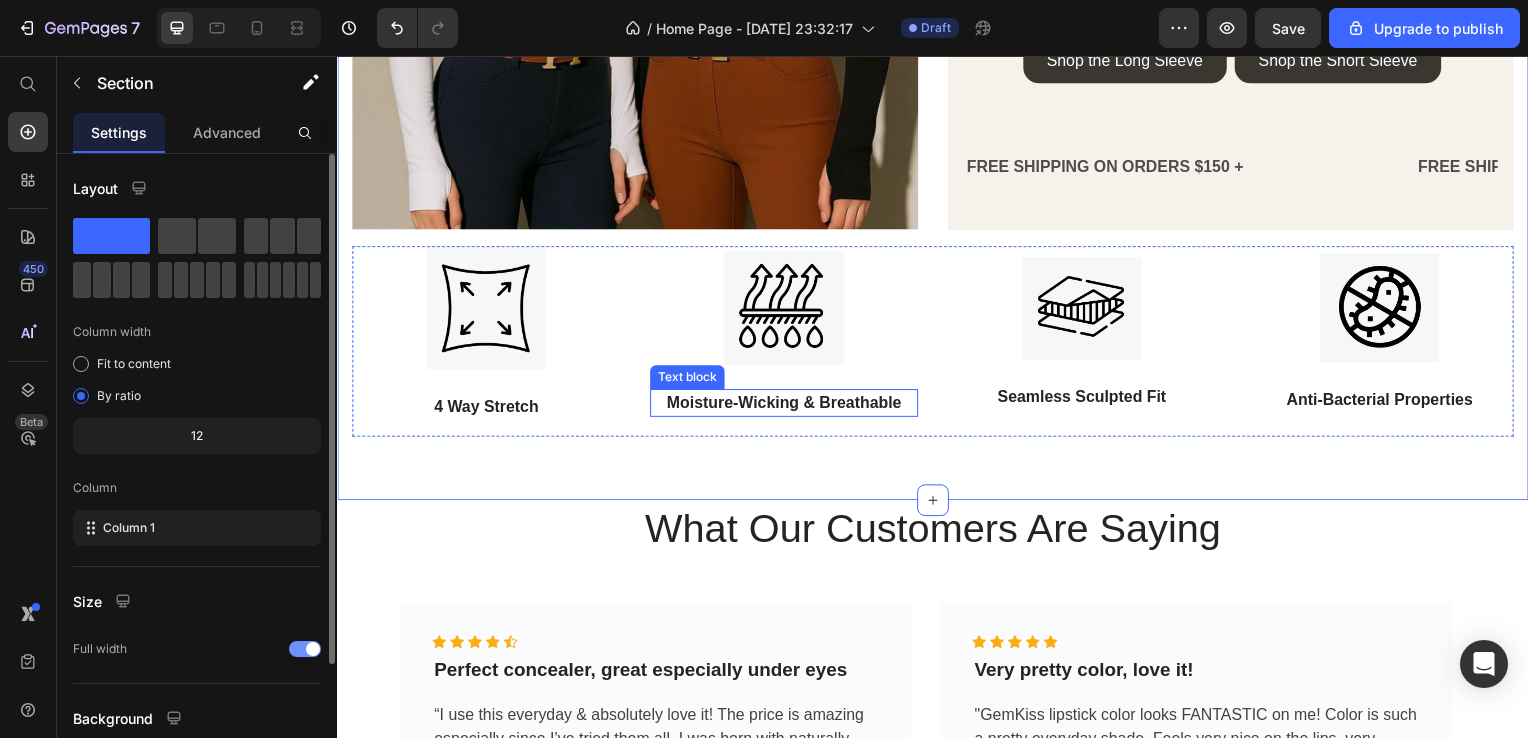 click on "Moisture-Wicking & Breathable" at bounding box center [787, 406] 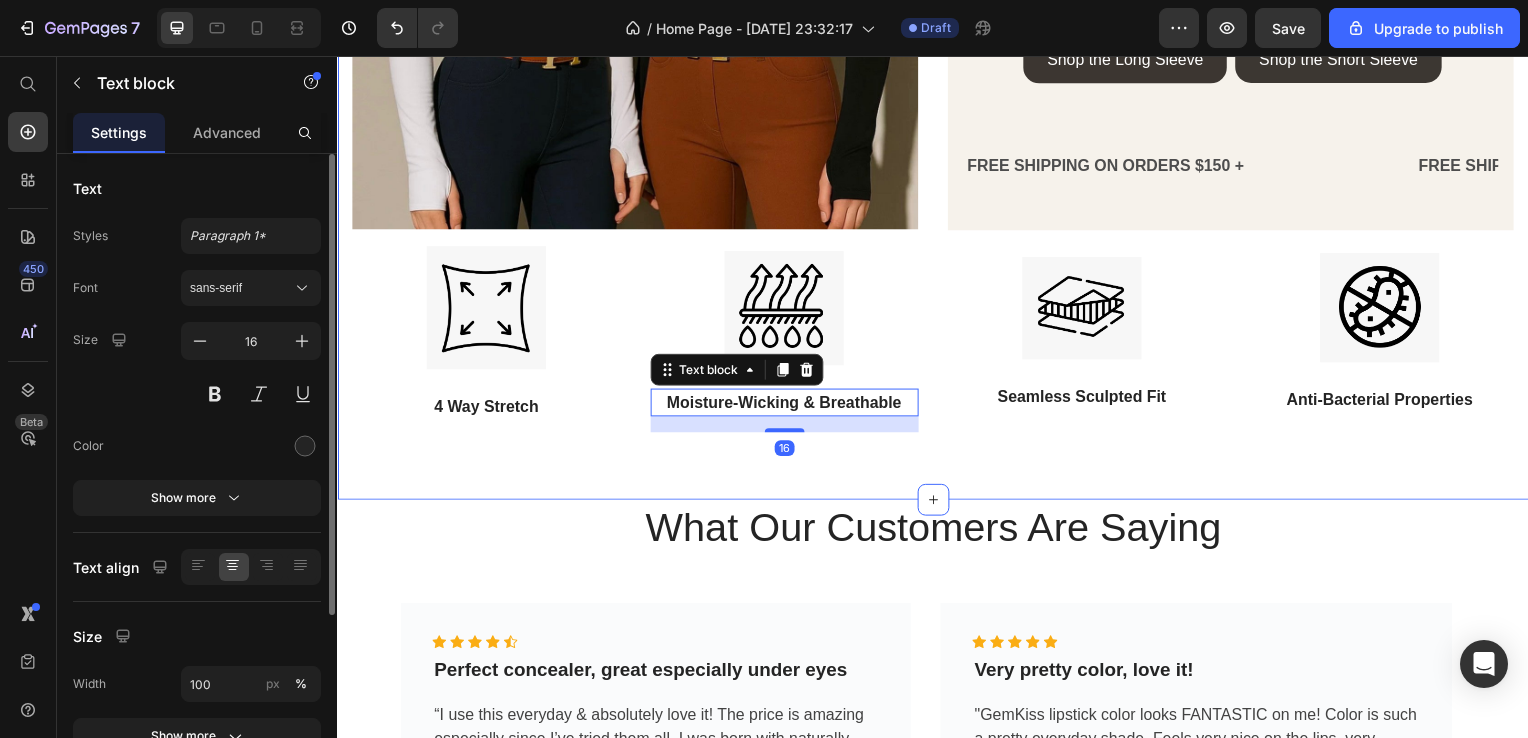 click on "Image Bundles Are Better Heading SAVE 15% WHEN YOU BUY 2 OR MORE Text block Icon Icon Icon Icon
Icon Icon List “You forget you're wearing it. Until it’s time to wash it… and you wish you had two.” Text Block Shop the Long Sleeve Button Shop the Short Sleeve Button Row FREE SHIPPING ON ORDERS $150 + Text Text Text Text FREE SHIPPING ON ORDERS $150 + Text Text Text Text FREE SHIPPING ON ORDERS $150 + Text Text Text Text FREE SHIPPING ON ORDERS $150 + Text Text Text Text FREE SHIPPING ON ORDERS $150 + Text Text Text Text FREE SHIPPING ON ORDERS $150 + Text Text Text Text Marquee Row Product Image 4 Way Stretch Text block Image Moisture-Wicking & Breathable Text block   16 Image Seamless Sculpted Fit Text block Image Anti-Bacterial Properties Text block Row Section 3" at bounding box center (937, 99) 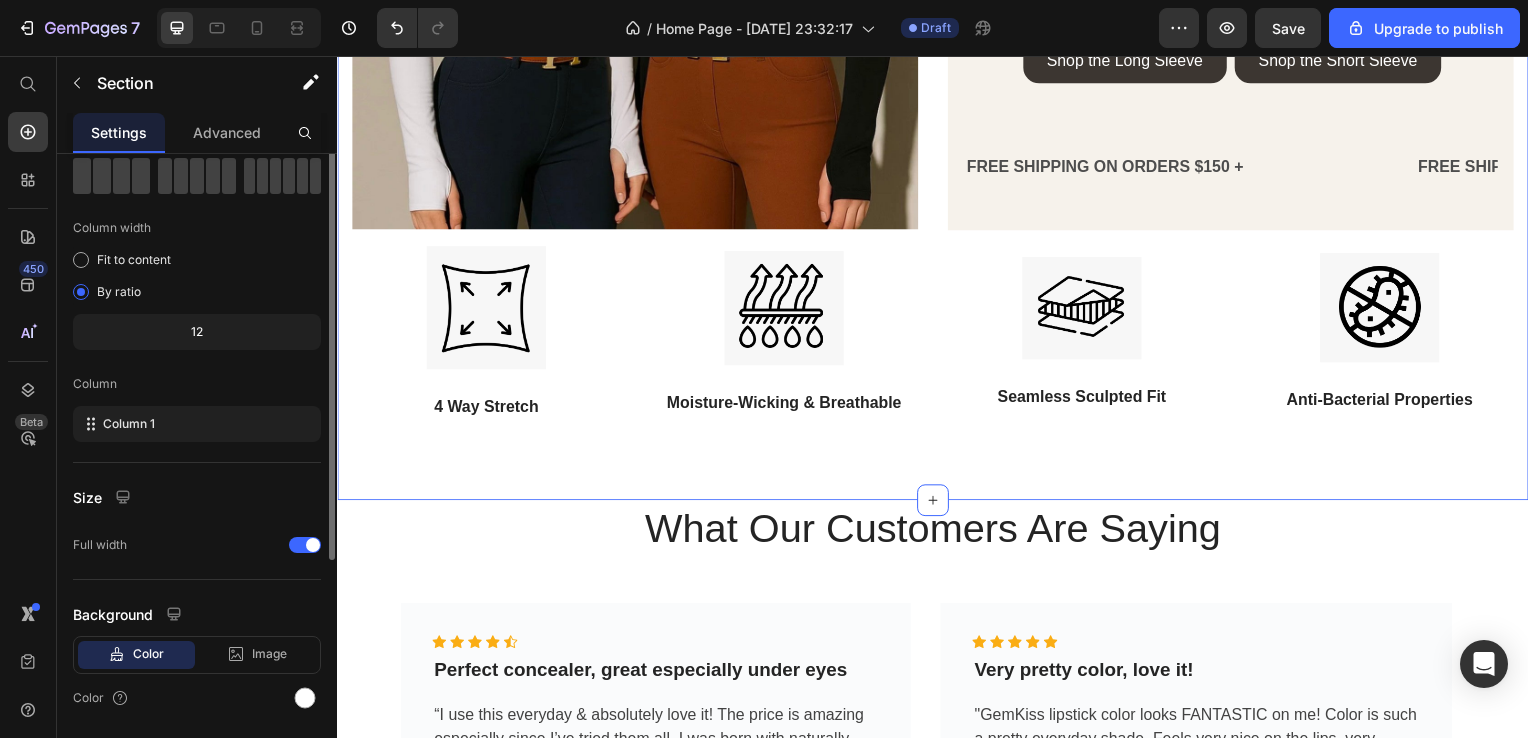 scroll, scrollTop: 105, scrollLeft: 0, axis: vertical 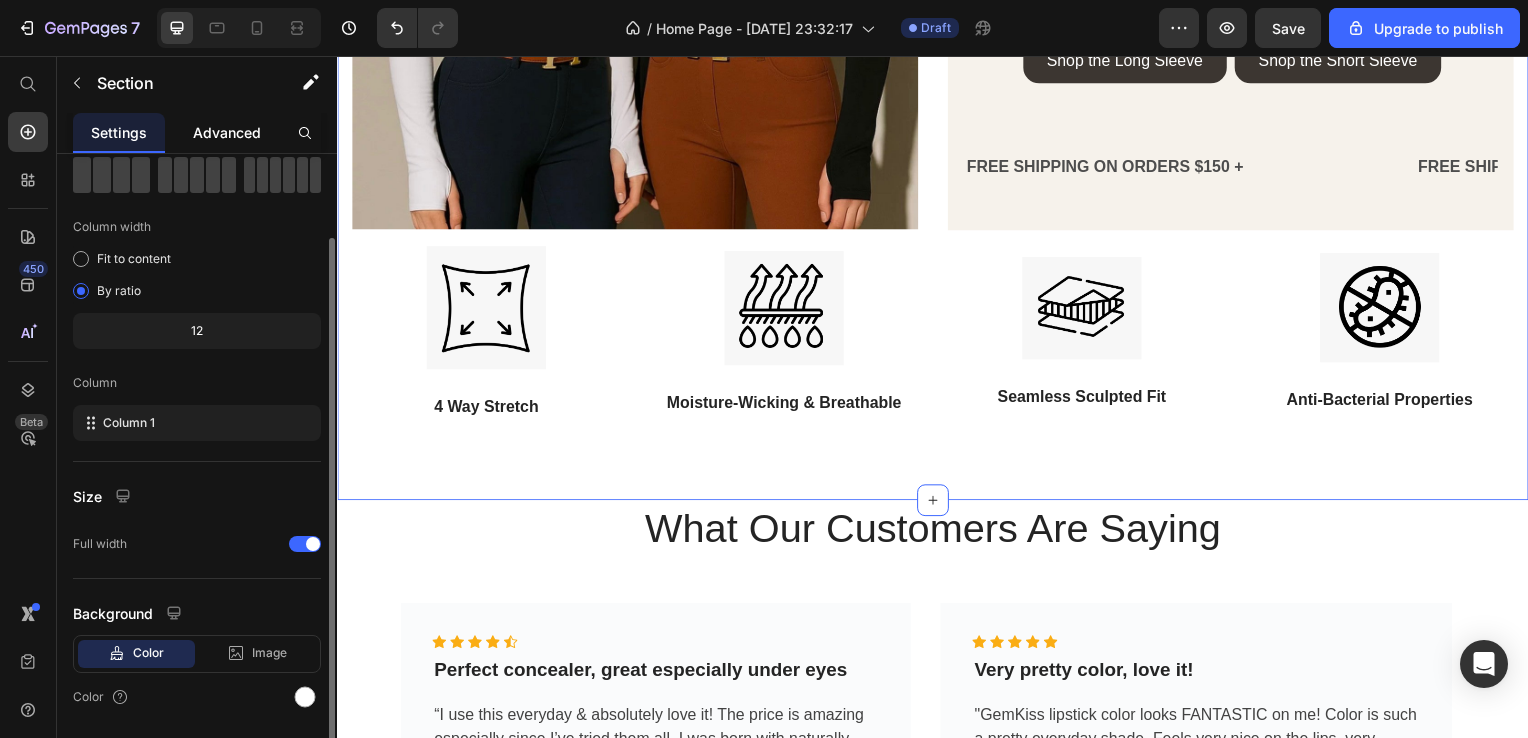 click on "Advanced" at bounding box center (227, 132) 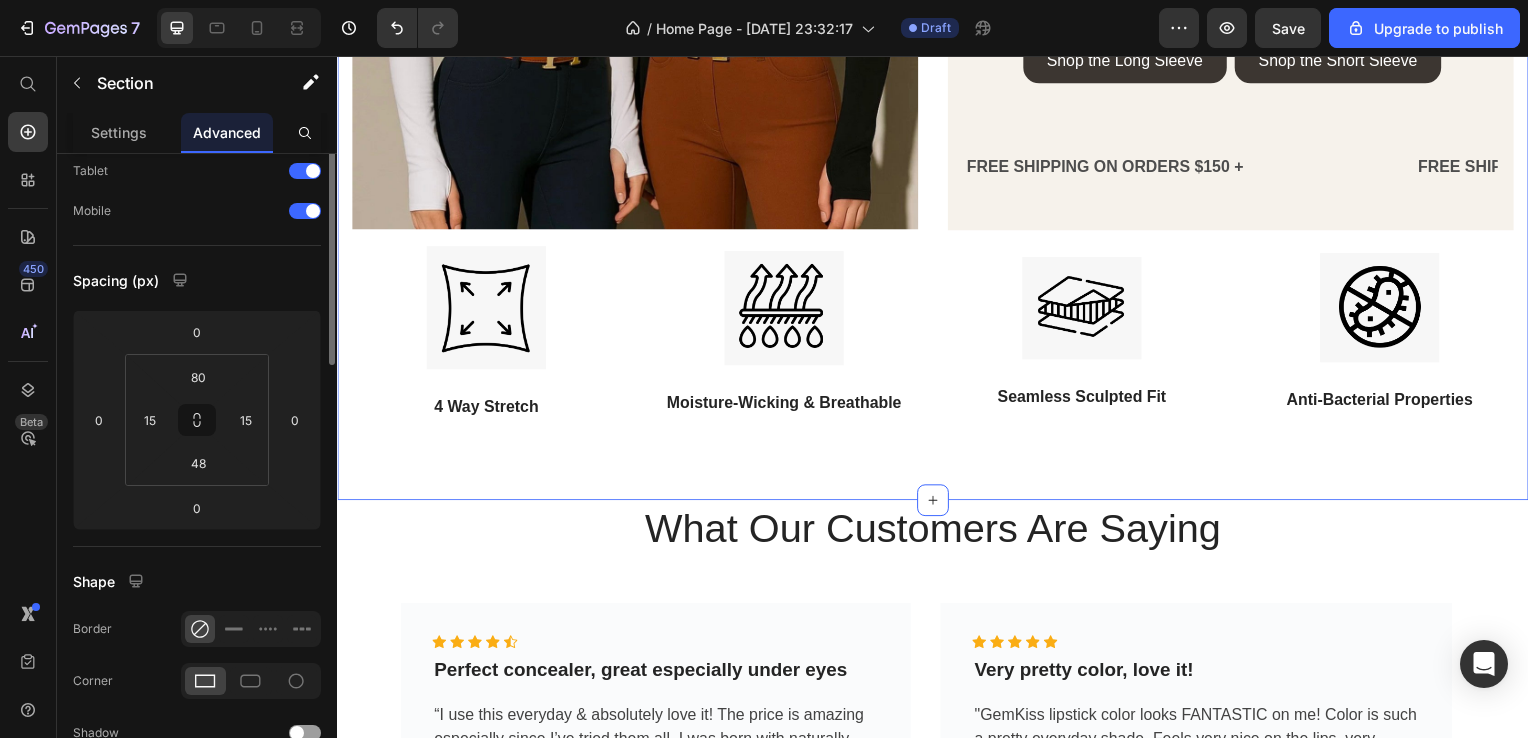 scroll, scrollTop: 0, scrollLeft: 0, axis: both 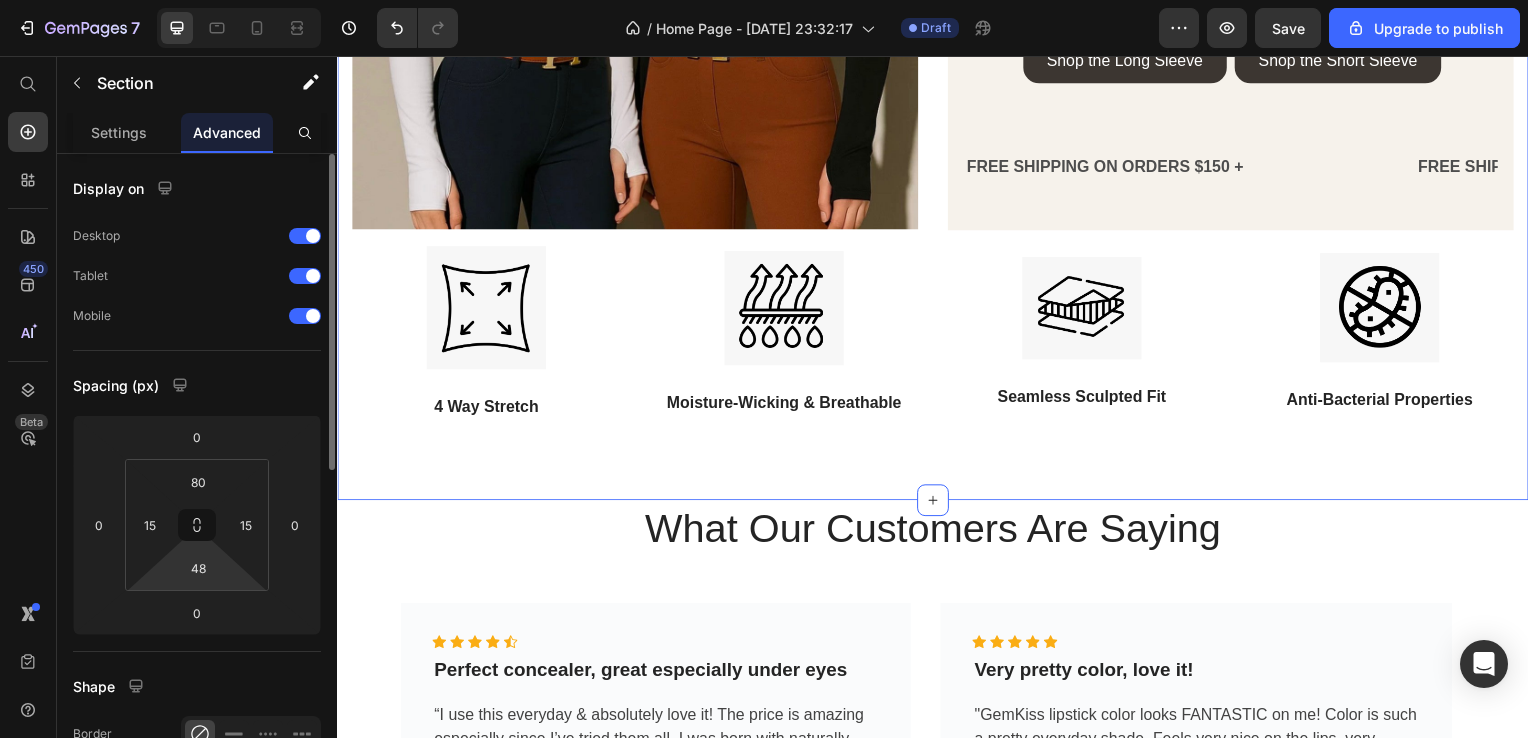 type on "3" 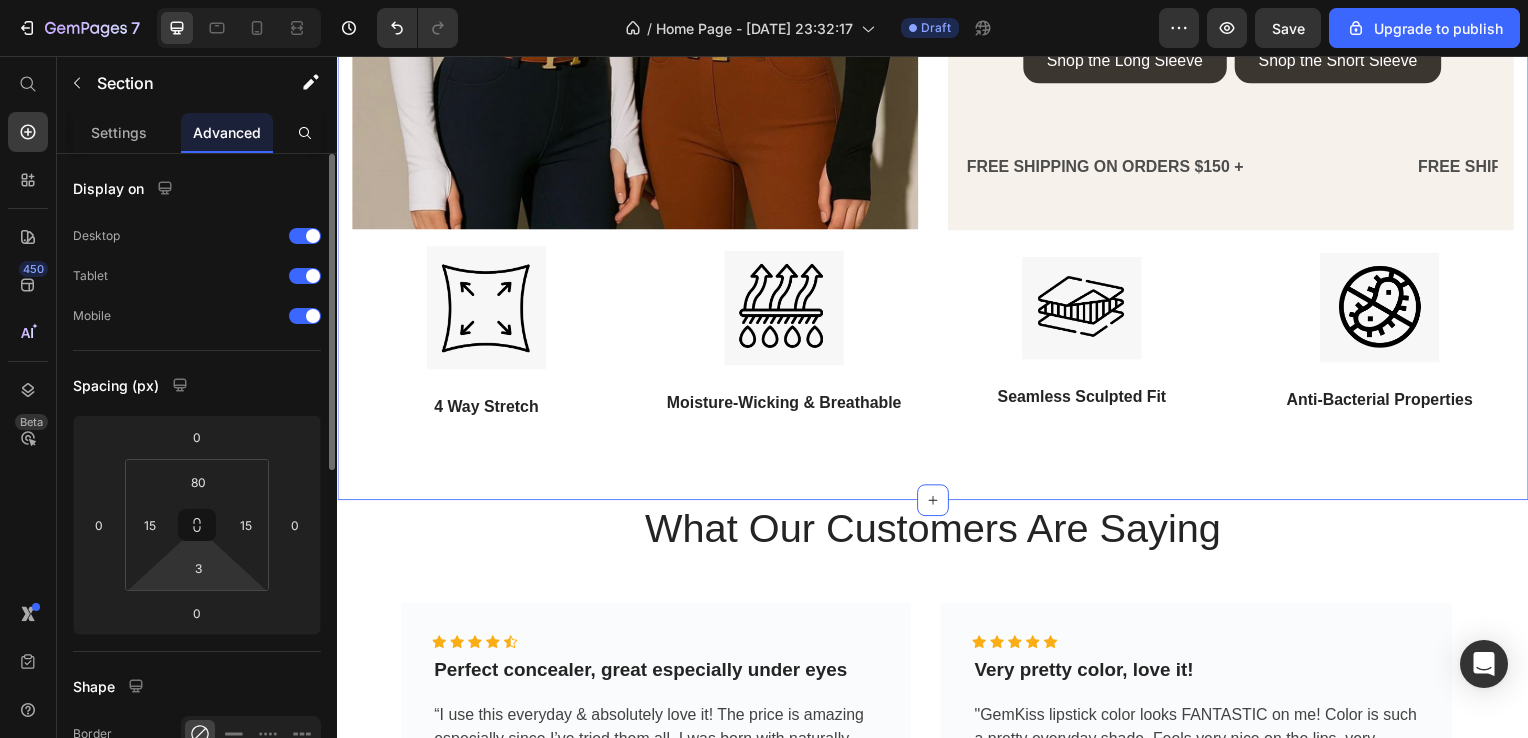 click on "7   /  Home Page - [DATE] 23:32:17 Draft Preview  Save  Upgrade to publish 450 Beta Start with Sections Elements Hero Section Product Detail Brands Trusted Badges Guarantee Product Breakdown How to use Testimonials Compare Bundle FAQs Social Proof Brand Story Product List Collection Blog List Contact Sticky Add to Cart Custom Footer Browse Library 450 Layout
Row
Row
Row
Row Text
Heading
Text Block Button
Button
Button
Sticky Back to top Media
Image
Image" at bounding box center [764, 0] 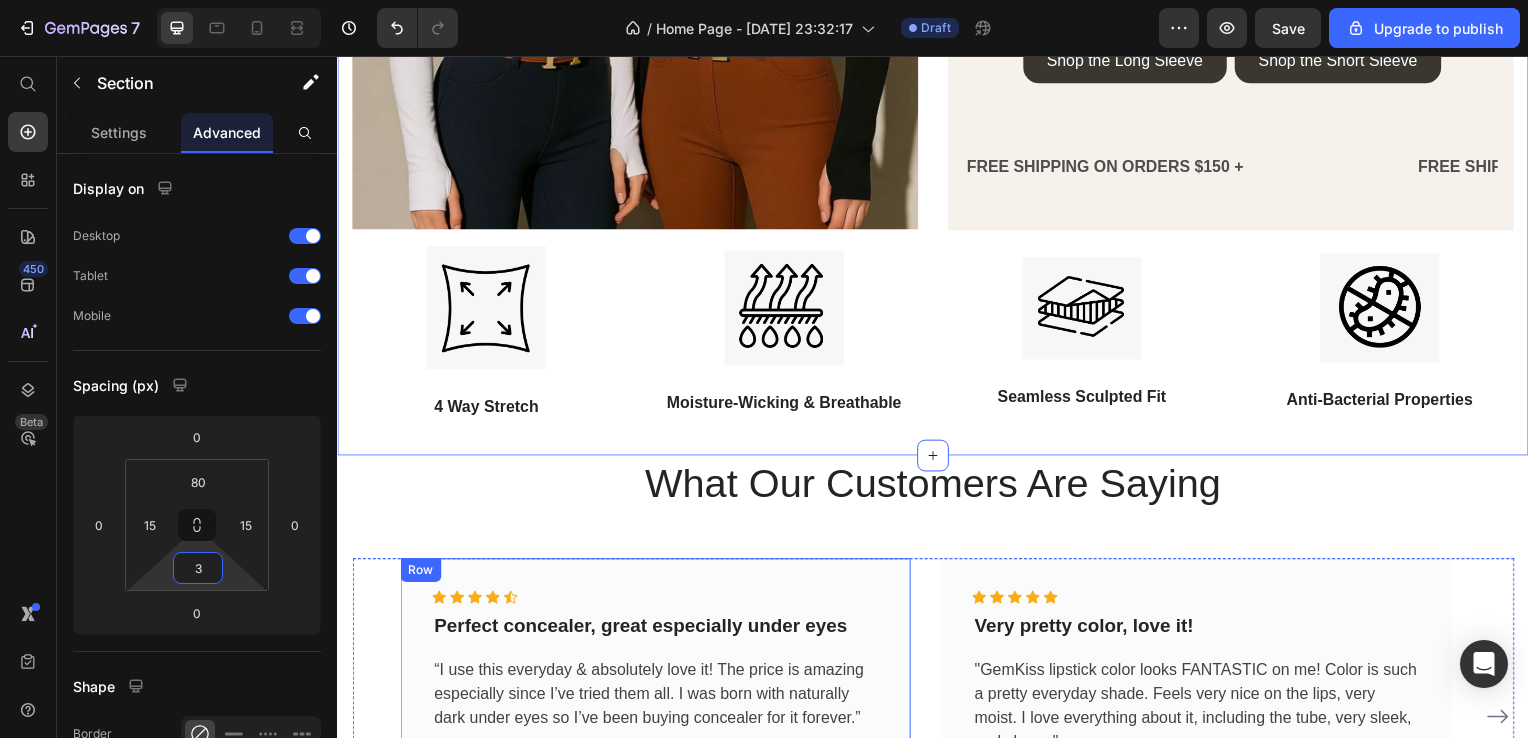 click on "Perfect concealer, great especially under eyes" at bounding box center (657, 631) 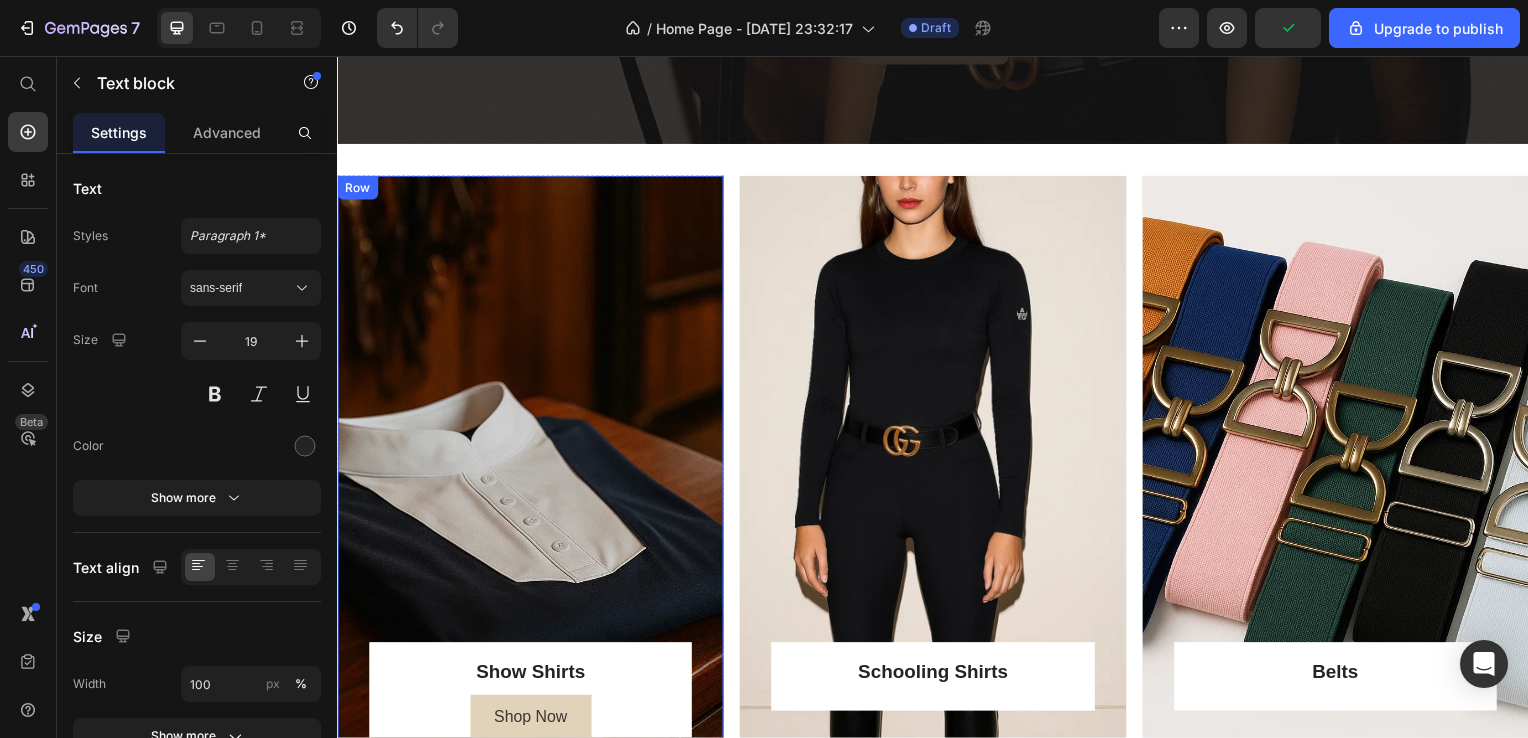 scroll, scrollTop: 480, scrollLeft: 0, axis: vertical 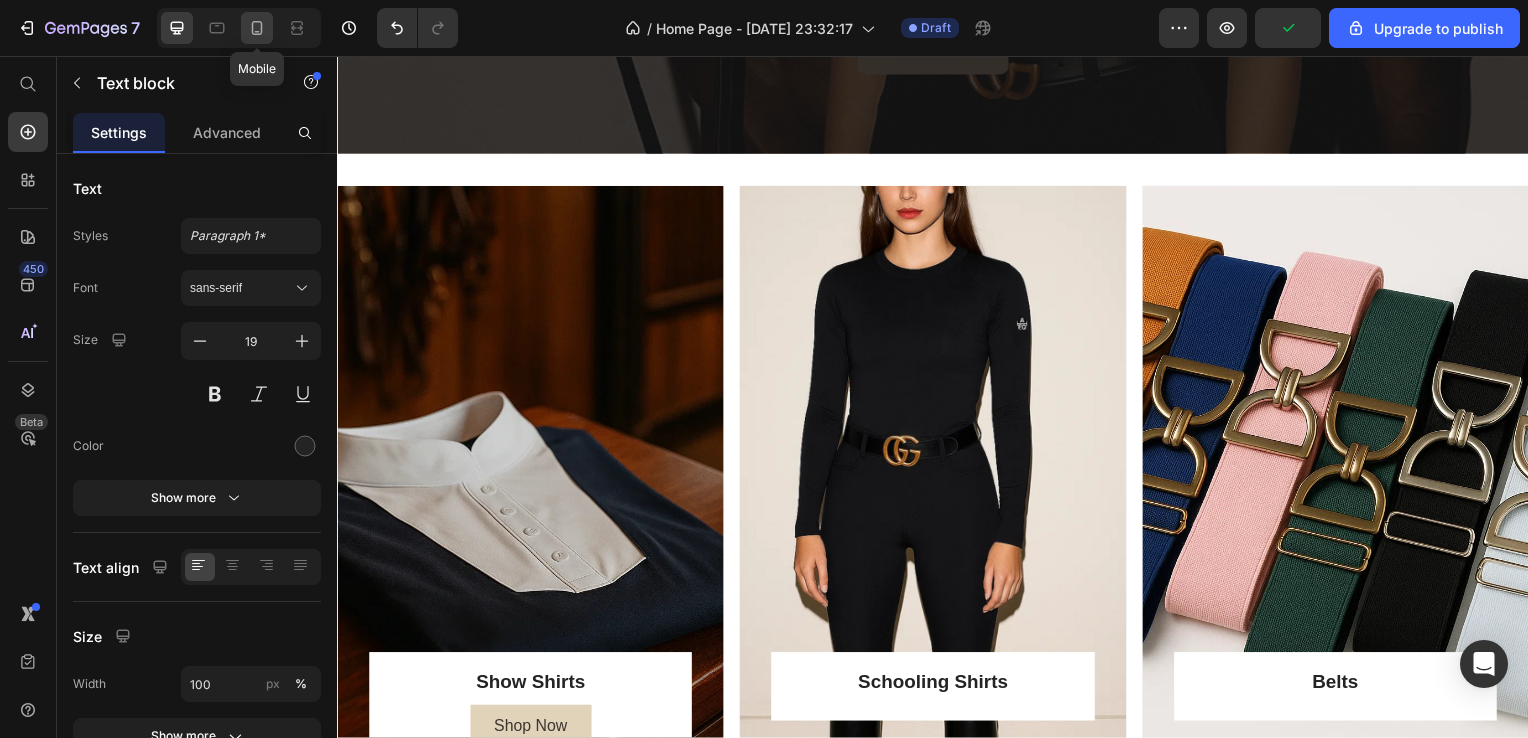 click 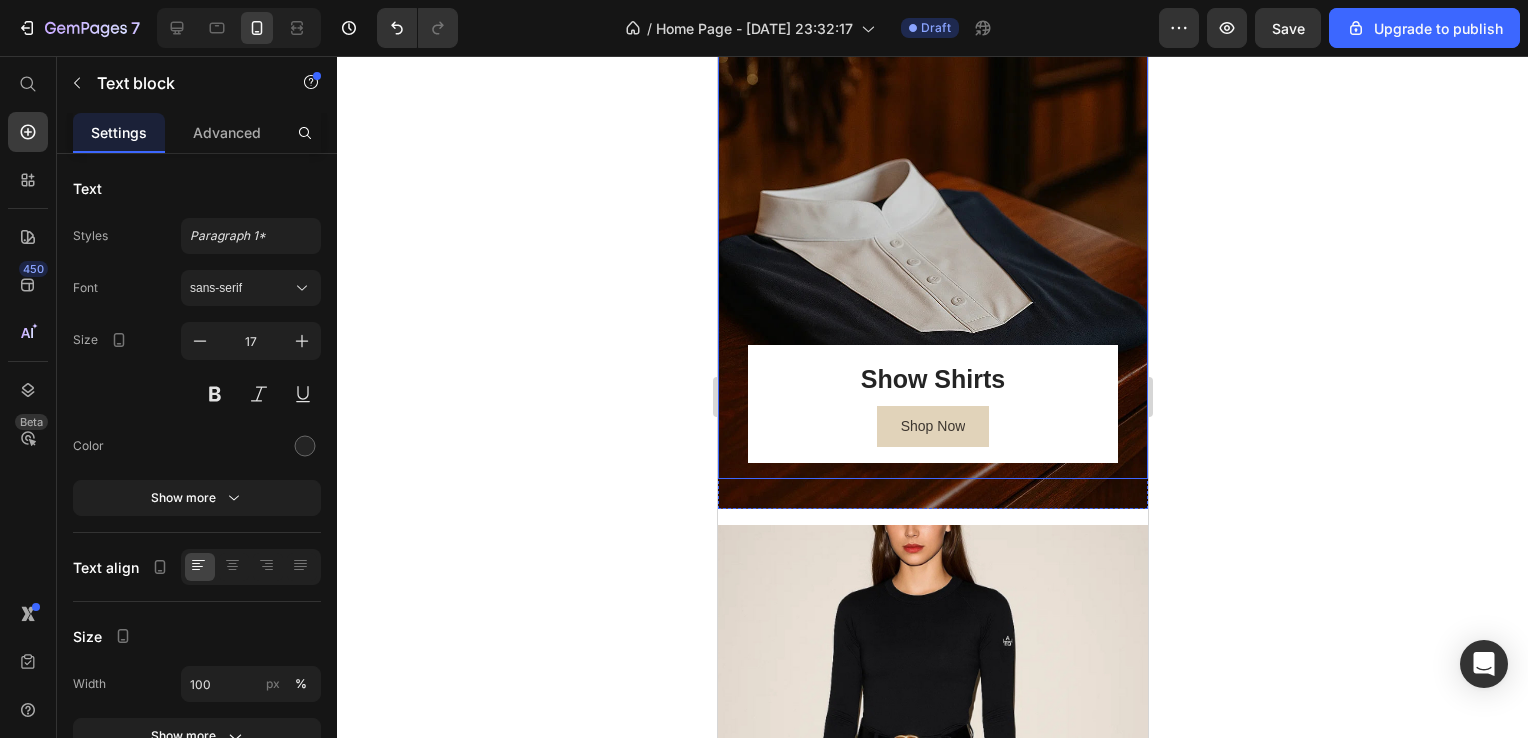 scroll, scrollTop: 0, scrollLeft: 0, axis: both 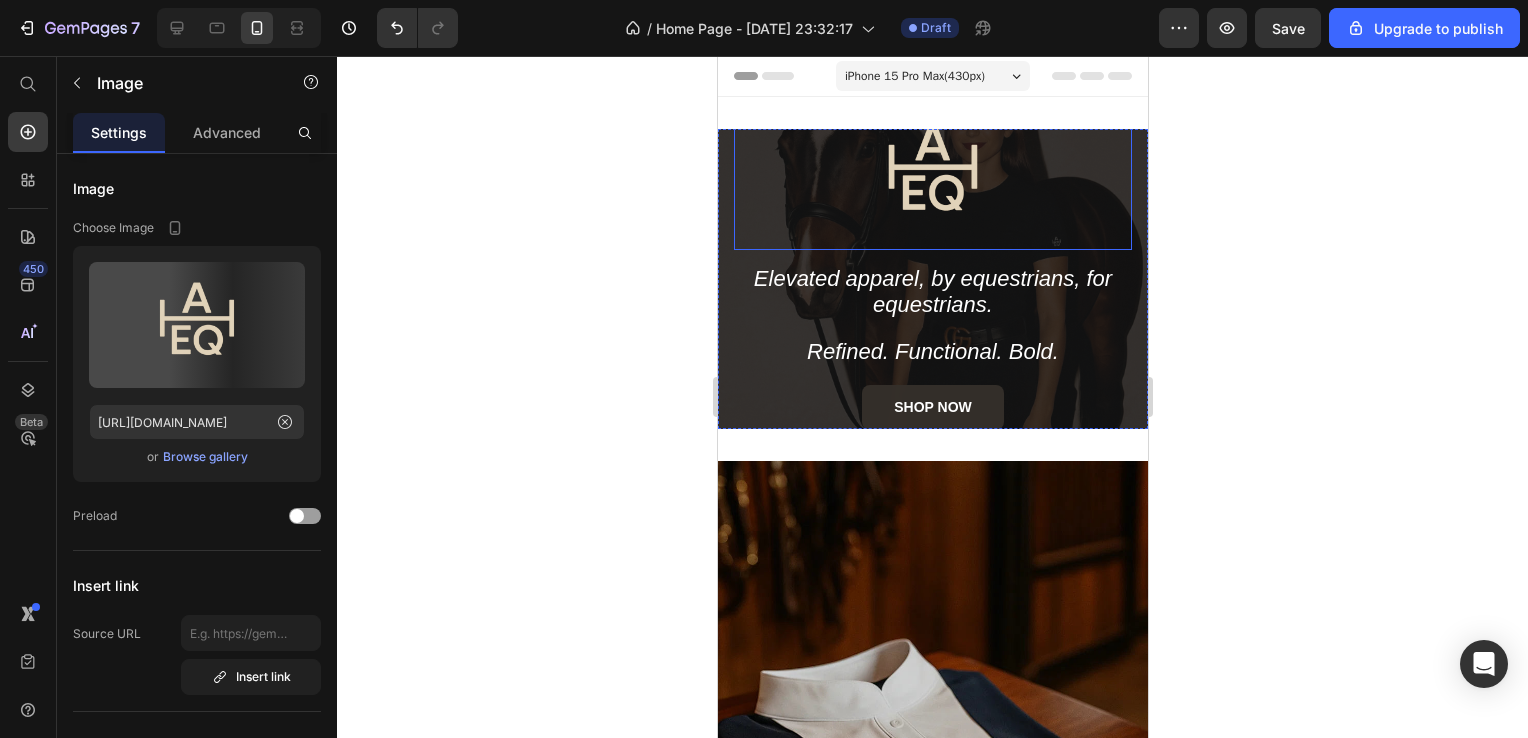 click at bounding box center [932, 175] 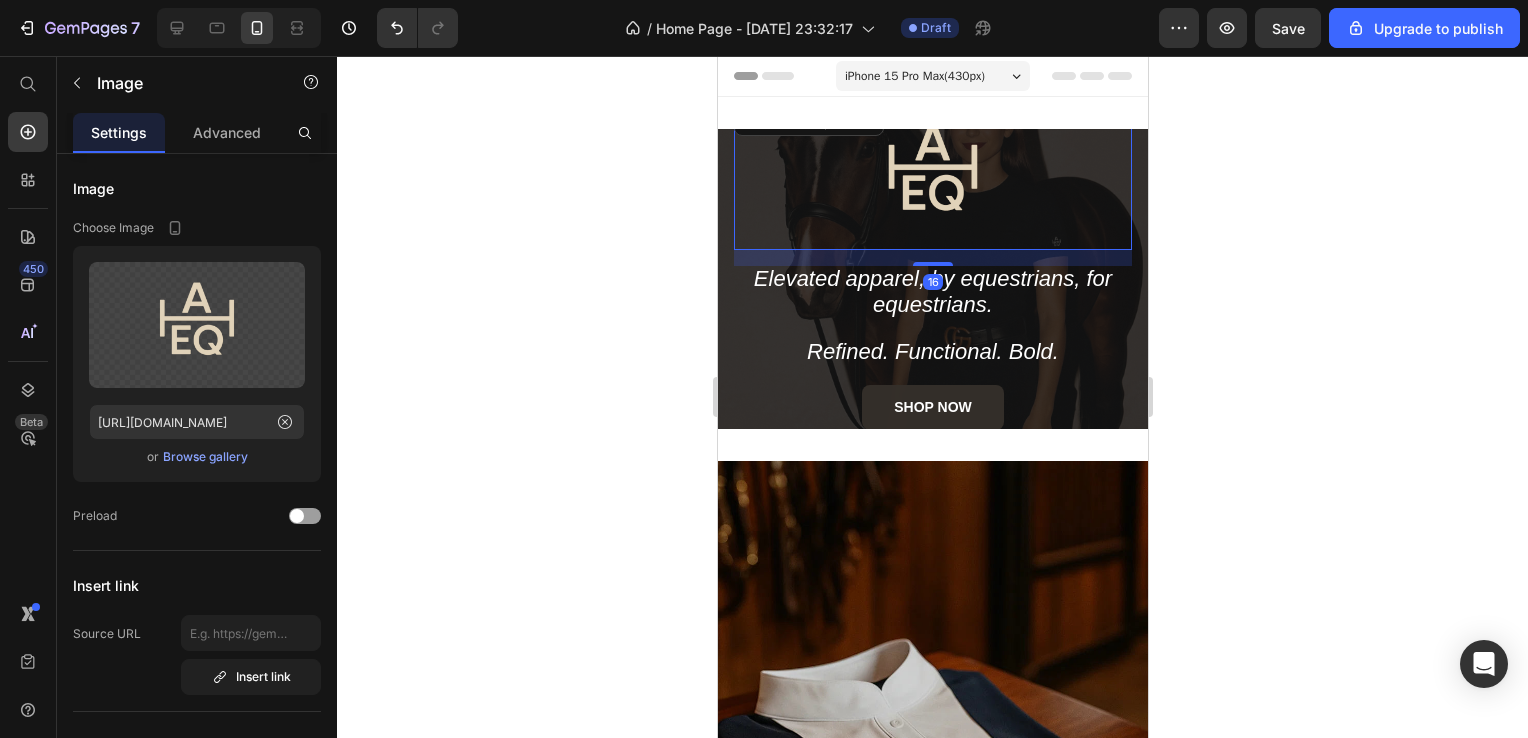 click at bounding box center (932, 175) 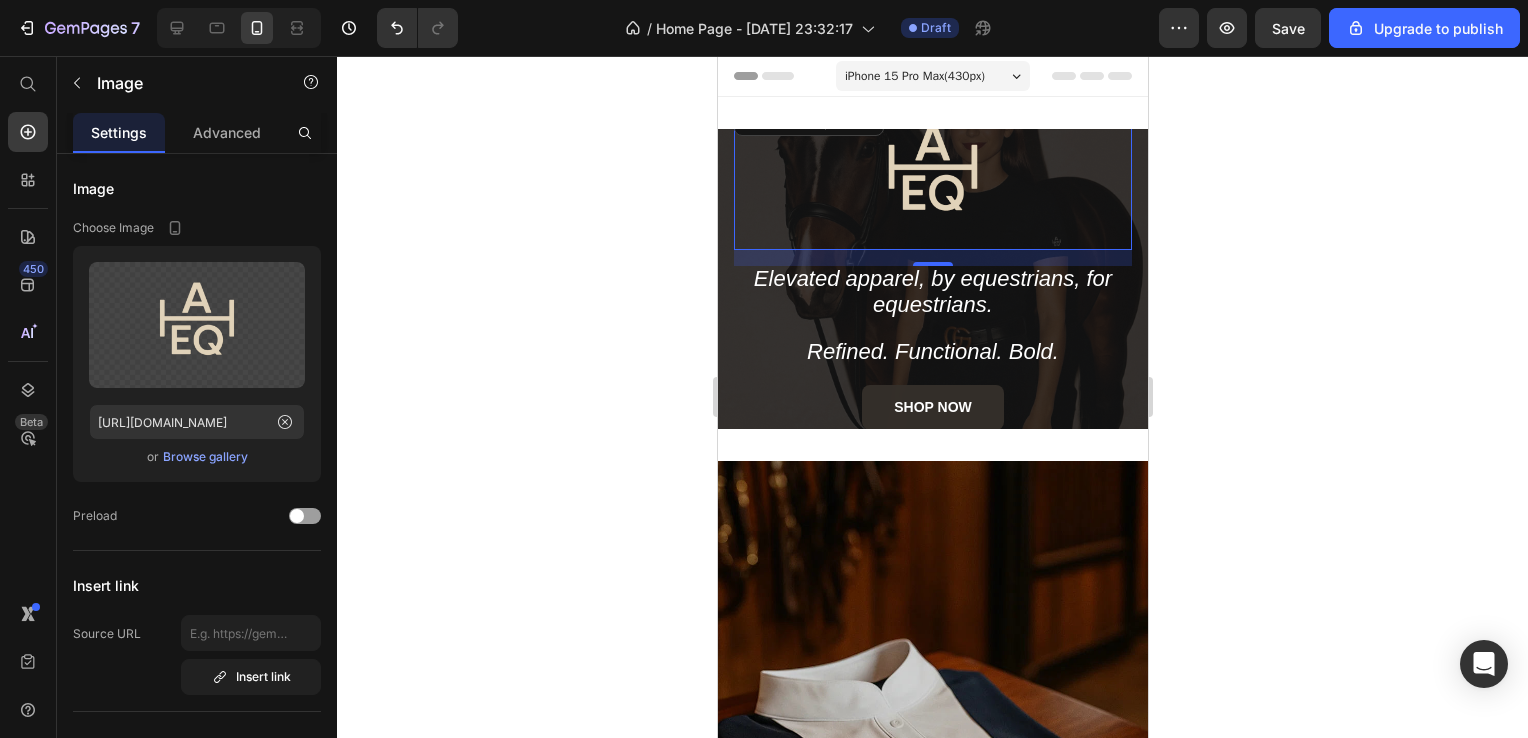 click on "Image" at bounding box center (808, 120) 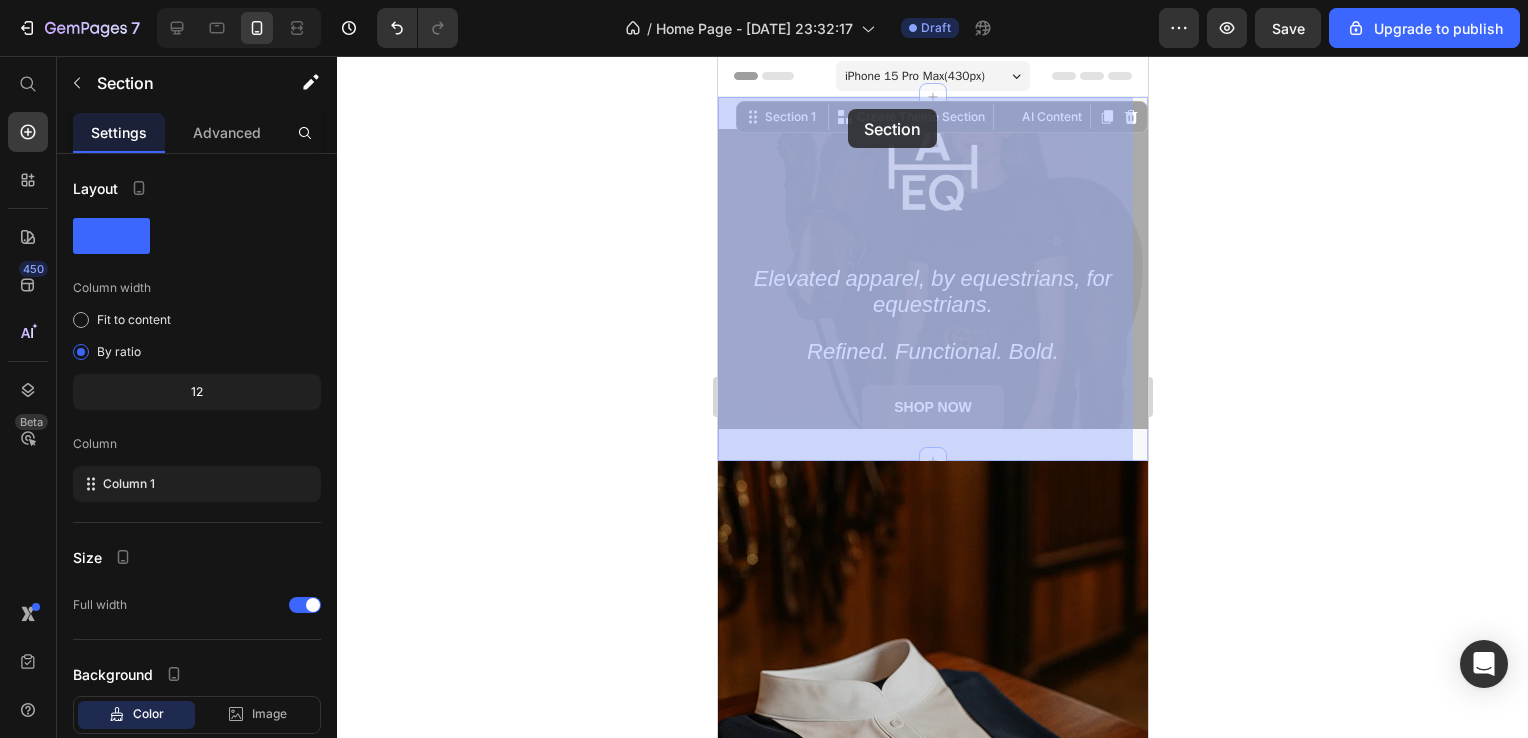drag, startPoint x: 899, startPoint y: 107, endPoint x: 847, endPoint y: 109, distance: 52.03845 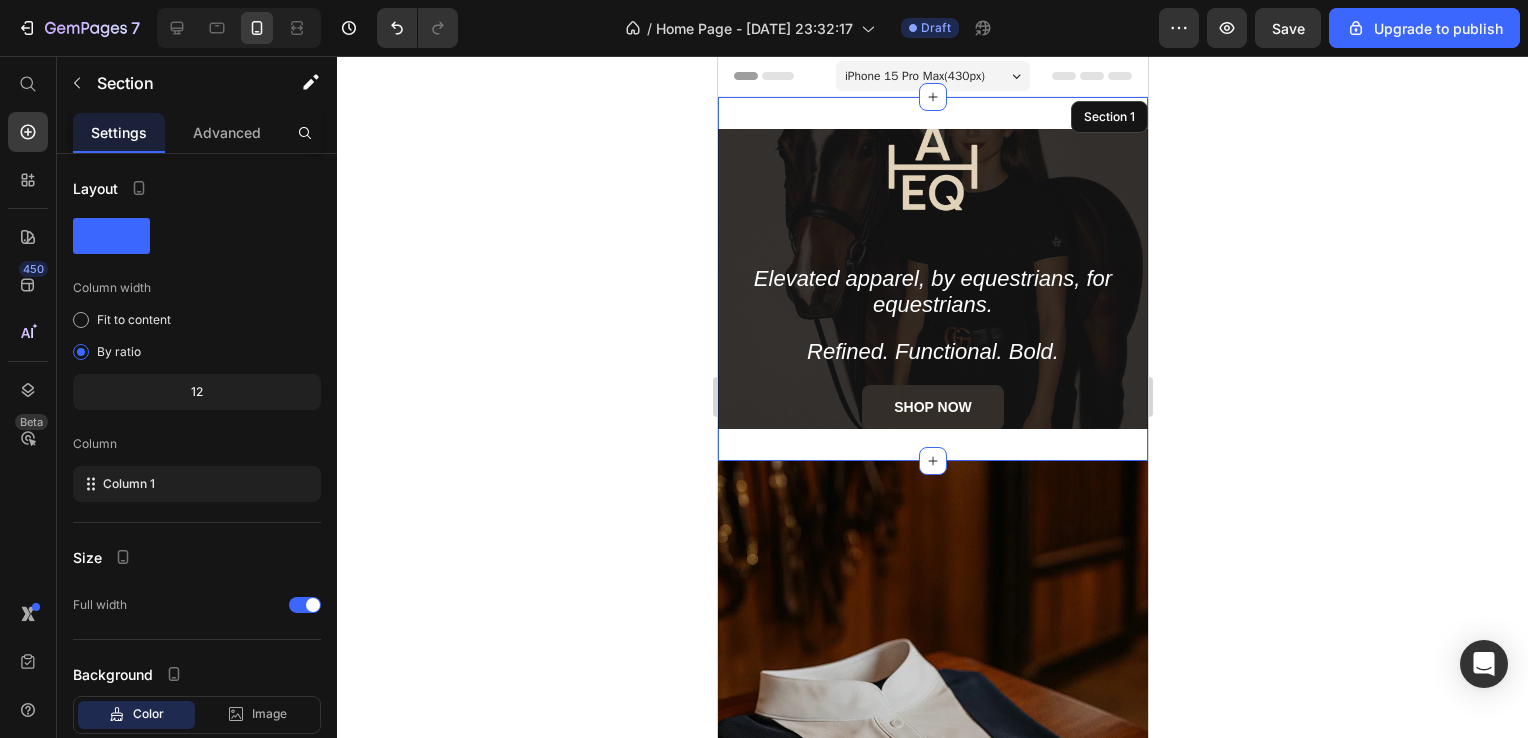 click 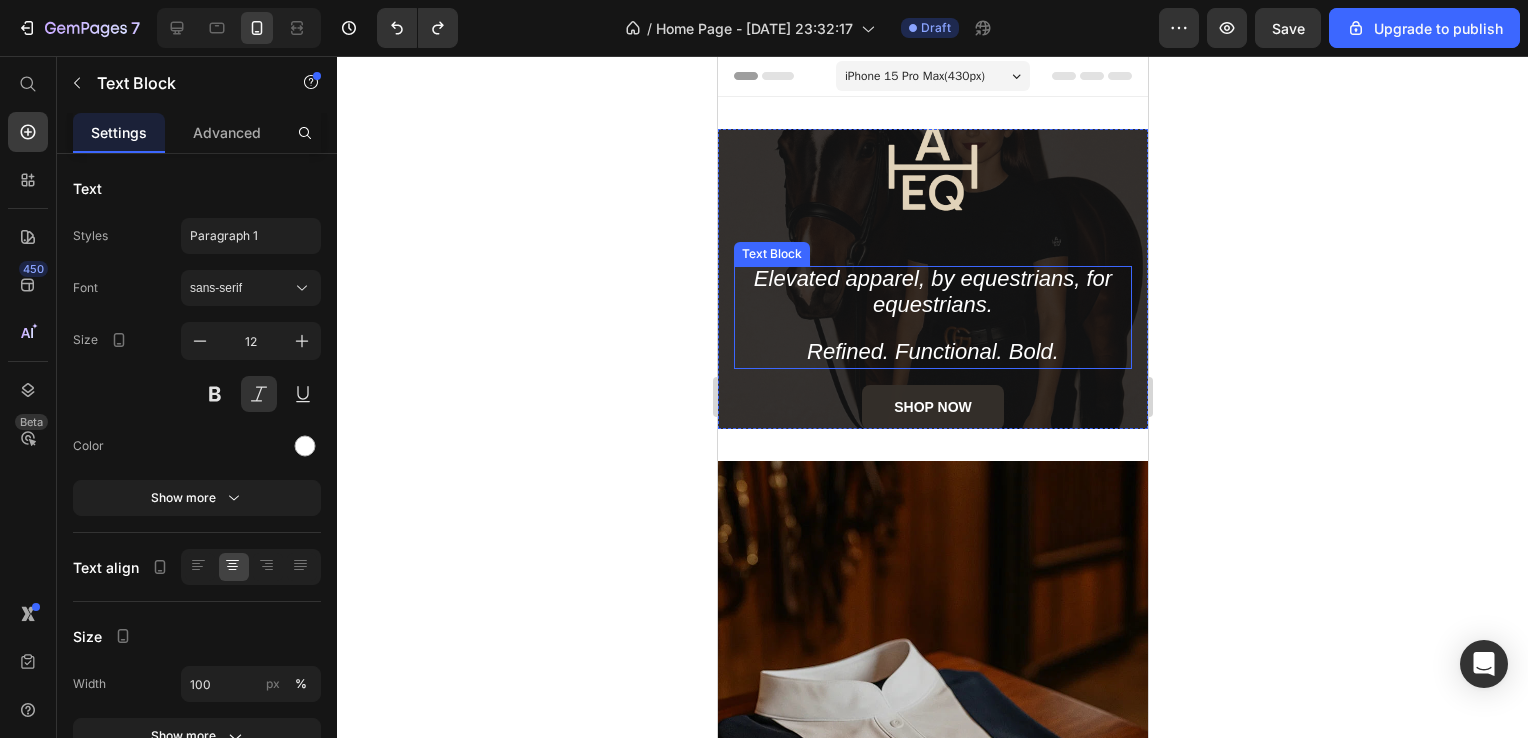 click on "Elevated apparel, by equestrians, for equestrians." at bounding box center [932, 293] 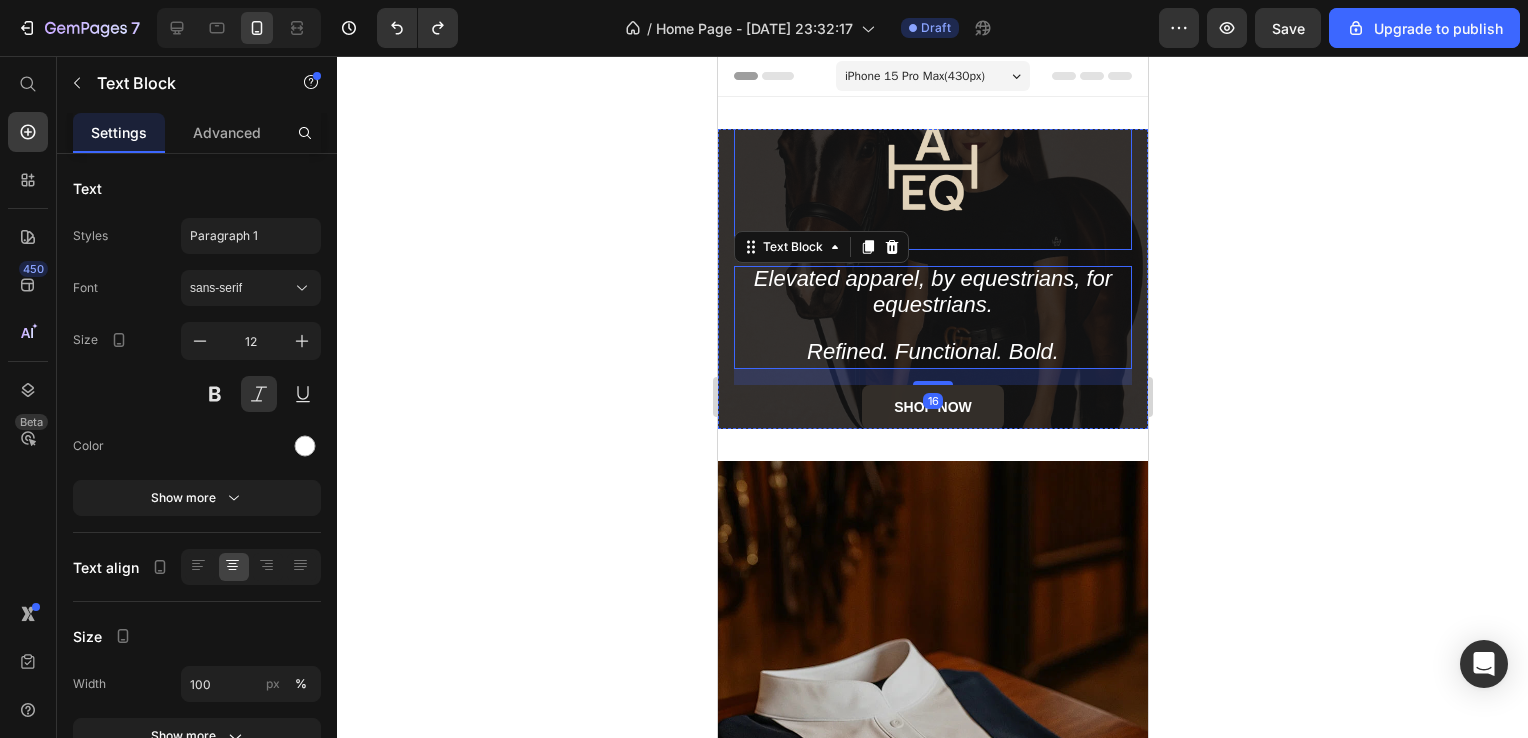 click at bounding box center (932, 175) 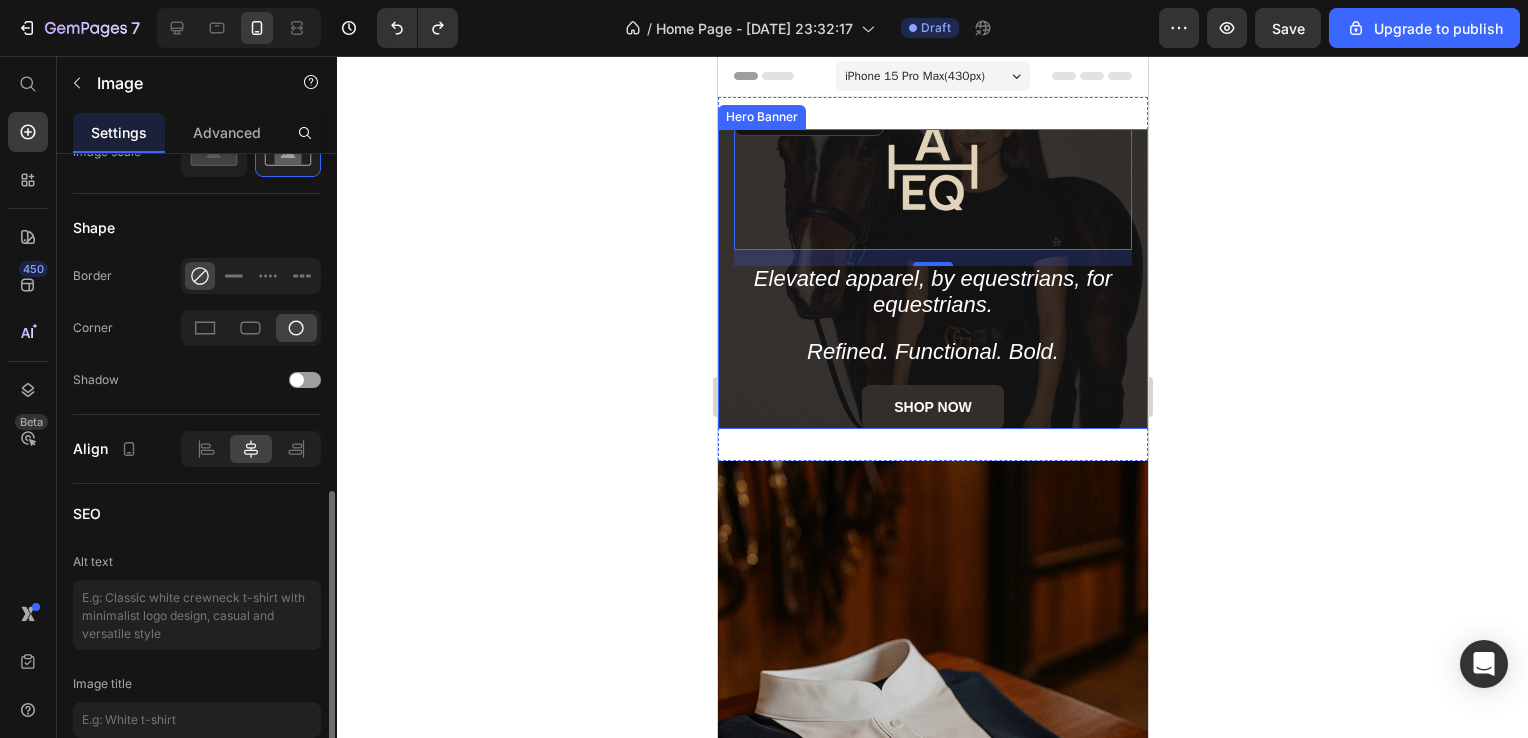 scroll, scrollTop: 804, scrollLeft: 0, axis: vertical 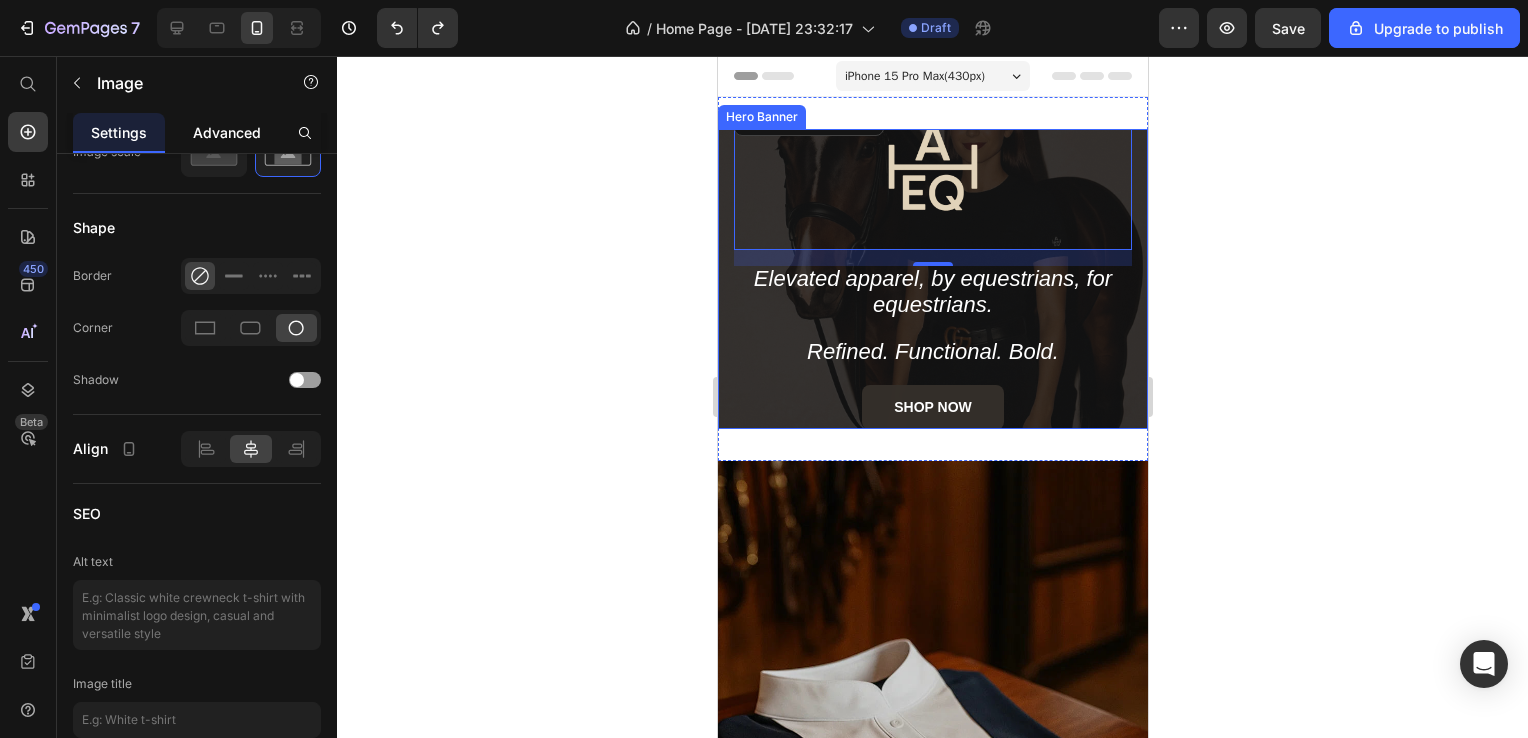 click on "Advanced" 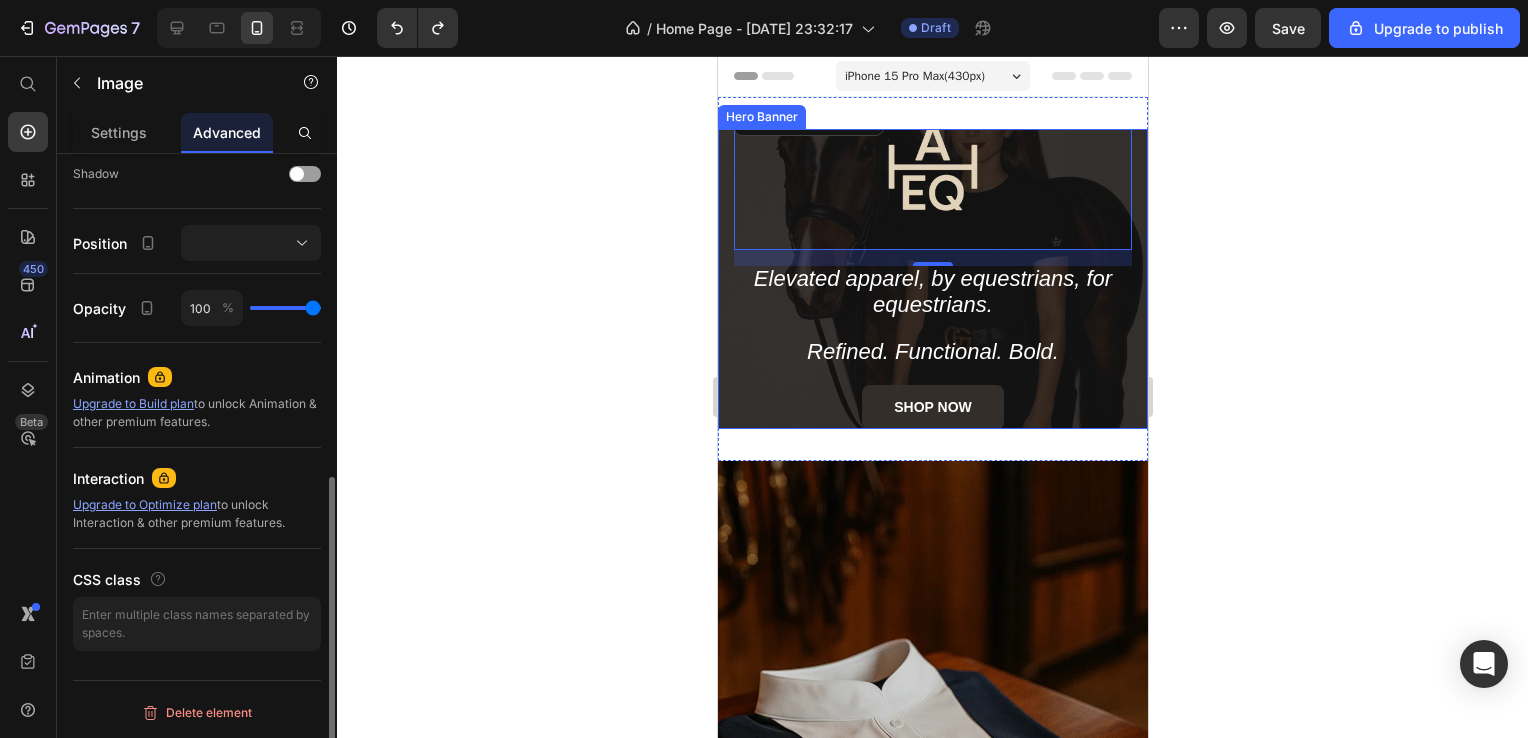 scroll, scrollTop: 0, scrollLeft: 0, axis: both 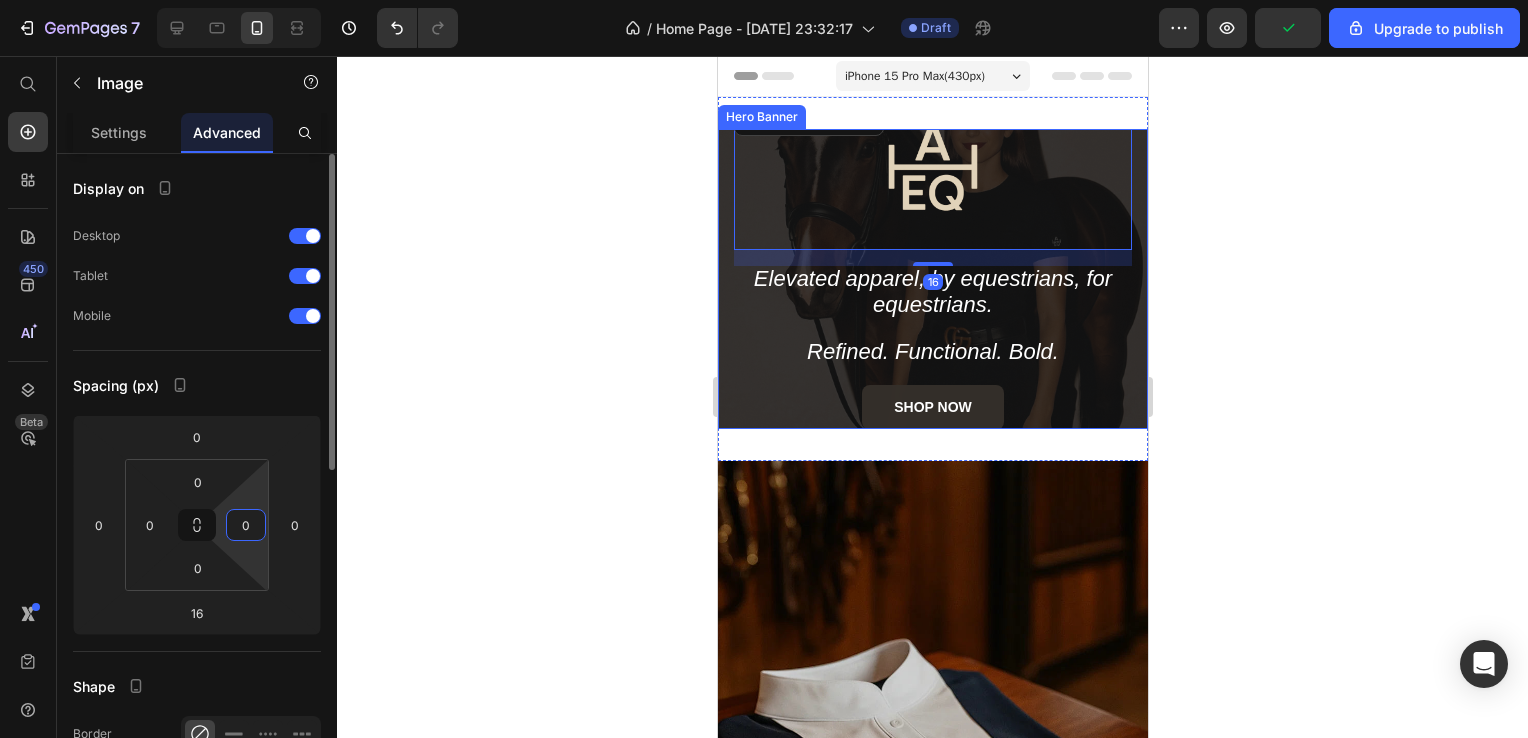 click on "7   /  Home Page - [DATE] 23:32:17 Draft Preview Upgrade to publish 450 Beta Start with Sections Elements Hero Section Product Detail Brands Trusted Badges Guarantee Product Breakdown How to use Testimonials Compare Bundle FAQs Social Proof Brand Story Product List Collection Blog List Contact Sticky Add to Cart Custom Footer Browse Library 450 Layout
Row
Row
Row
Row Text
Heading
Text Block Button
Button
Button
Sticky Back to top Media
Image" at bounding box center (764, 0) 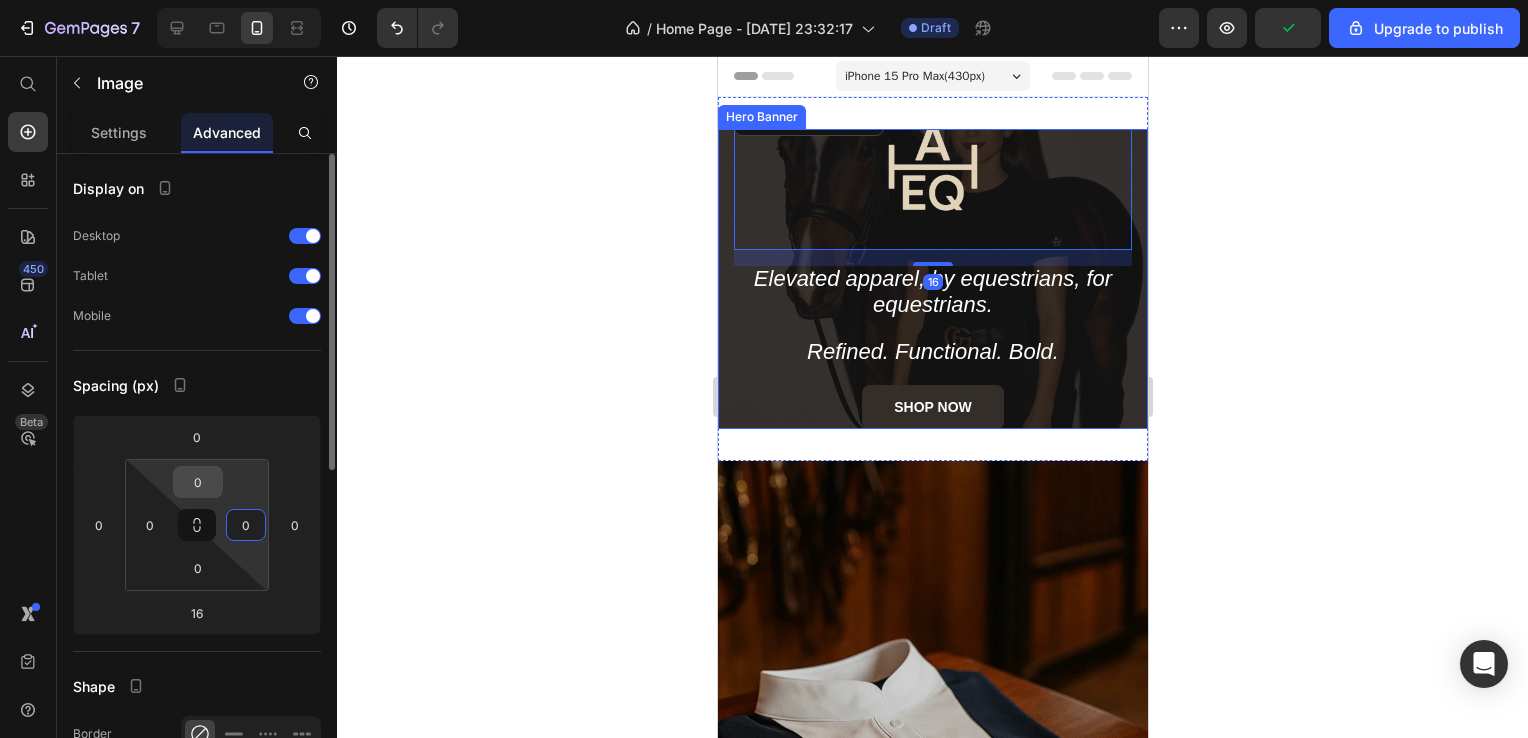 click on "0" at bounding box center (198, 482) 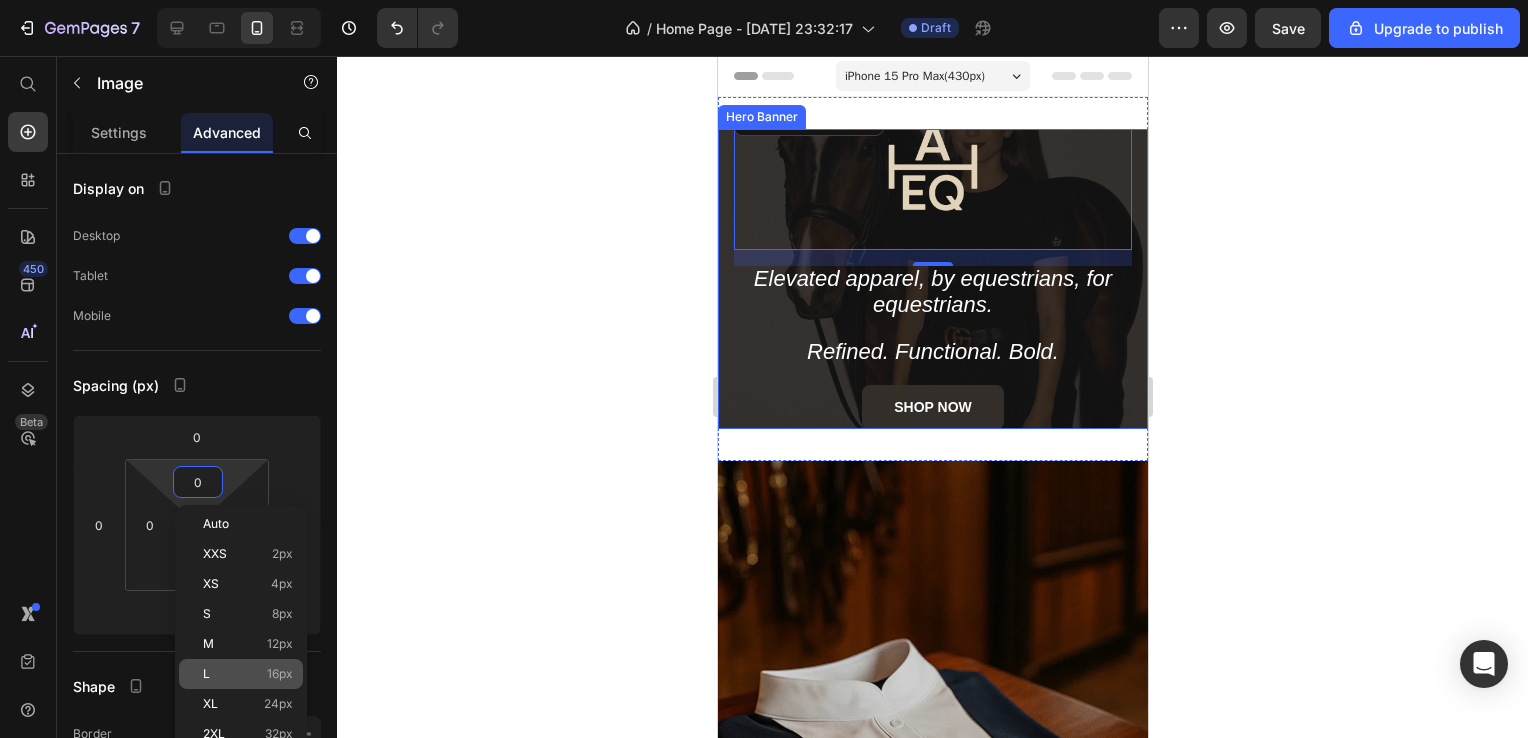 click on "L 16px" at bounding box center [248, 674] 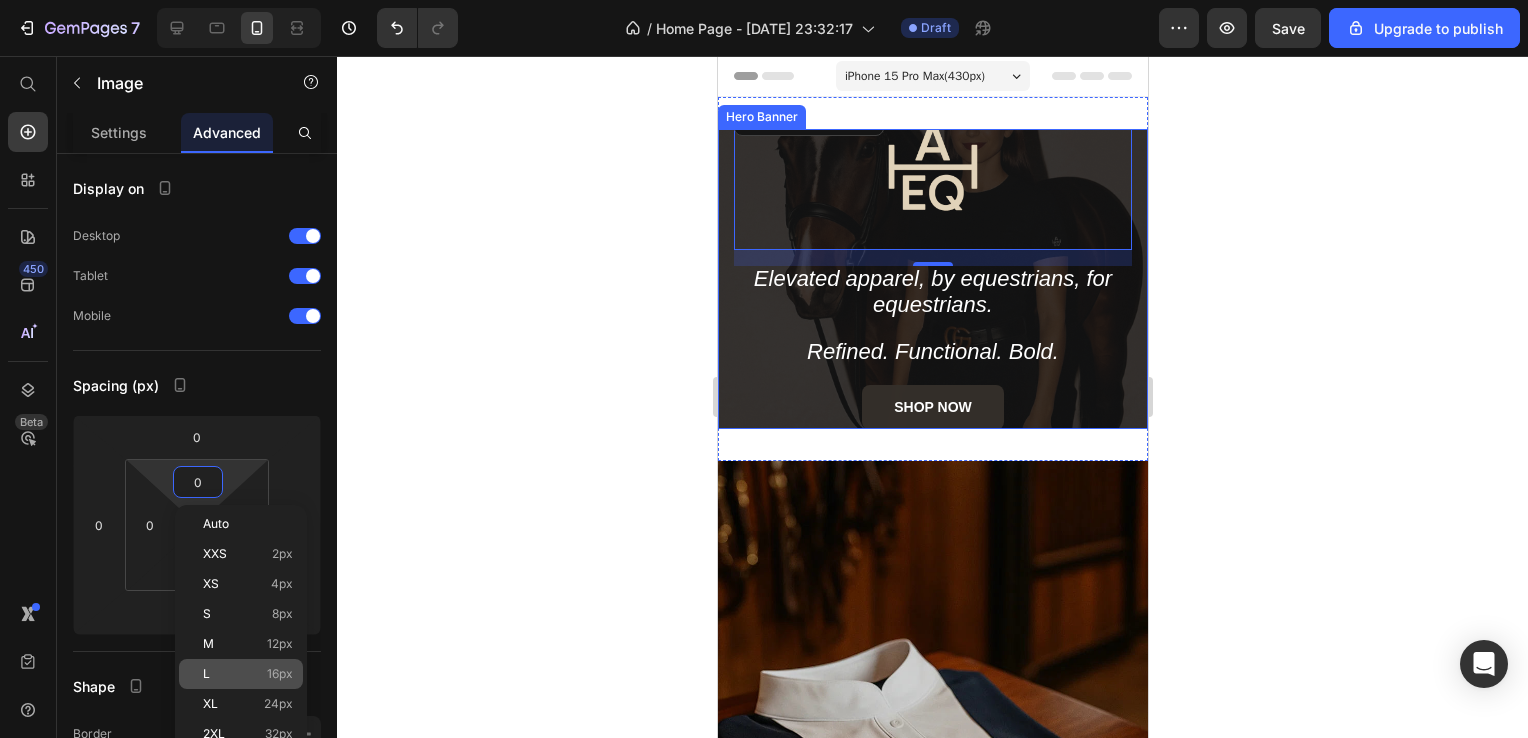 type on "16" 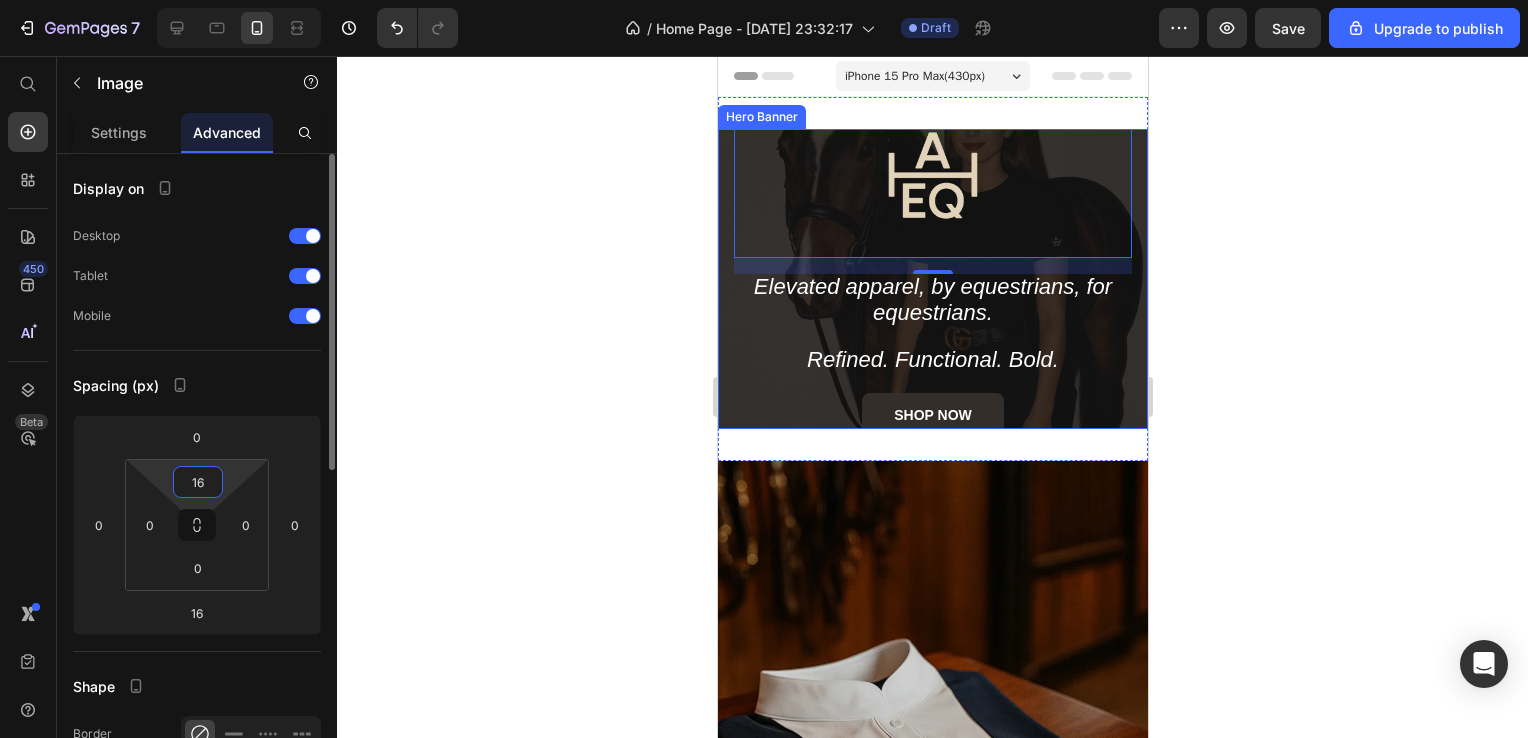 click on "7   /  Home Page - [DATE] 23:32:17 Draft Preview  Save  Upgrade to publish 450 Beta Start with Sections Elements Hero Section Product Detail Brands Trusted Badges Guarantee Product Breakdown How to use Testimonials Compare Bundle FAQs Social Proof Brand Story Product List Collection Blog List Contact Sticky Add to Cart Custom Footer Browse Library 450 Layout
Row
Row
Row
Row Text
Heading
Text Block Button
Button
Button
Sticky Back to top Media
Image
Image" at bounding box center [764, 0] 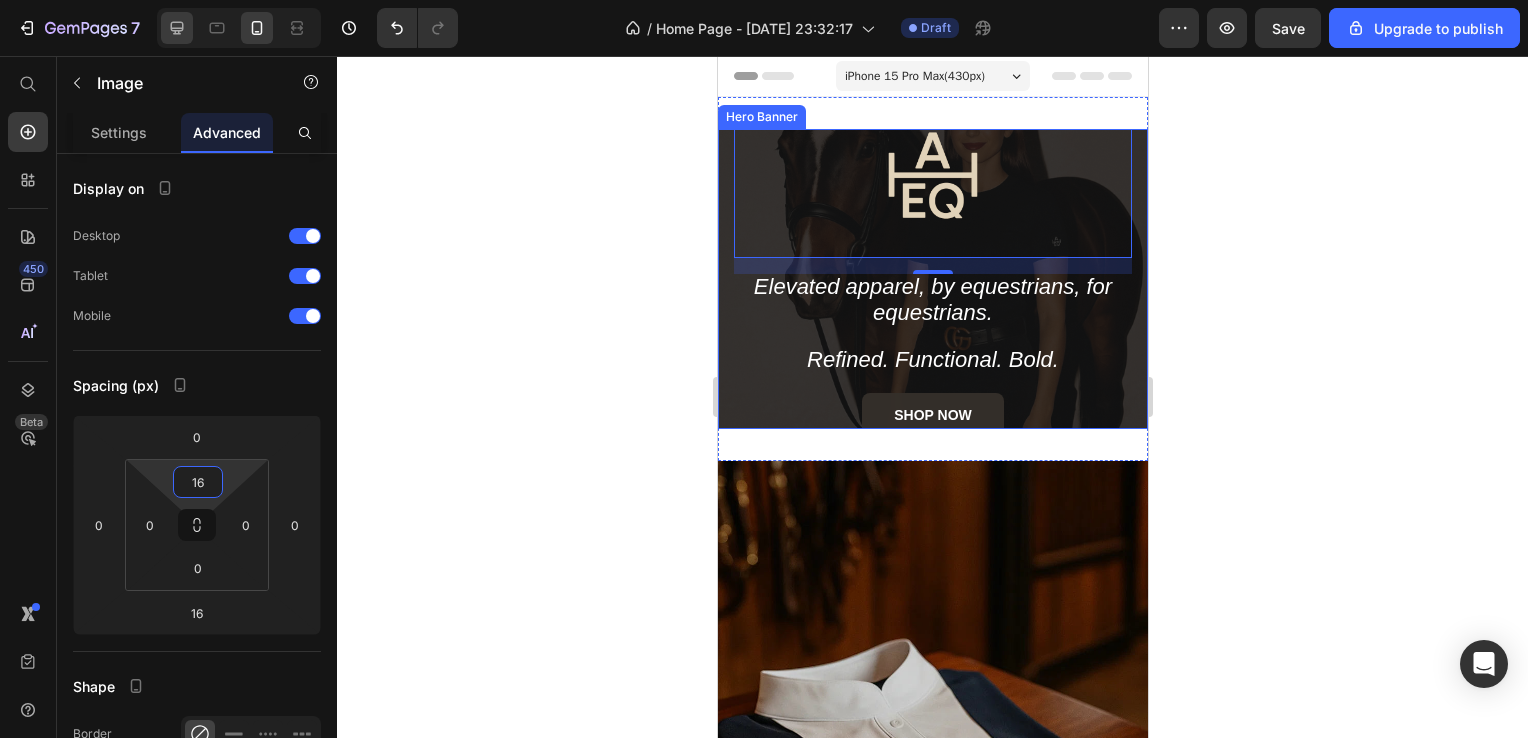 click 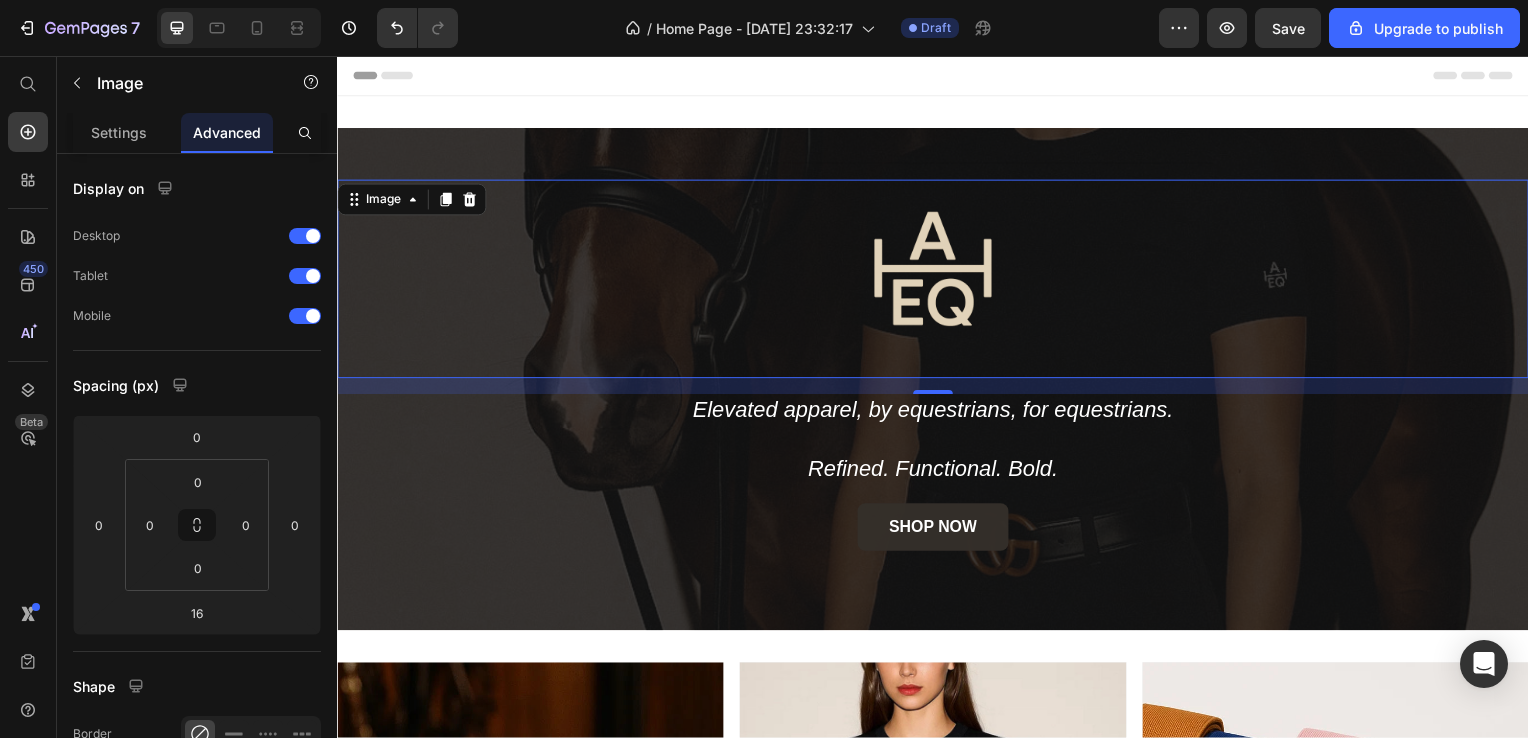 scroll, scrollTop: 50, scrollLeft: 0, axis: vertical 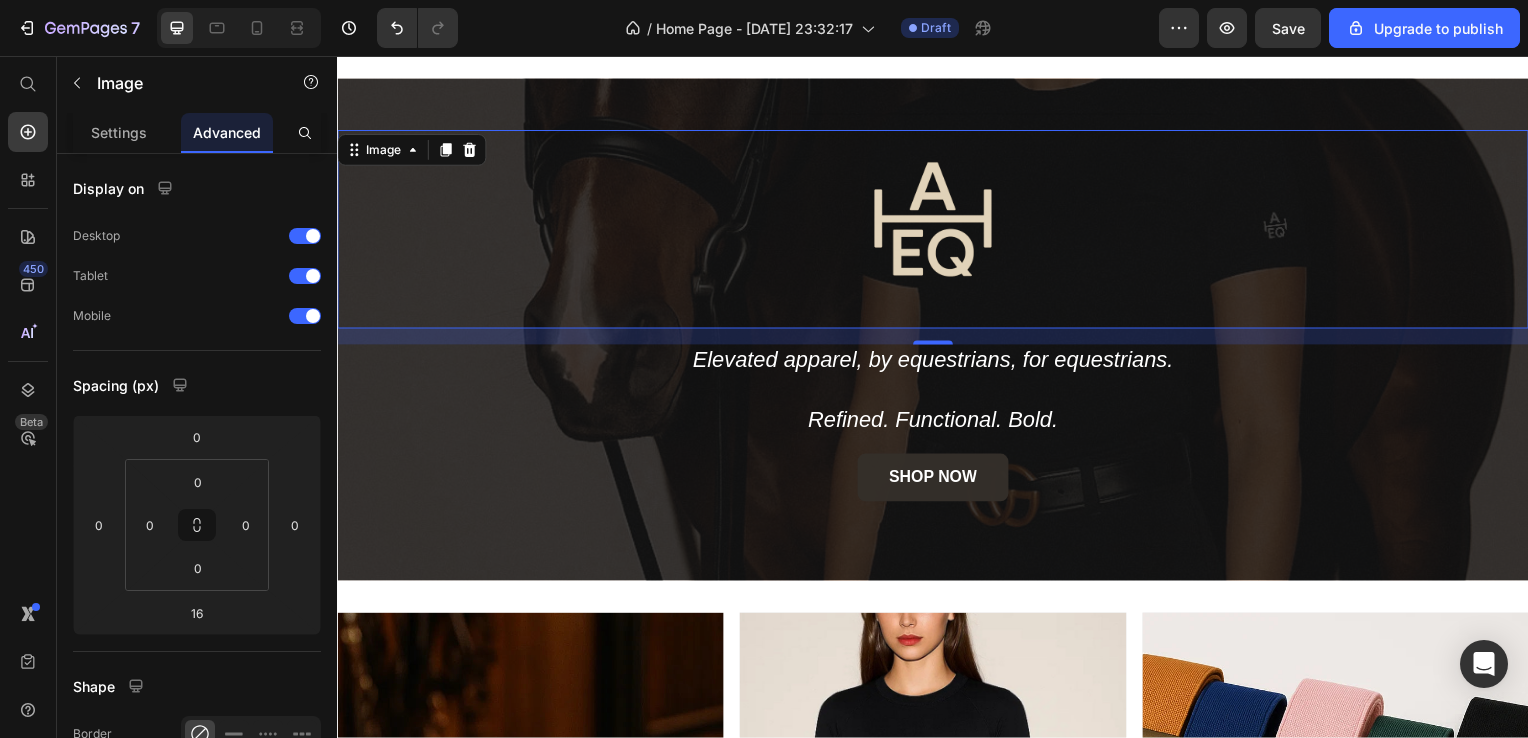 click on "Heading Image   16 Elevated apparel, by equestrians, for equestrians. Refined. Functional. Bold. Text Block SHOP NOW Button" at bounding box center (937, 332) 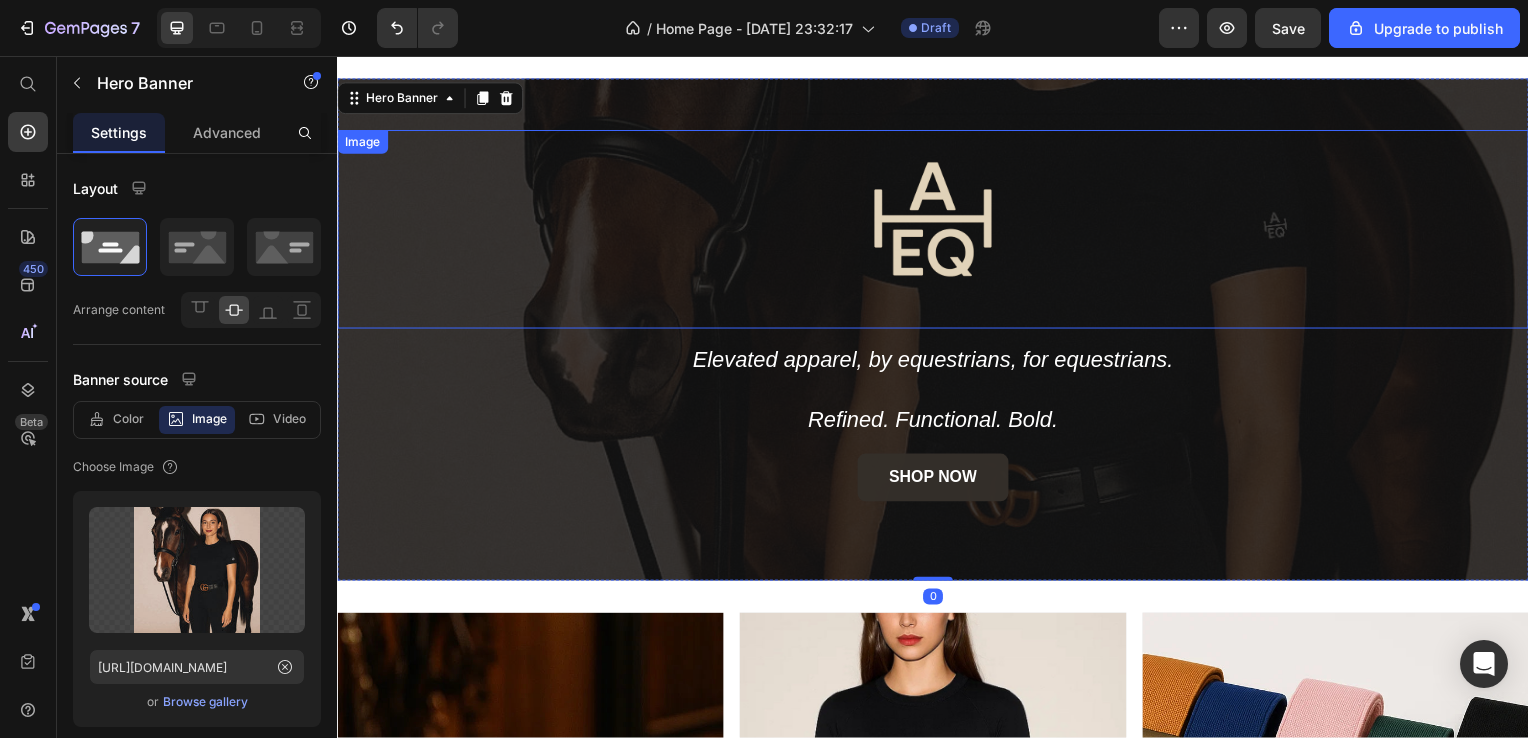 click at bounding box center [937, 231] 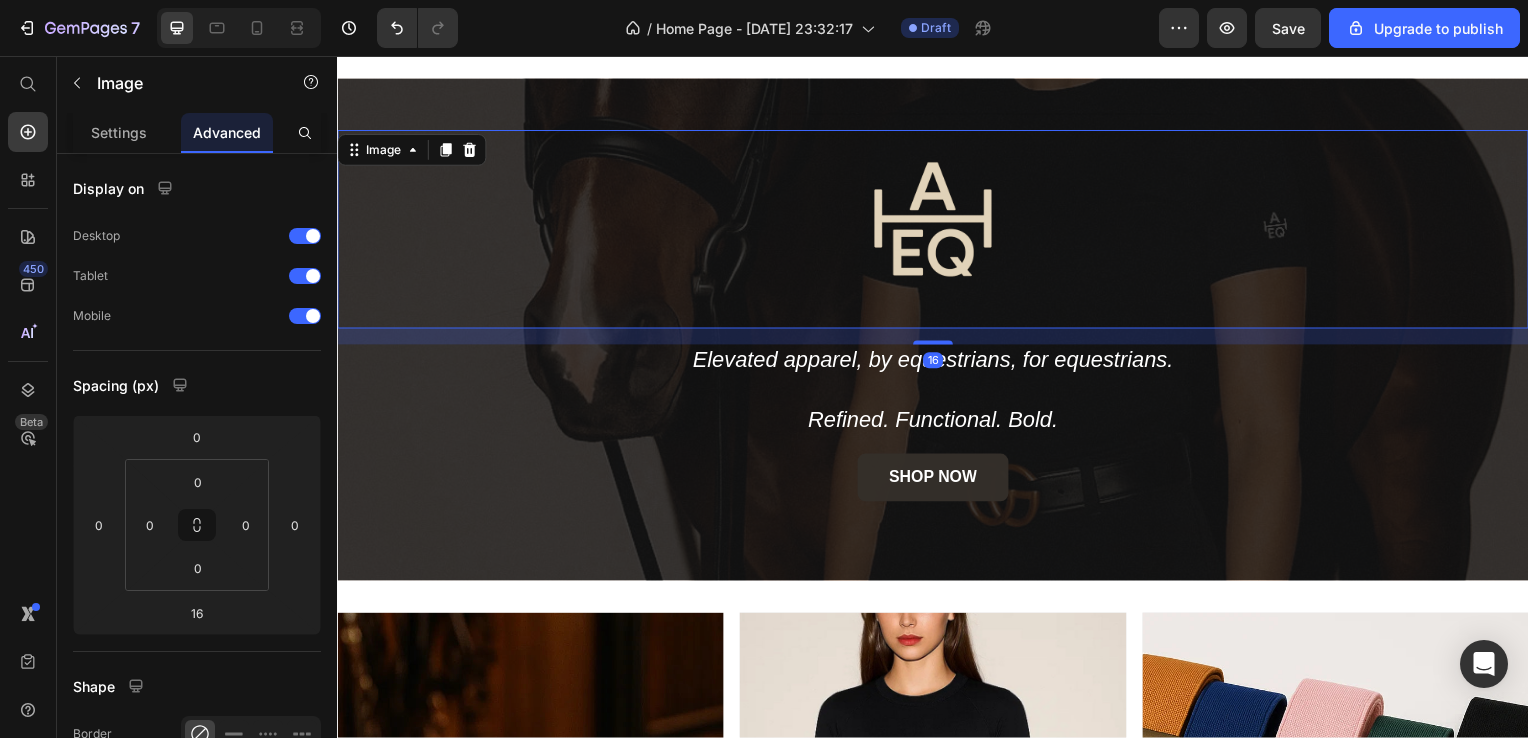 click at bounding box center (937, 231) 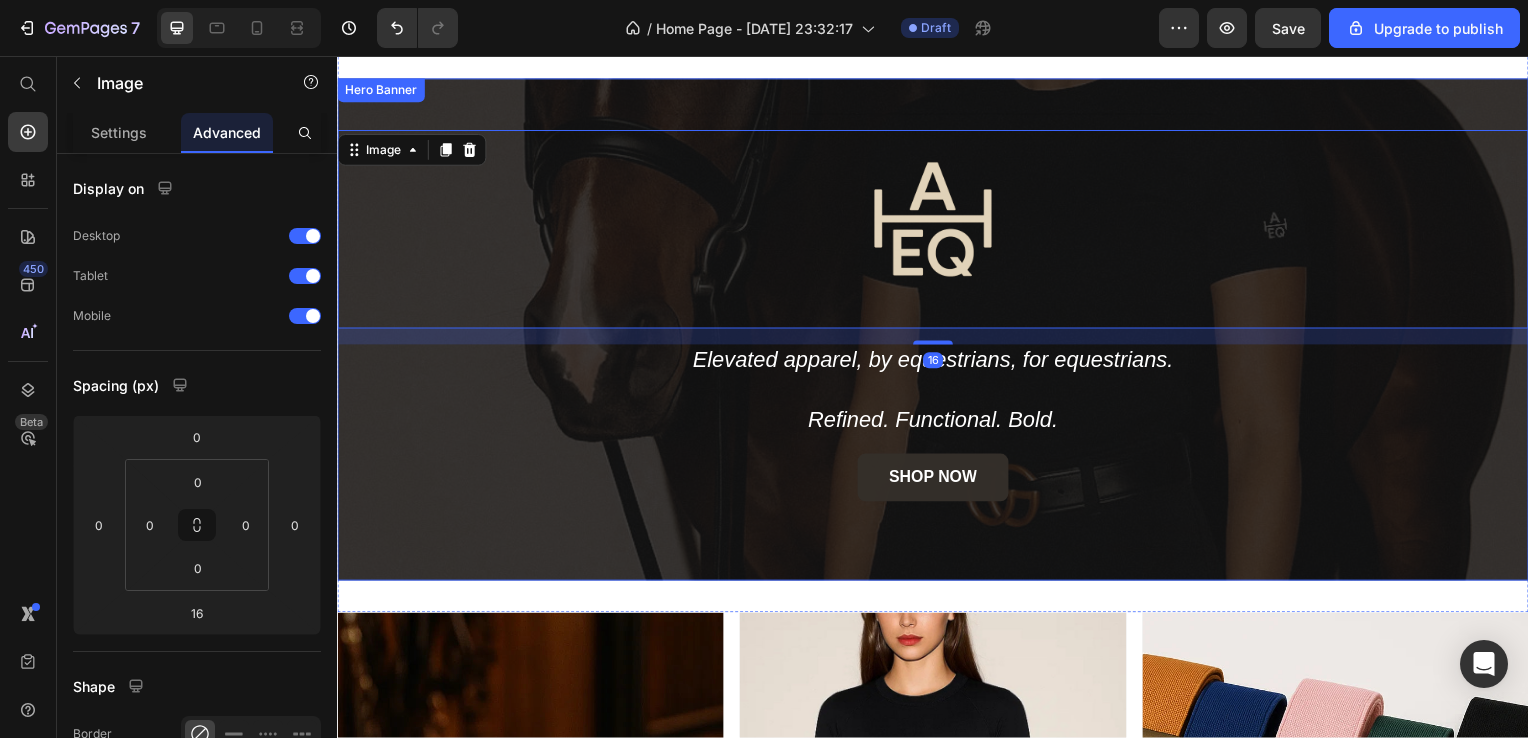 click on "Heading Image   16 Elevated apparel, by equestrians, for equestrians. Refined. Functional. Bold. Text Block SHOP NOW Button" at bounding box center [937, 332] 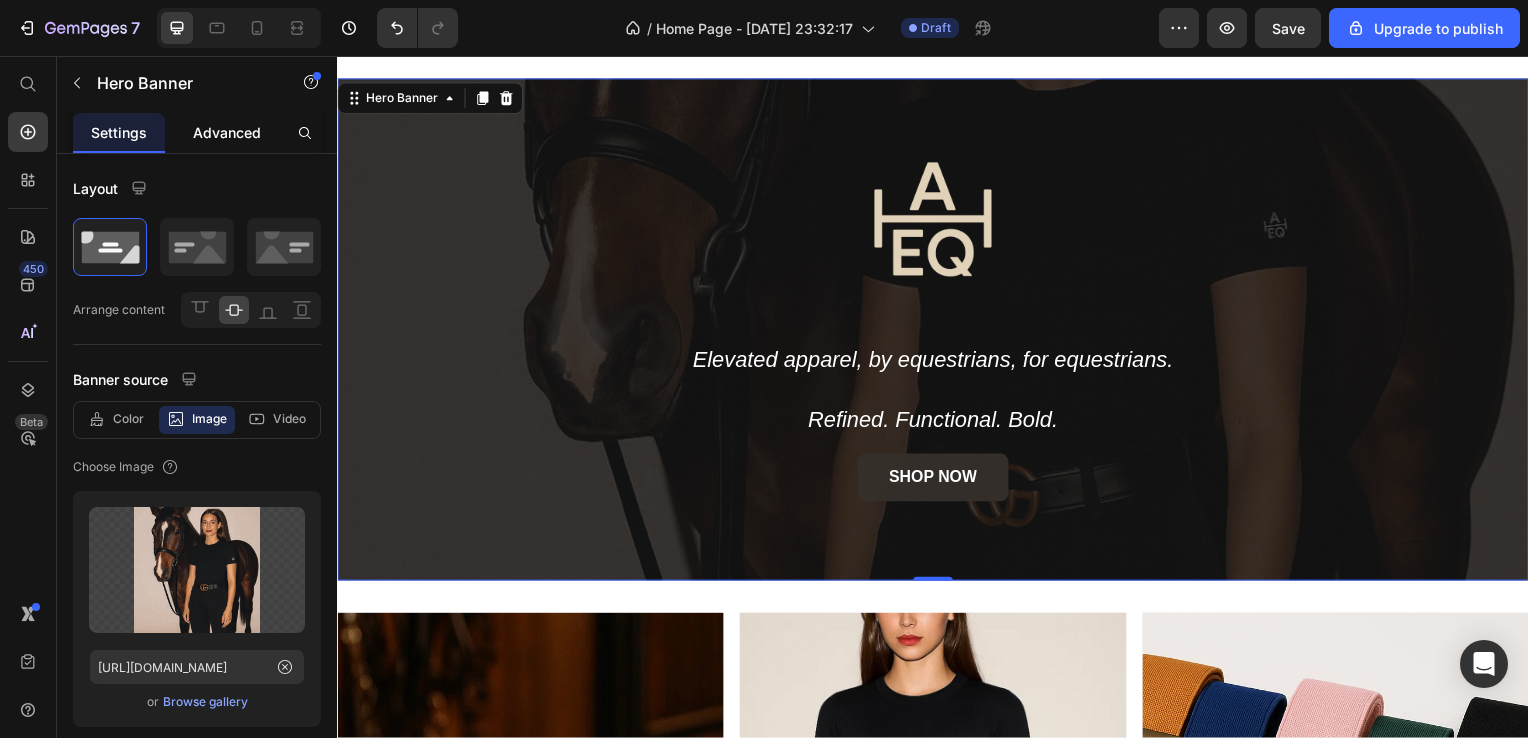 click on "Advanced" 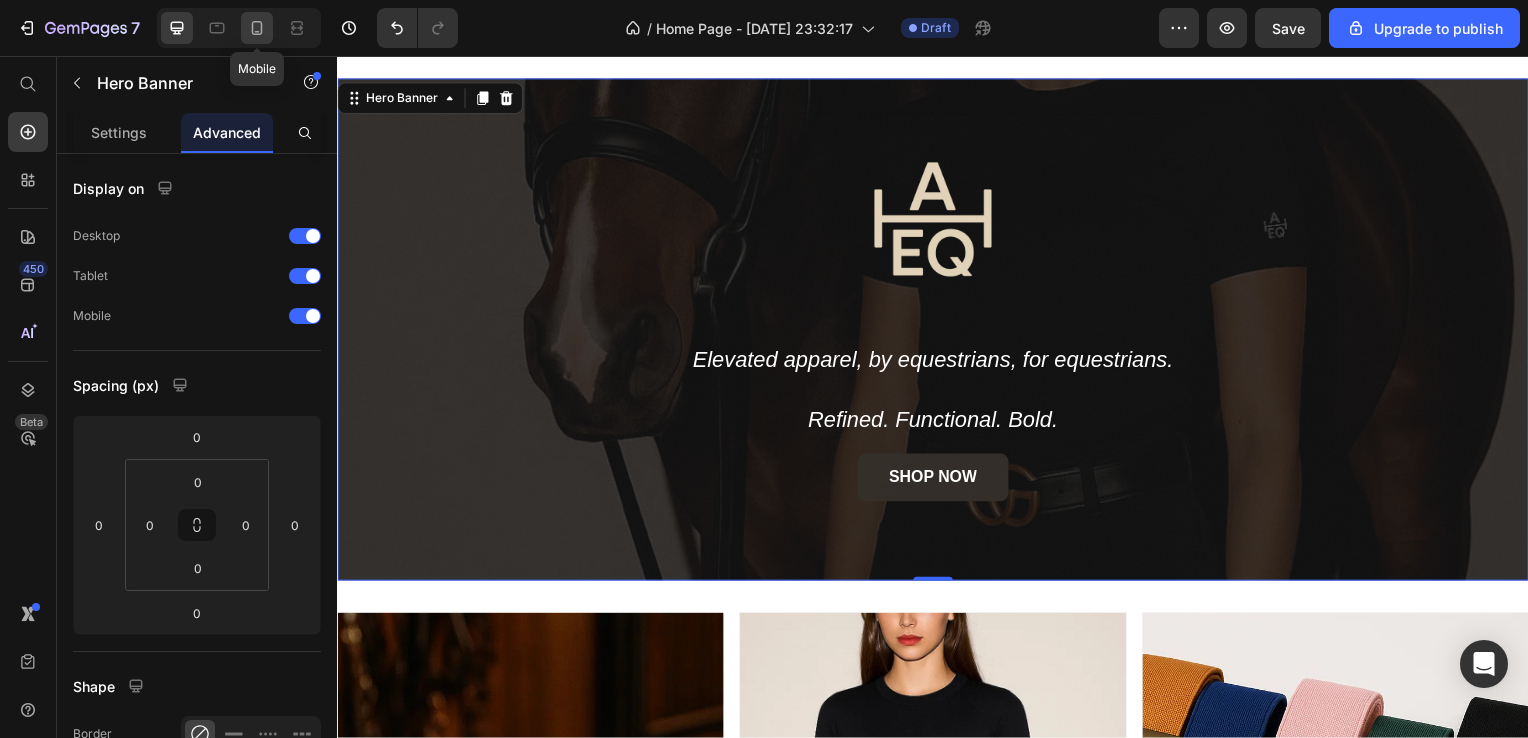 click 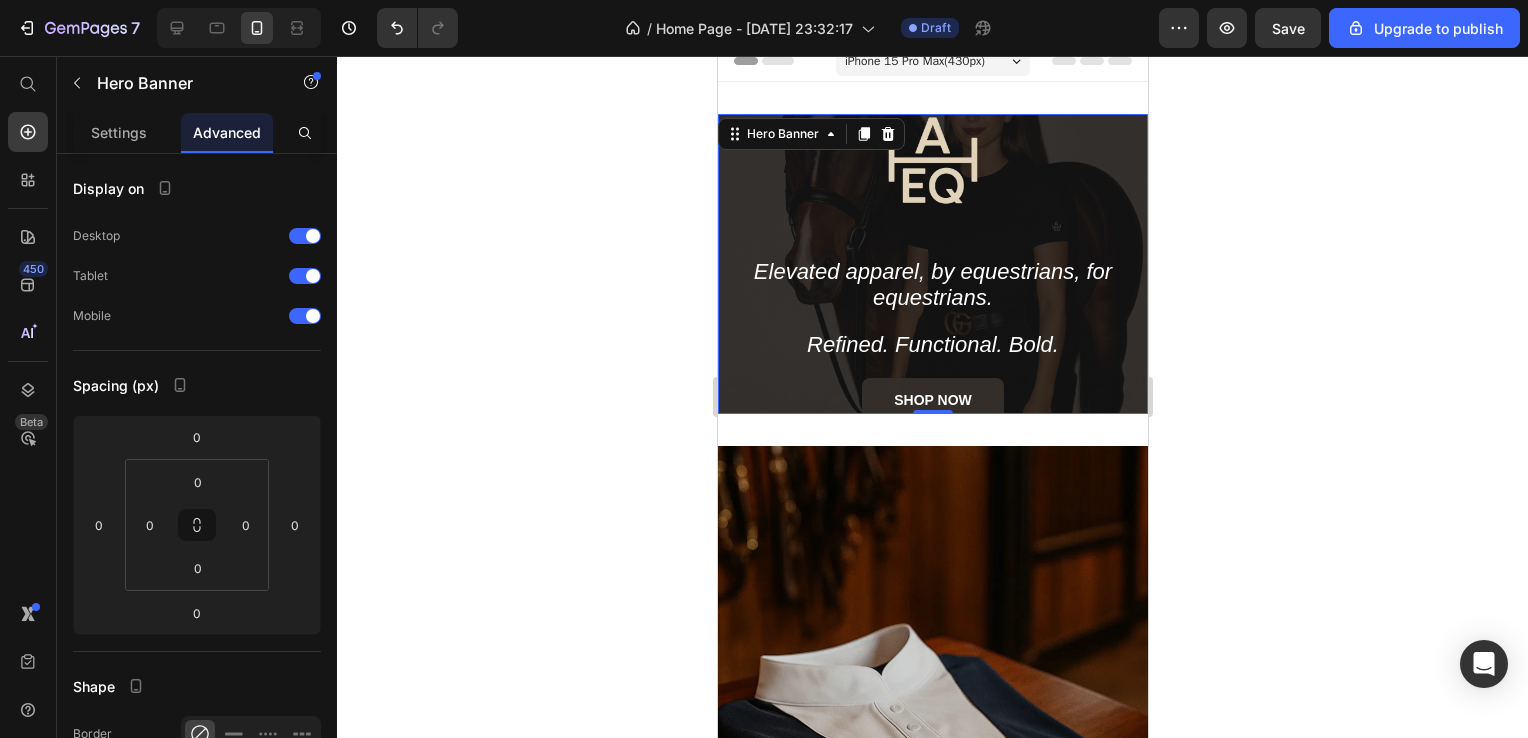 scroll, scrollTop: 3, scrollLeft: 0, axis: vertical 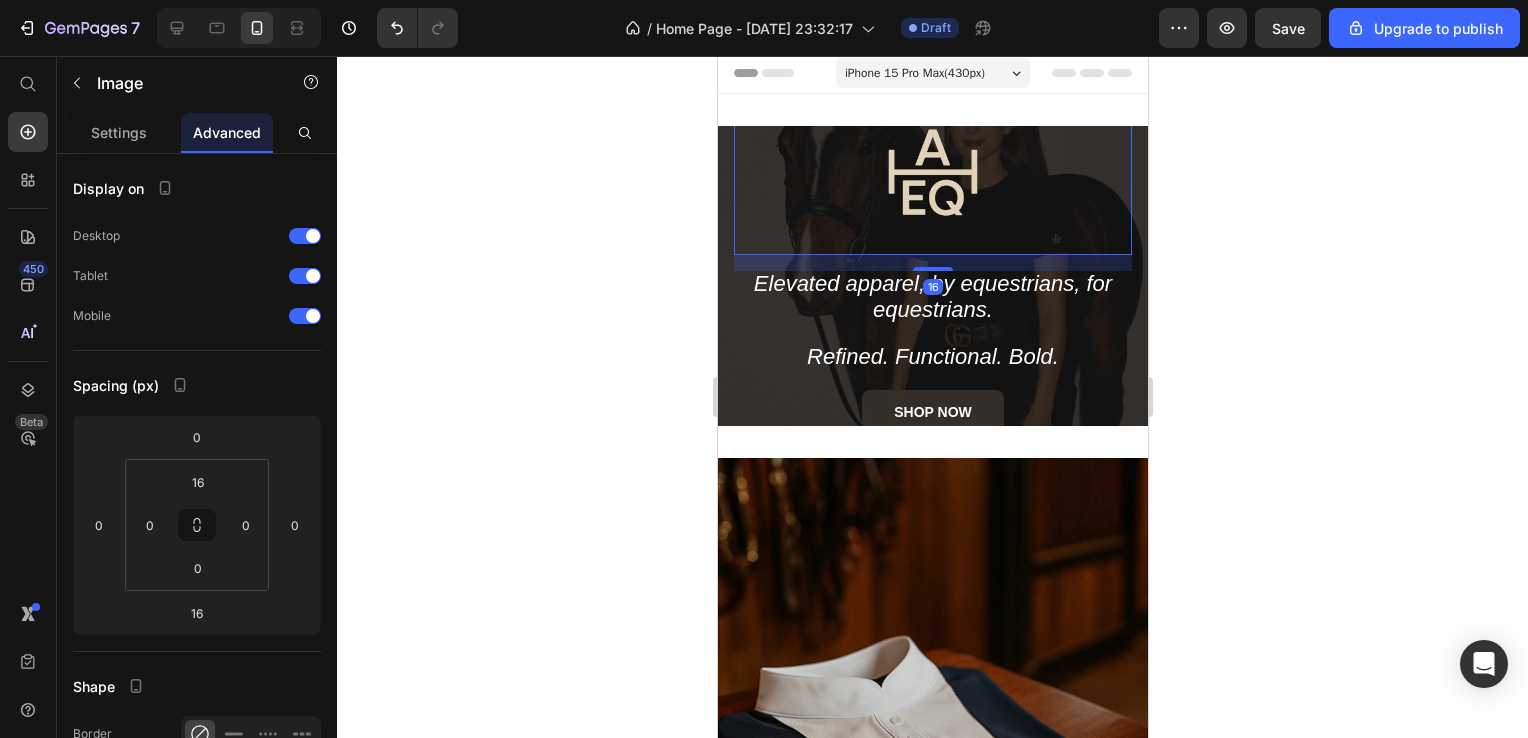 click at bounding box center (932, 172) 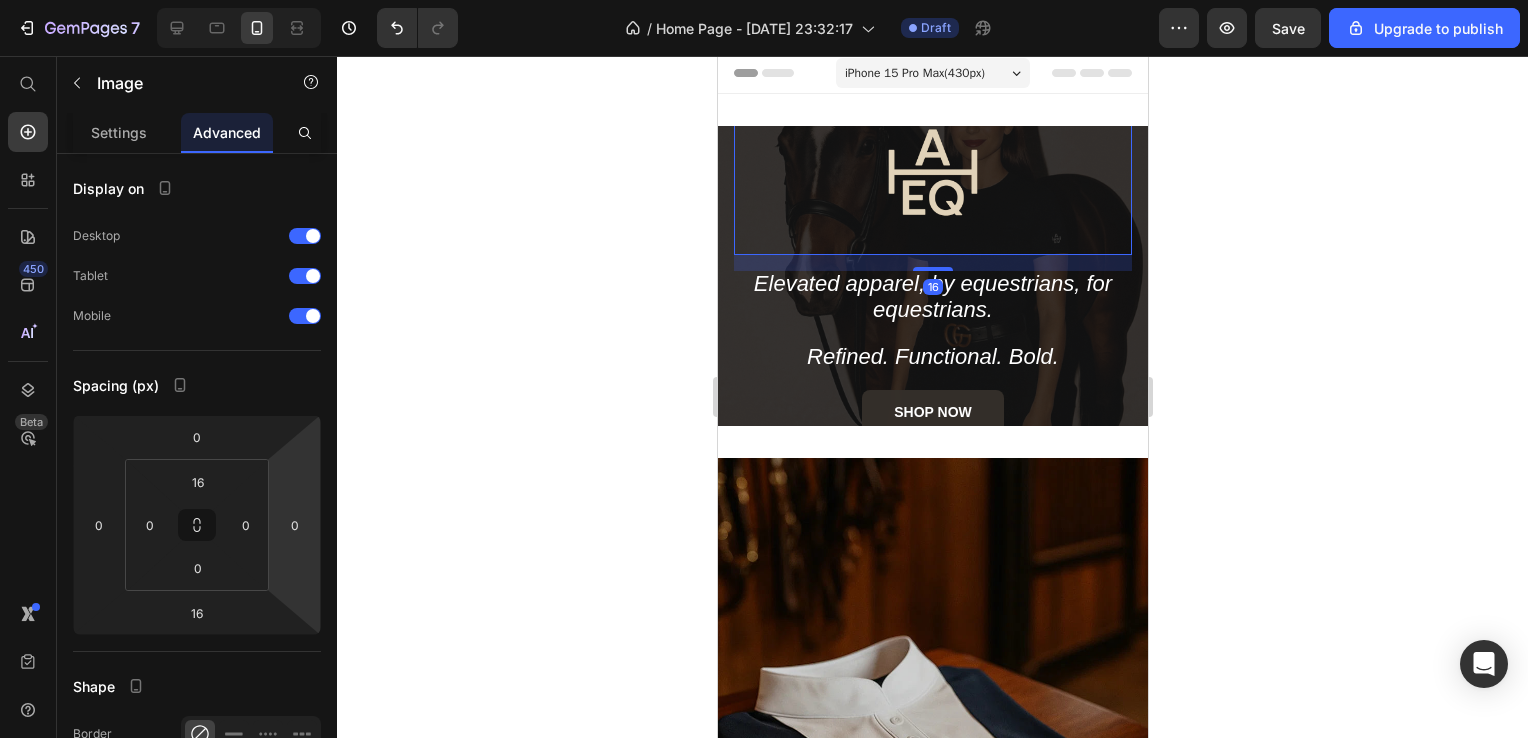 click 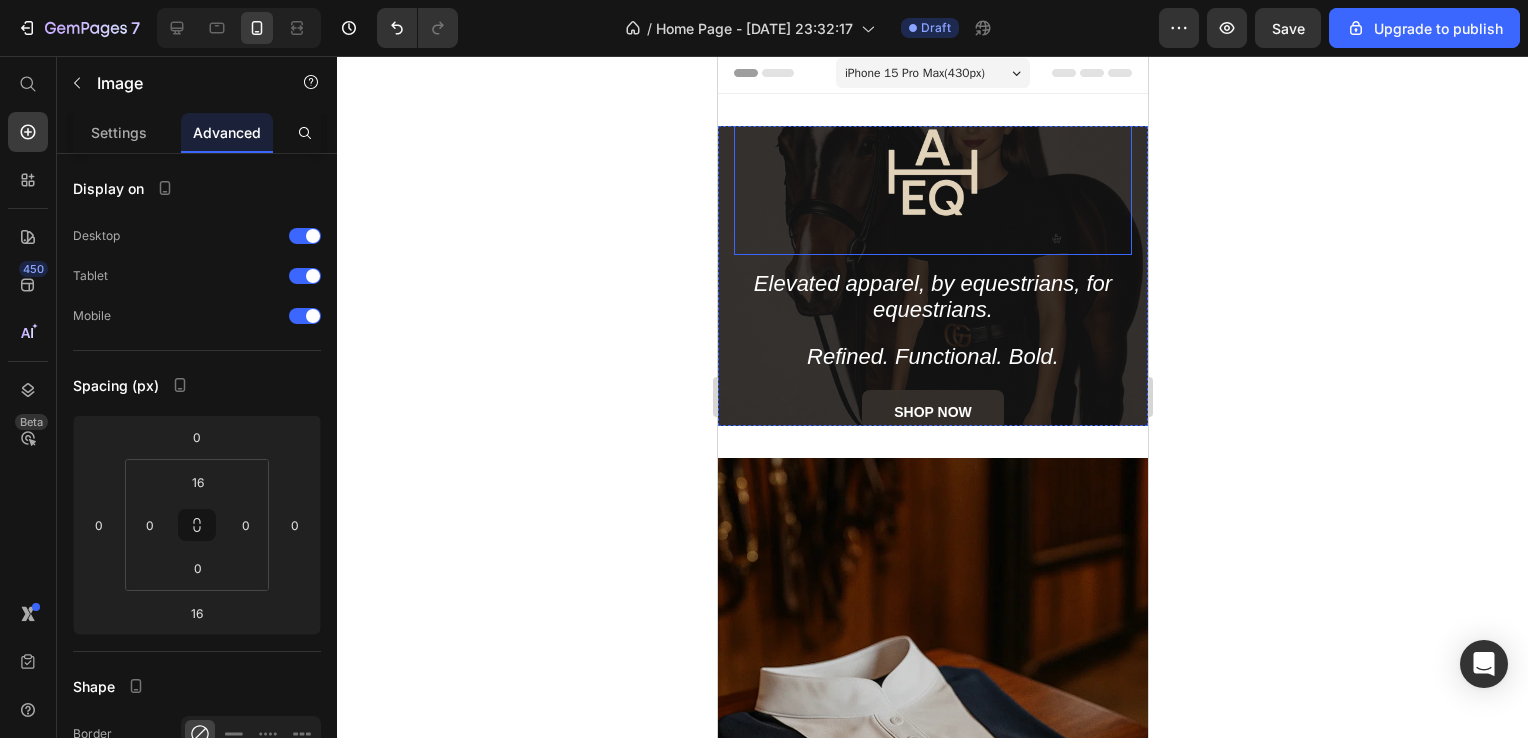 click at bounding box center (932, 172) 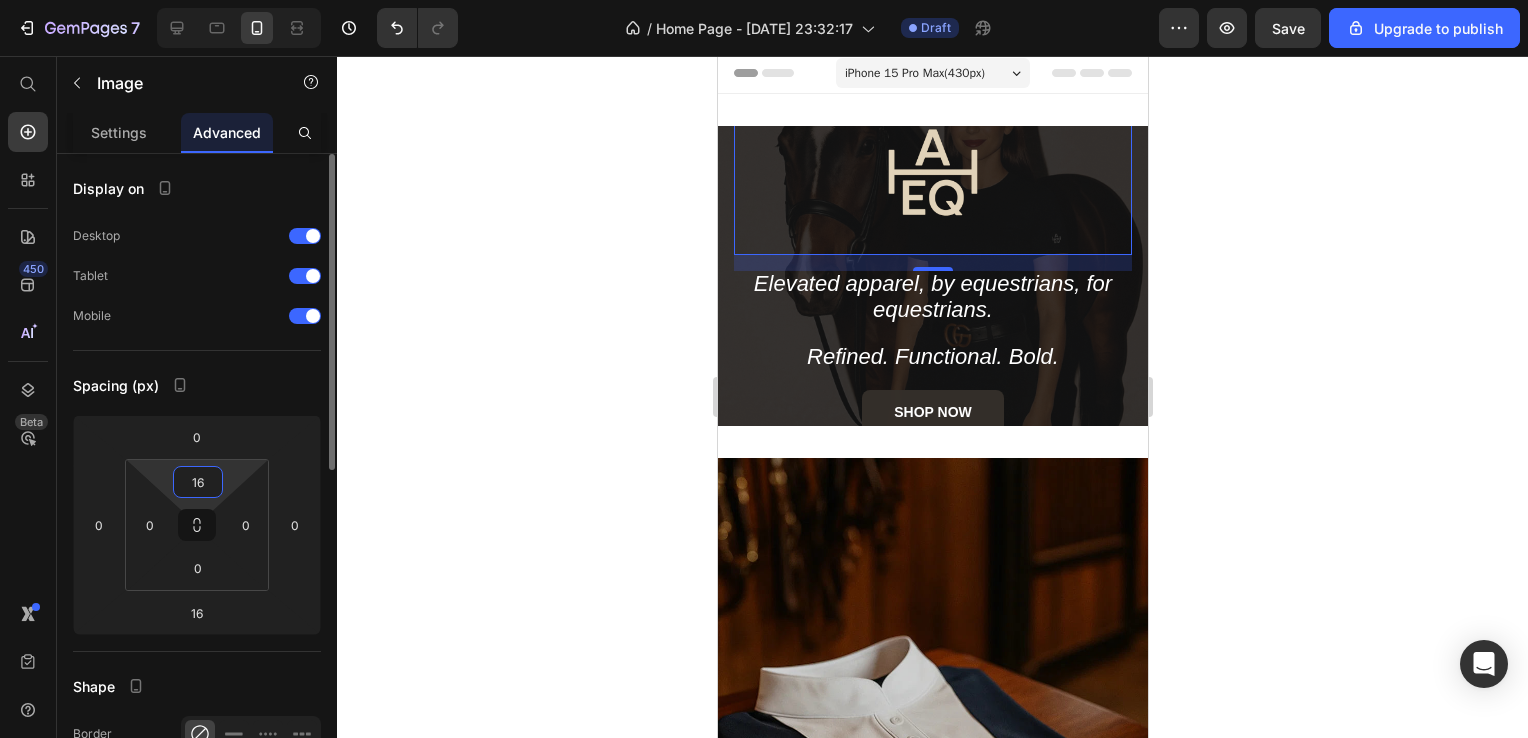 click on "7   /  Home Page - [DATE] 23:32:17 Draft Preview  Save  Upgrade to publish 450 Beta Start with Sections Elements Hero Section Product Detail Brands Trusted Badges Guarantee Product Breakdown How to use Testimonials Compare Bundle FAQs Social Proof Brand Story Product List Collection Blog List Contact Sticky Add to Cart Custom Footer Browse Library 450 Layout
Row
Row
Row
Row Text
Heading
Text Block Button
Button
Button
Sticky Back to top Media
Image
Image" at bounding box center (764, 0) 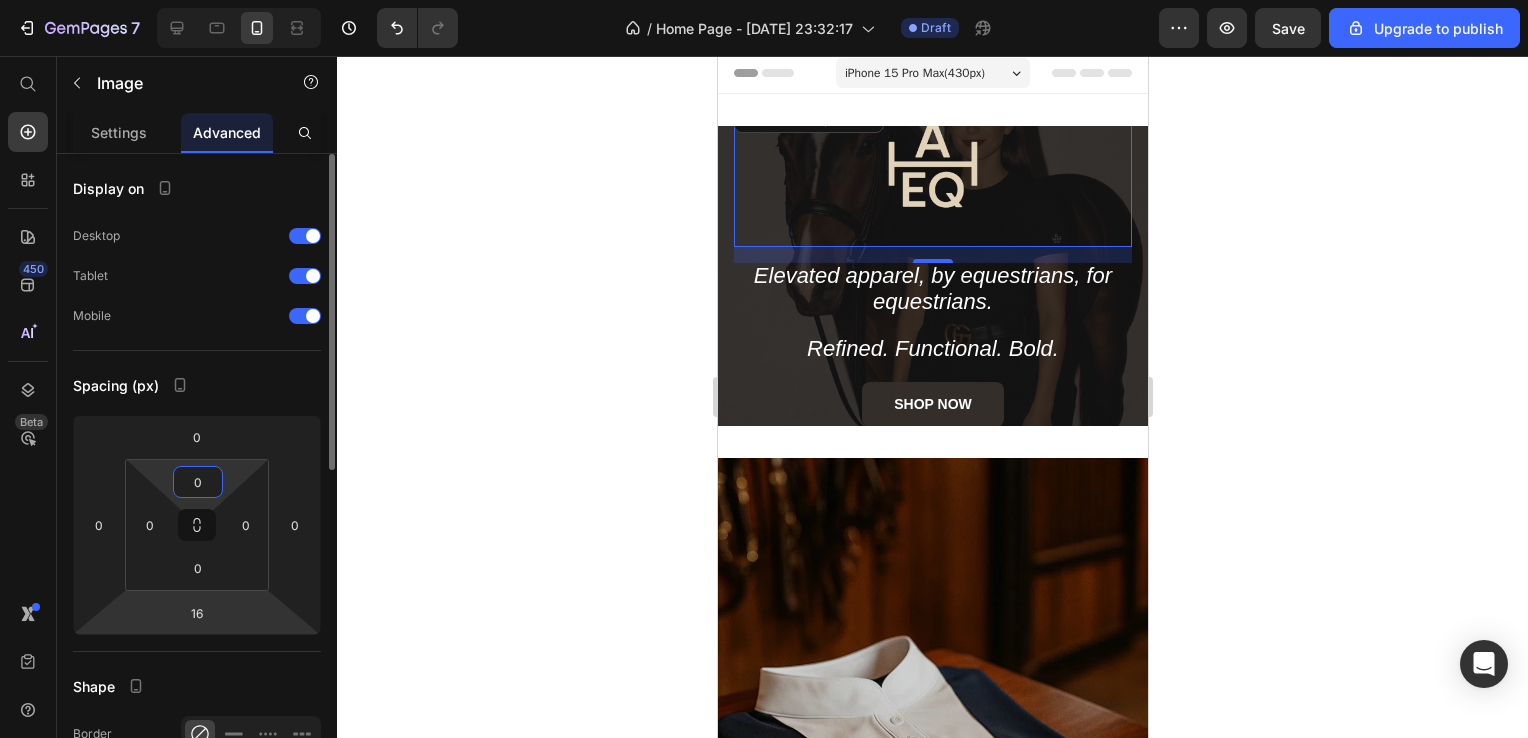 type on "0" 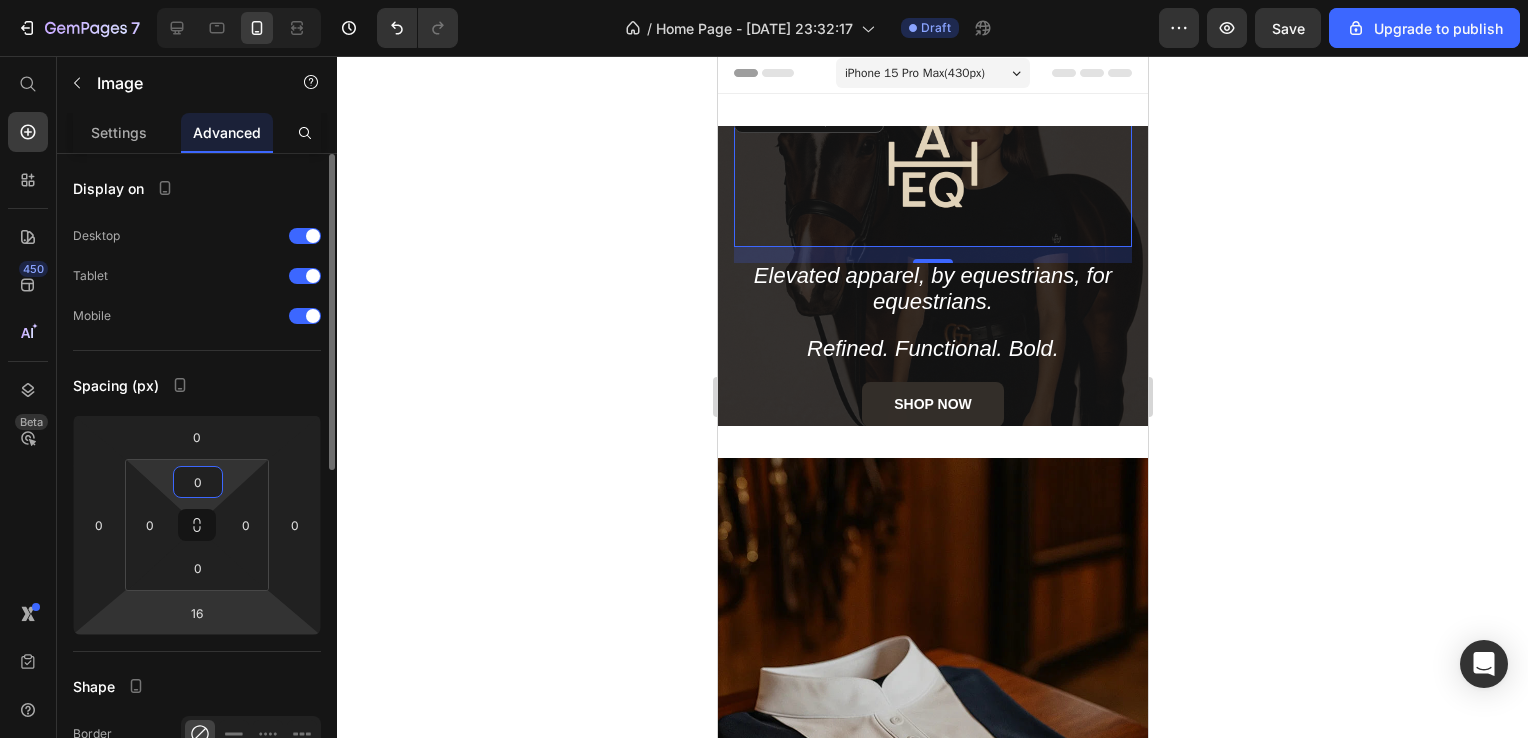 click on "7   /  Home Page - [DATE] 23:32:17 Draft Preview  Save  Upgrade to publish 450 Beta Start with Sections Elements Hero Section Product Detail Brands Trusted Badges Guarantee Product Breakdown How to use Testimonials Compare Bundle FAQs Social Proof Brand Story Product List Collection Blog List Contact Sticky Add to Cart Custom Footer Browse Library 450 Layout
Row
Row
Row
Row Text
Heading
Text Block Button
Button
Button
Sticky Back to top Media
Image
Image" at bounding box center (764, 0) 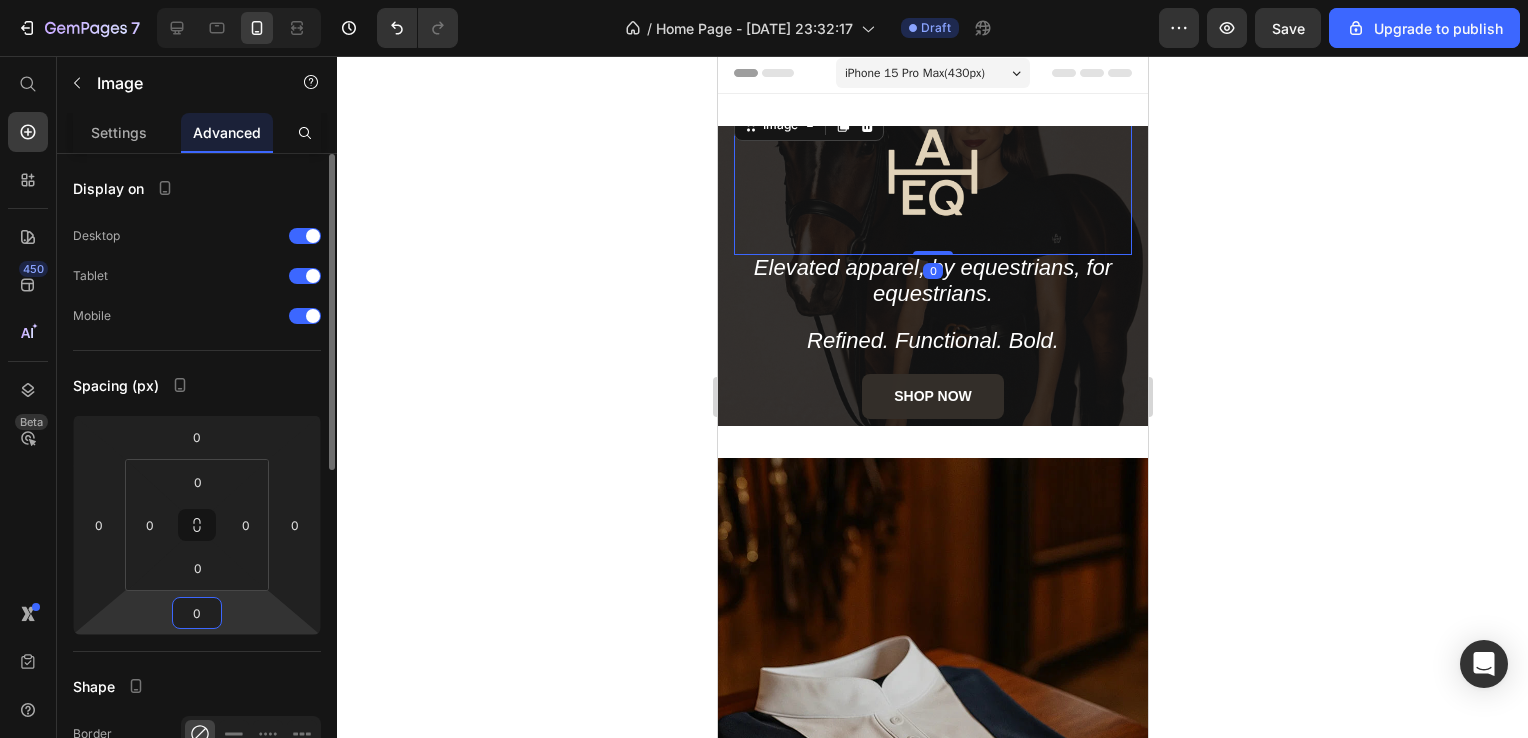type on "0" 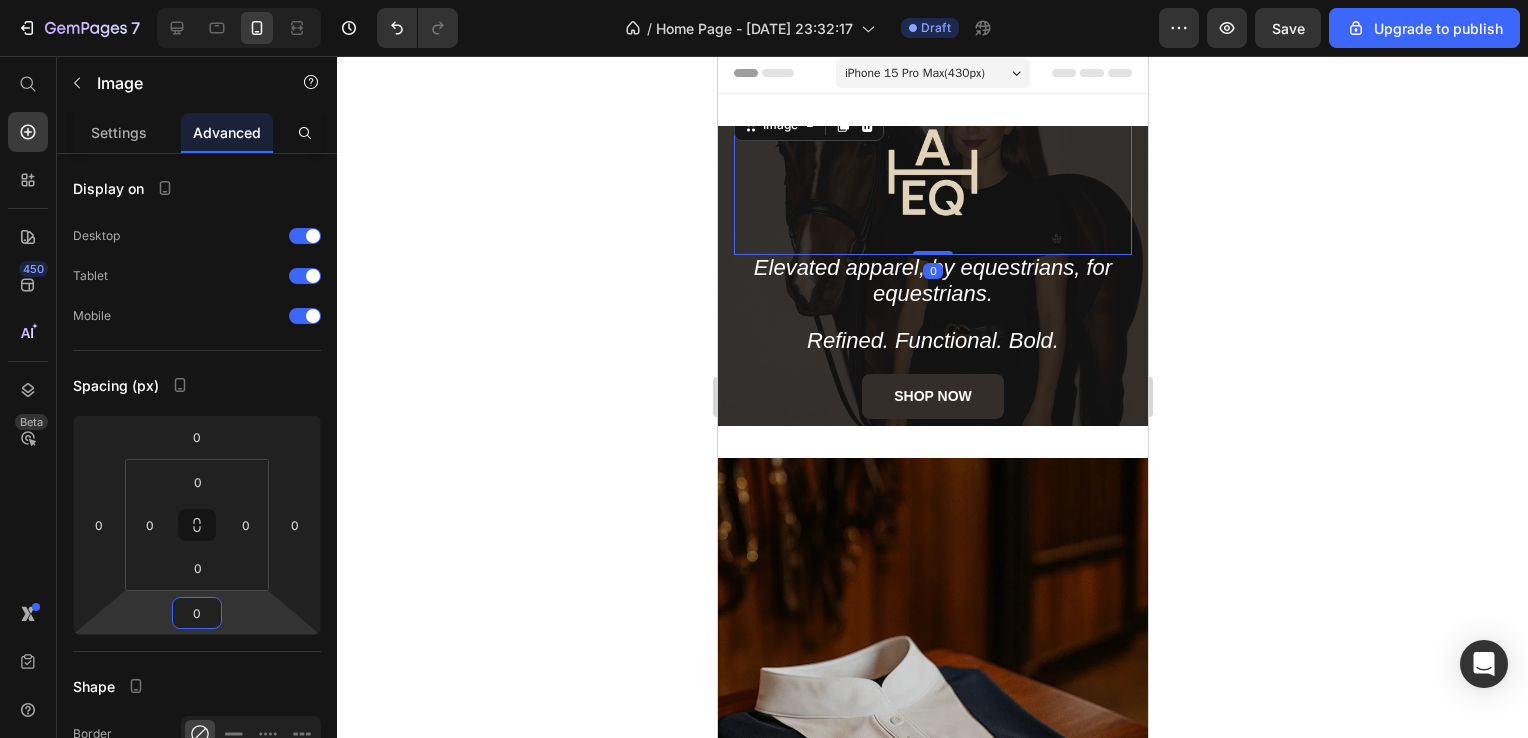 click 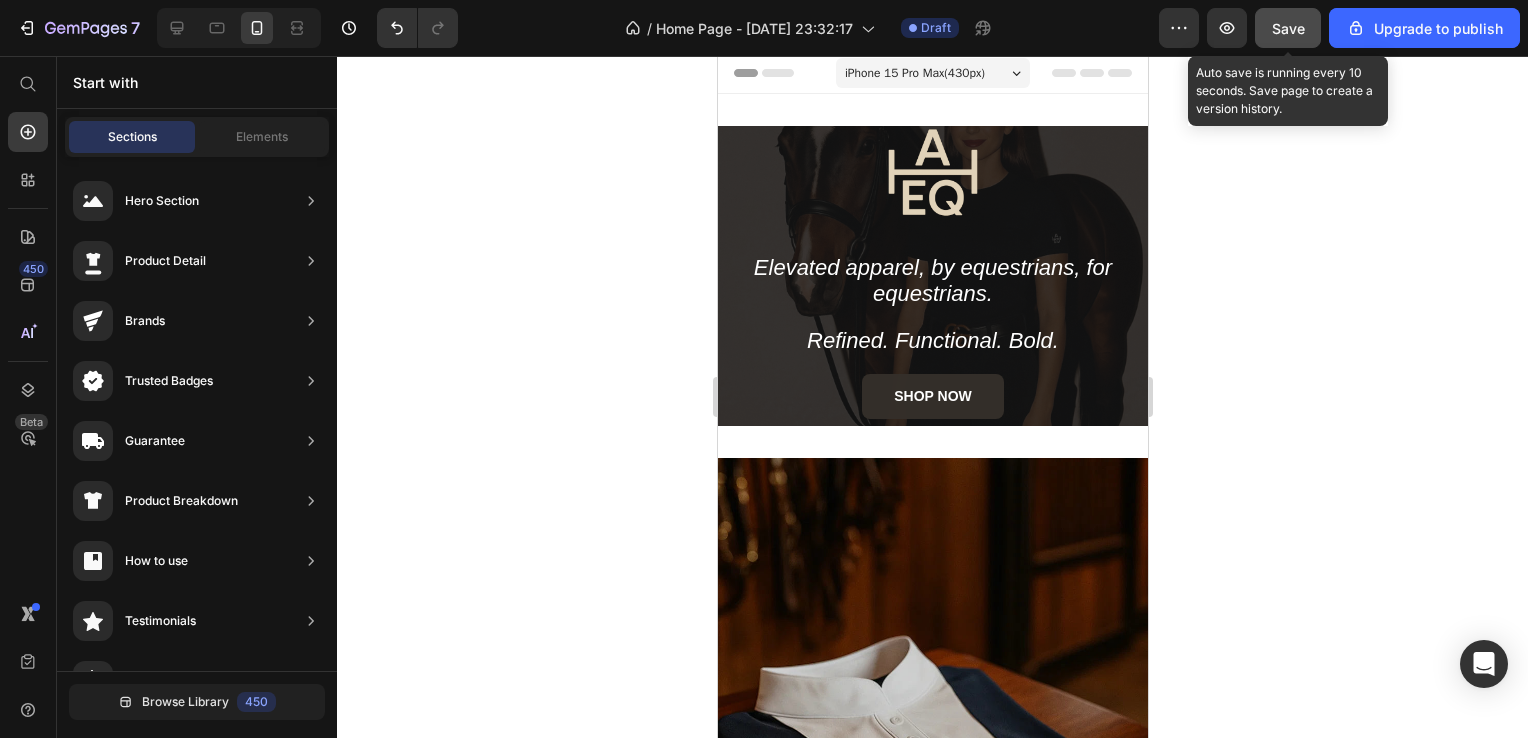 click on "Save" at bounding box center (1288, 28) 